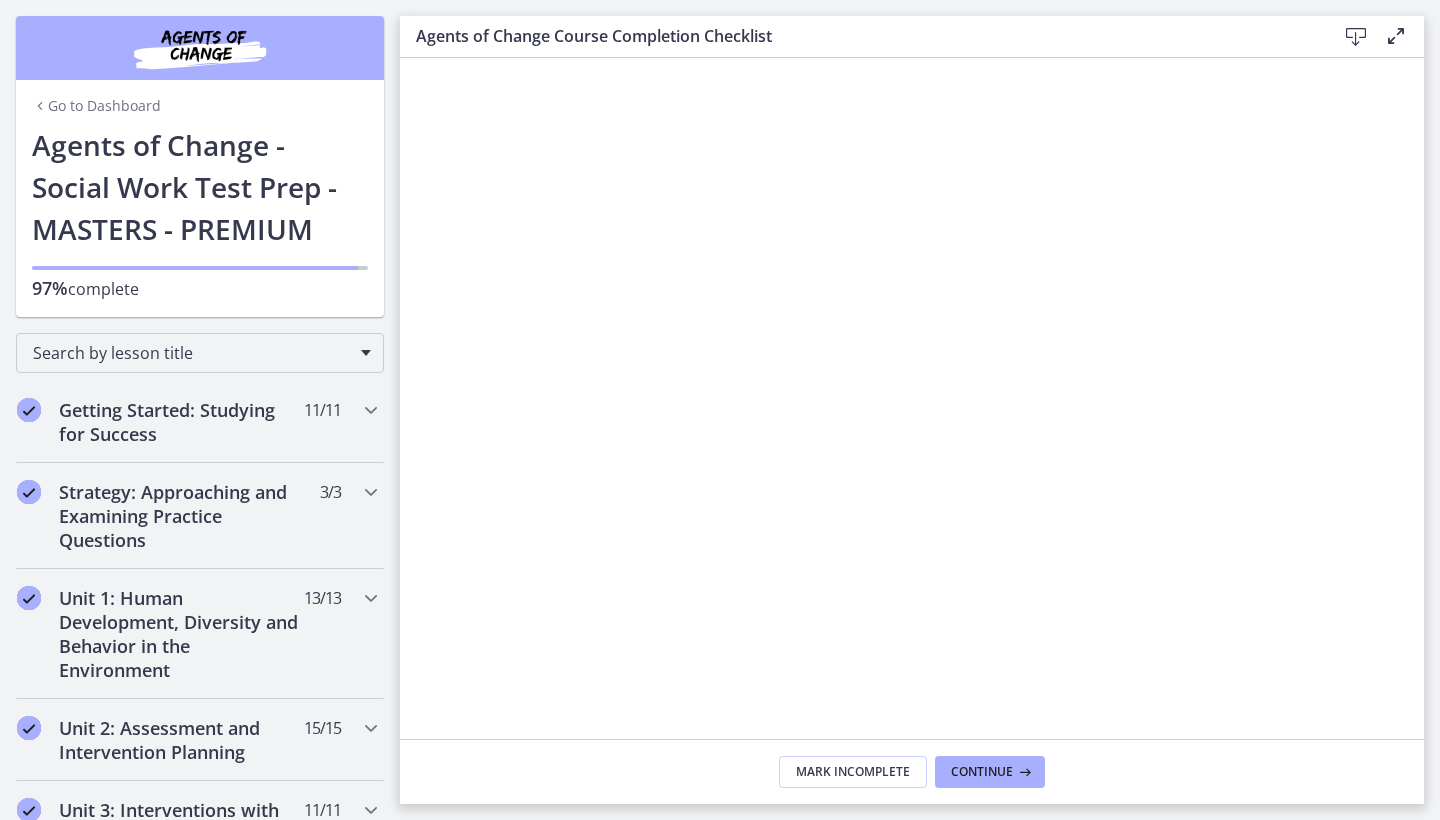 scroll, scrollTop: 0, scrollLeft: 0, axis: both 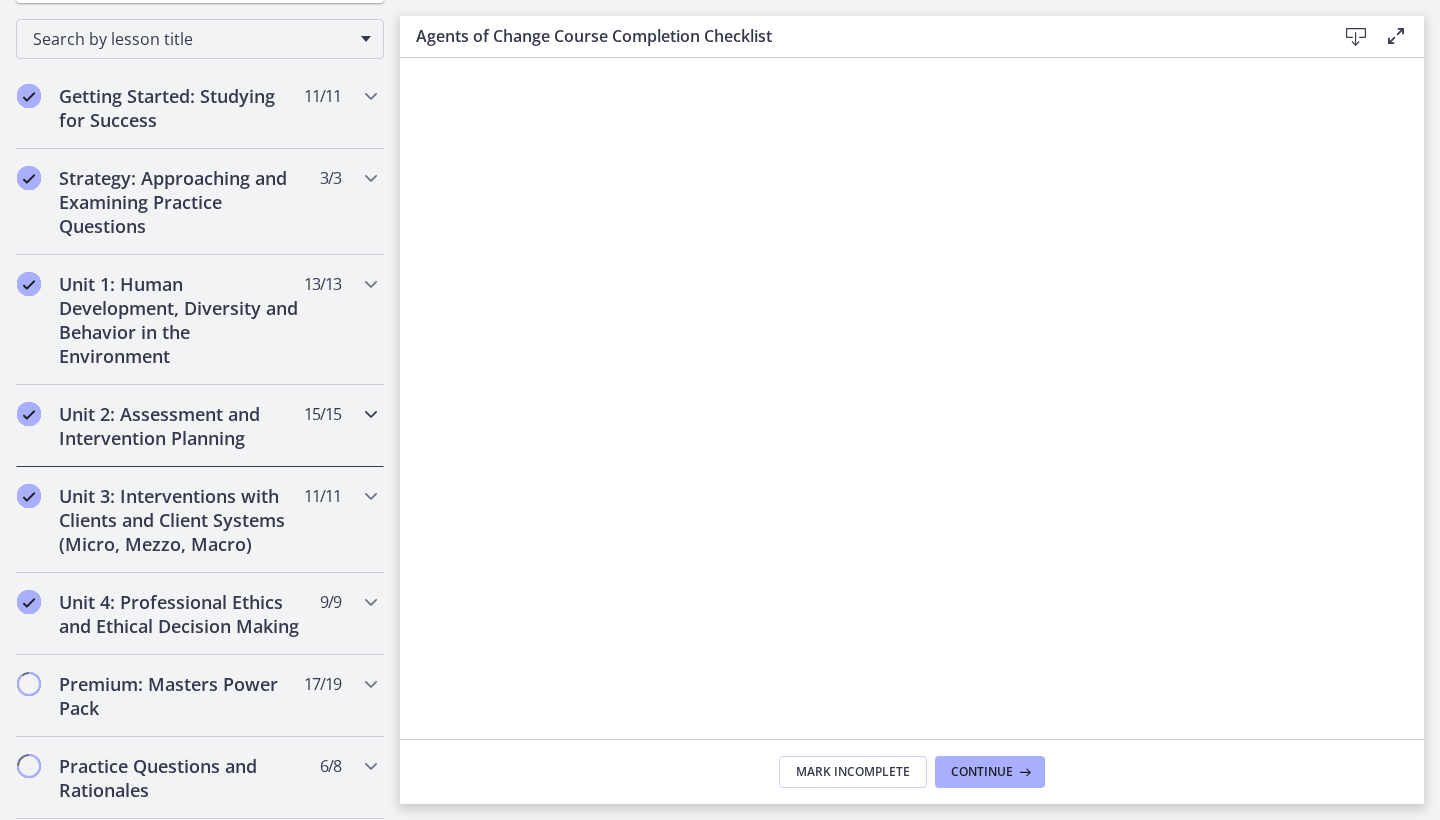 click on "Unit 2: Assessment and Intervention Planning" at bounding box center (181, 426) 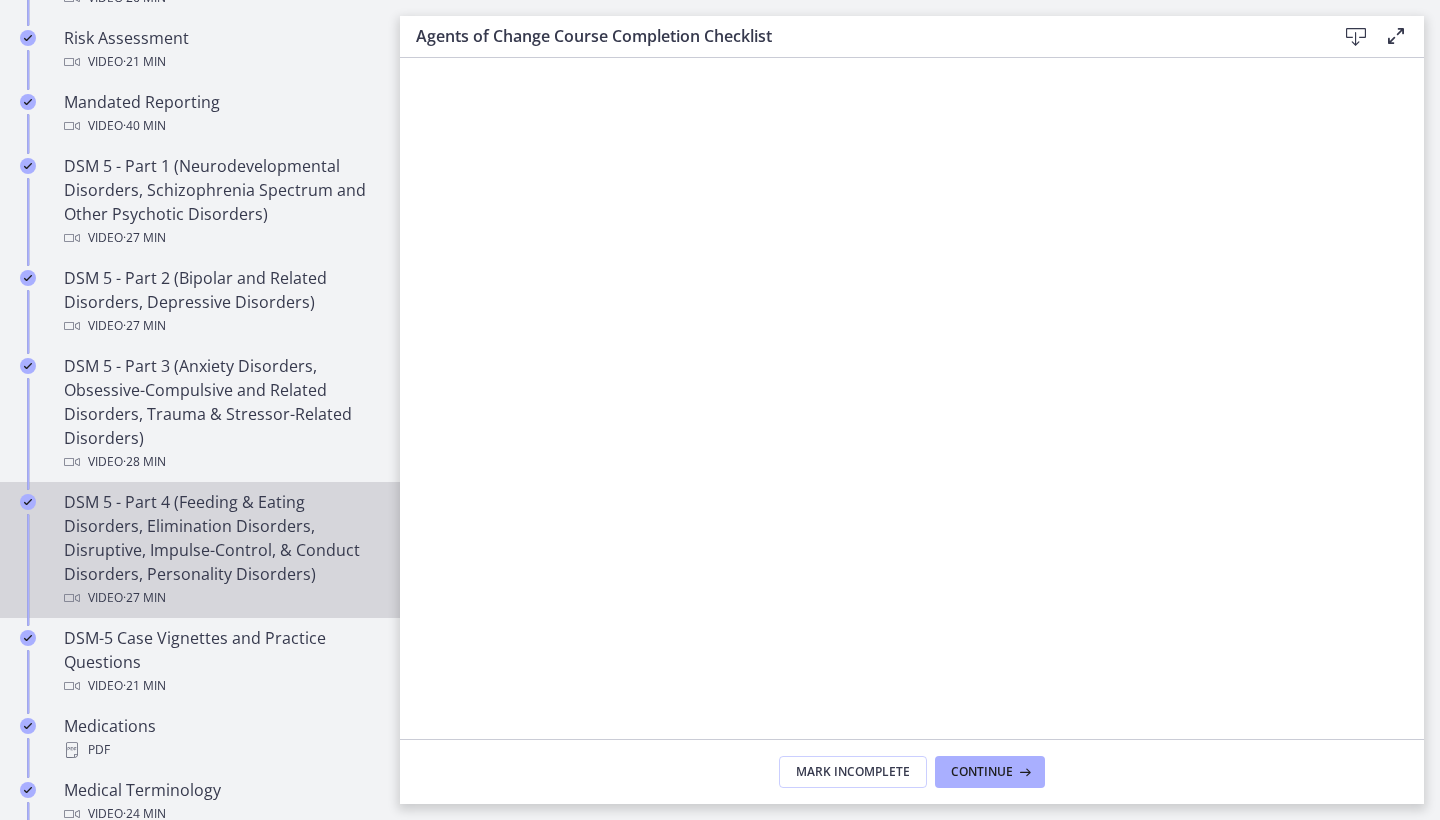 scroll, scrollTop: 837, scrollLeft: 0, axis: vertical 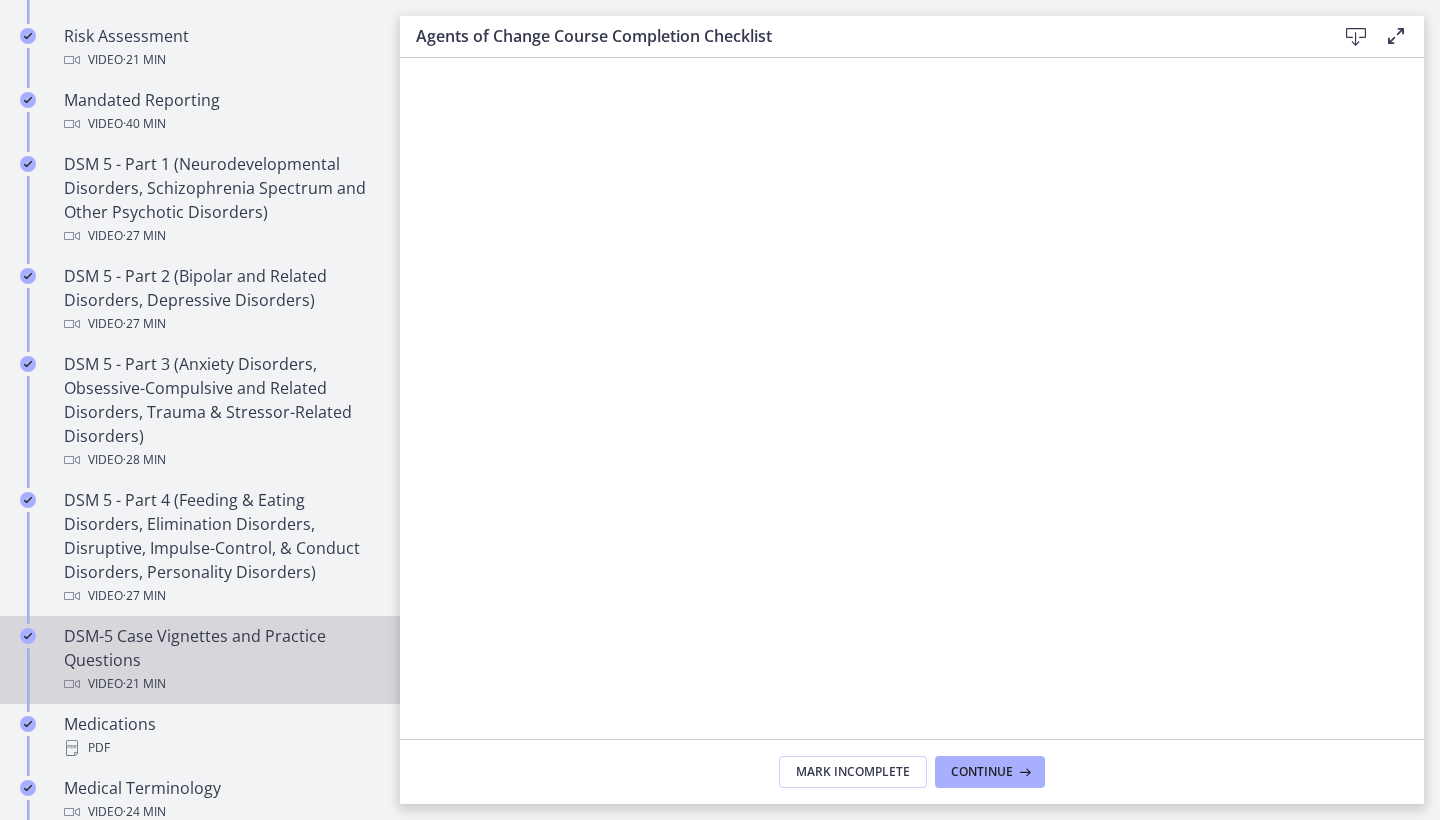 click on "DSM-5 Case Vignettes and Practice Questions
Video
·  21 min" at bounding box center [220, 660] 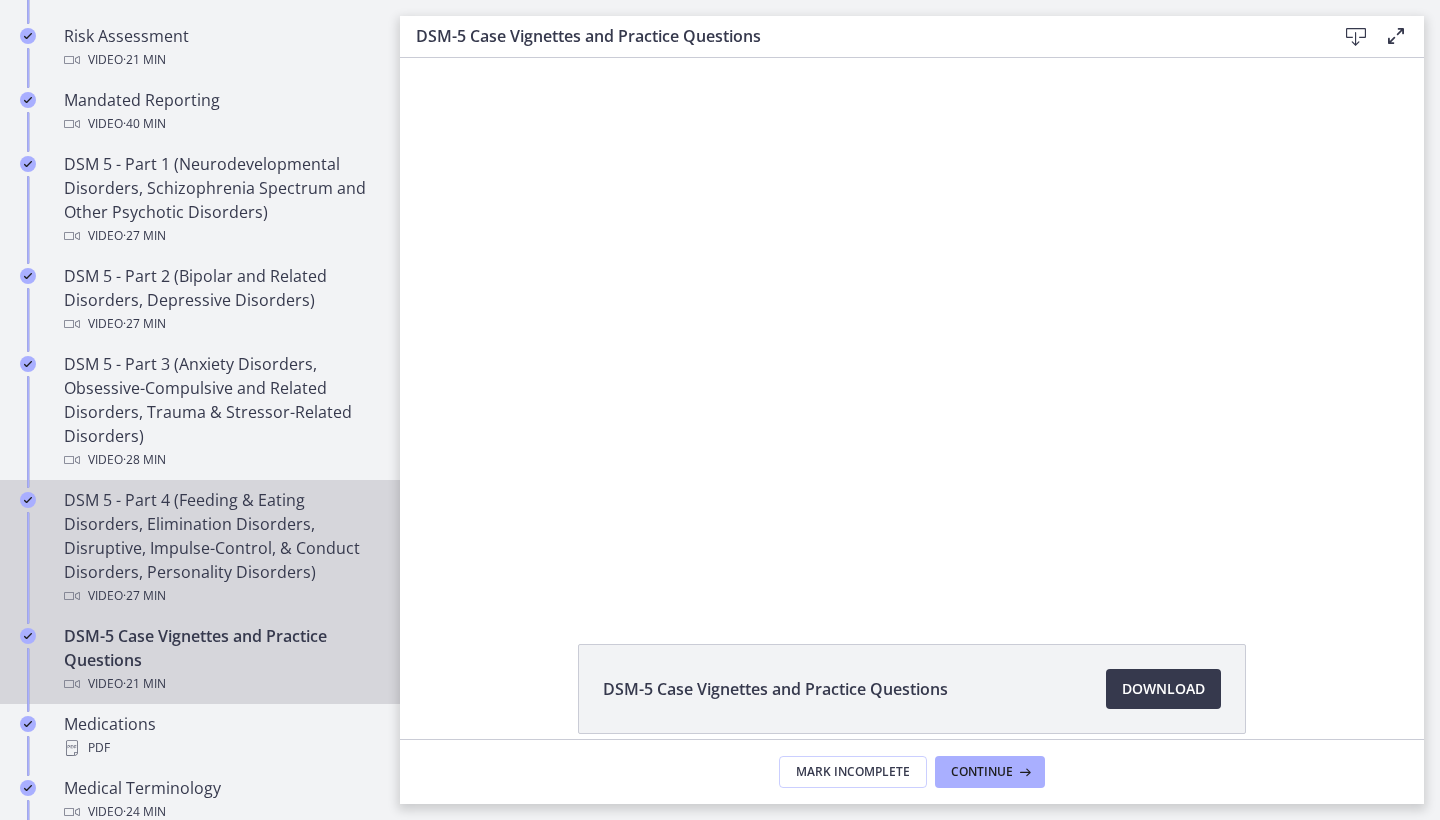 scroll, scrollTop: 0, scrollLeft: 0, axis: both 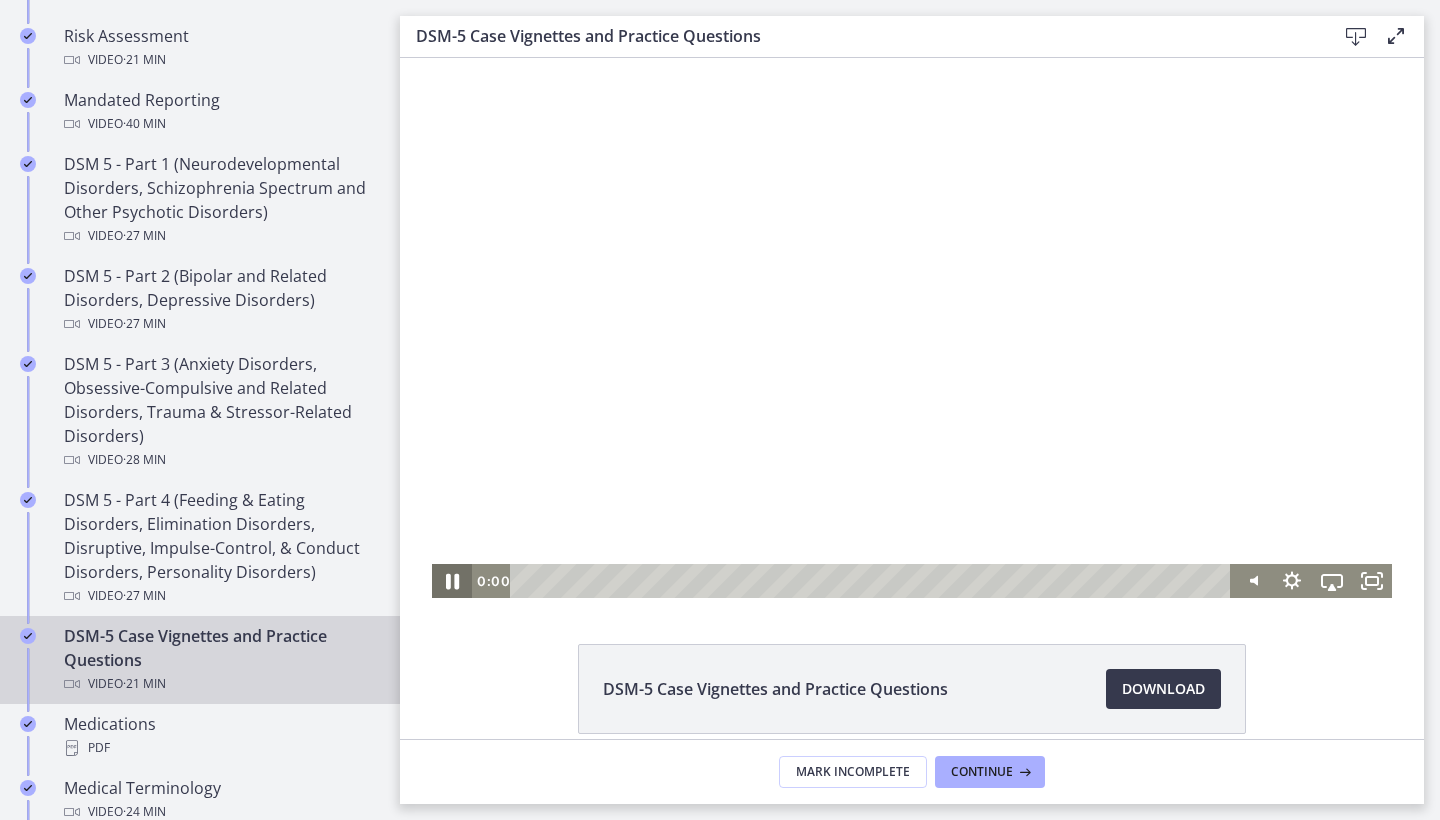 click 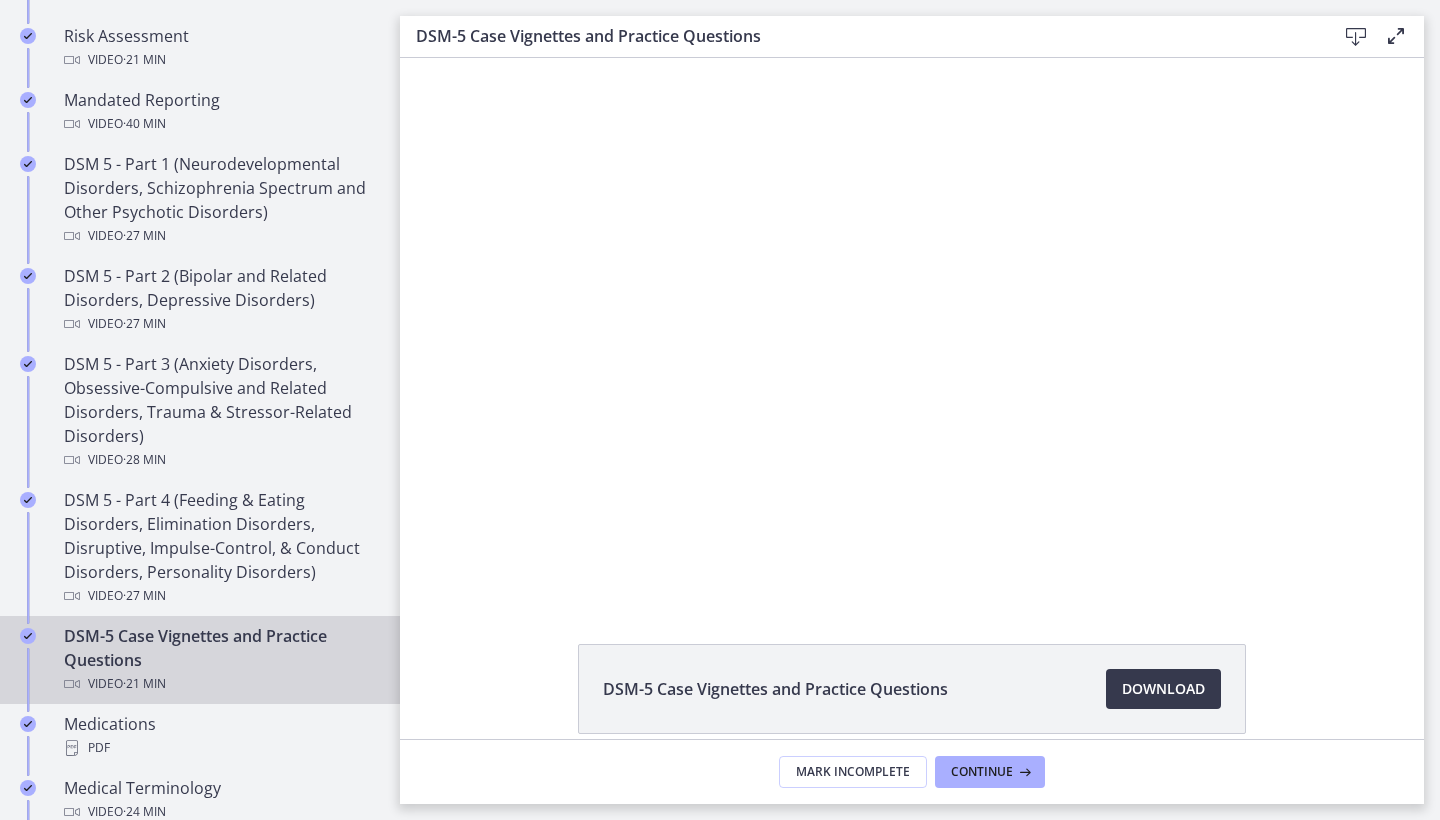 type 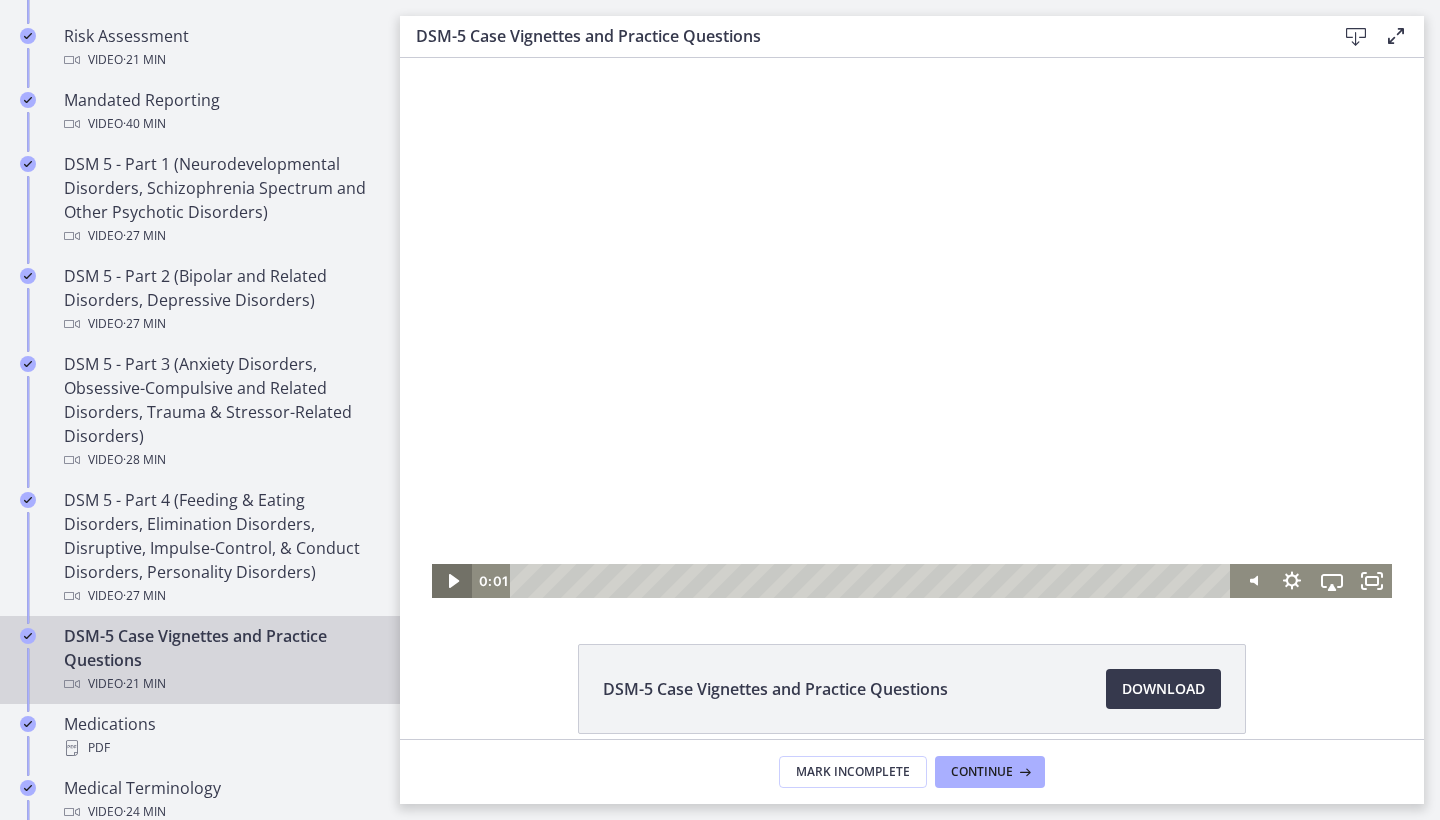 click 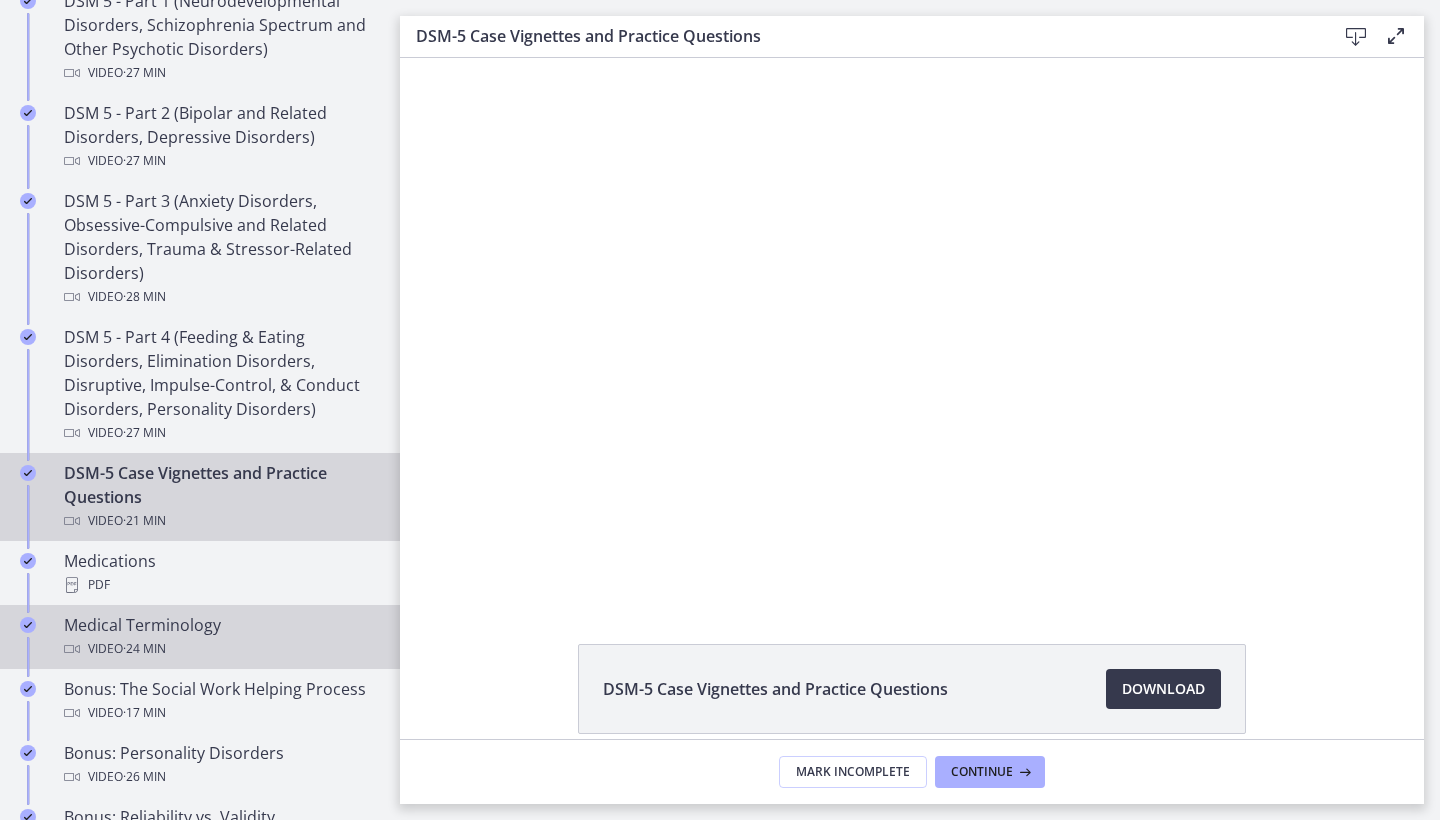 scroll, scrollTop: 1002, scrollLeft: 0, axis: vertical 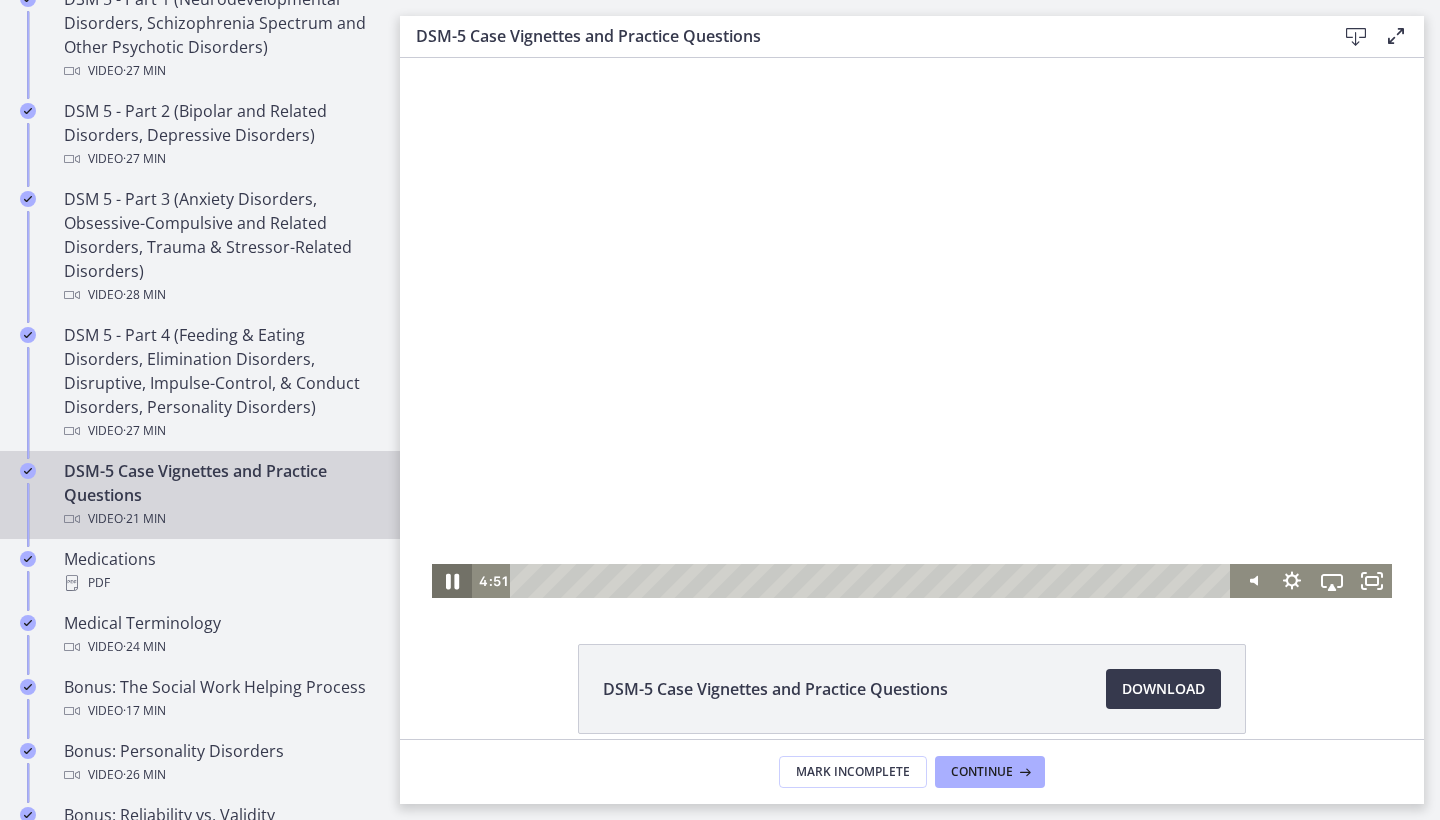 click 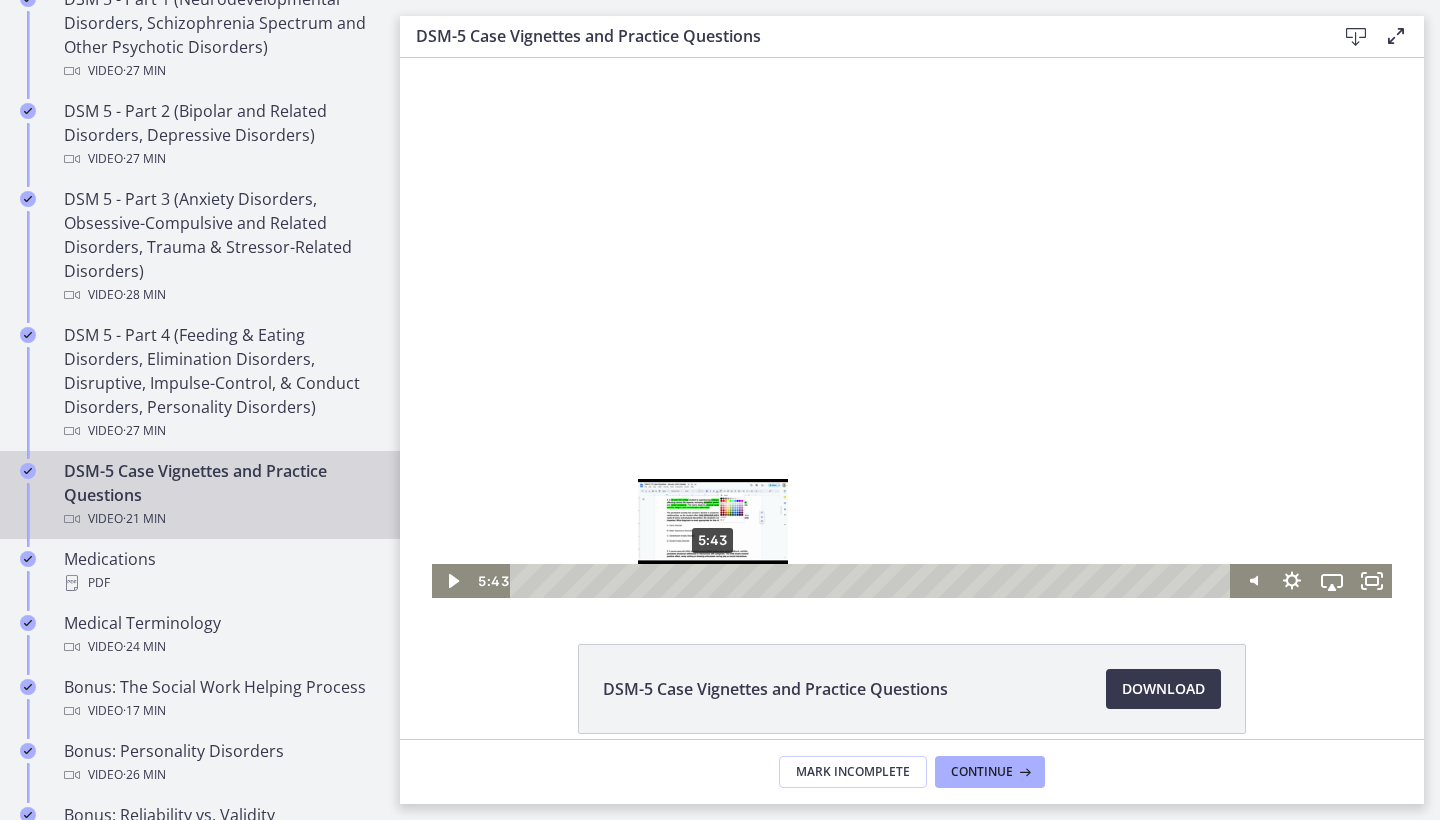 click on "5:43" at bounding box center [873, 581] 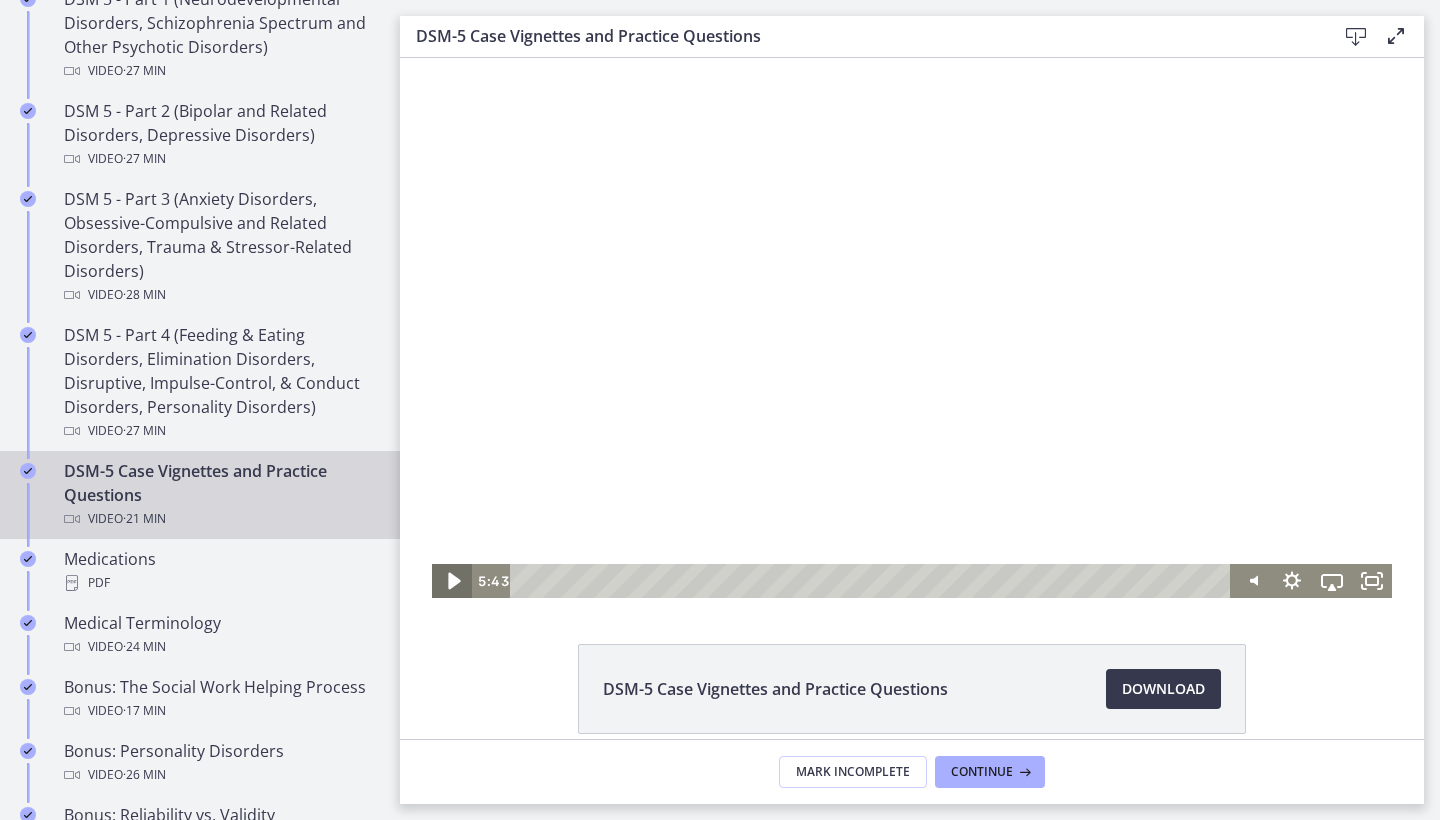 click 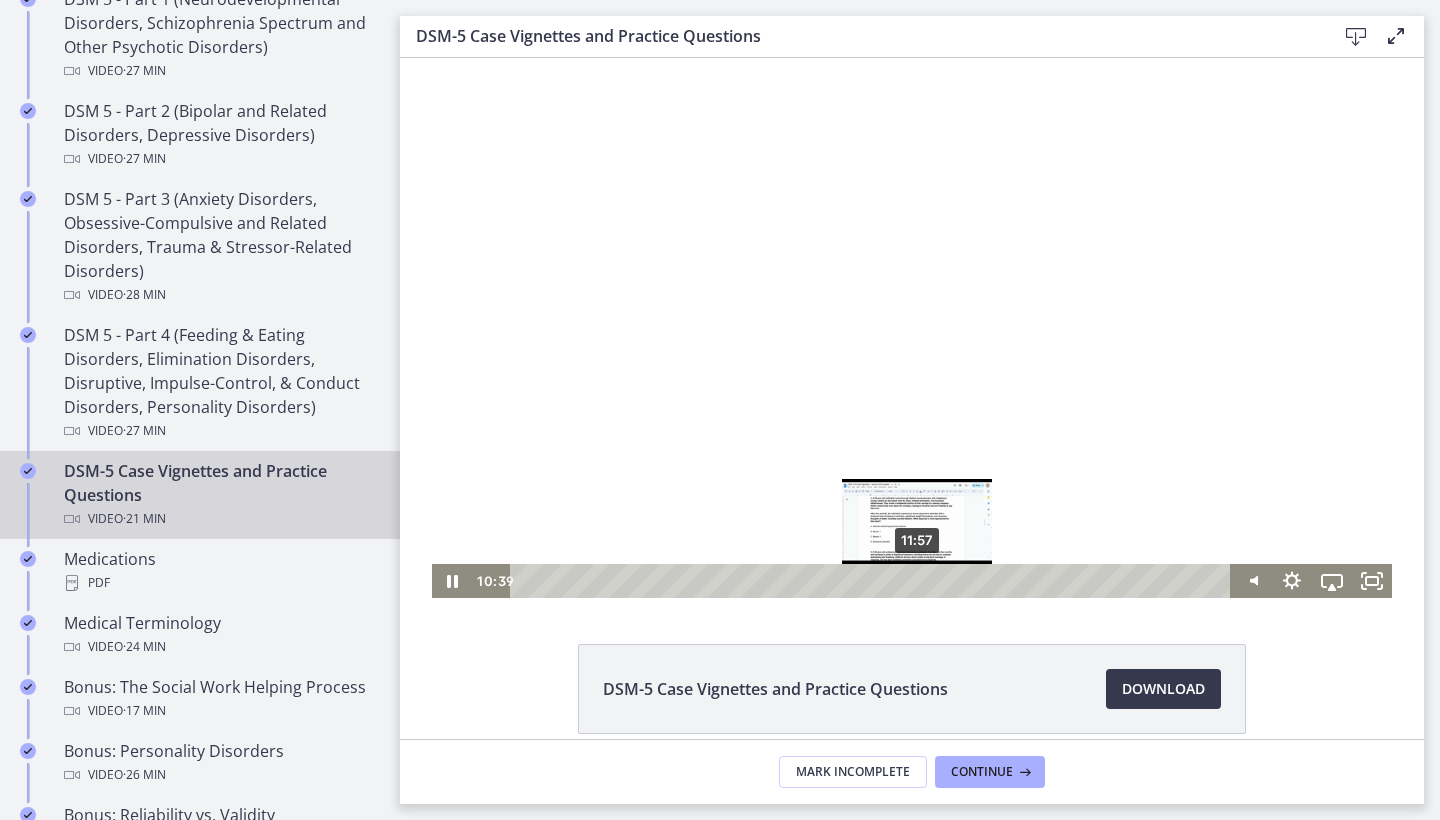 click on "11:57" at bounding box center [873, 581] 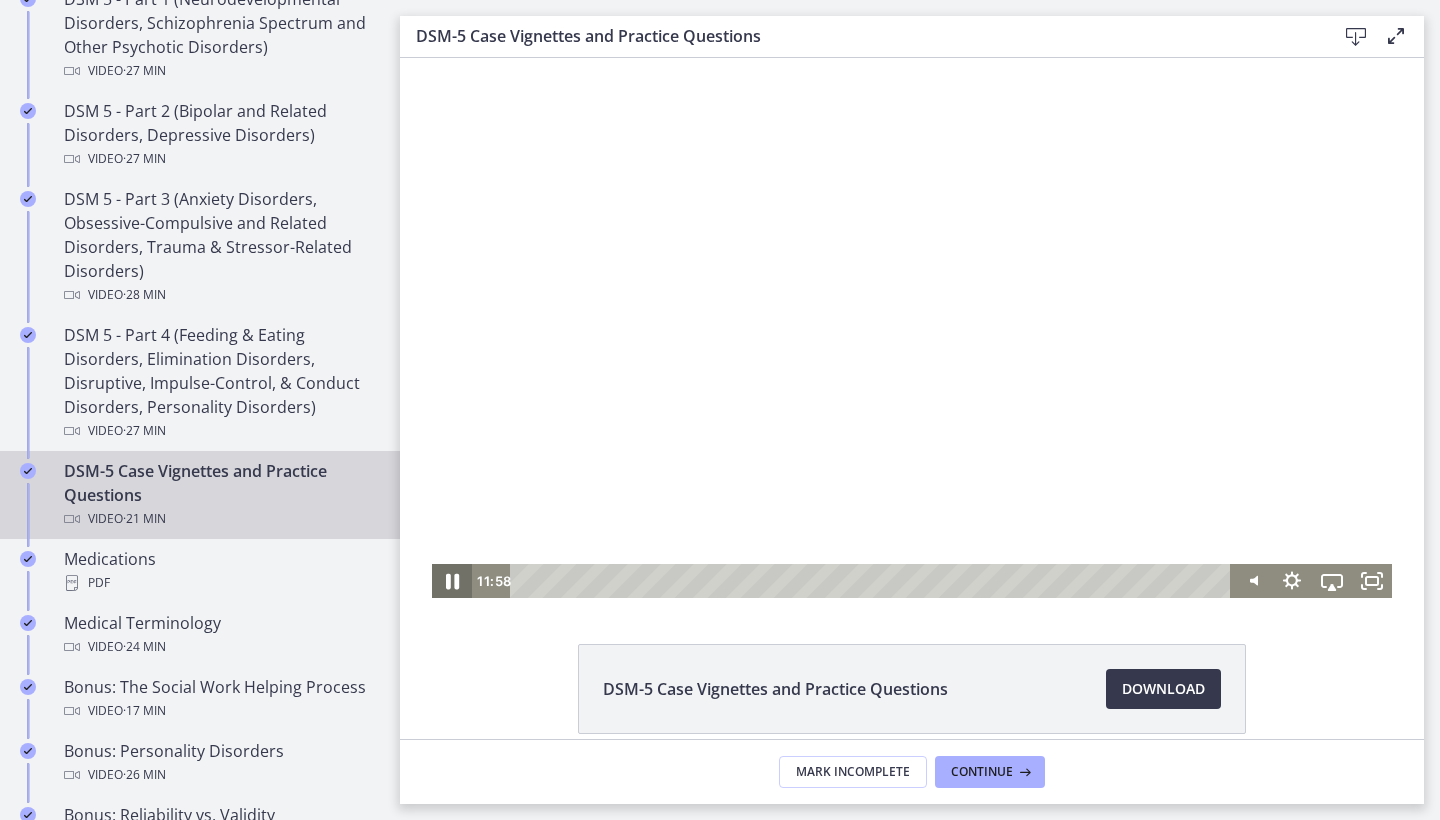 click 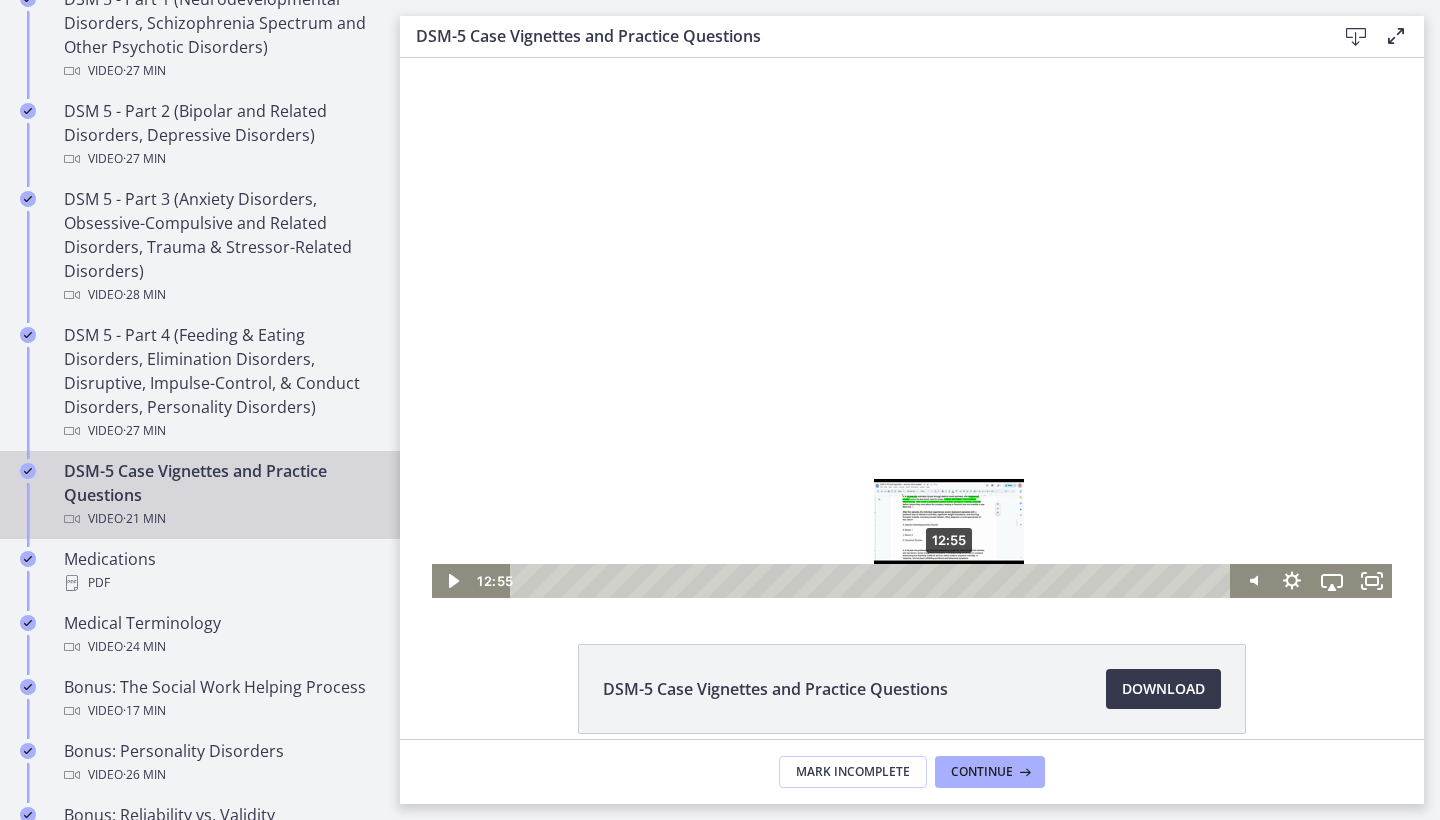 click on "12:55" at bounding box center (873, 581) 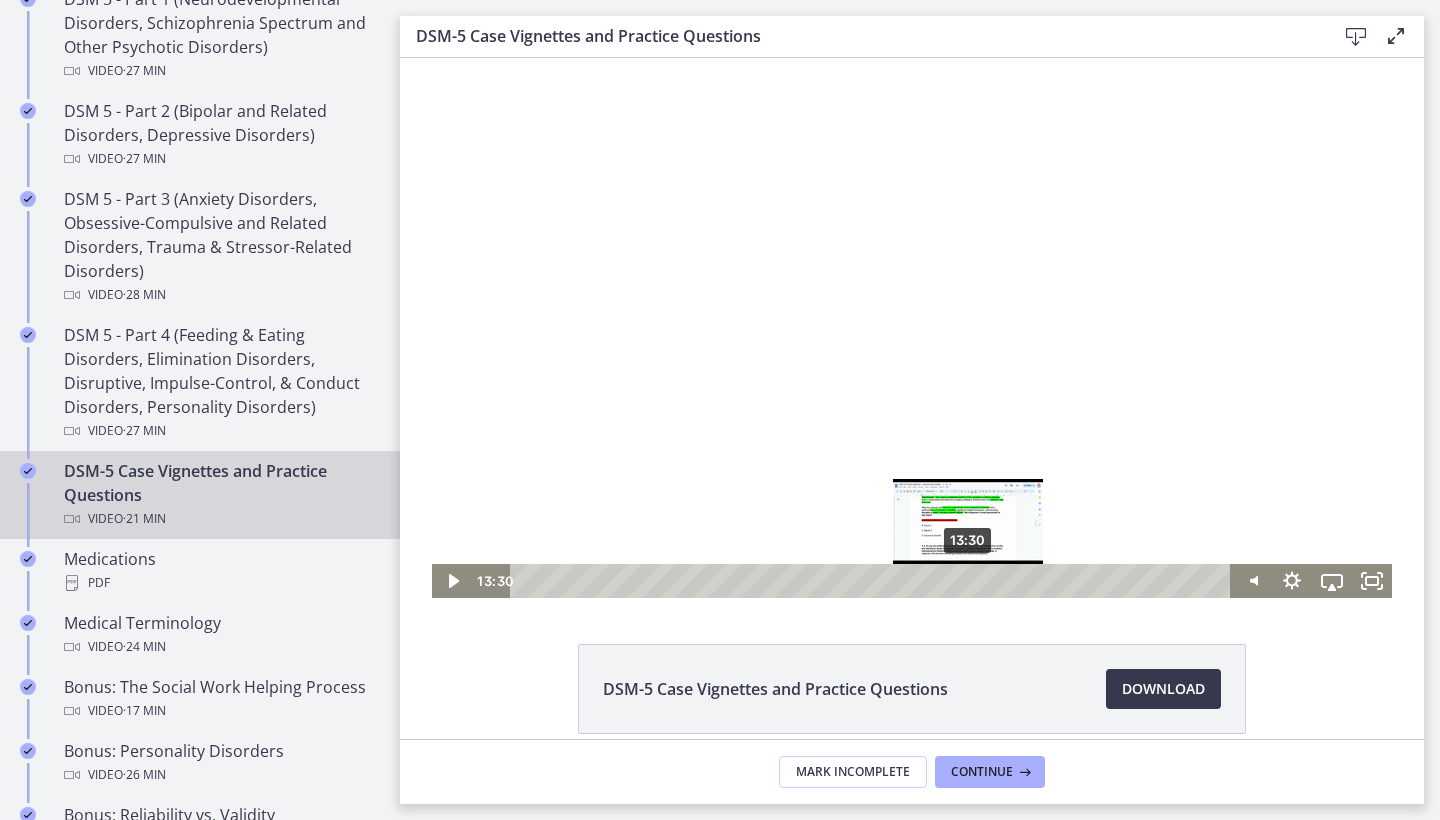 click on "13:30" at bounding box center (873, 581) 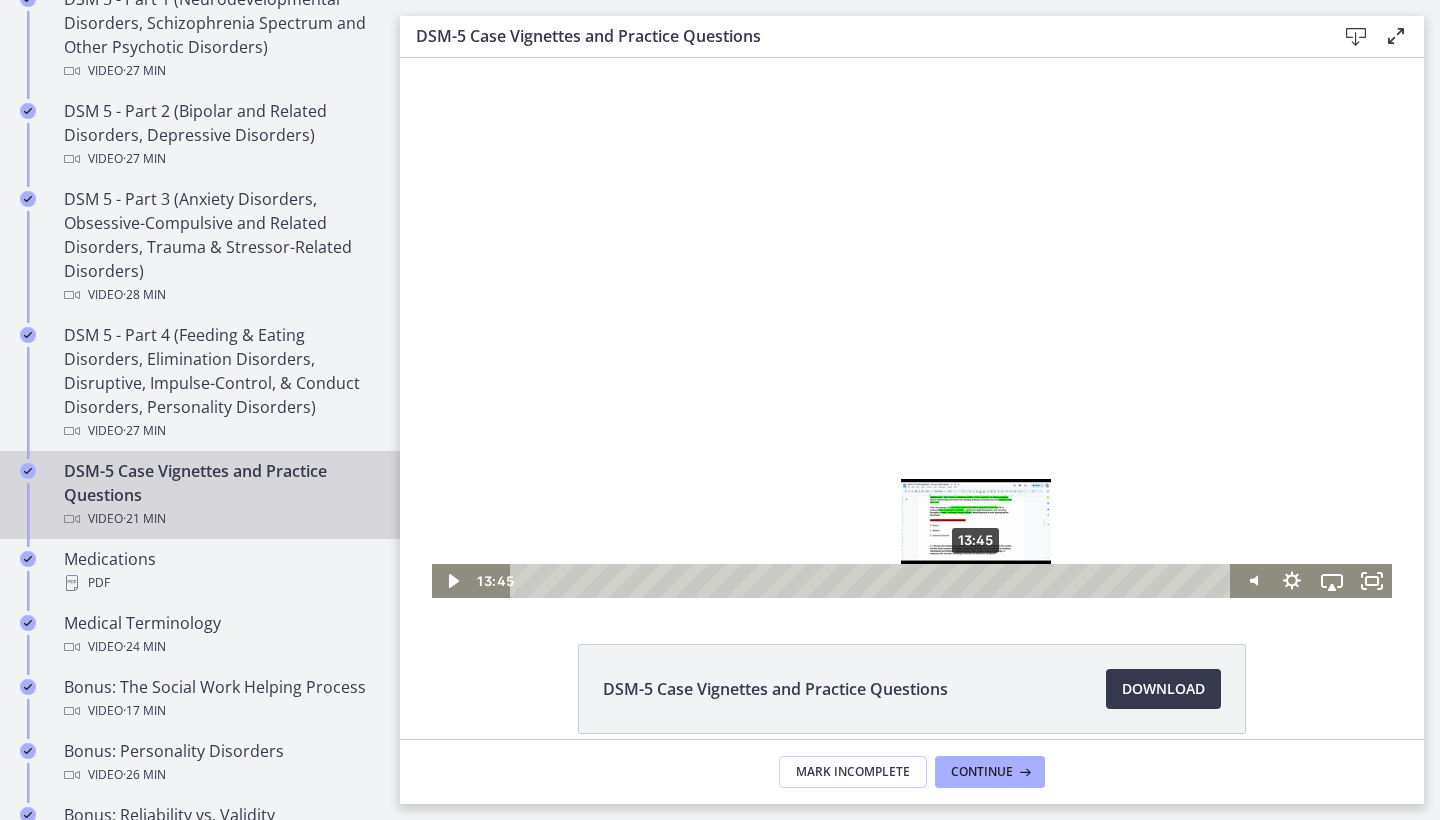 click on "13:45" at bounding box center [873, 581] 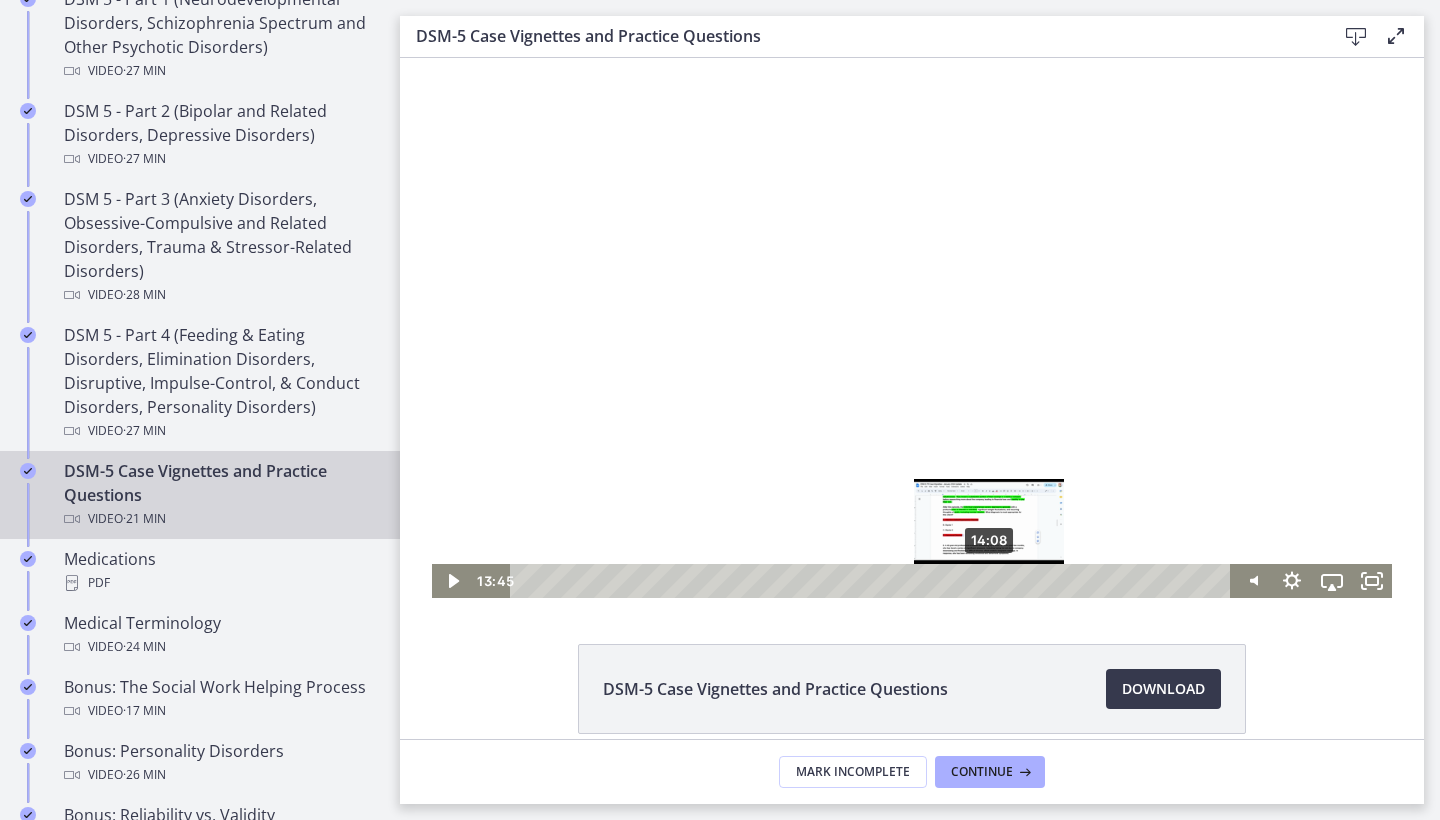 click on "14:08" at bounding box center (873, 581) 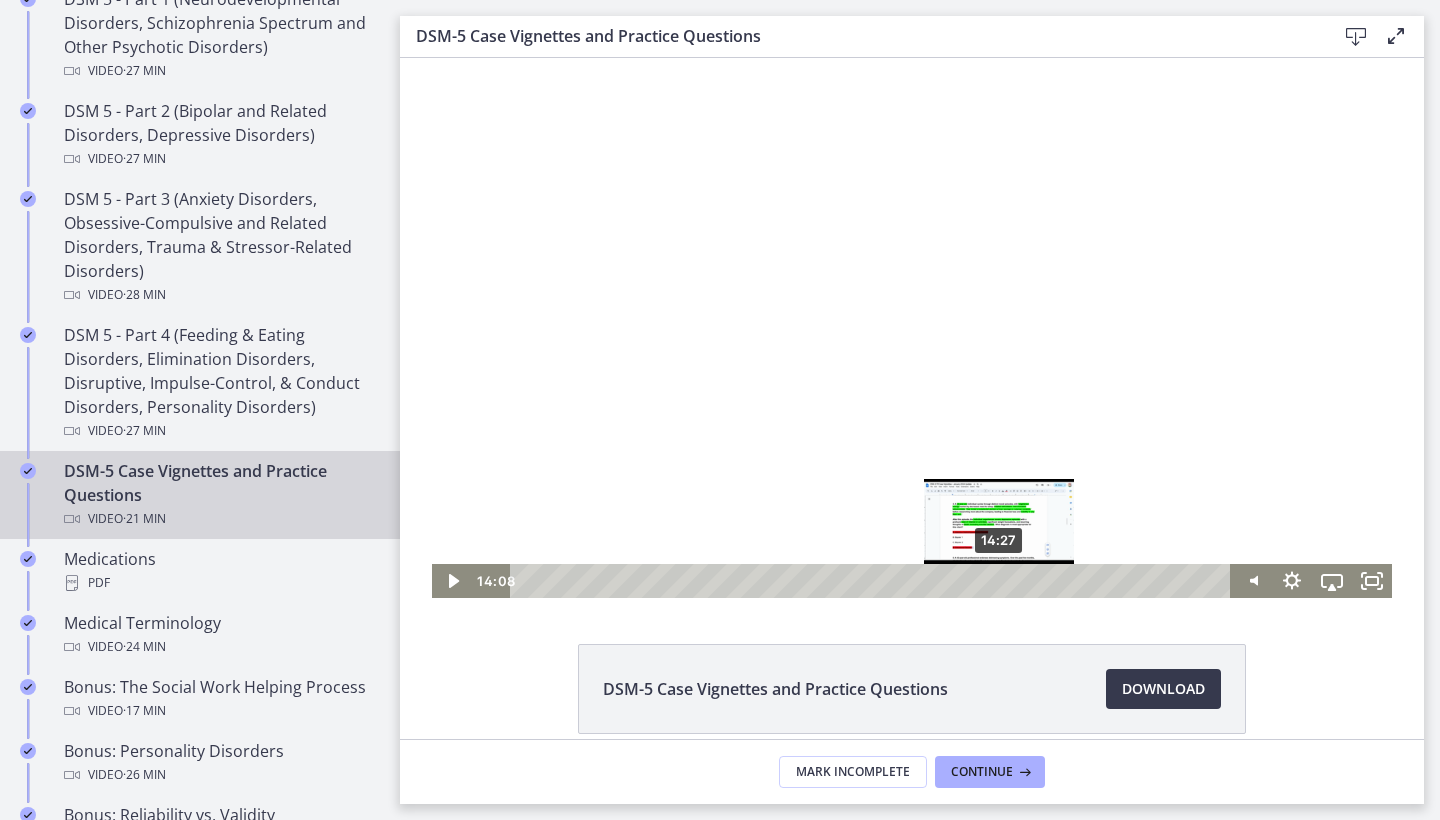 click on "14:27" at bounding box center [873, 581] 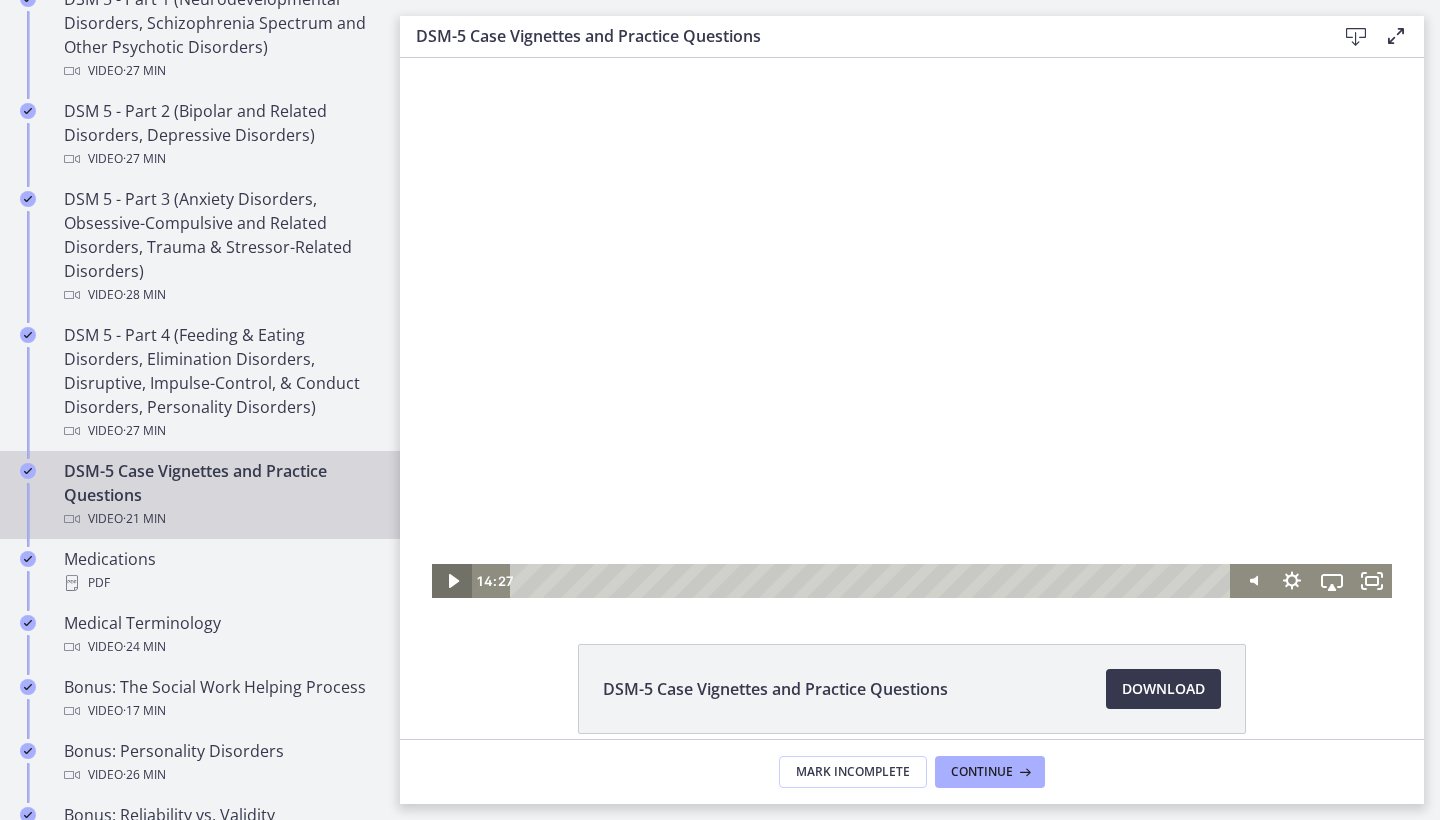 click 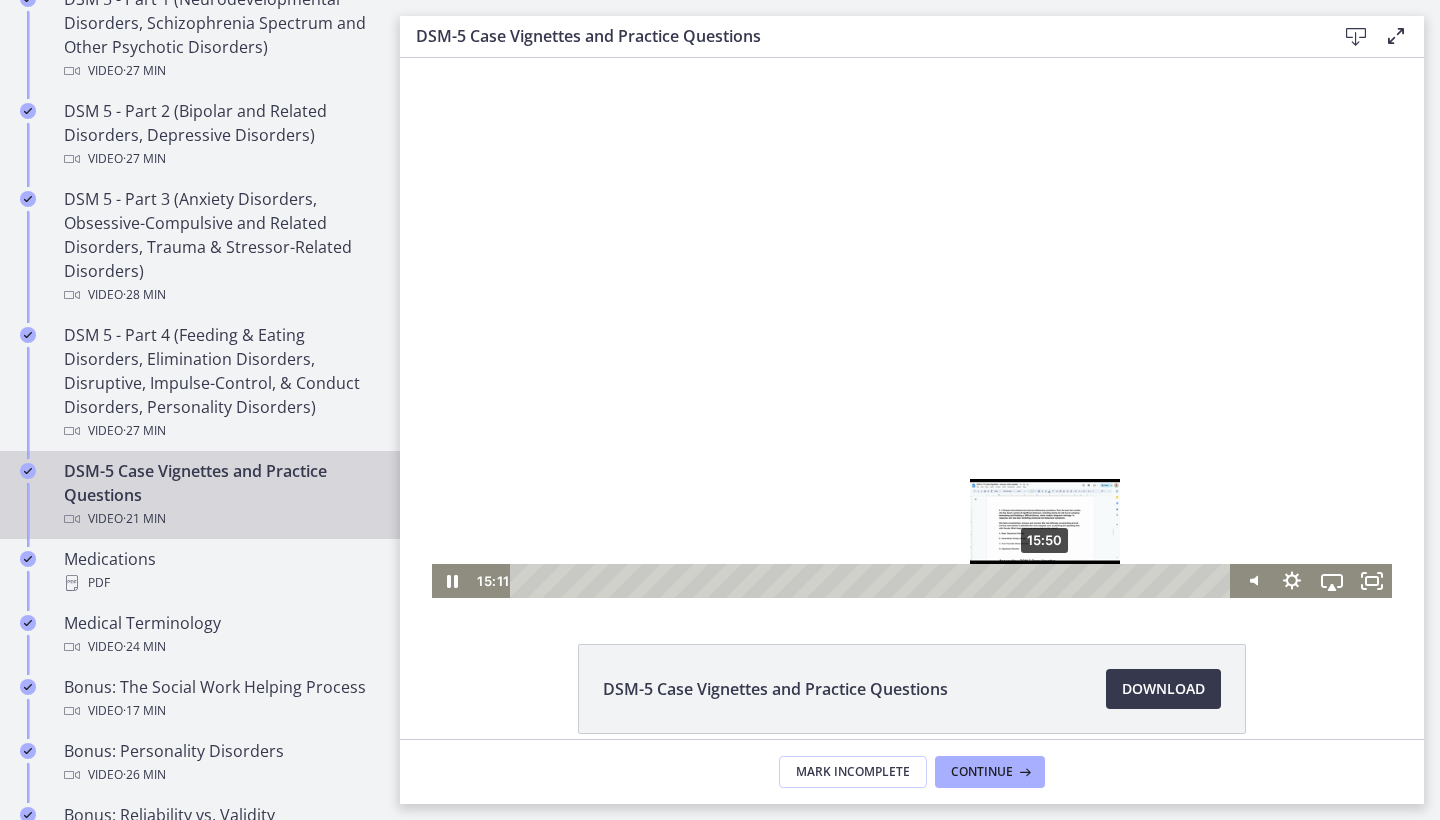 click on "15:50" at bounding box center [873, 581] 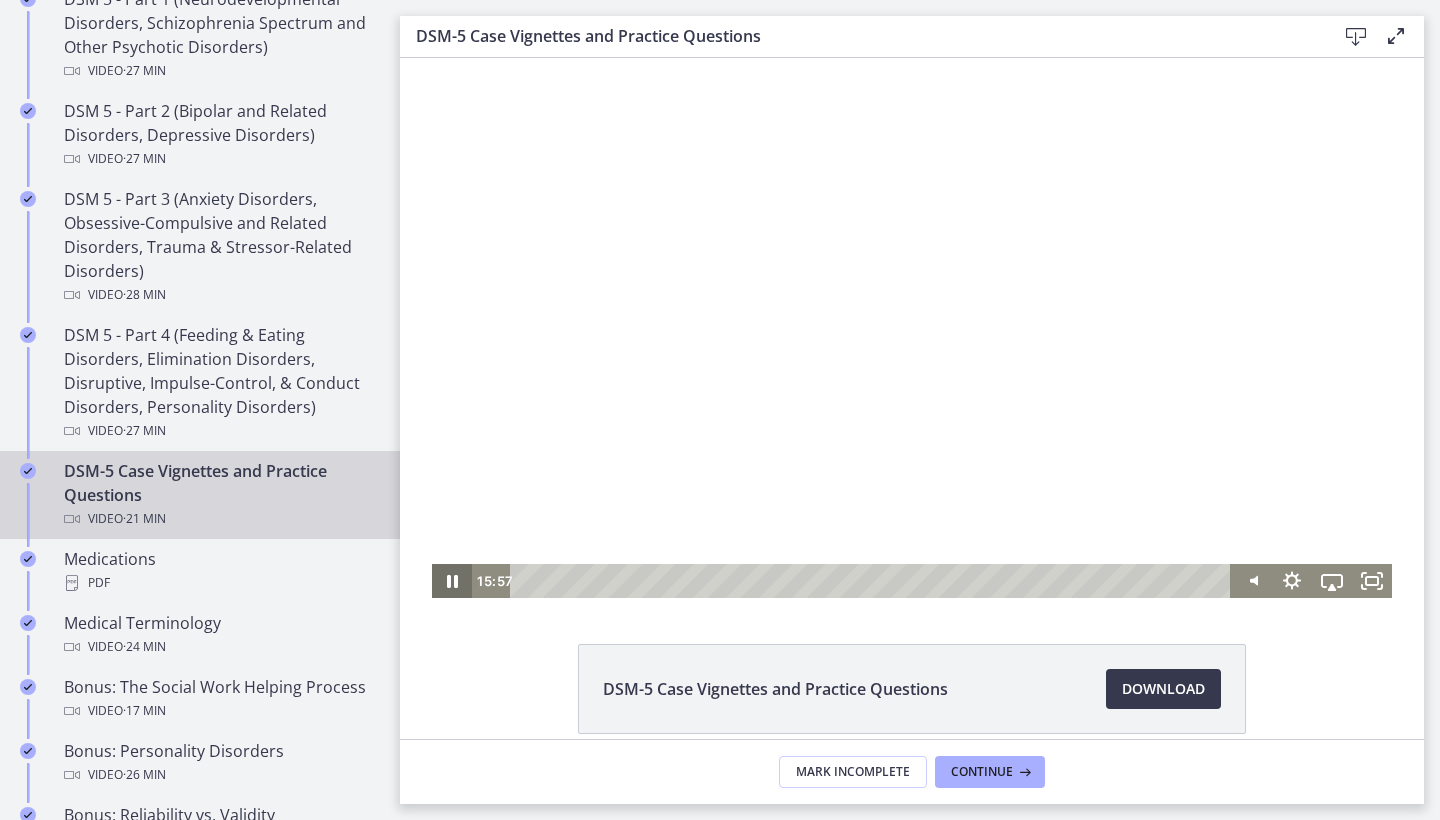 click 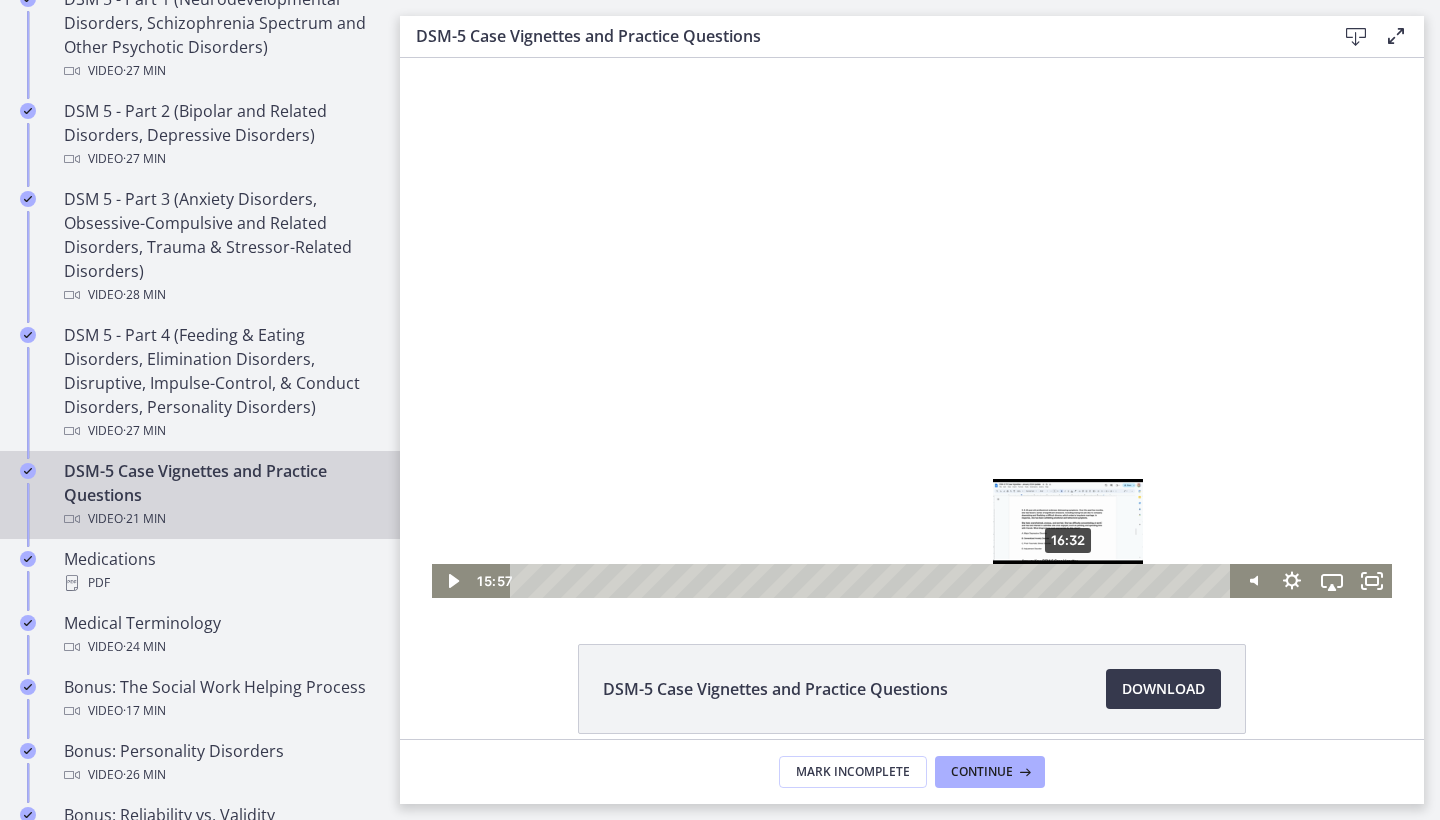 click on "16:32" at bounding box center [873, 581] 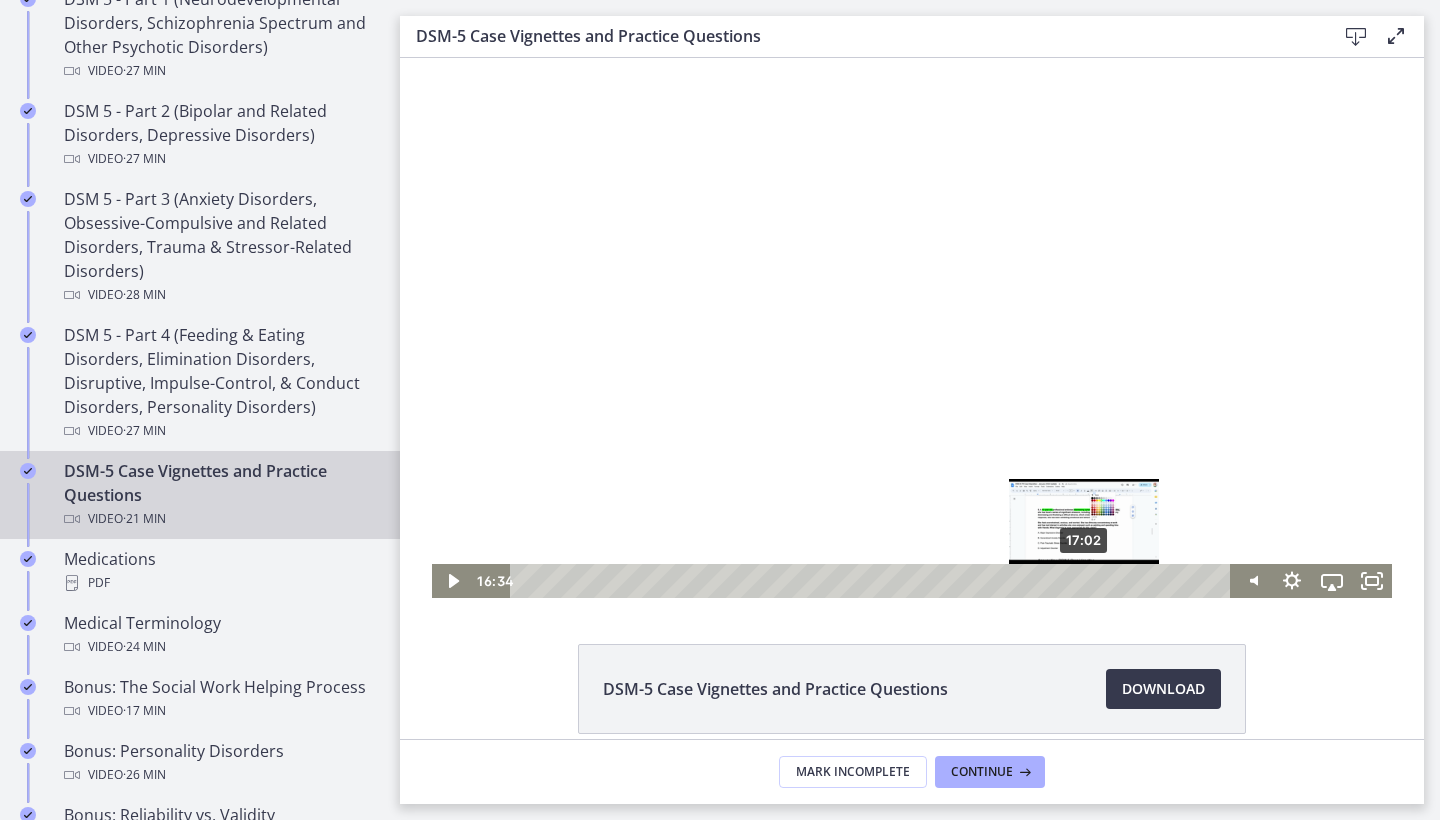 click on "17:02" at bounding box center (873, 581) 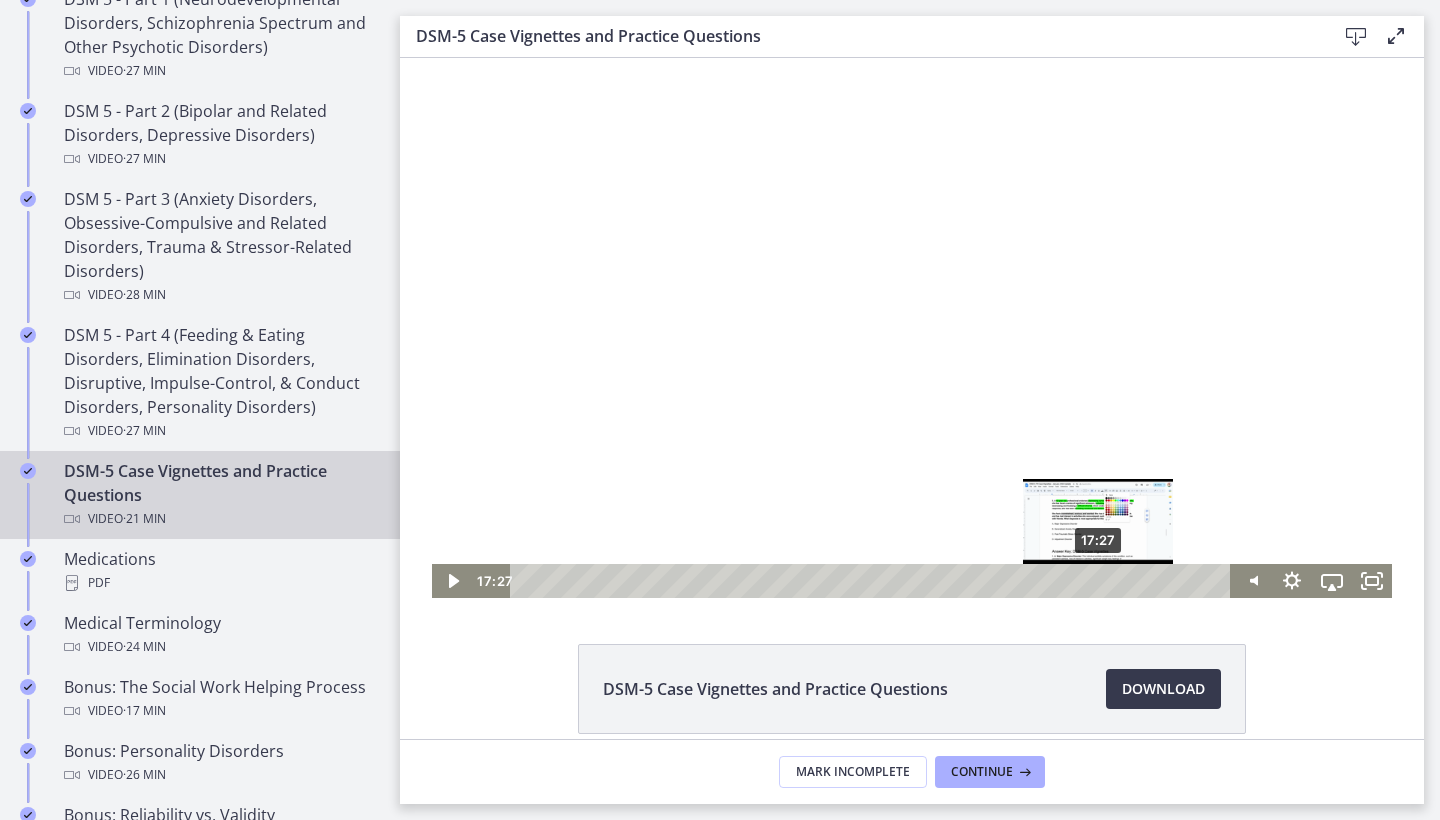 click on "17:27" at bounding box center (873, 581) 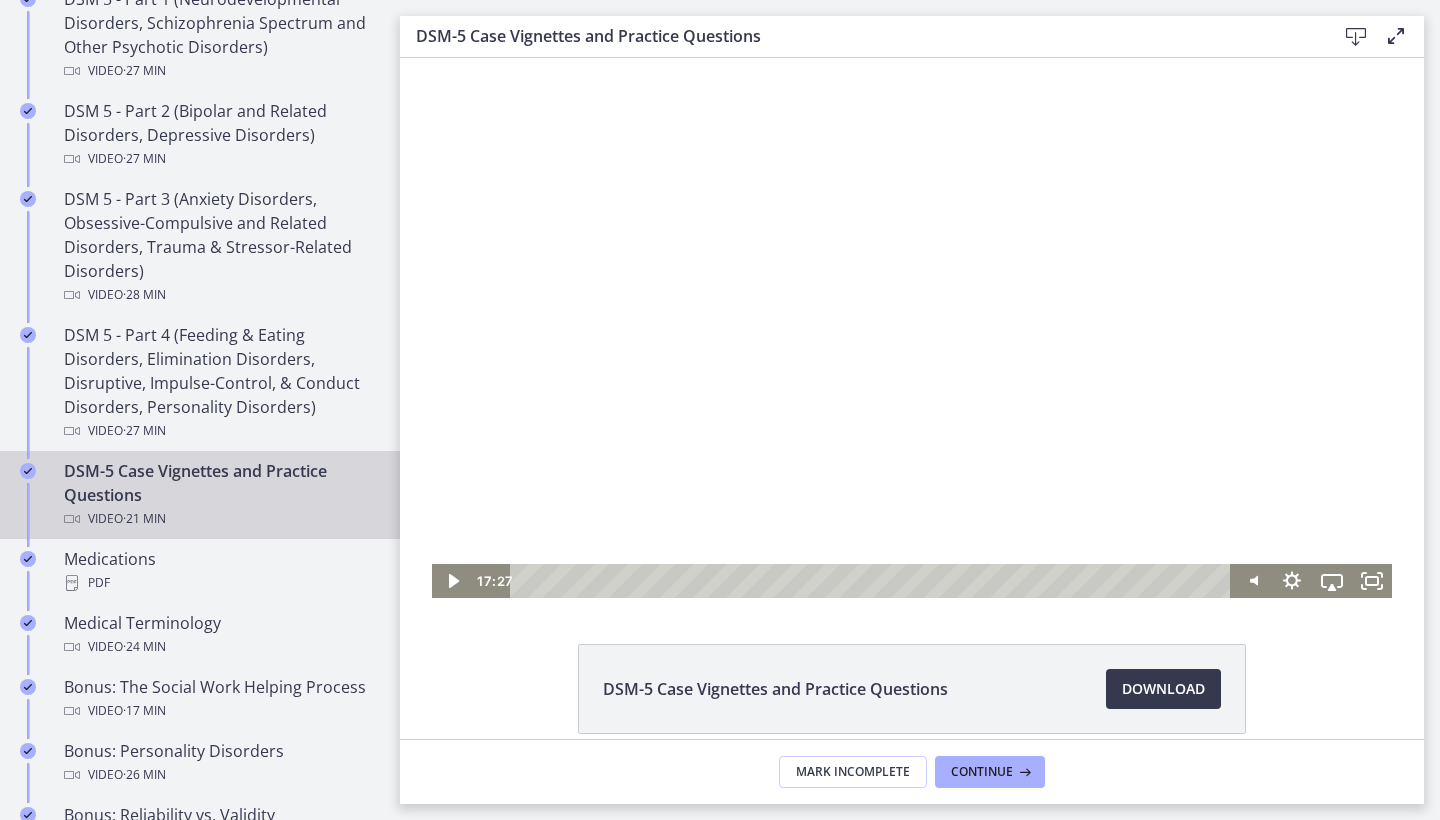 click at bounding box center [912, 328] 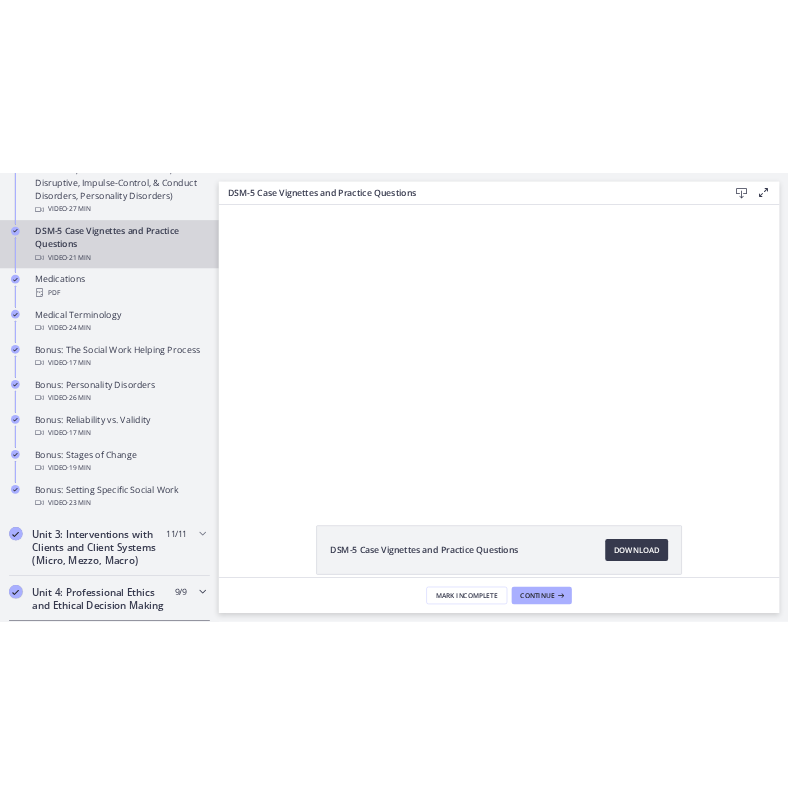 scroll, scrollTop: 1350, scrollLeft: 0, axis: vertical 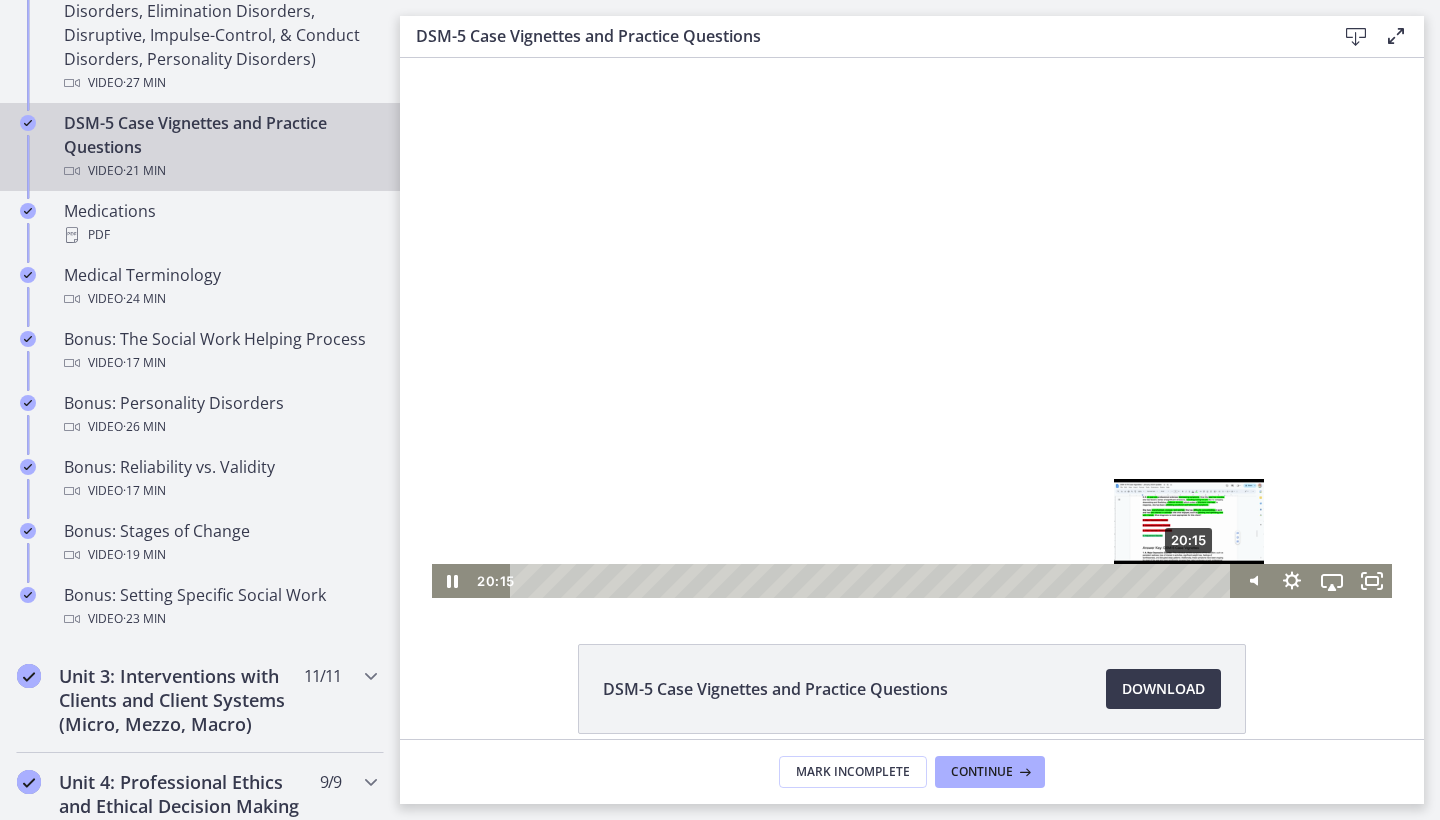 click on "20:15" at bounding box center (873, 581) 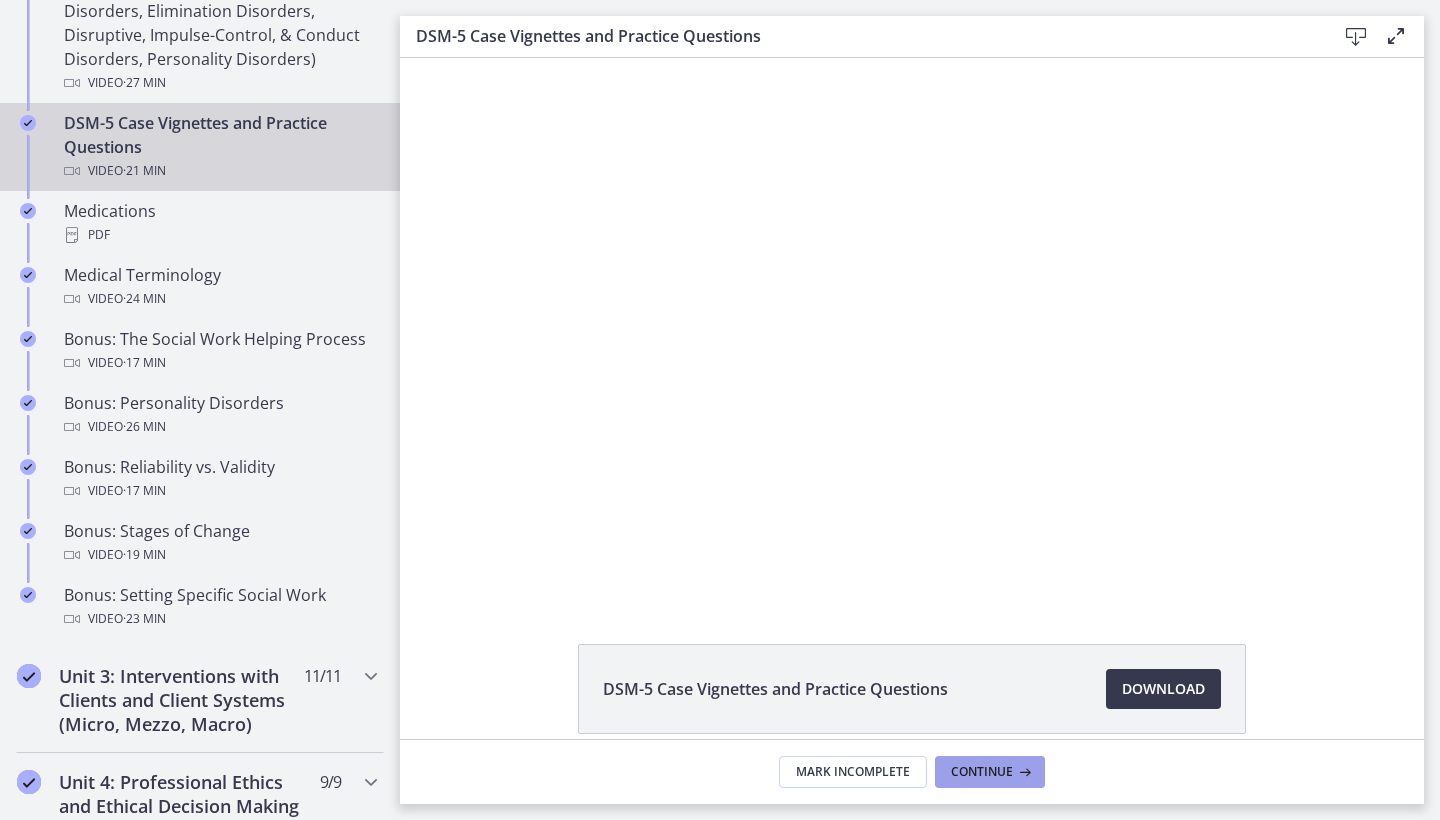 click on "Continue" at bounding box center (982, 772) 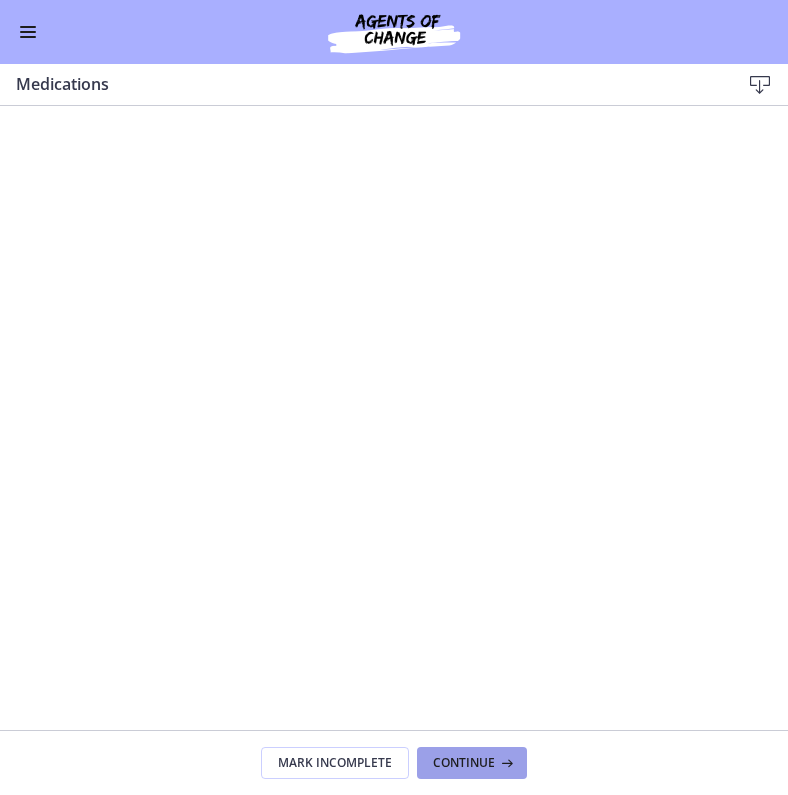 click on "Continue" at bounding box center [464, 763] 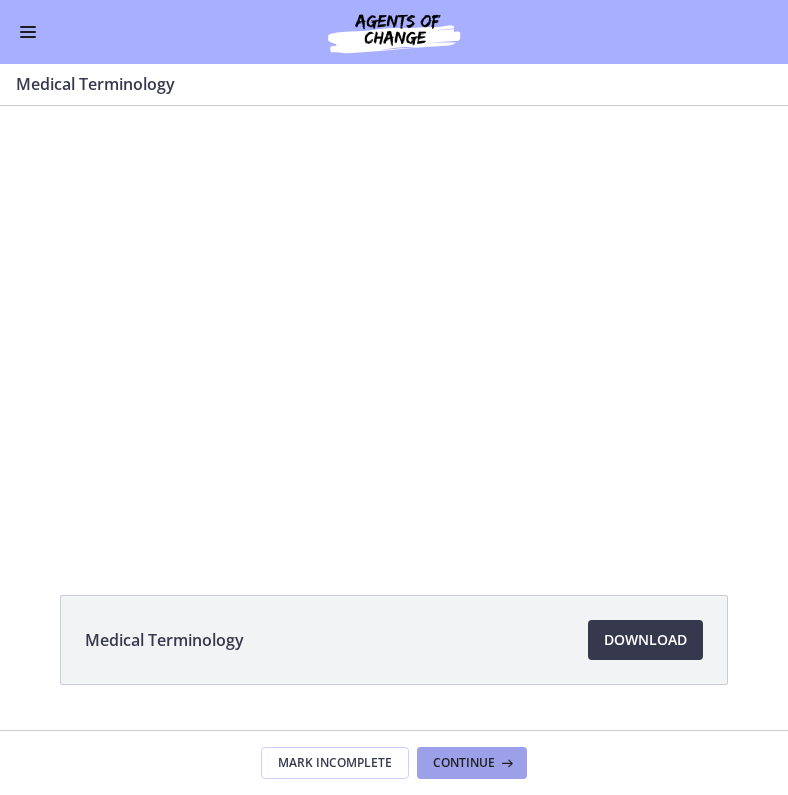 scroll, scrollTop: 0, scrollLeft: 0, axis: both 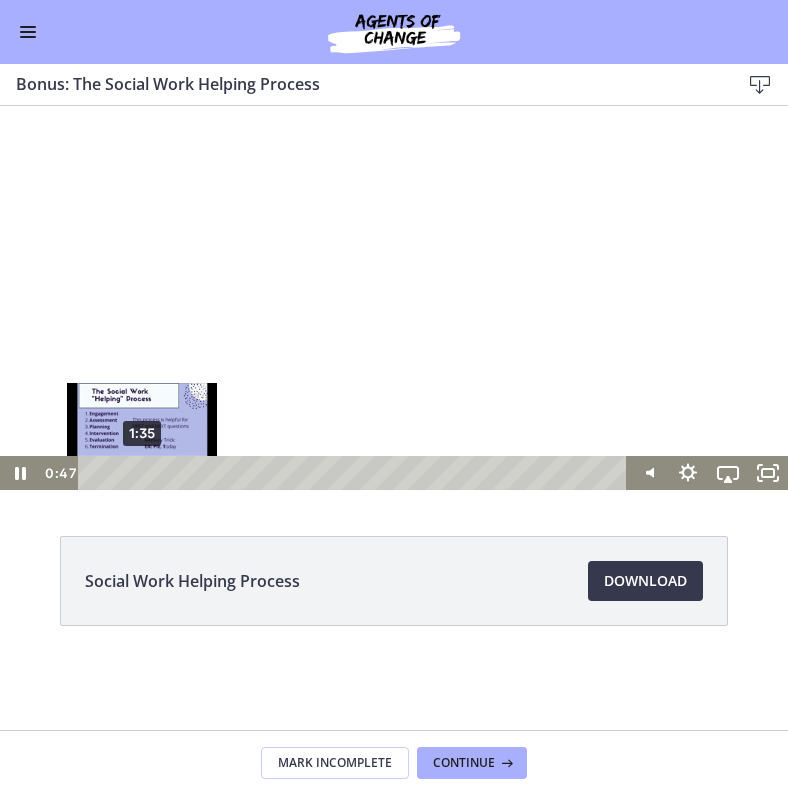 click on "1:35" at bounding box center [355, 473] 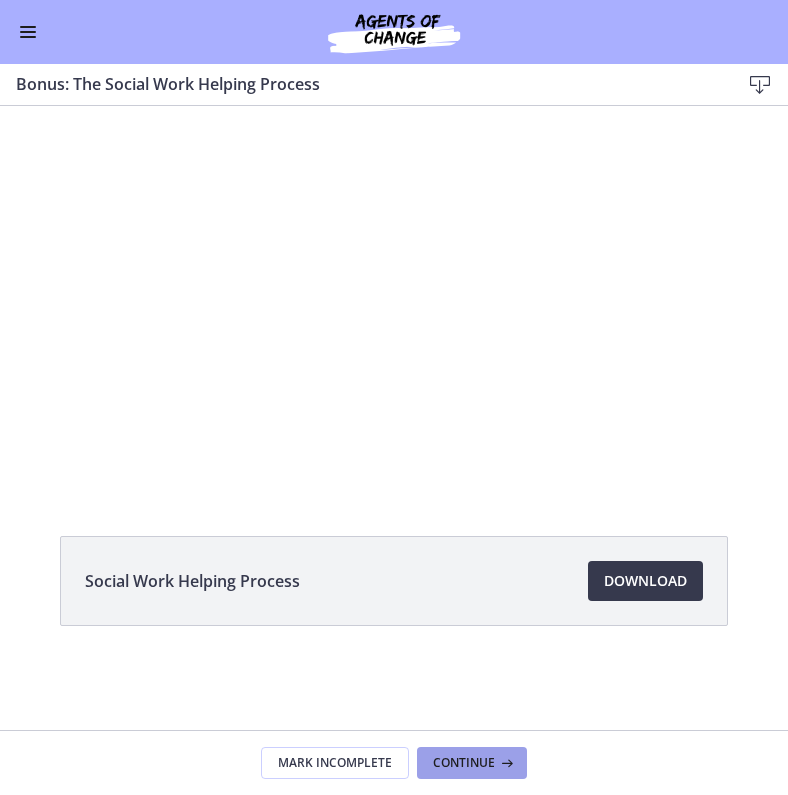 click on "Continue" at bounding box center (464, 763) 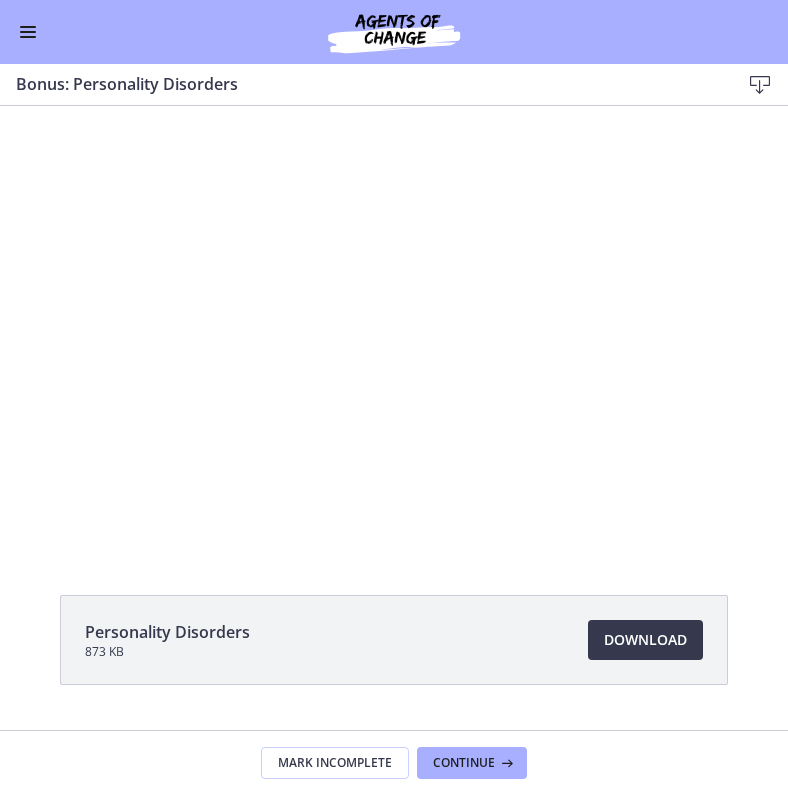 scroll, scrollTop: 0, scrollLeft: 0, axis: both 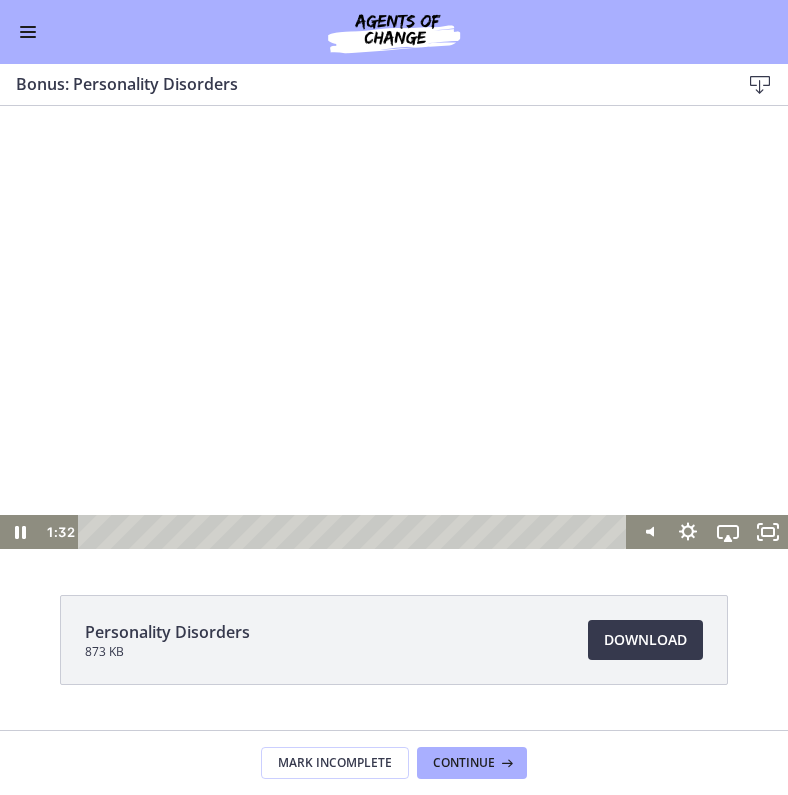 click at bounding box center (355, 532) 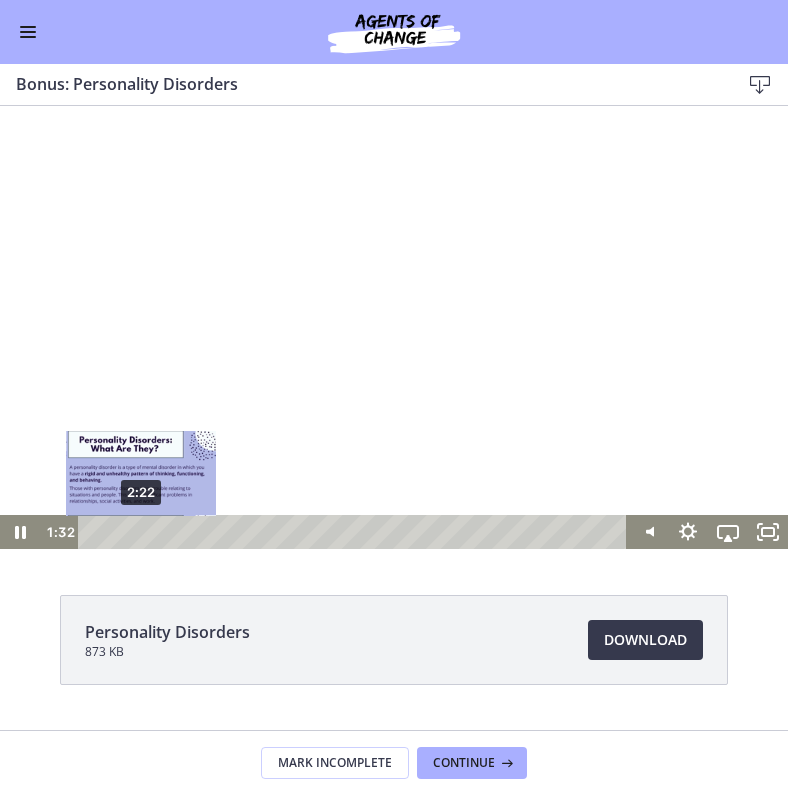 click on "2:22" at bounding box center (355, 532) 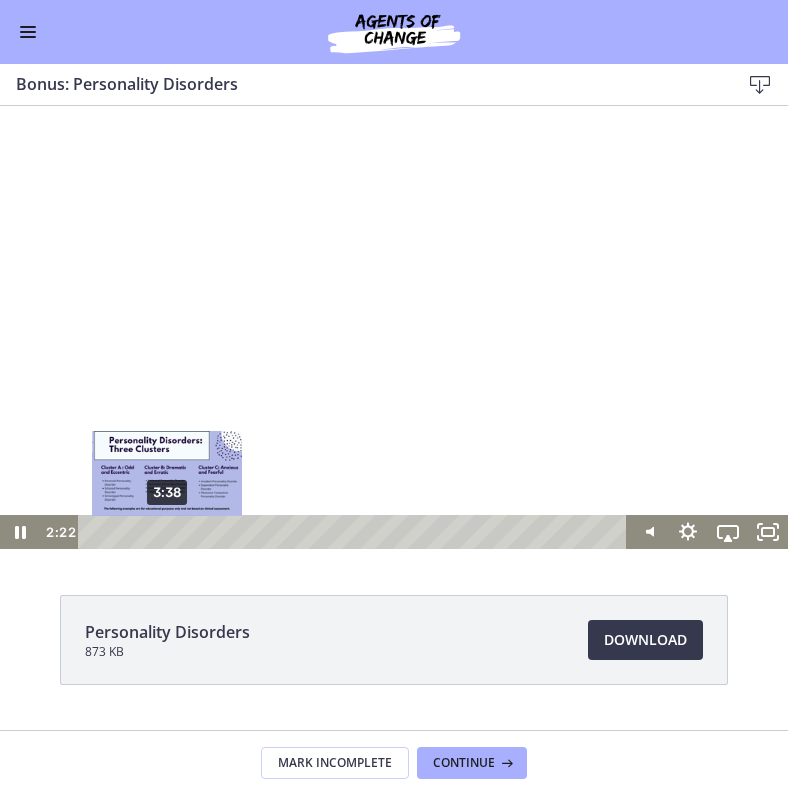 click on "3:38" at bounding box center (355, 532) 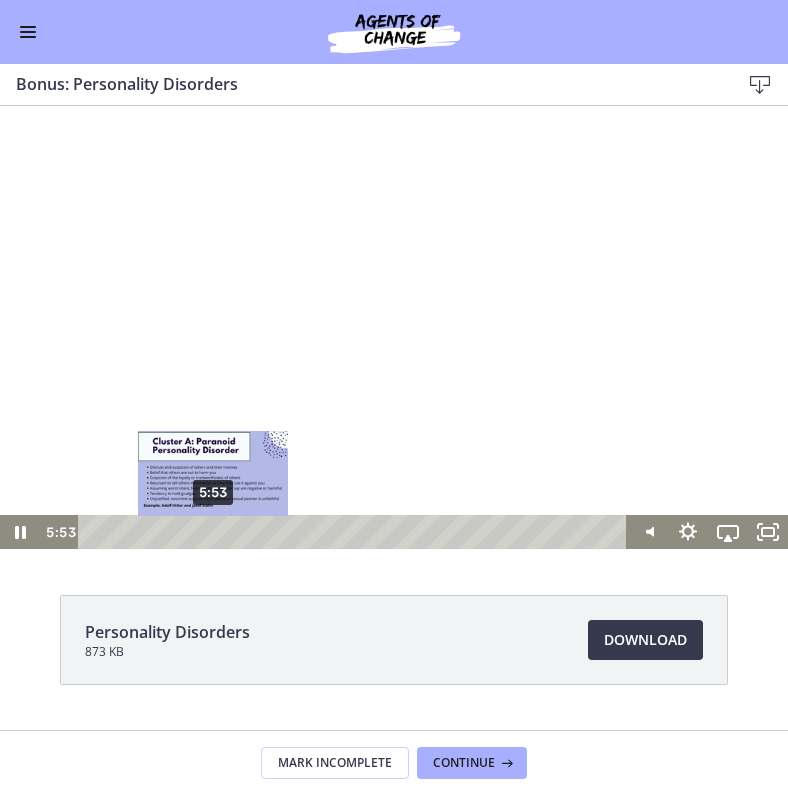 click on "5:53" at bounding box center [355, 532] 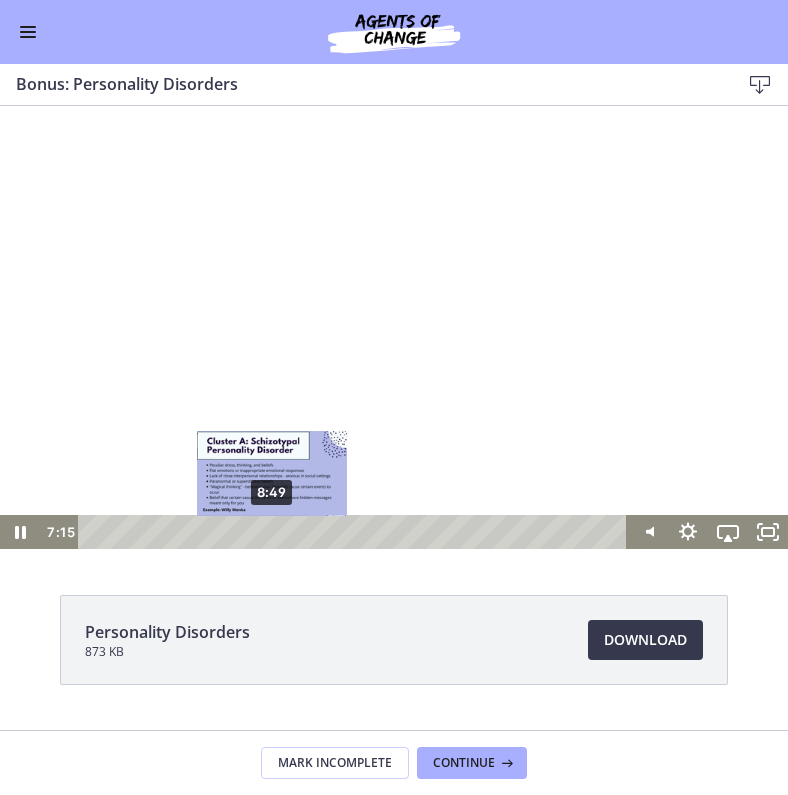 click on "8:49" at bounding box center [355, 532] 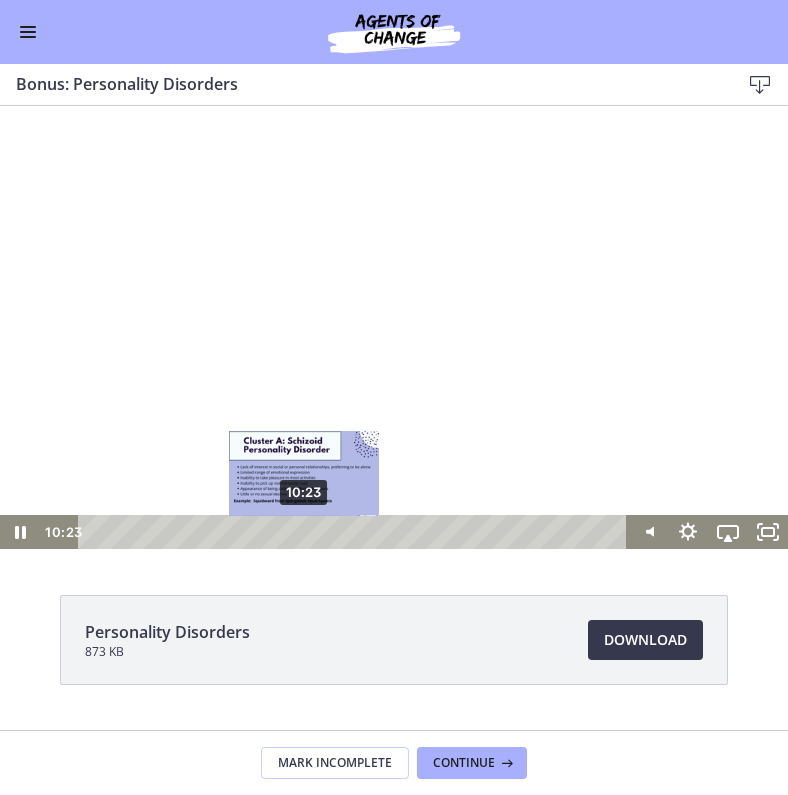 click on "10:23" at bounding box center [355, 532] 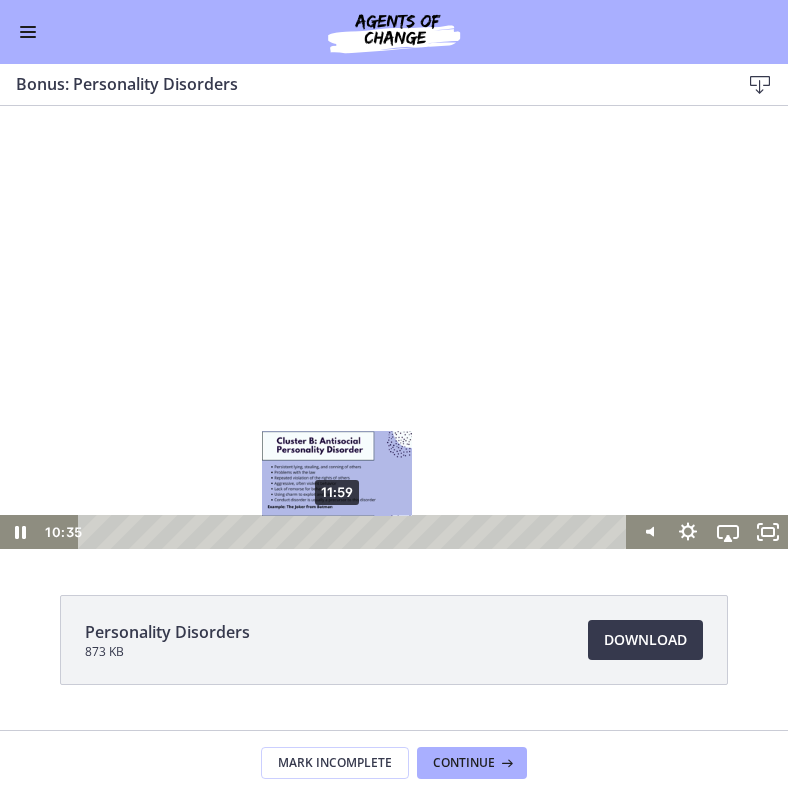 click on "11:59" at bounding box center [355, 532] 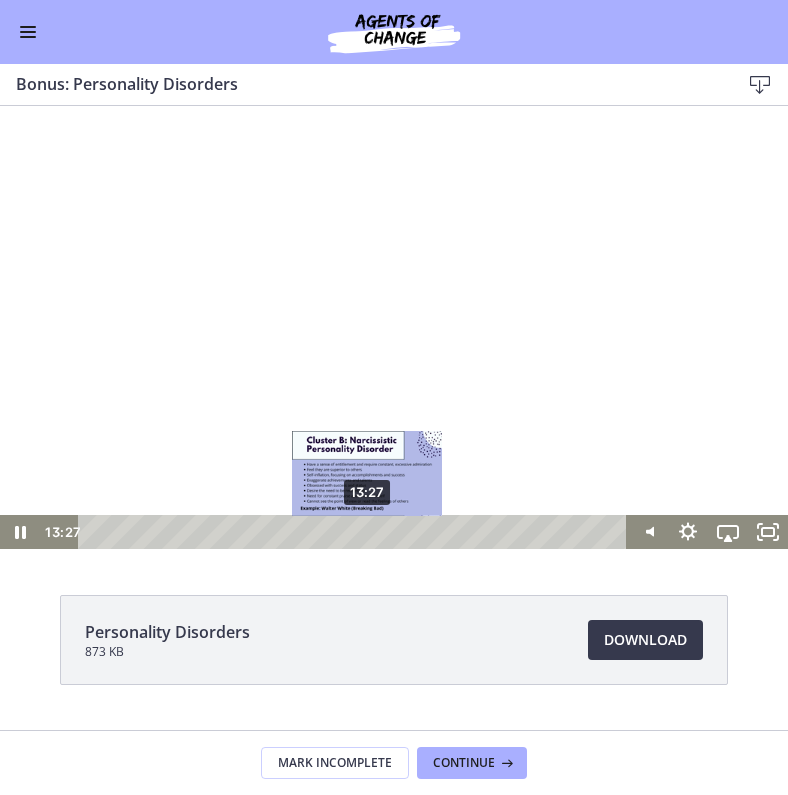 click on "13:27" at bounding box center (355, 532) 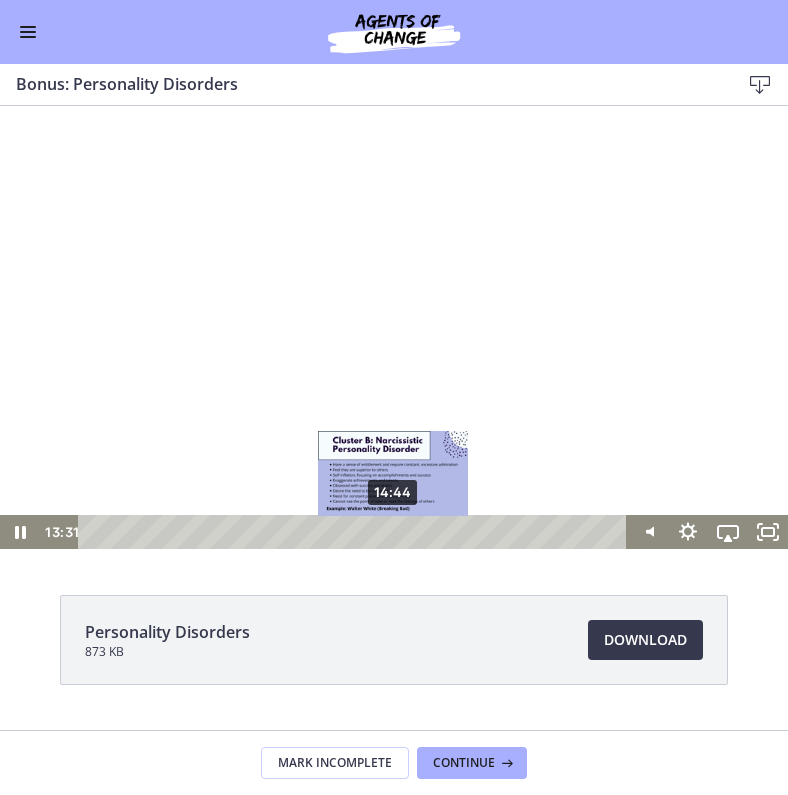 click on "14:44" at bounding box center [355, 532] 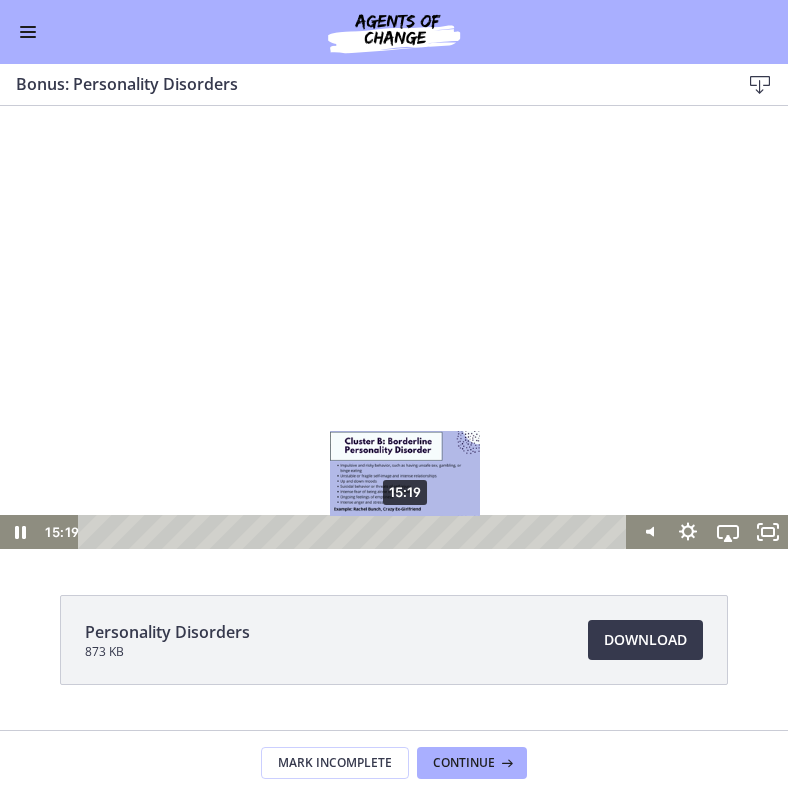 click on "15:19" at bounding box center (355, 532) 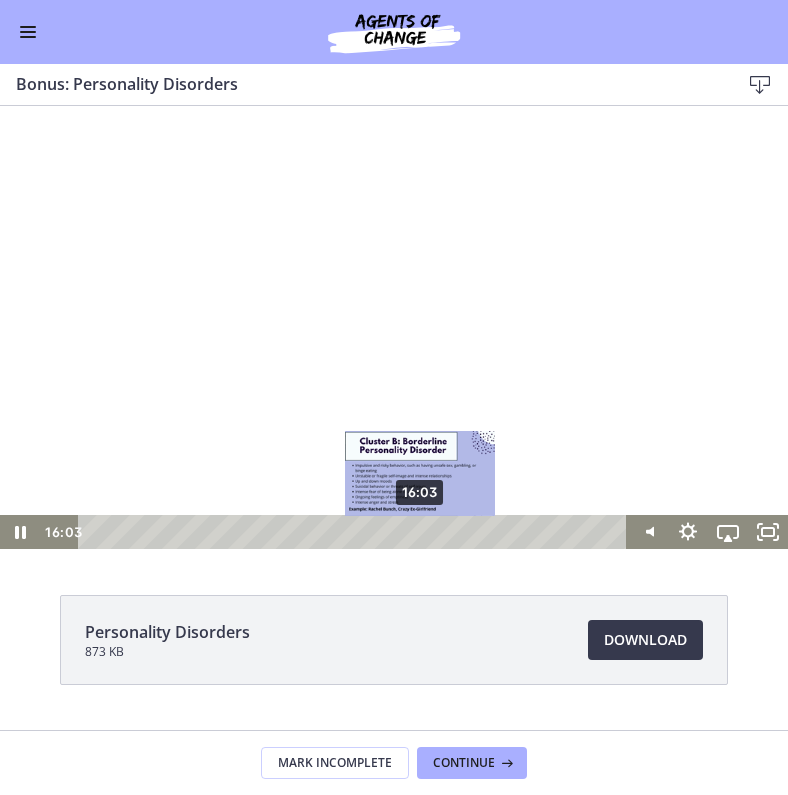 click on "16:03" at bounding box center [355, 532] 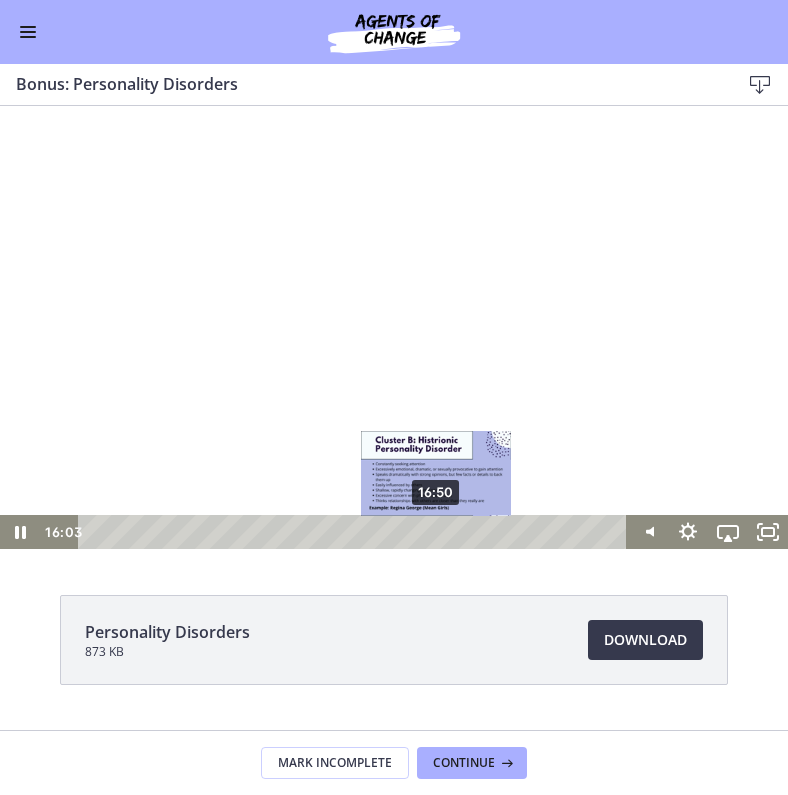 click on "16:50" at bounding box center [355, 532] 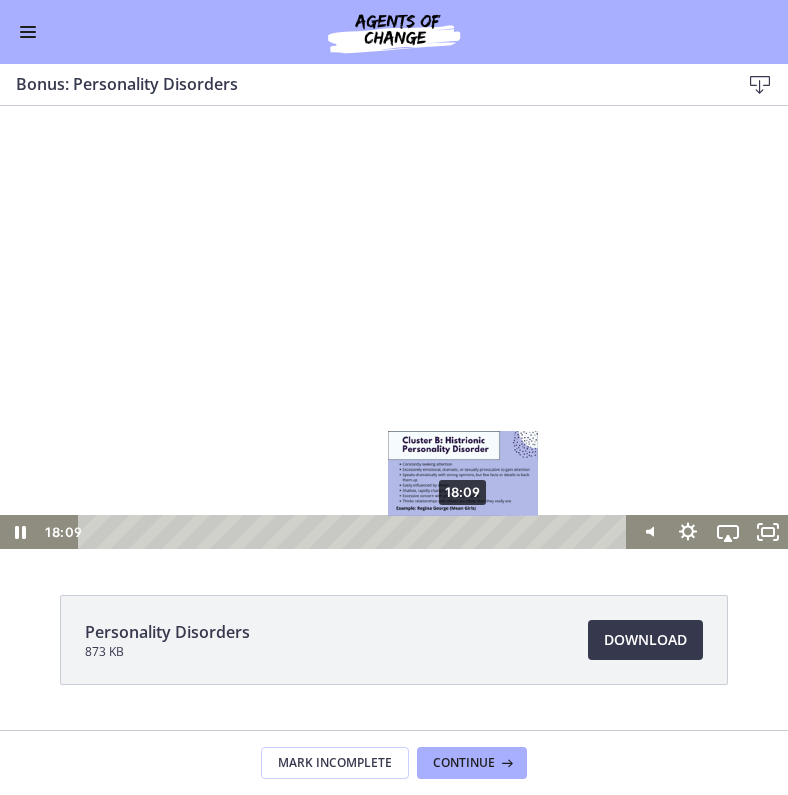 click on "18:09" at bounding box center (355, 532) 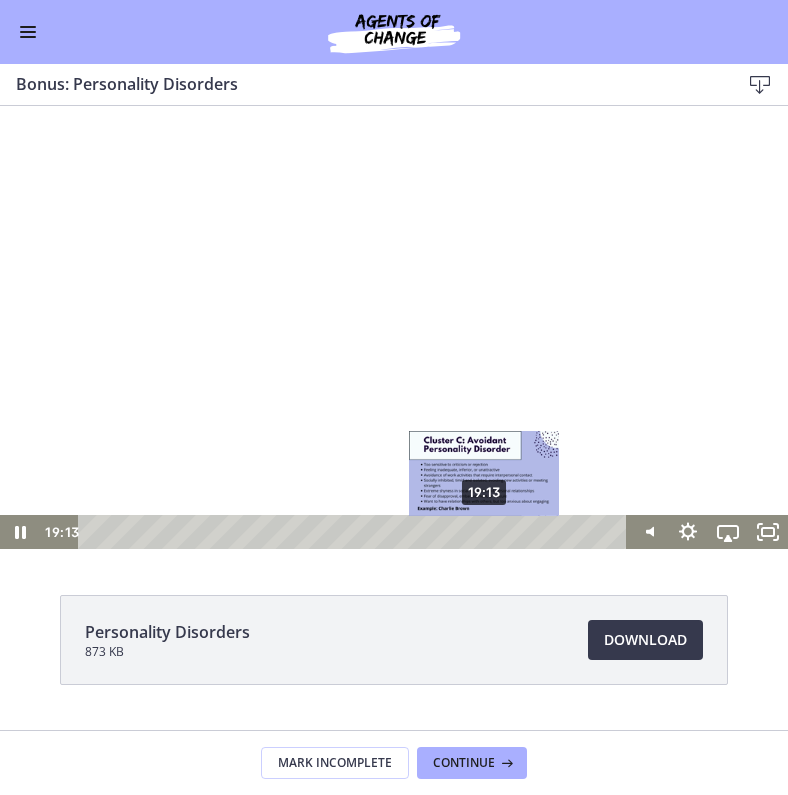 click on "19:13" at bounding box center [355, 532] 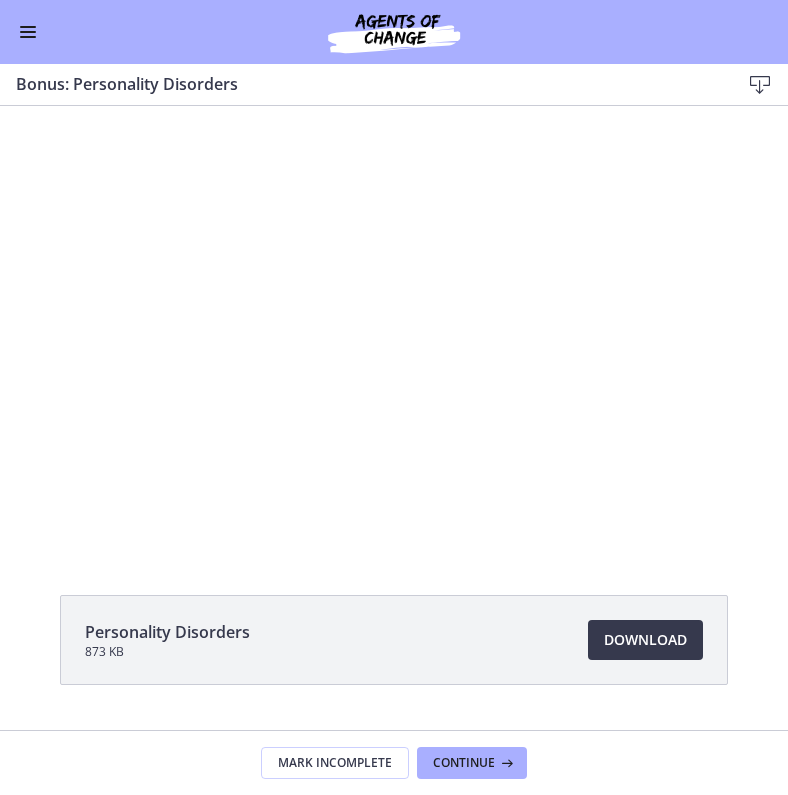 click on "Personality Disorders
873 KB
Download
Opens in a new window" at bounding box center (394, 640) 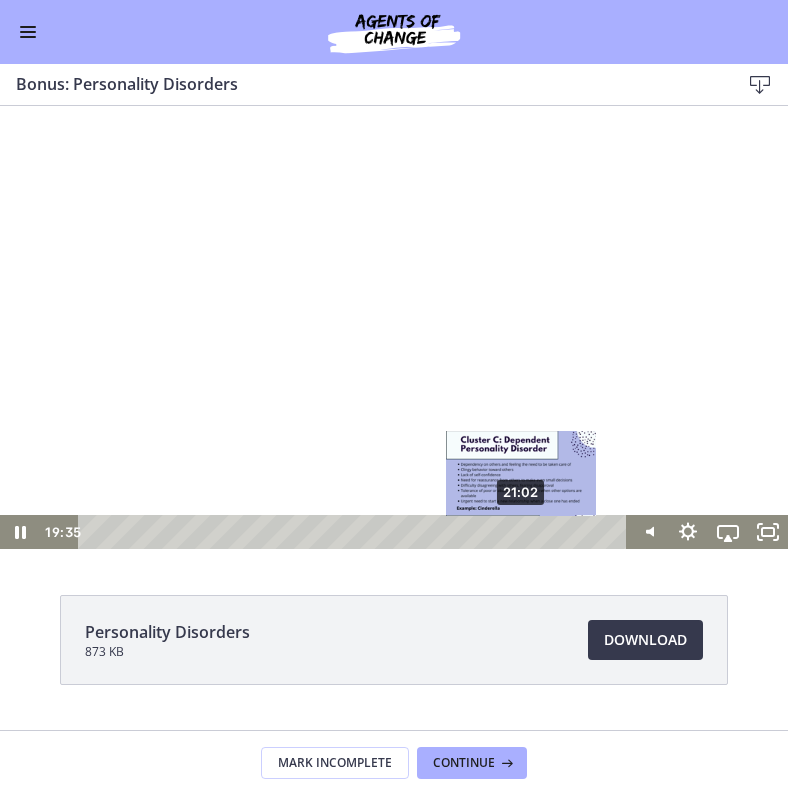click on "21:02" at bounding box center [355, 532] 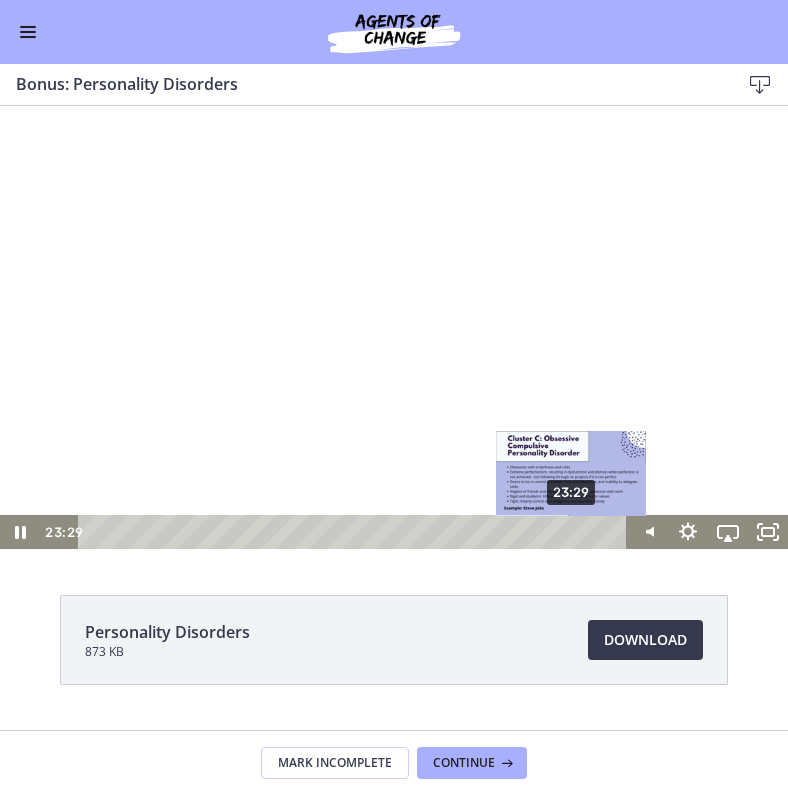 click on "23:29" at bounding box center [355, 532] 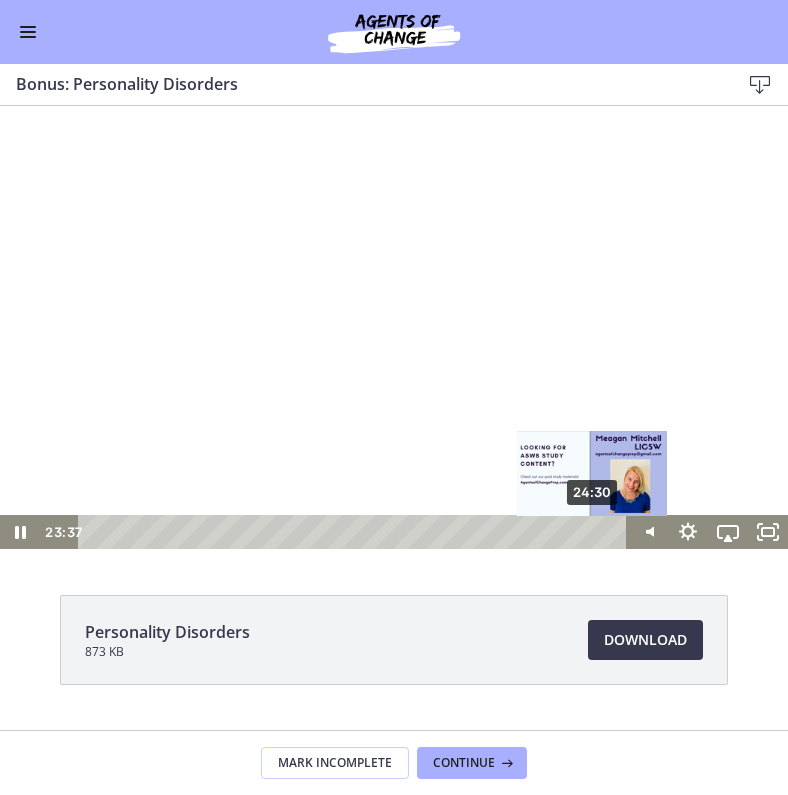 click on "24:30" at bounding box center (355, 532) 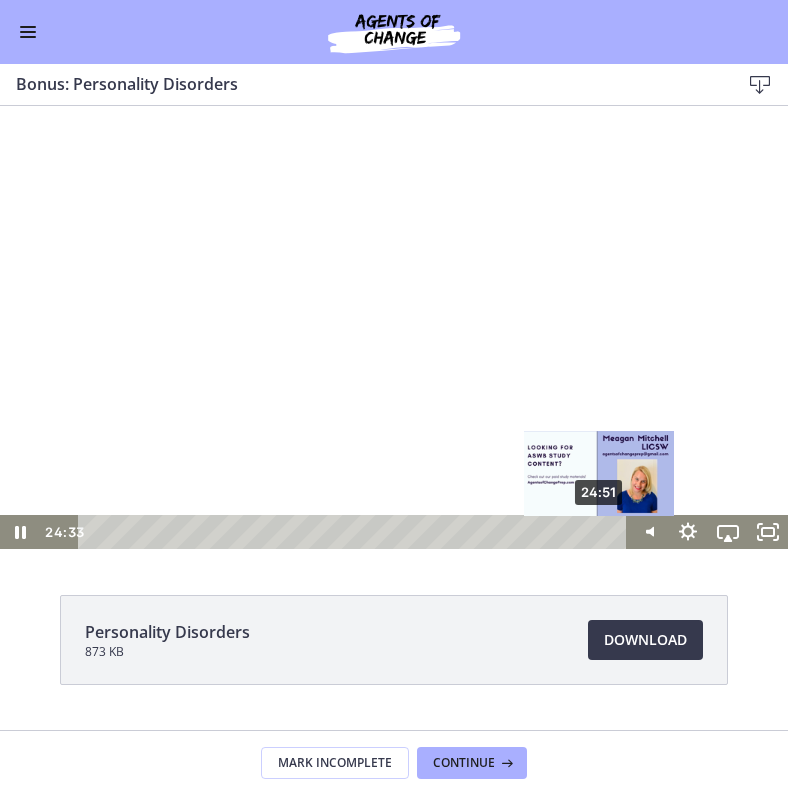 click on "24:51" at bounding box center [355, 532] 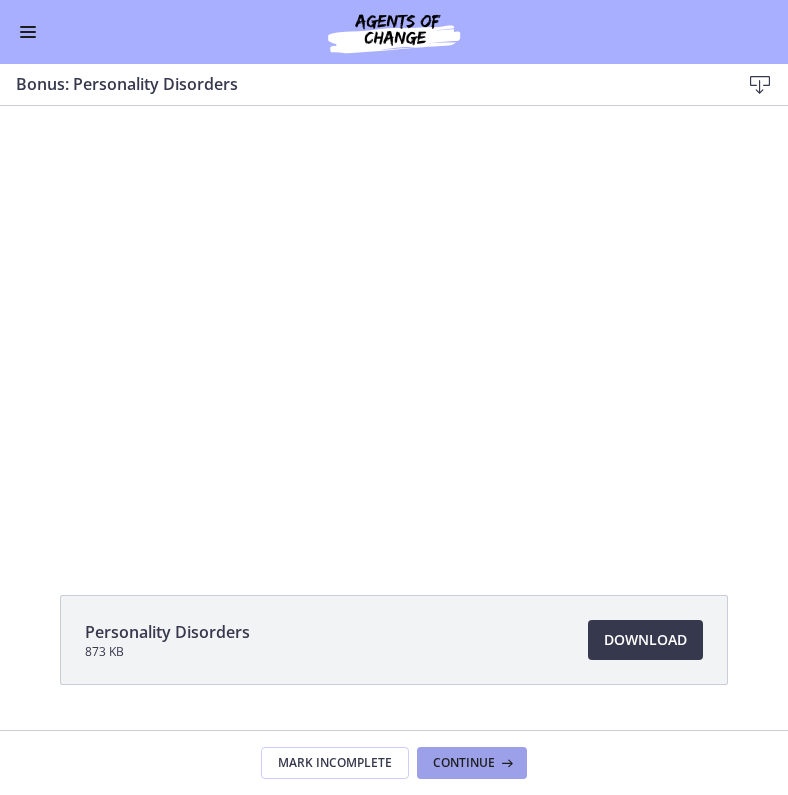 click at bounding box center (505, 763) 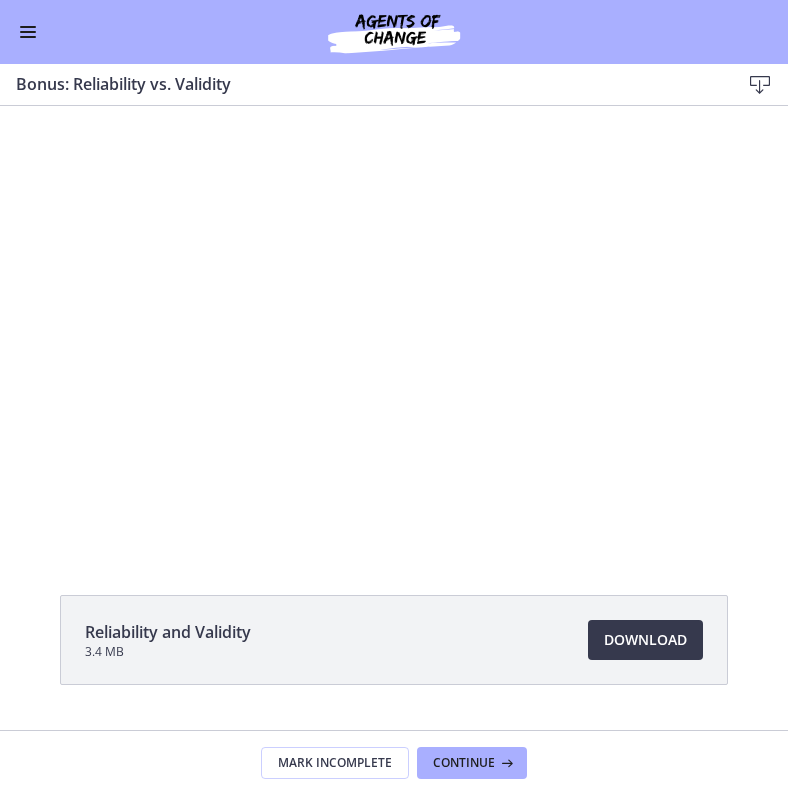 scroll, scrollTop: 0, scrollLeft: 0, axis: both 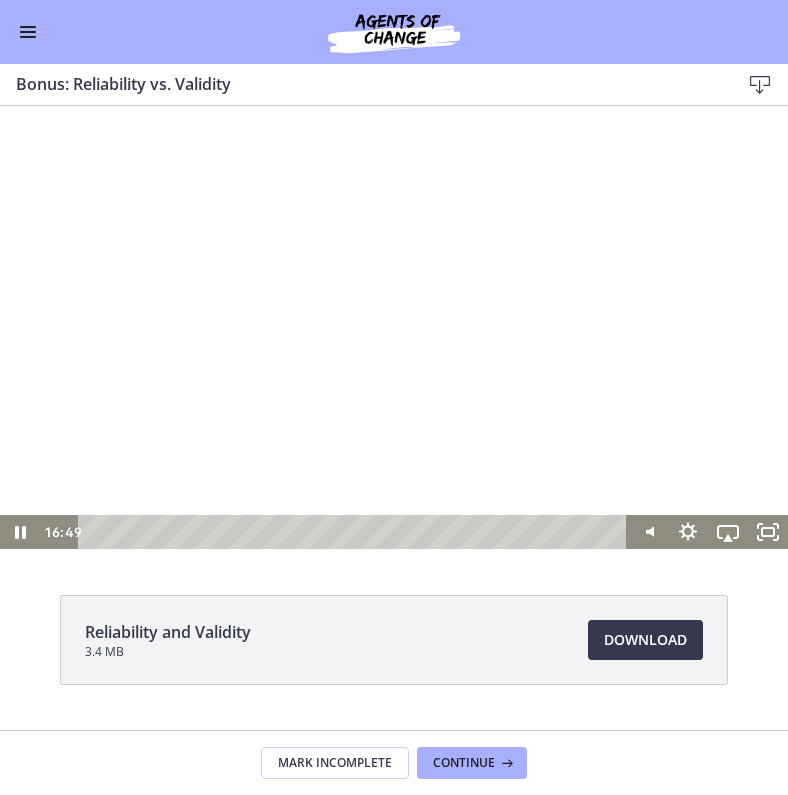 click at bounding box center [355, 532] 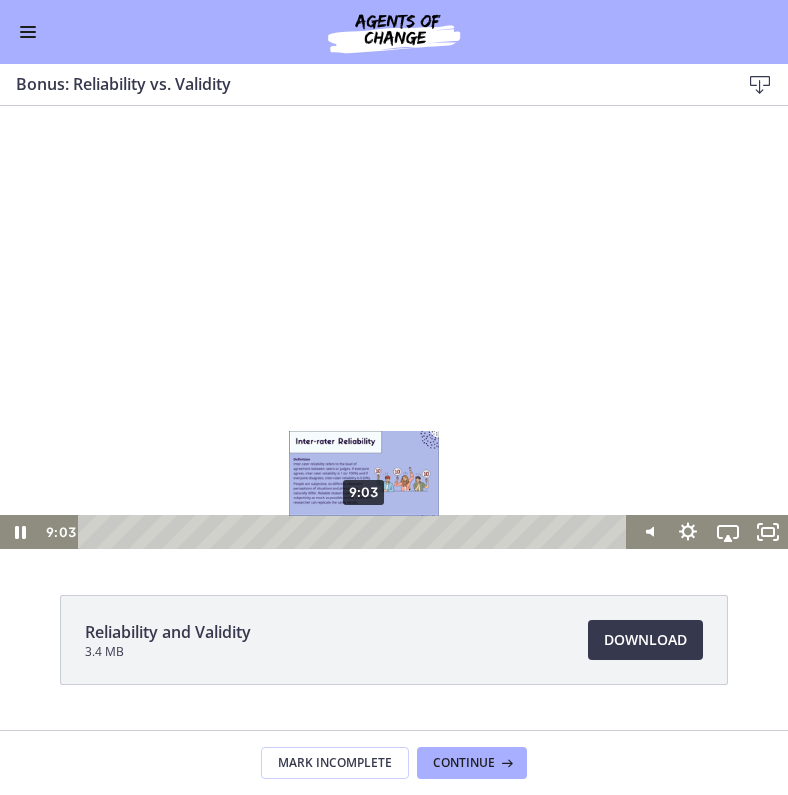 click on "9:03" at bounding box center [355, 532] 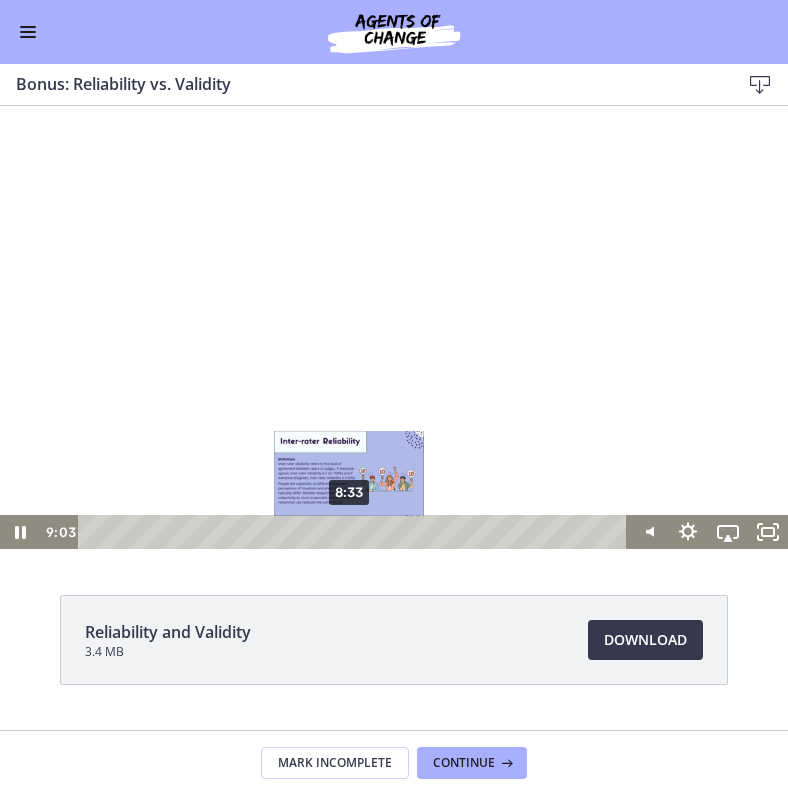 click on "8:33" at bounding box center [355, 532] 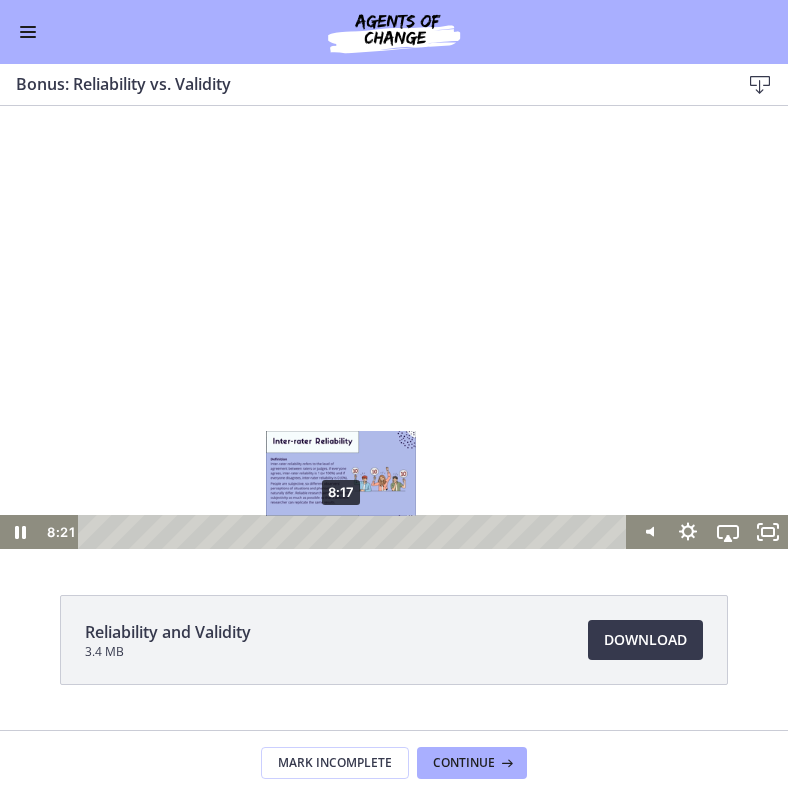 click on "8:17" at bounding box center [355, 532] 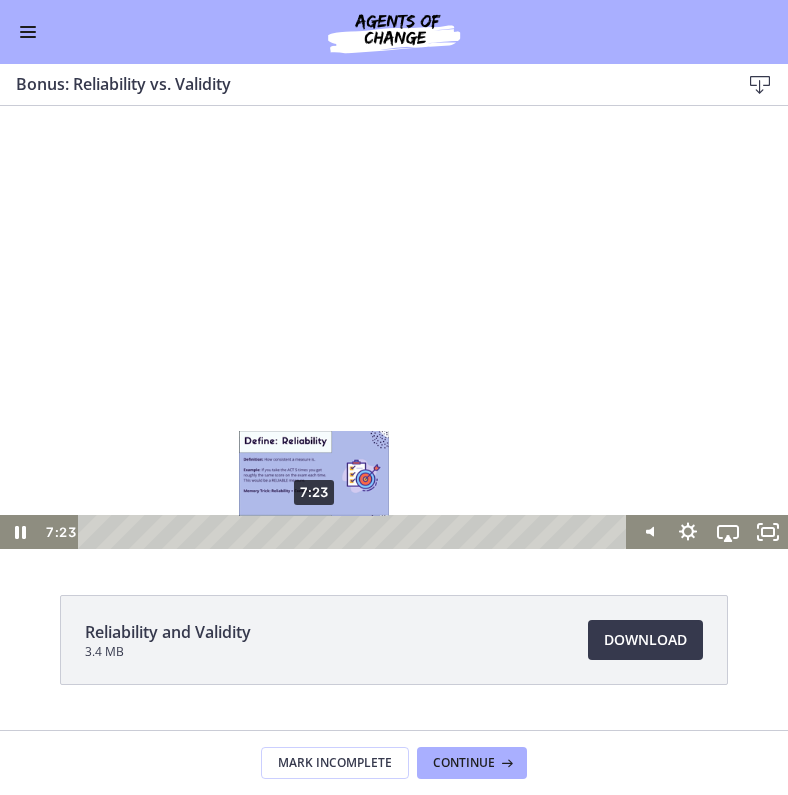 click on "7:23" at bounding box center [355, 532] 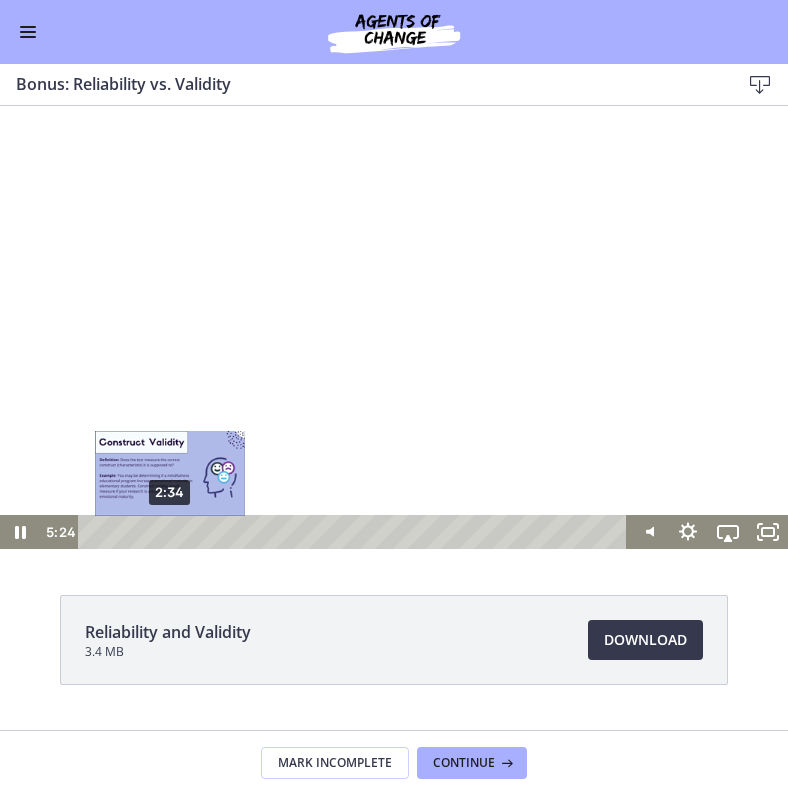 click on "2:34" at bounding box center [355, 532] 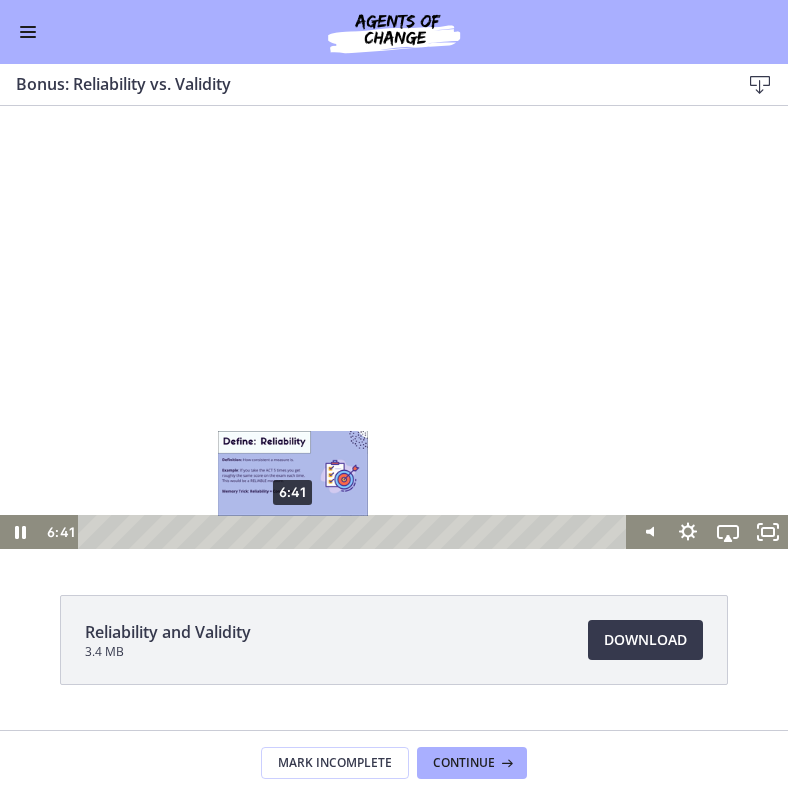 click on "6:41" at bounding box center [355, 532] 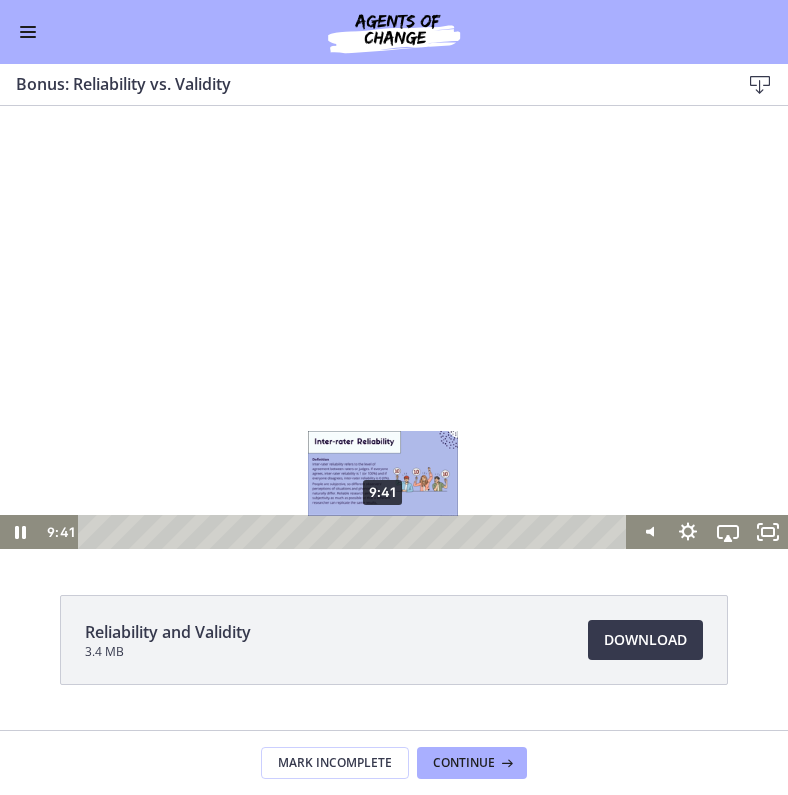 click on "9:41" at bounding box center (355, 532) 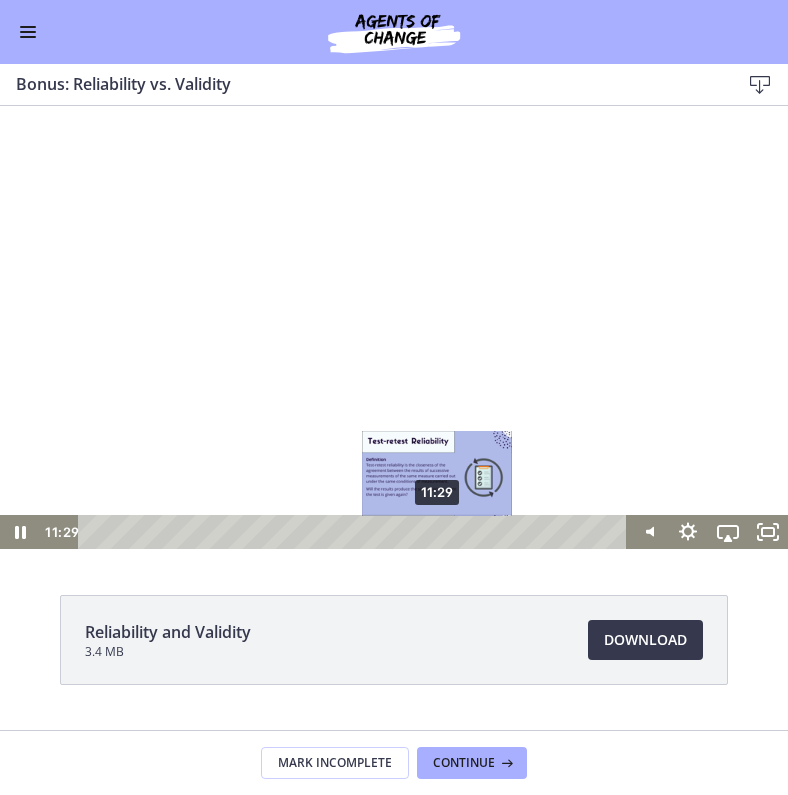 click on "11:29" at bounding box center [355, 532] 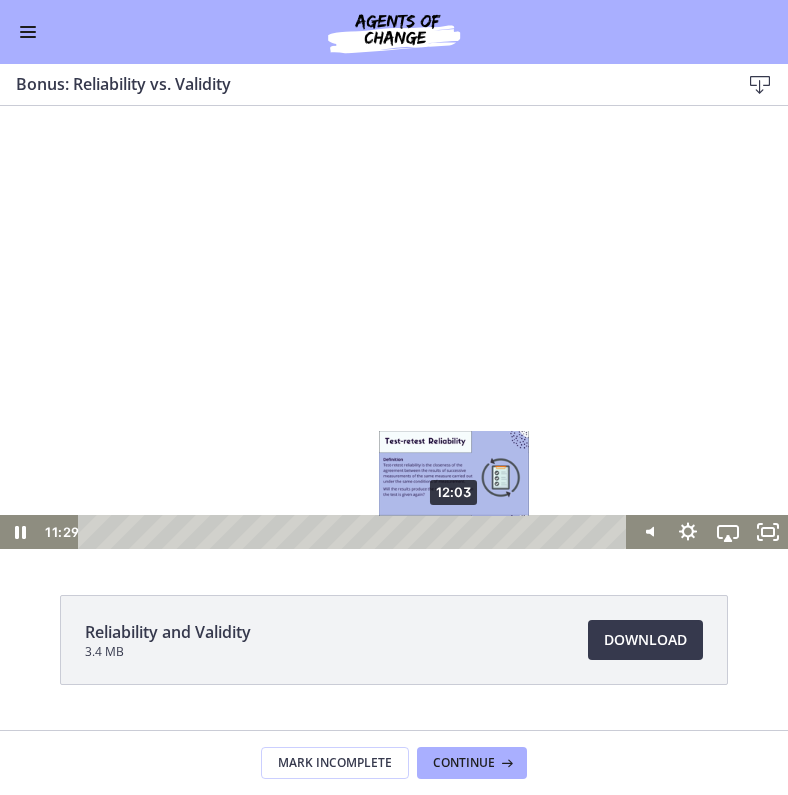 click on "12:03" at bounding box center [355, 532] 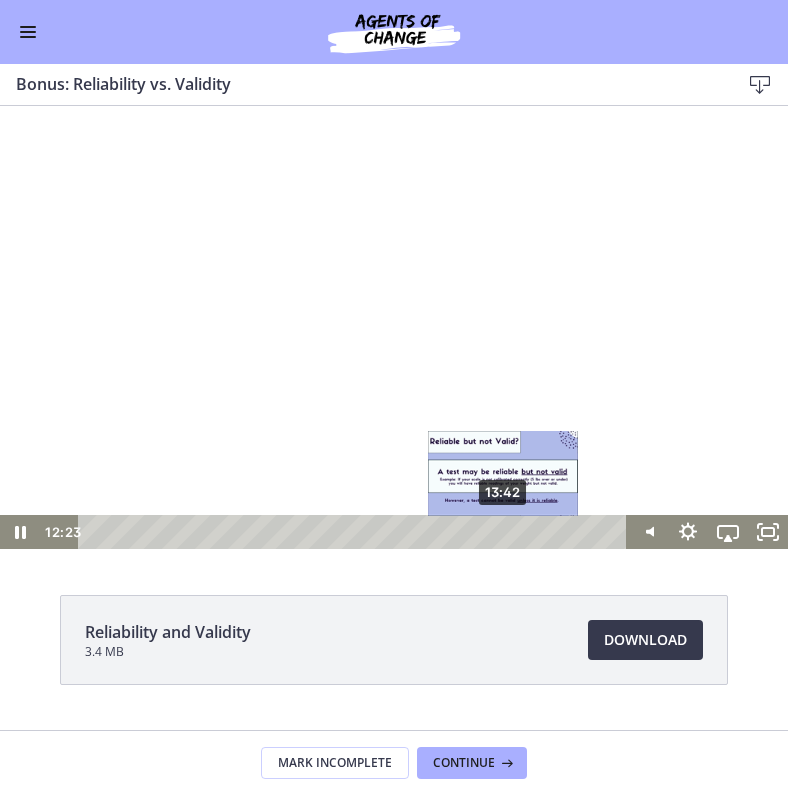 click on "13:42" at bounding box center [355, 532] 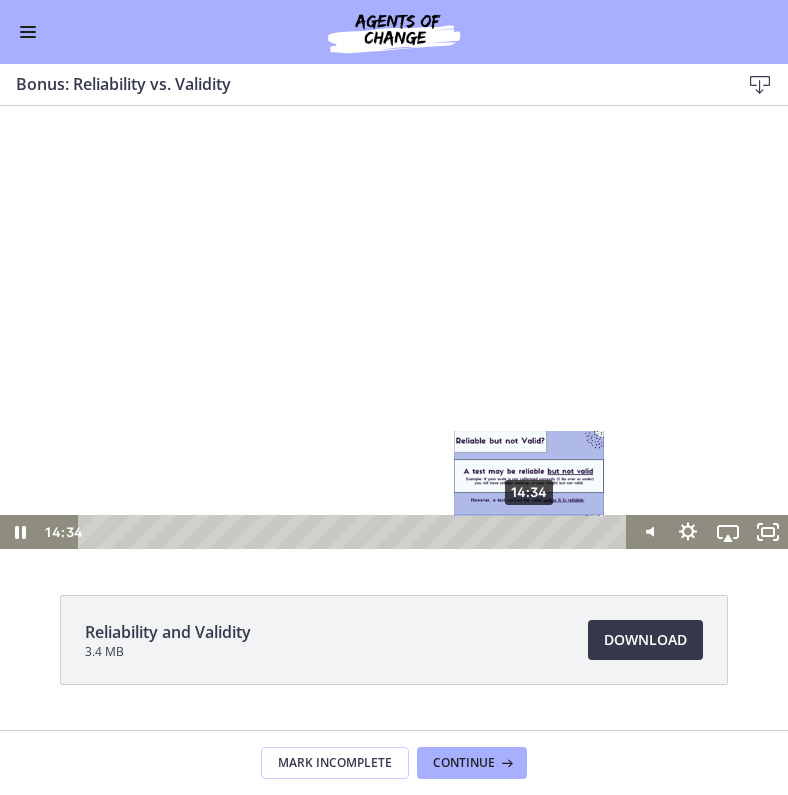 click on "14:34" at bounding box center (355, 532) 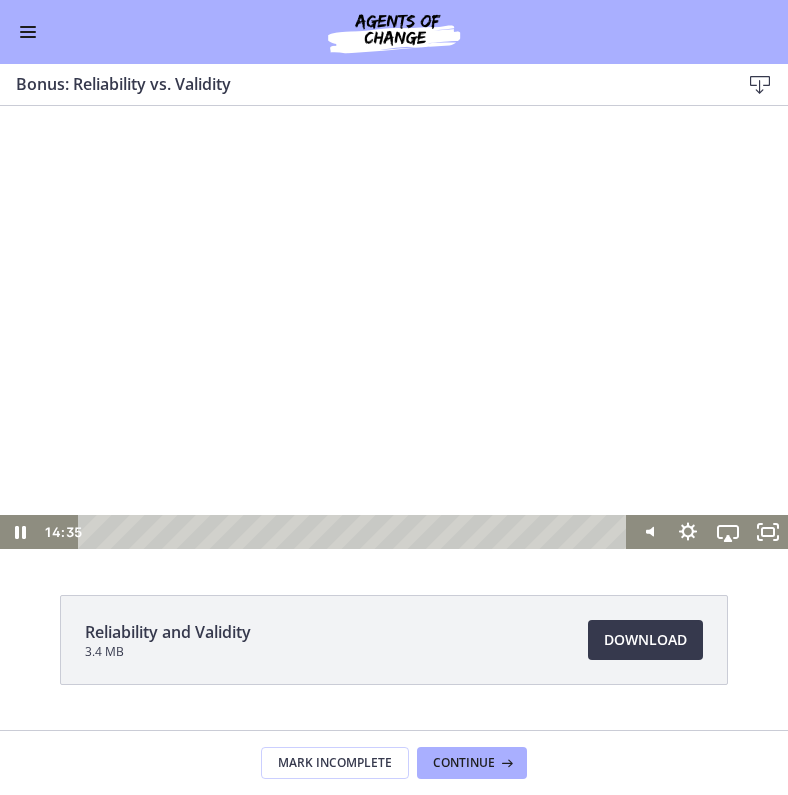 click at bounding box center [394, 327] 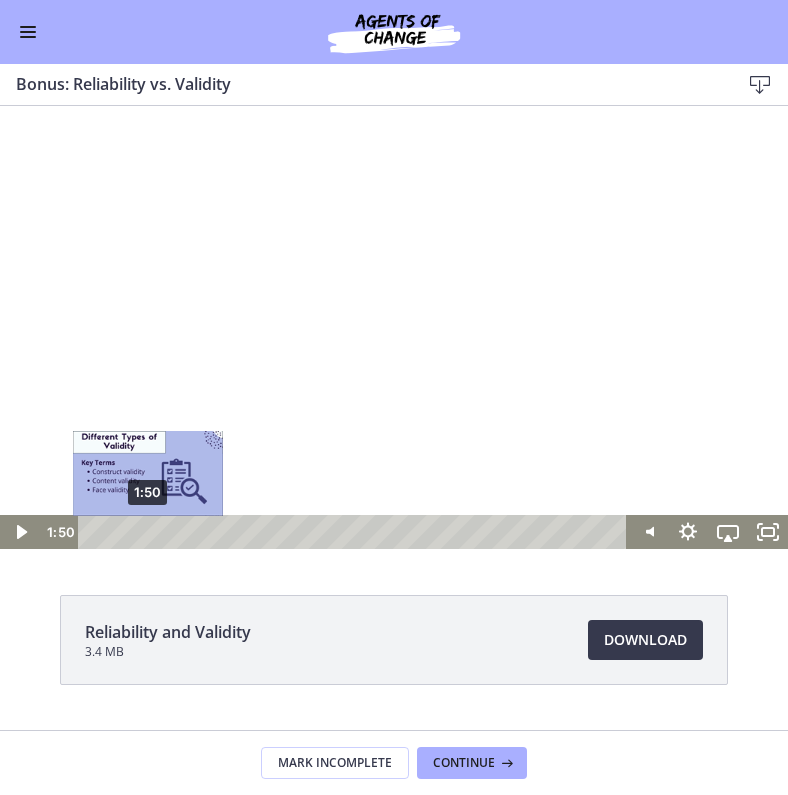 click on "1:50" at bounding box center [355, 532] 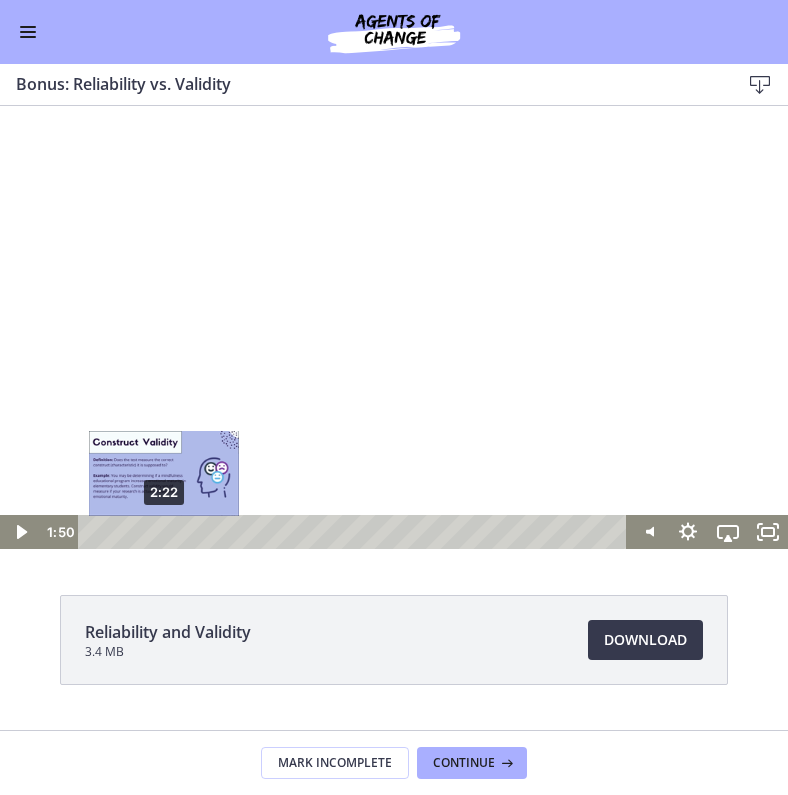 click on "2:22" at bounding box center (355, 532) 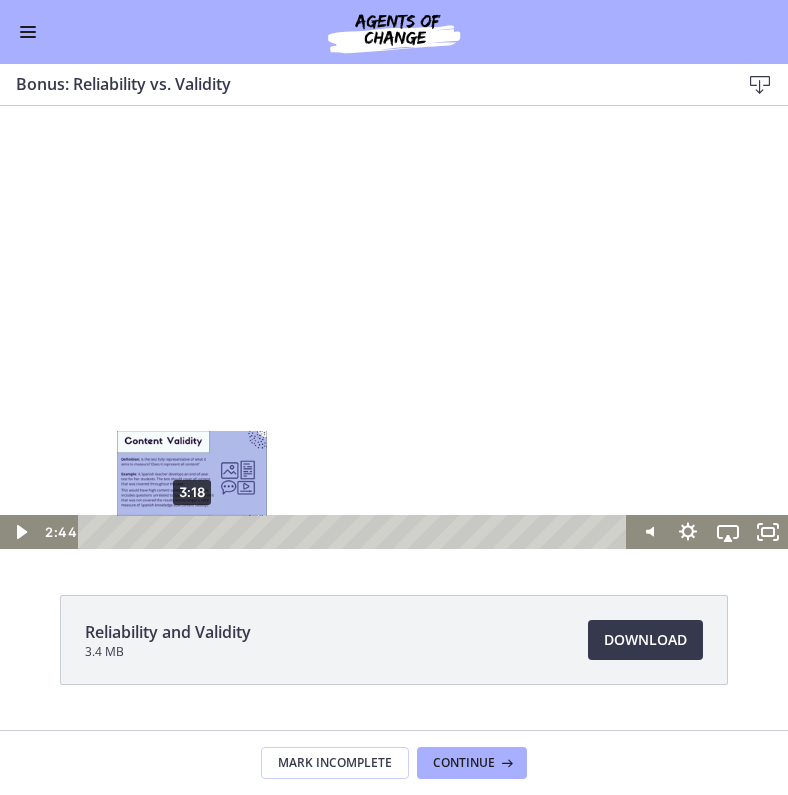 click on "3:18" at bounding box center [355, 532] 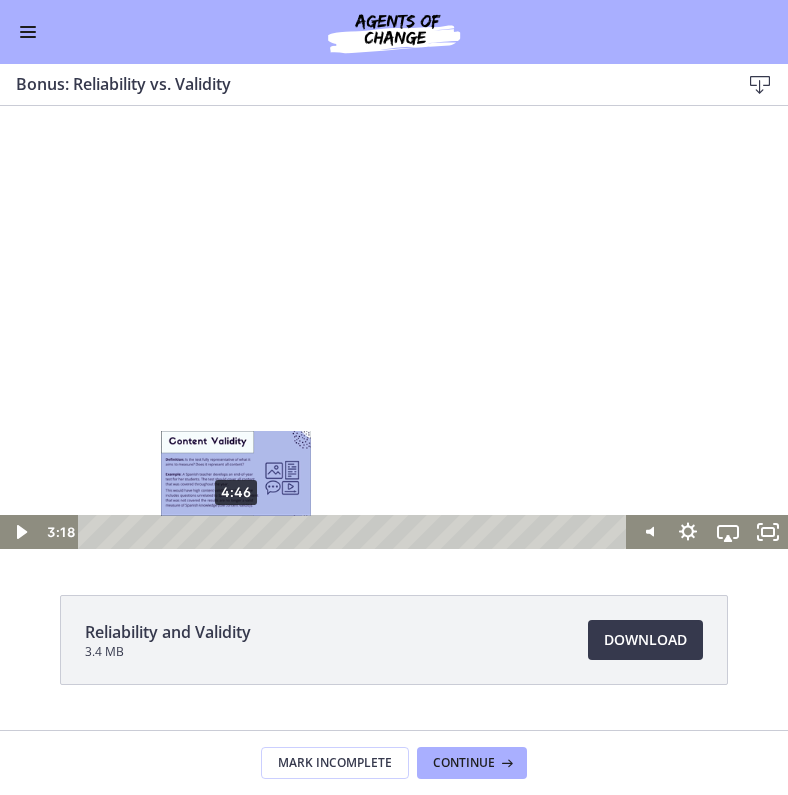 click on "4:46" at bounding box center (355, 532) 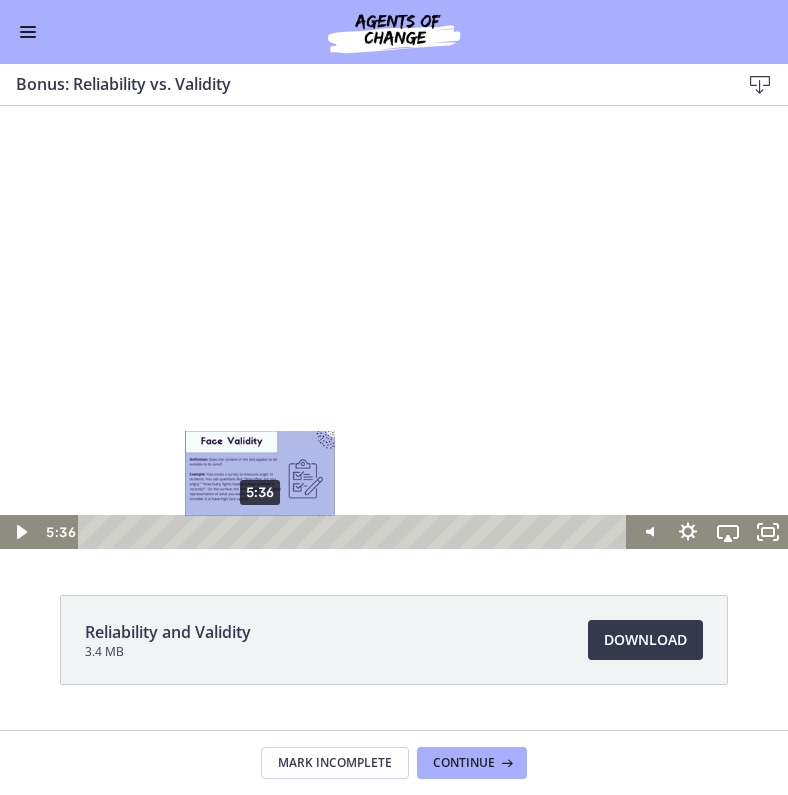 click on "5:36" at bounding box center (355, 532) 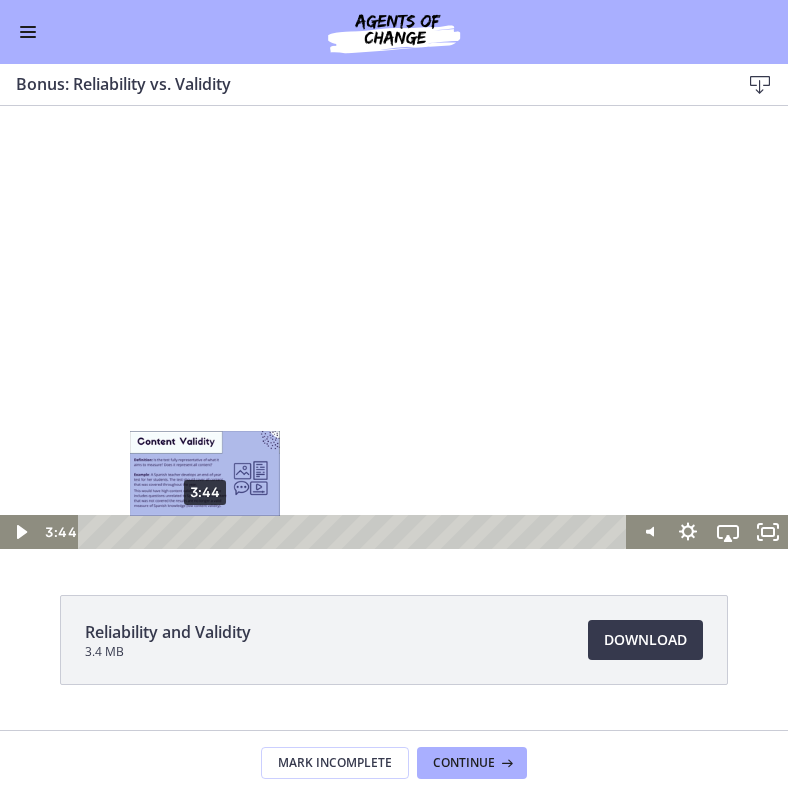 click on "3:44" at bounding box center [355, 532] 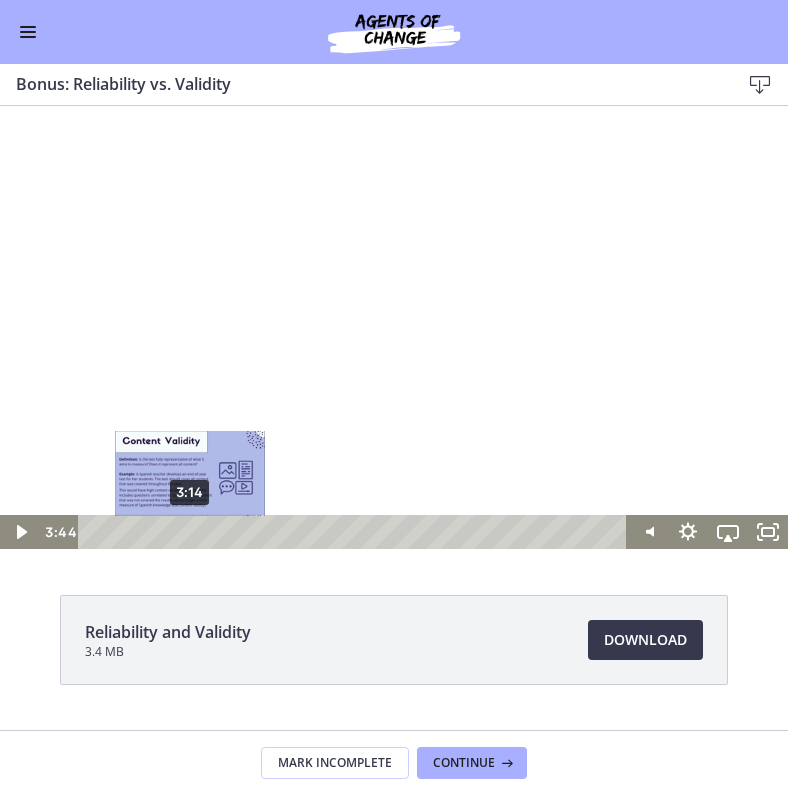 click on "3:14" at bounding box center (355, 532) 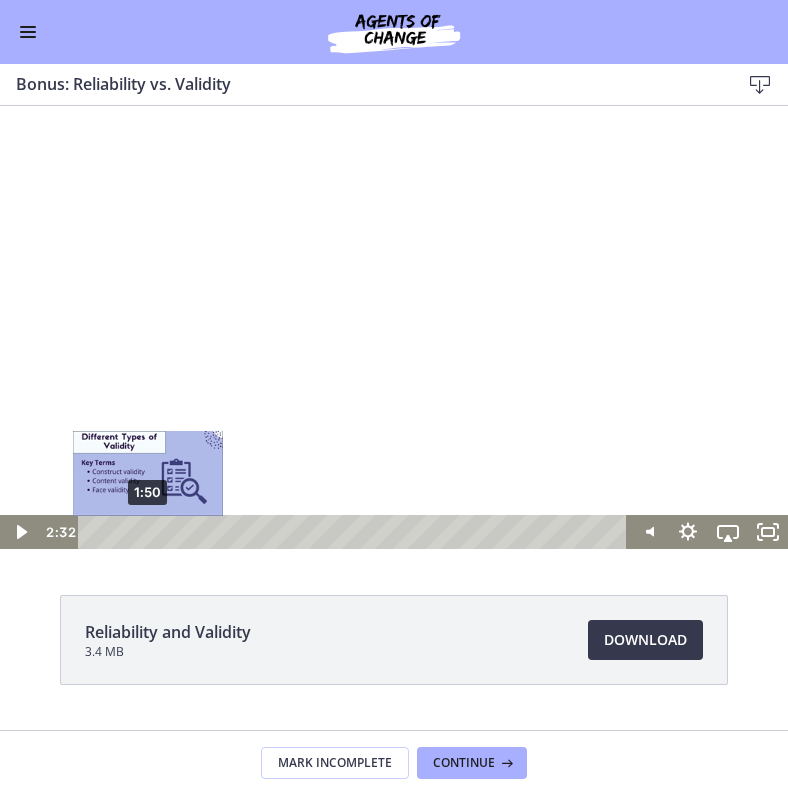 click on "1:50" at bounding box center (355, 532) 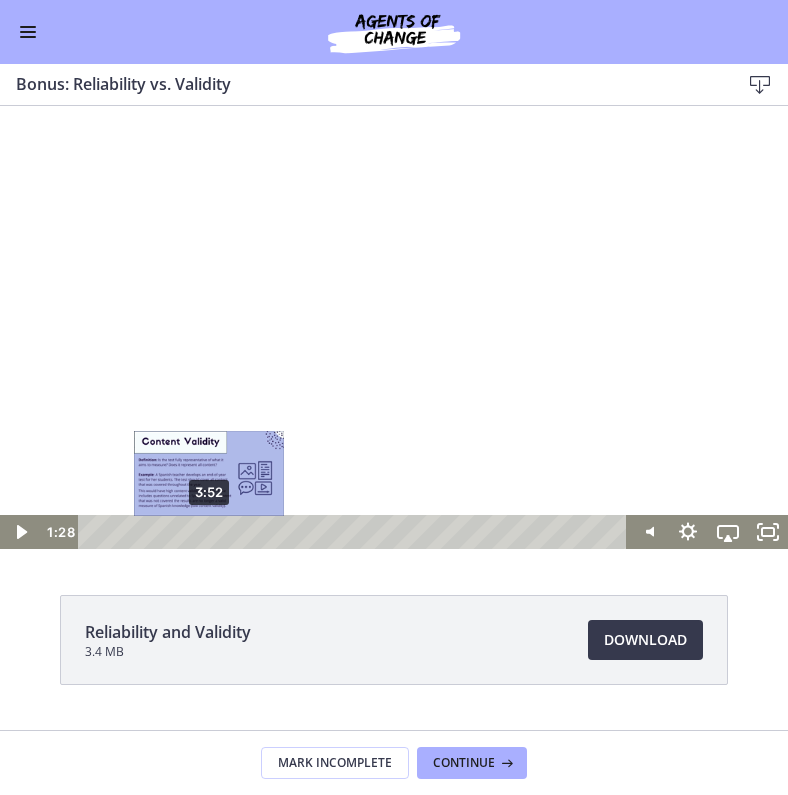 click on "3:52" at bounding box center [355, 532] 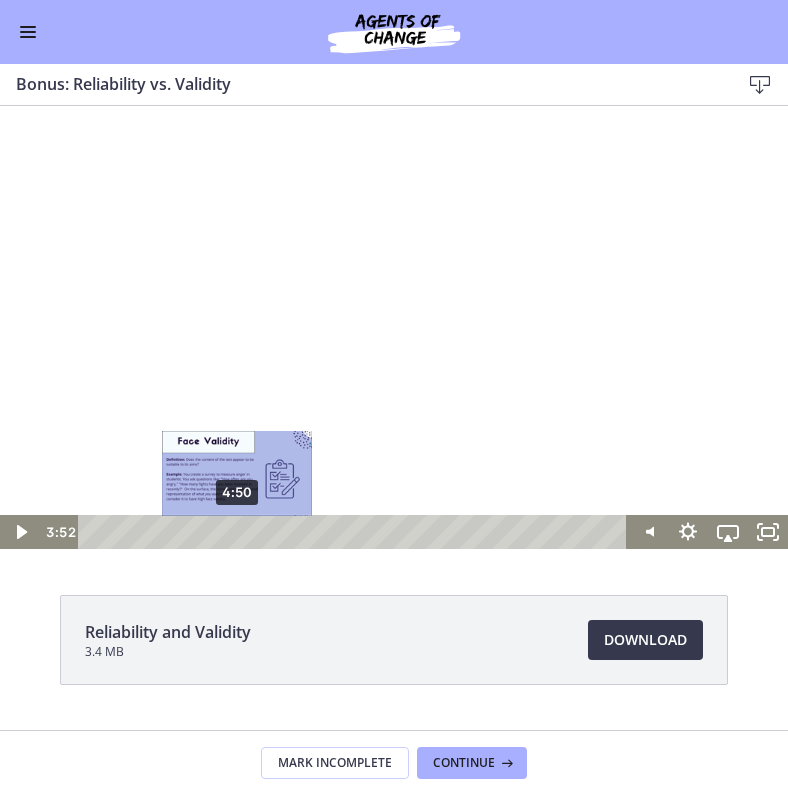 click on "4:50" at bounding box center [355, 532] 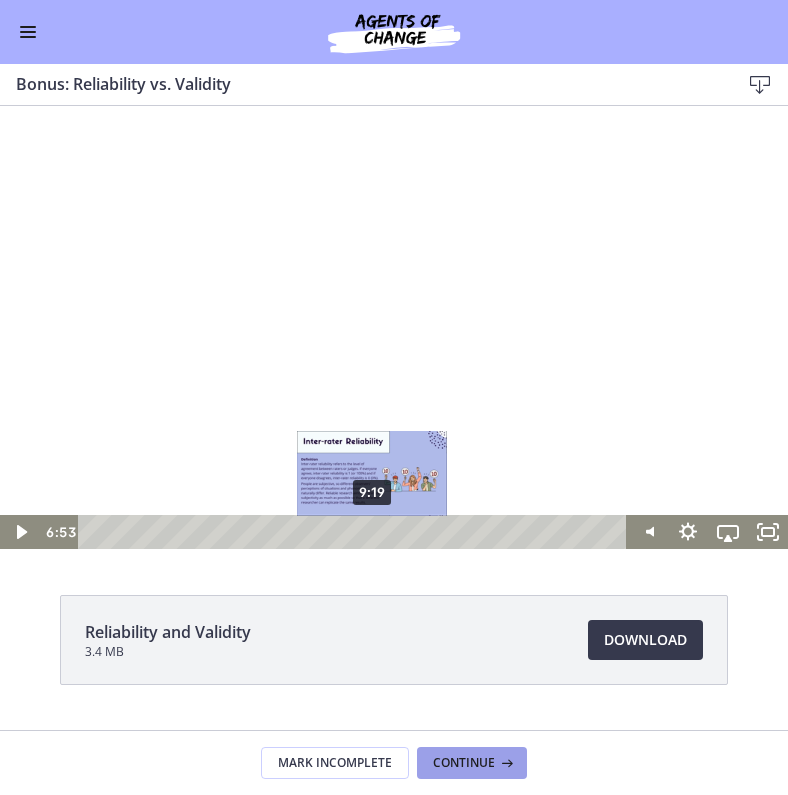 click on "Continue" at bounding box center [464, 763] 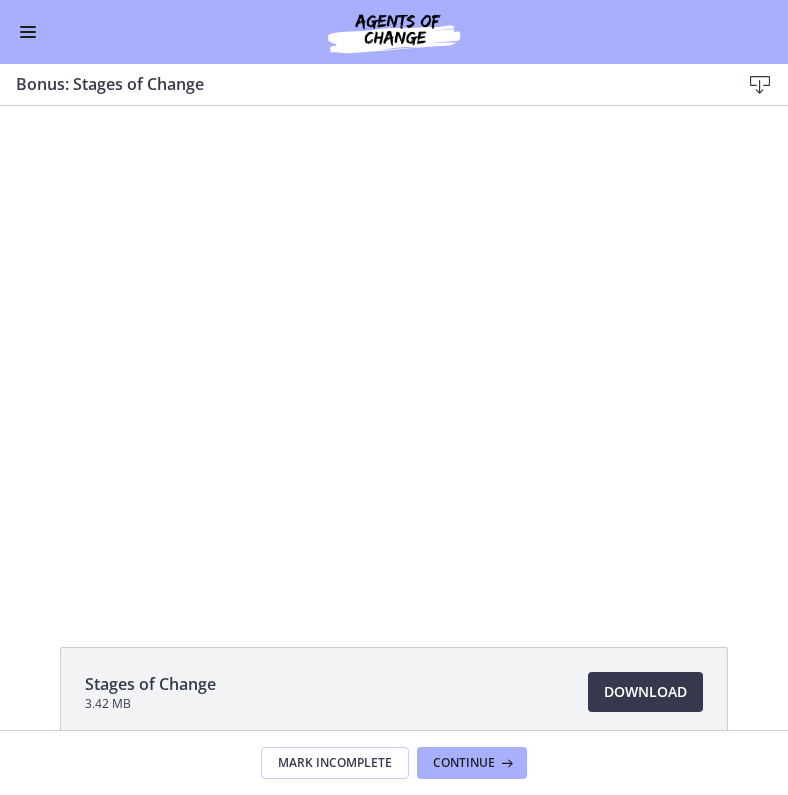 scroll, scrollTop: 0, scrollLeft: 0, axis: both 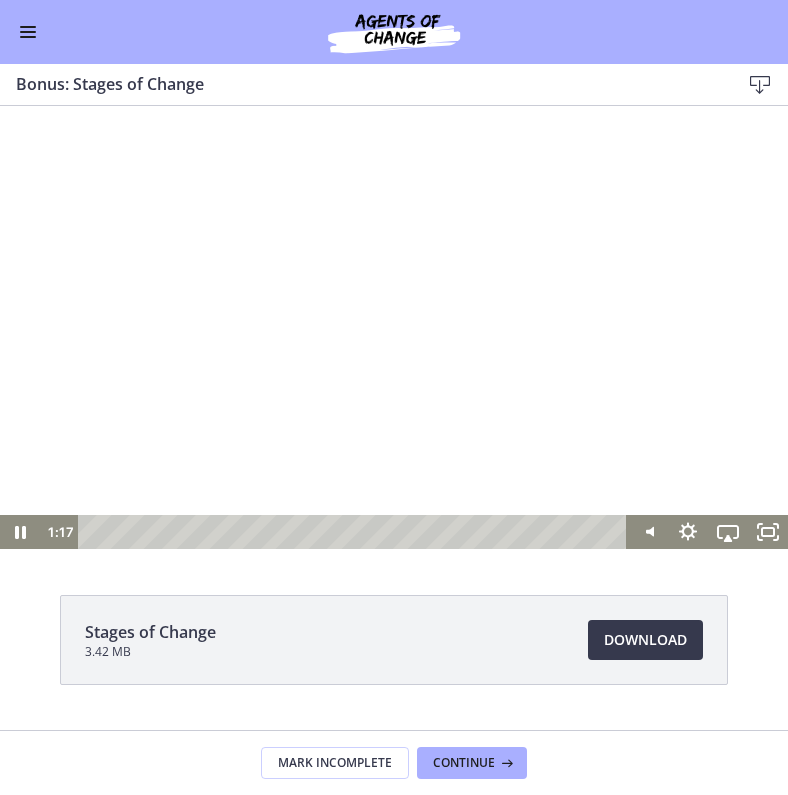 click at bounding box center (355, 532) 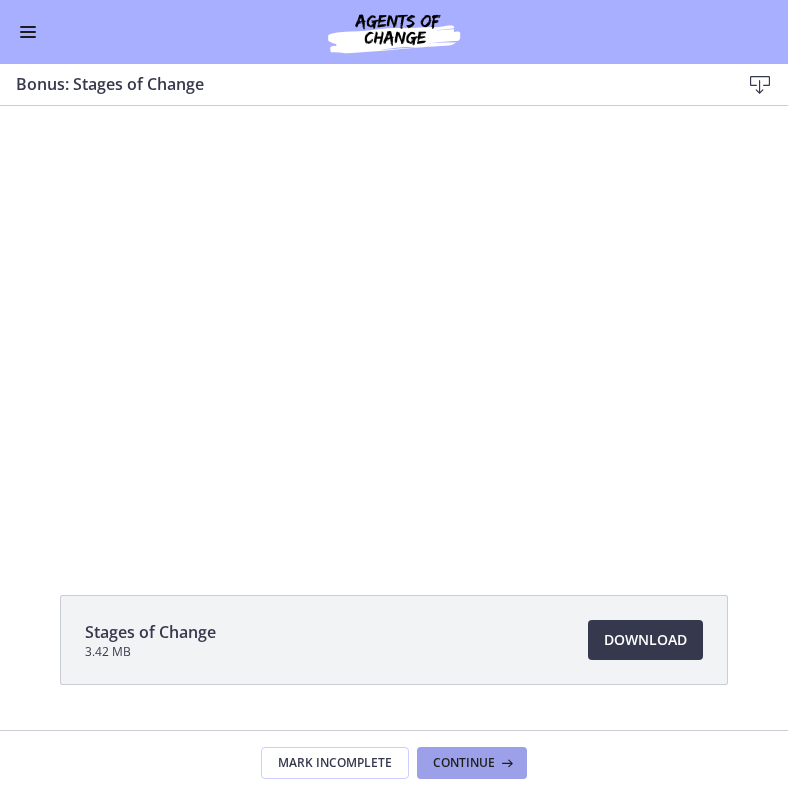 click on "Continue" at bounding box center (464, 763) 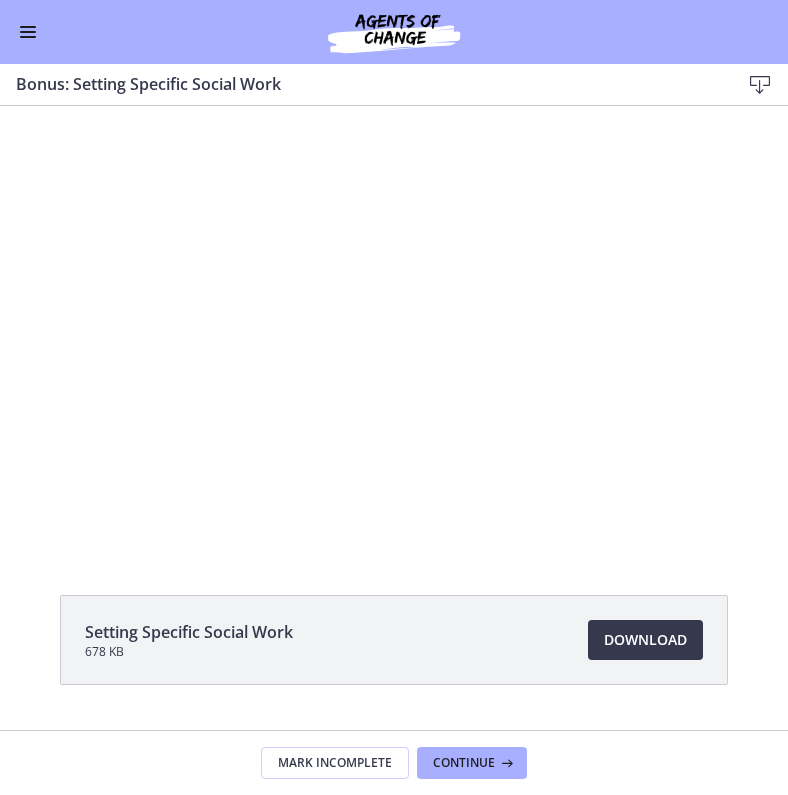 scroll, scrollTop: 0, scrollLeft: 0, axis: both 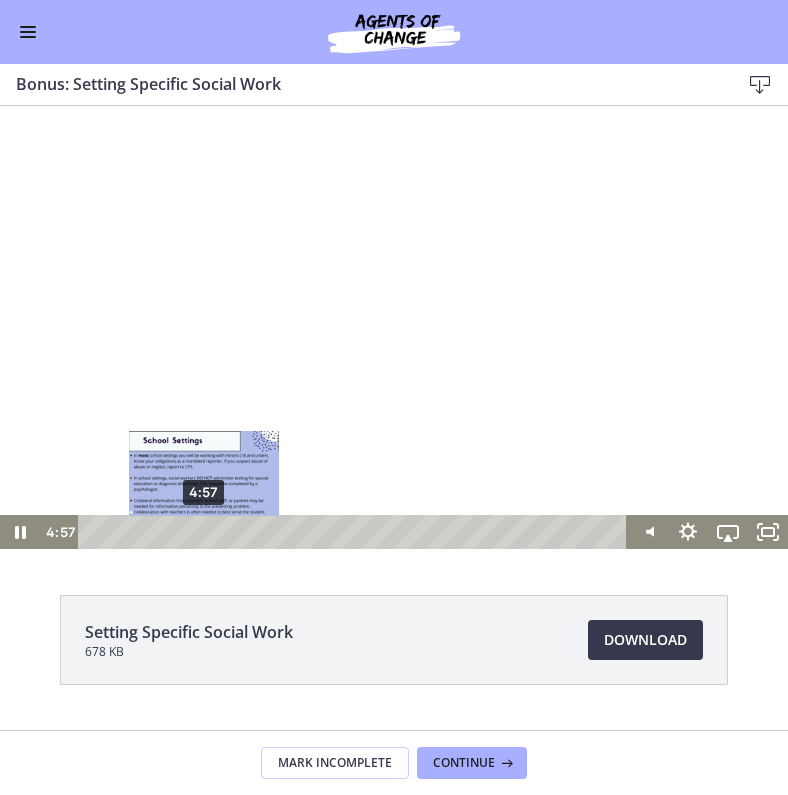 click on "4:57" at bounding box center [355, 532] 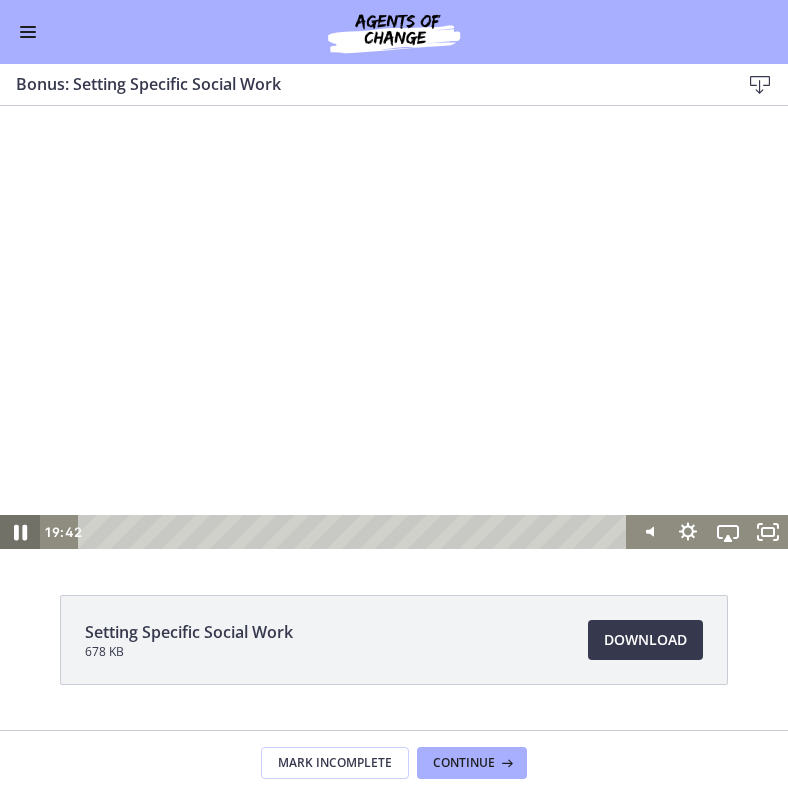 click 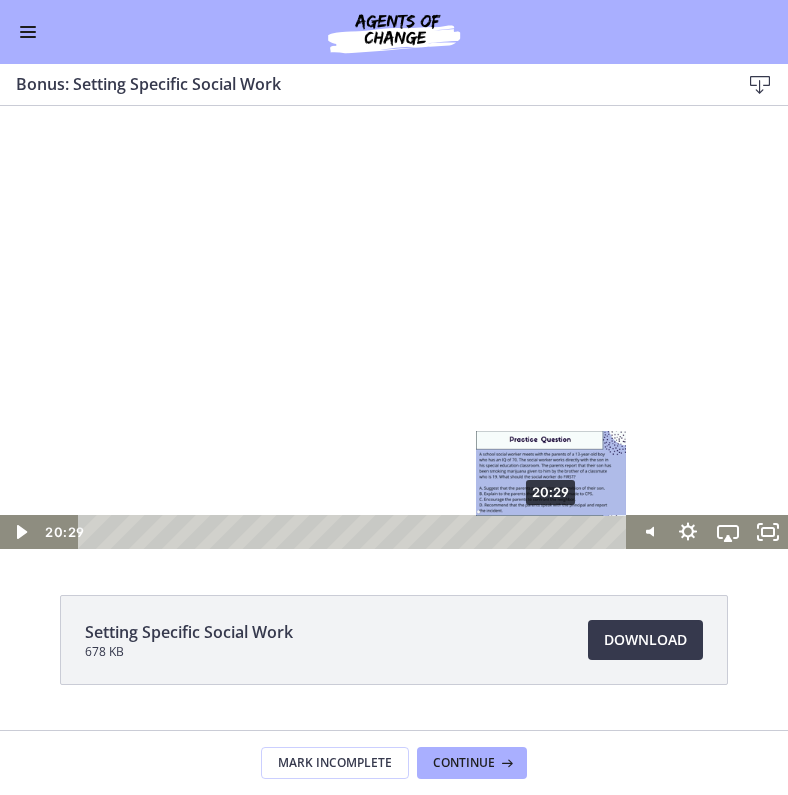 click on "20:29" at bounding box center (355, 532) 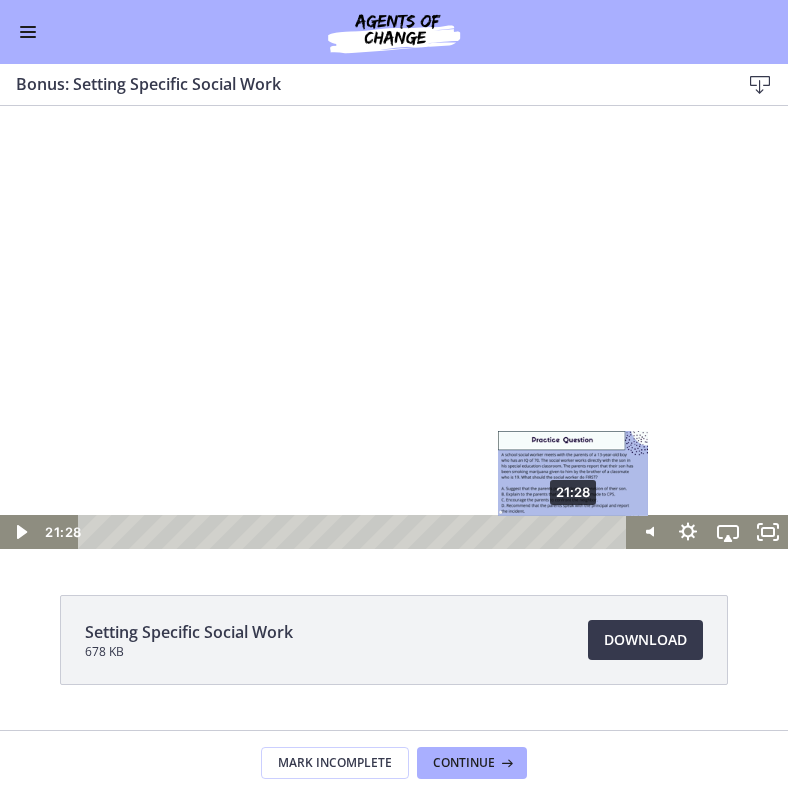 click on "21:28" at bounding box center (355, 532) 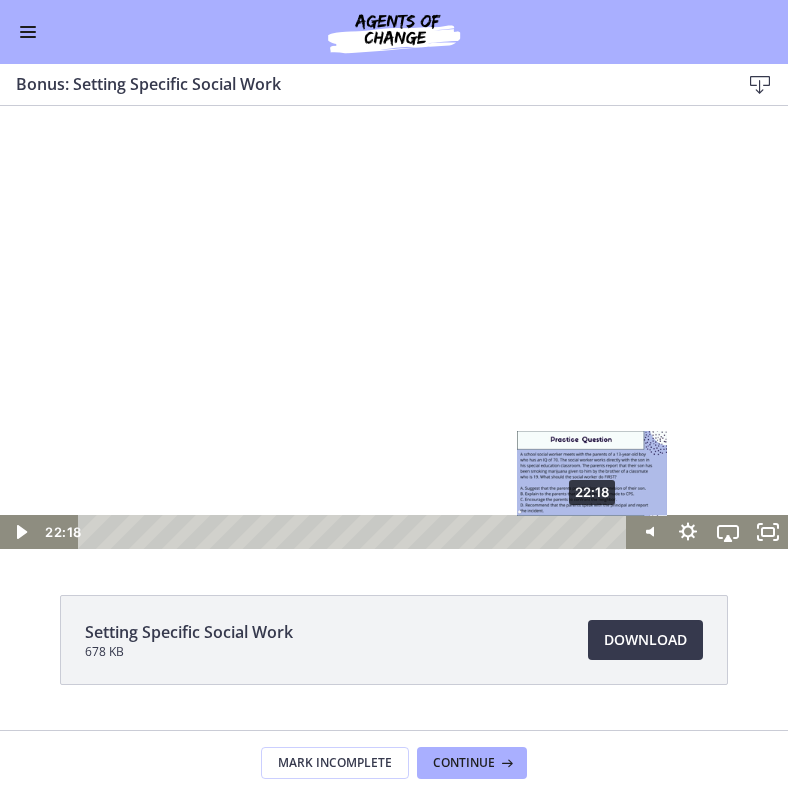 click on "22:18" at bounding box center [355, 532] 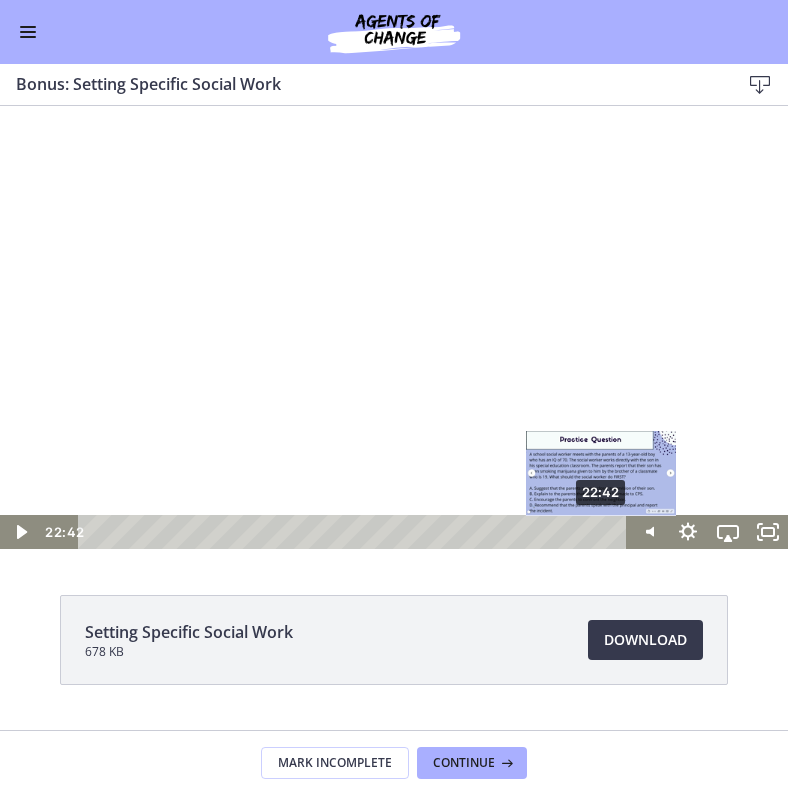 click on "22:42" at bounding box center [355, 532] 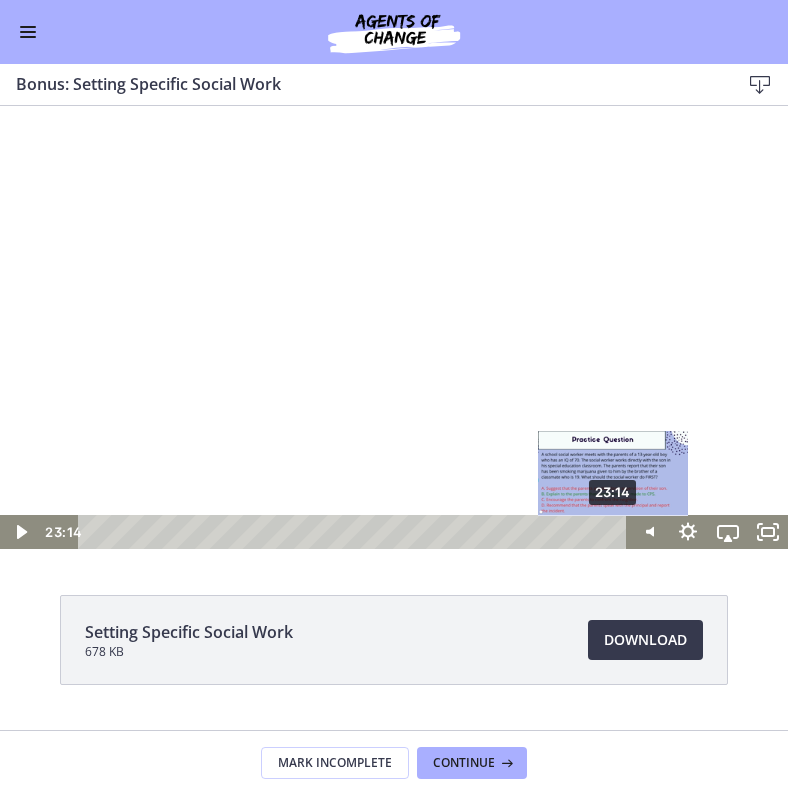 click on "23:14" at bounding box center [355, 532] 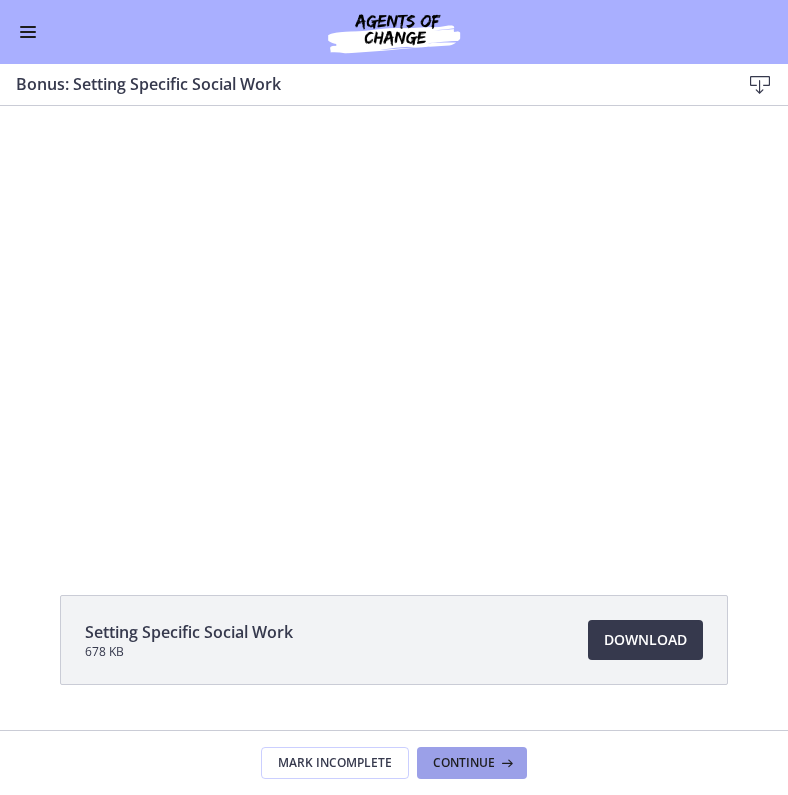 click on "Continue" at bounding box center [464, 763] 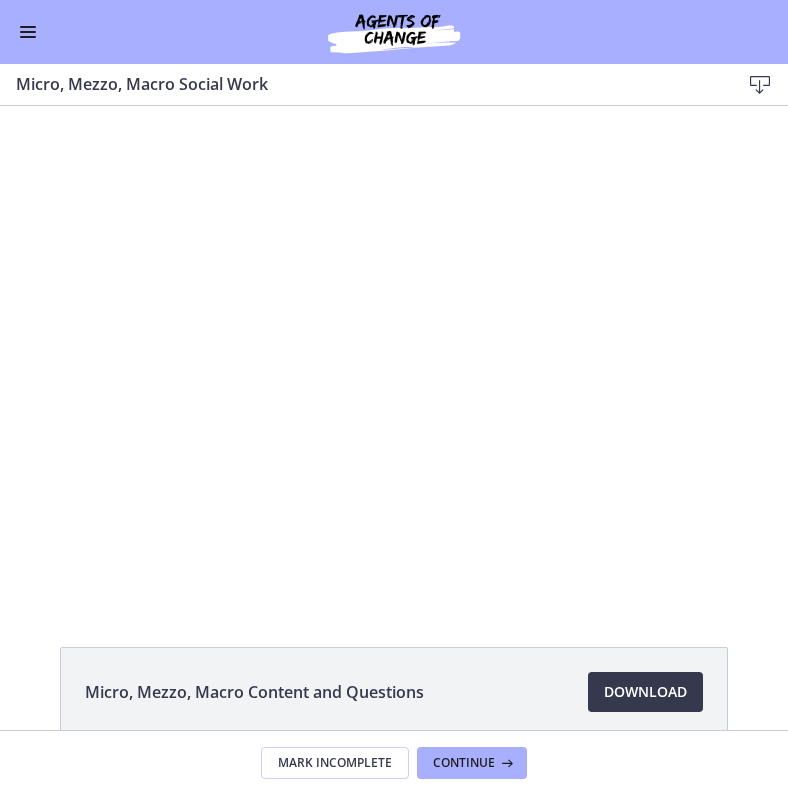 scroll, scrollTop: 0, scrollLeft: 0, axis: both 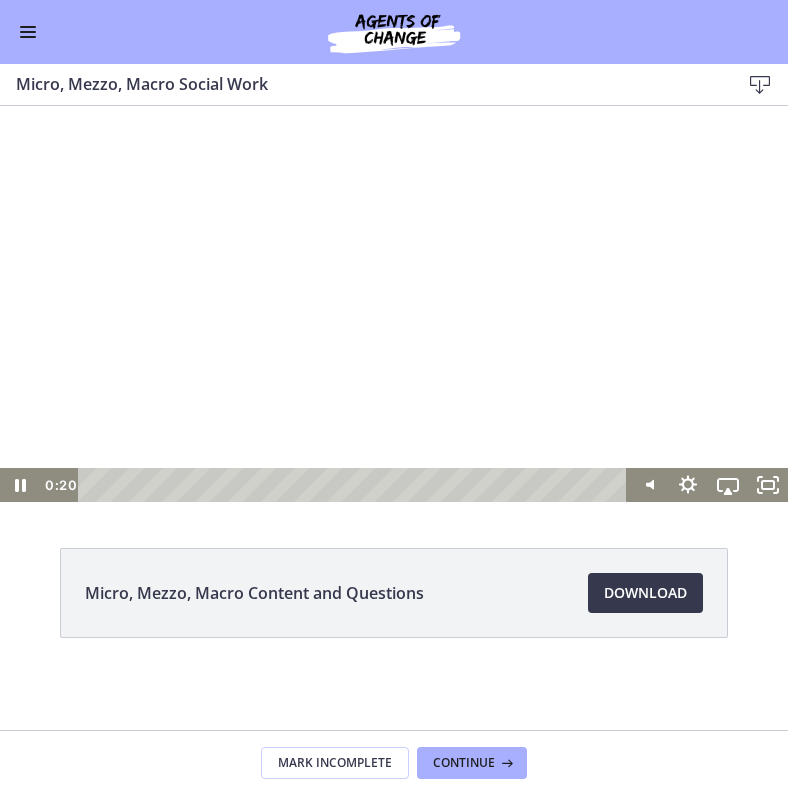 click at bounding box center [355, 485] 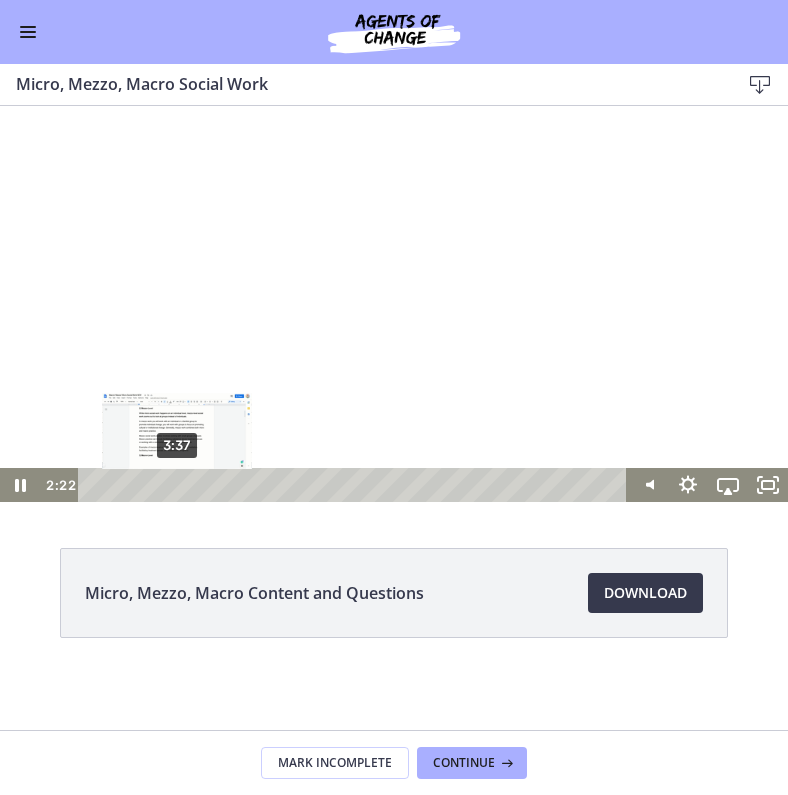 click on "3:37" at bounding box center (355, 485) 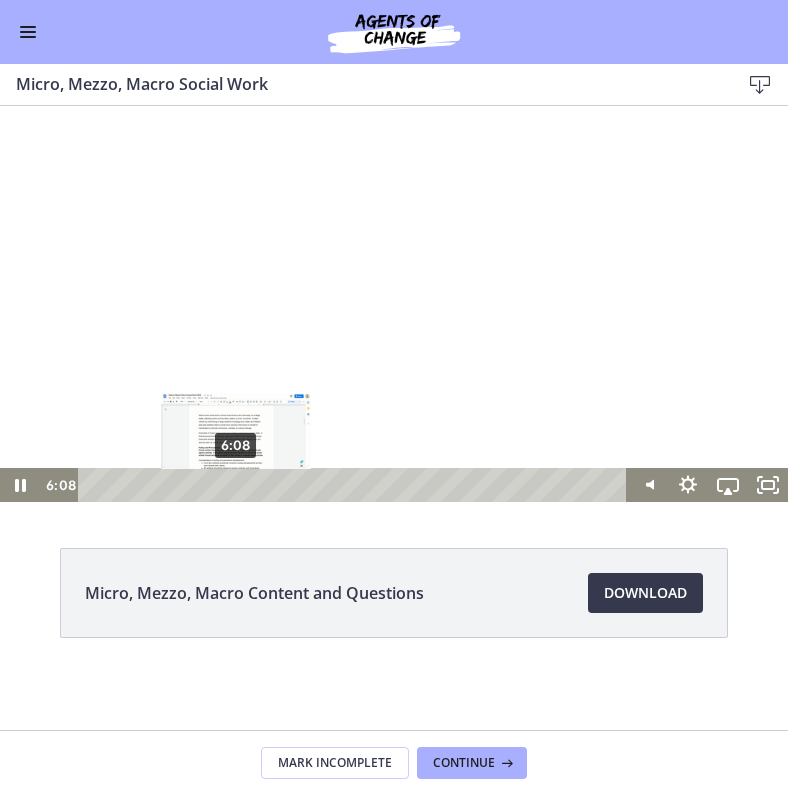 click on "6:08" at bounding box center [355, 485] 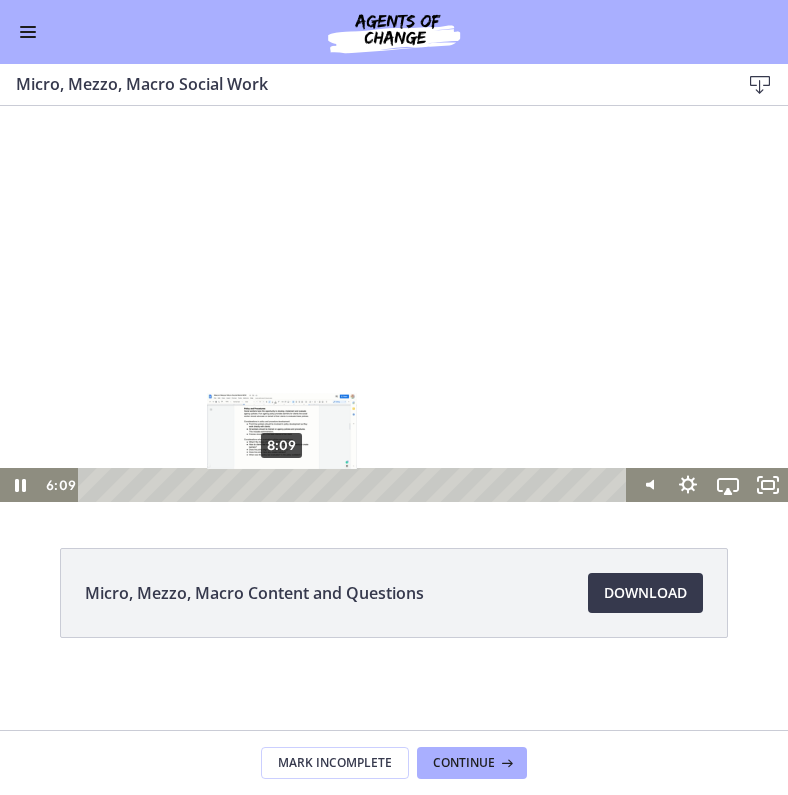 click on "8:09" at bounding box center [355, 485] 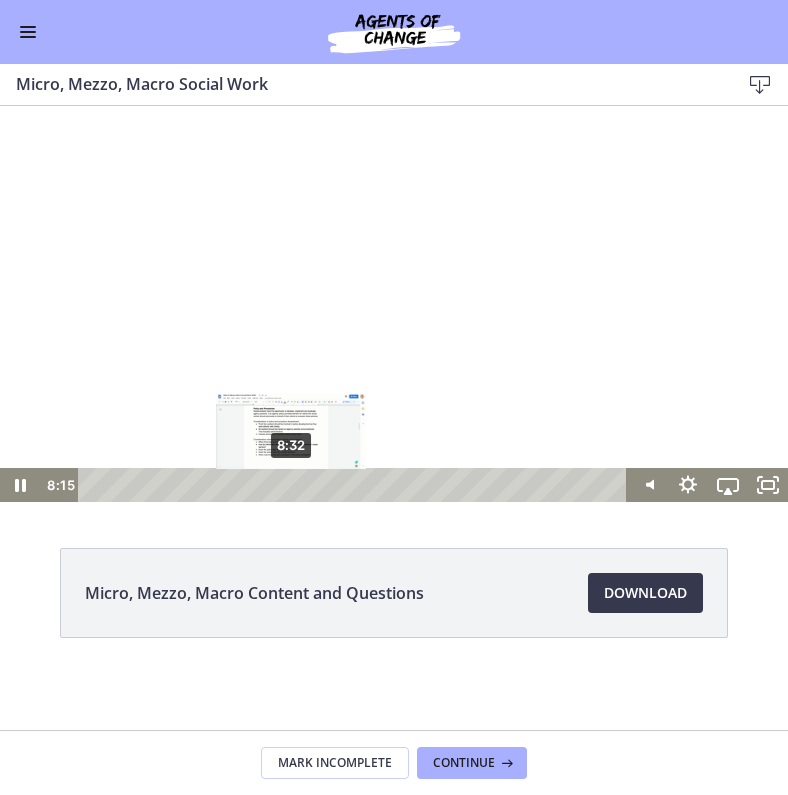 click on "8:32" at bounding box center [355, 485] 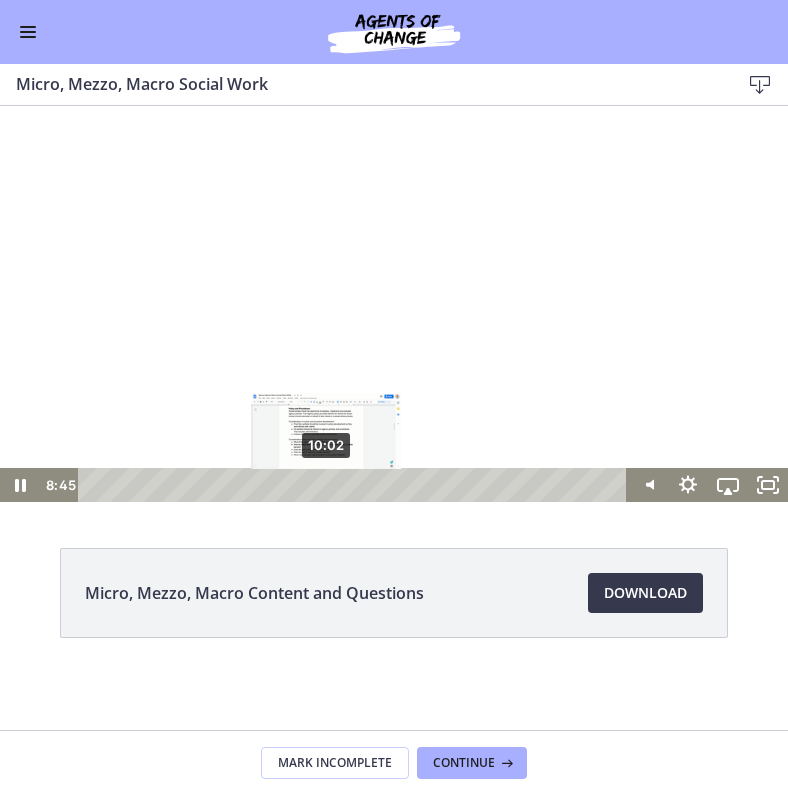click on "10:02" at bounding box center [355, 485] 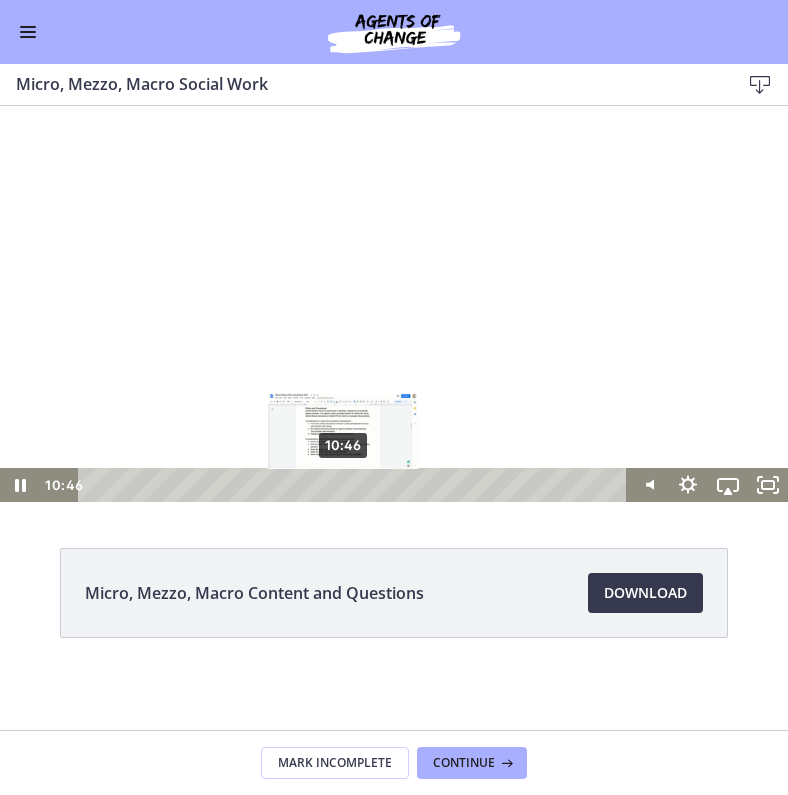 click on "10:46" at bounding box center [355, 485] 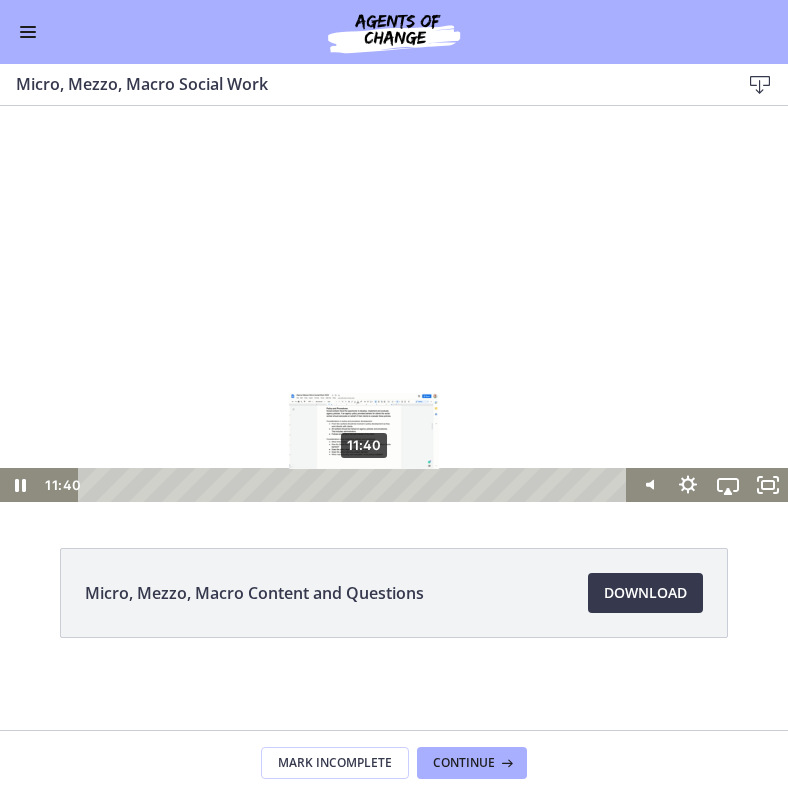 click on "11:40" at bounding box center (355, 485) 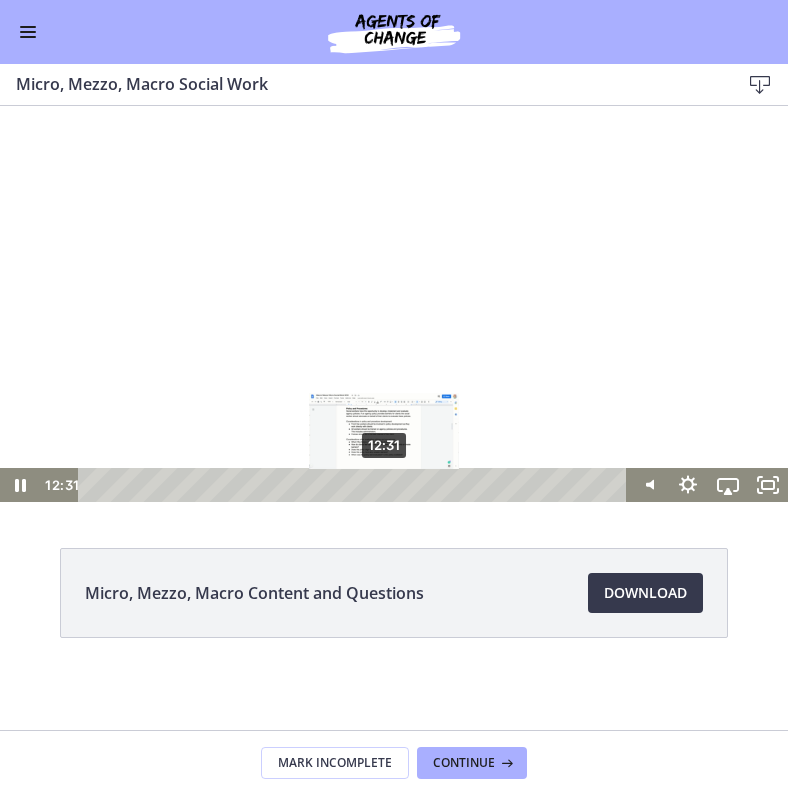 click on "12:31" at bounding box center [355, 485] 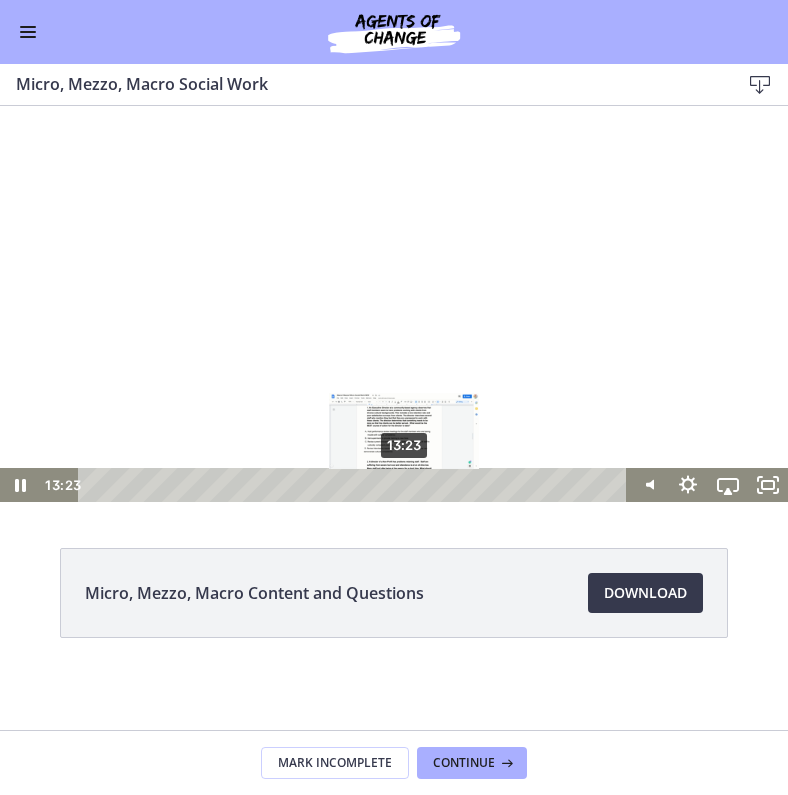 click on "13:23" at bounding box center [355, 485] 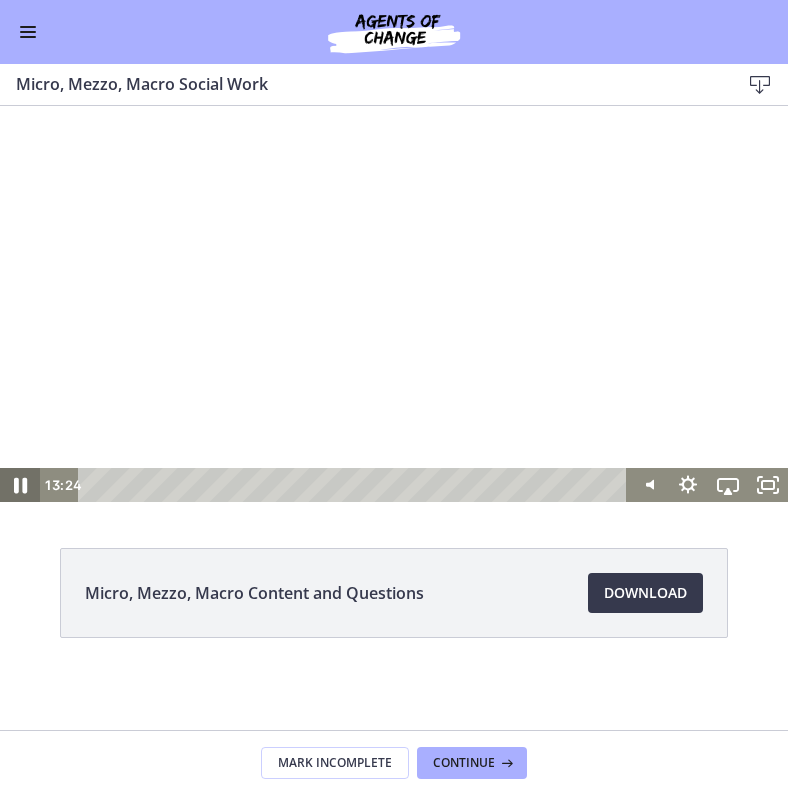 click 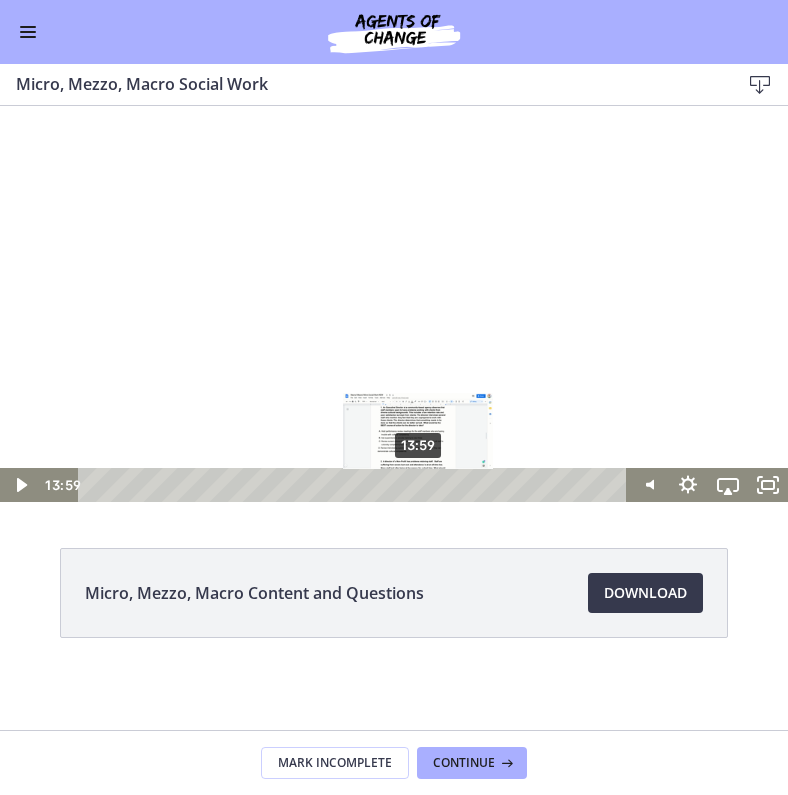 click on "13:59" at bounding box center (355, 485) 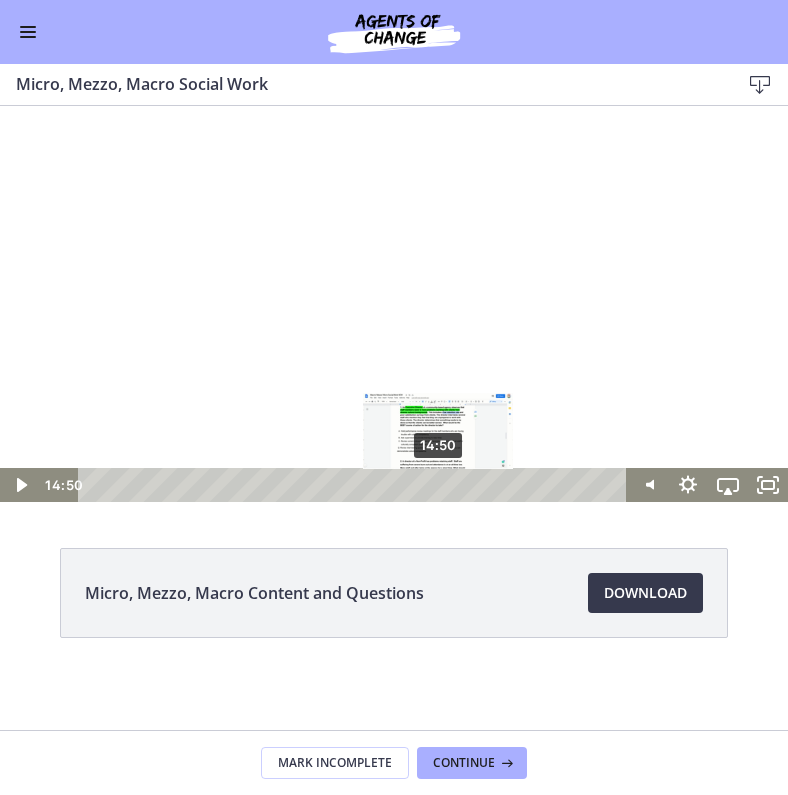 click on "14:50" at bounding box center [355, 485] 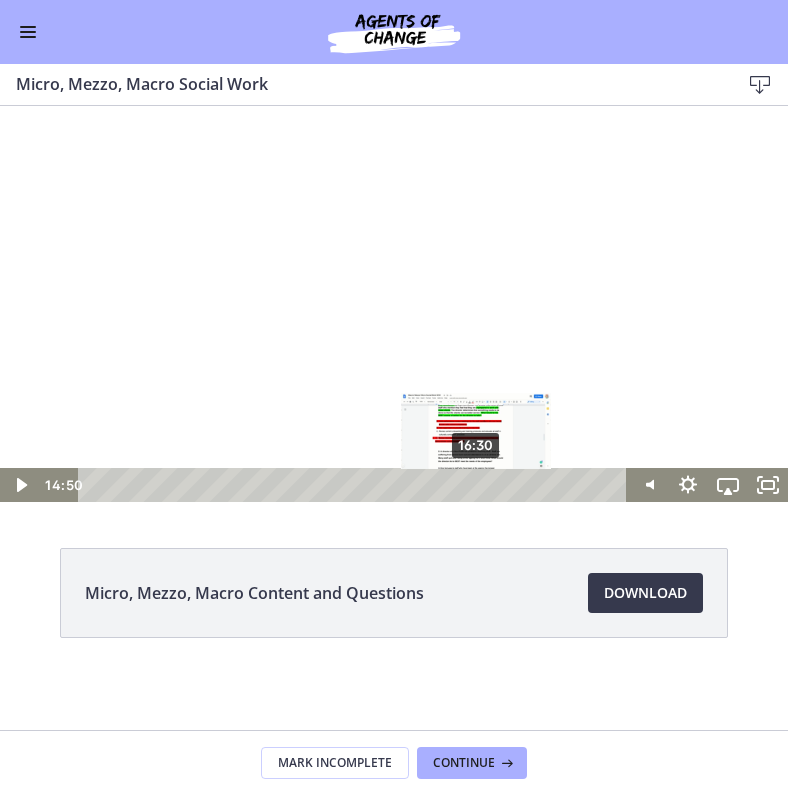 click on "16:30" at bounding box center (355, 485) 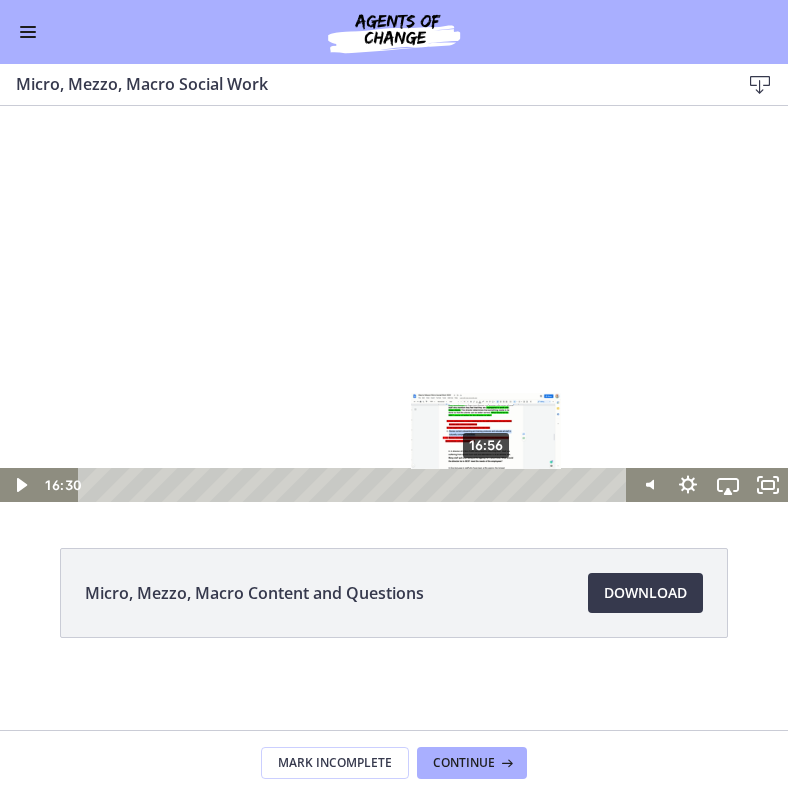 click on "16:56" at bounding box center [355, 485] 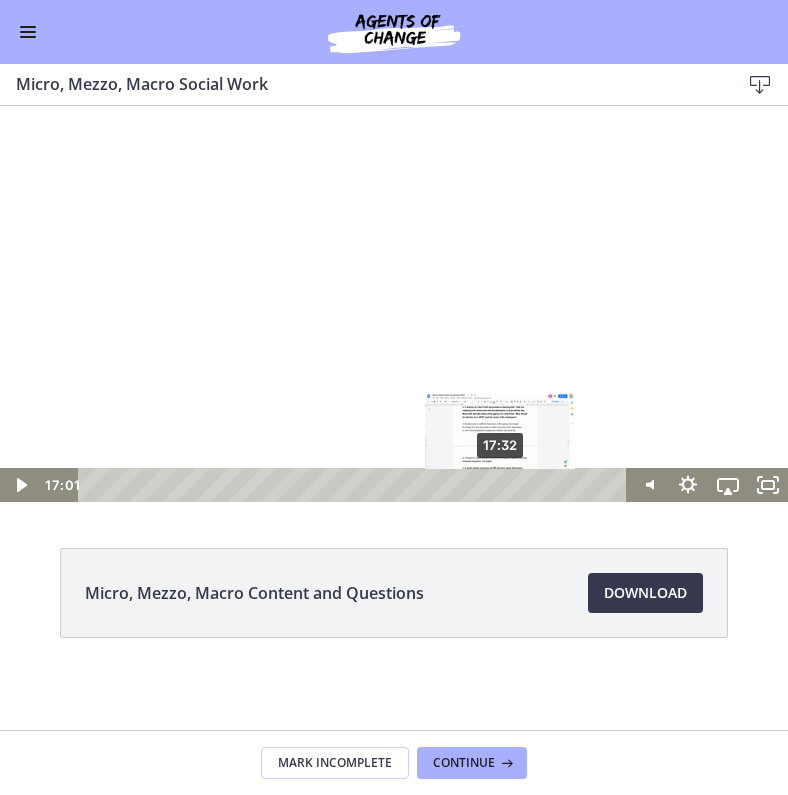 click on "17:32" at bounding box center (355, 485) 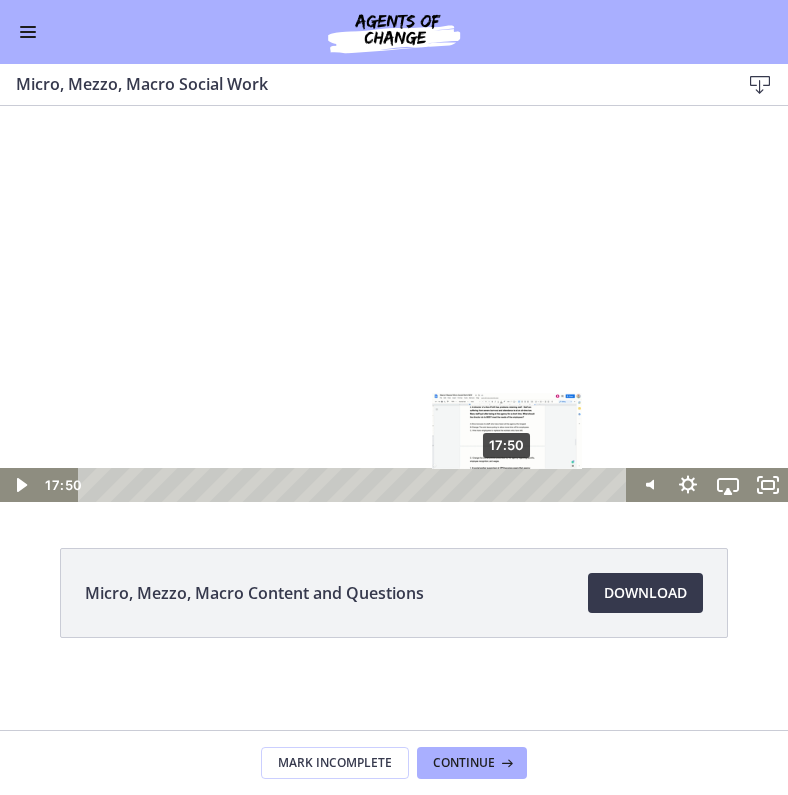 click on "17:50" at bounding box center [355, 485] 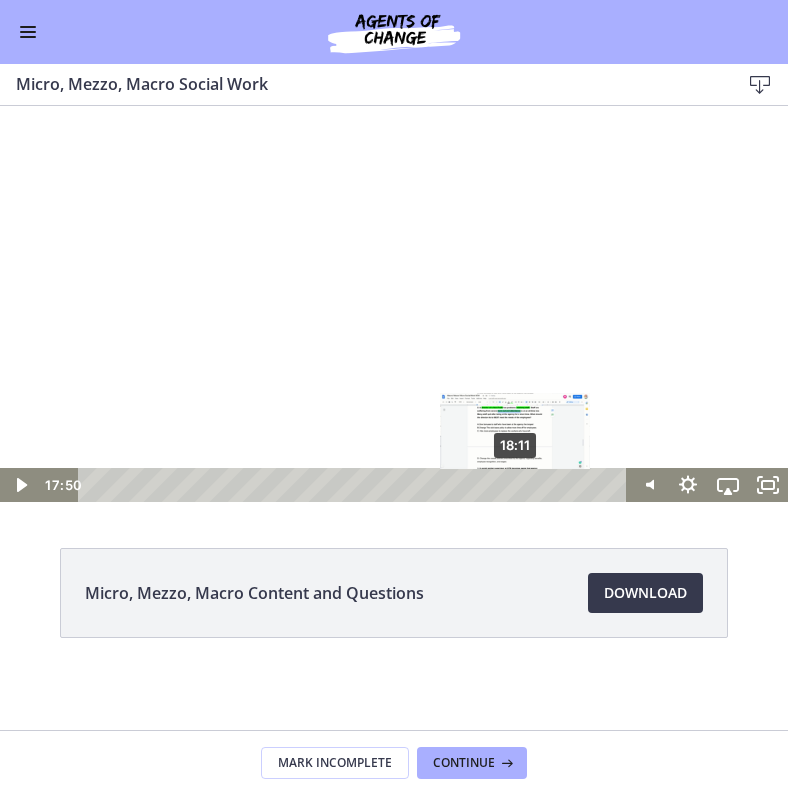 click on "18:11" at bounding box center (355, 485) 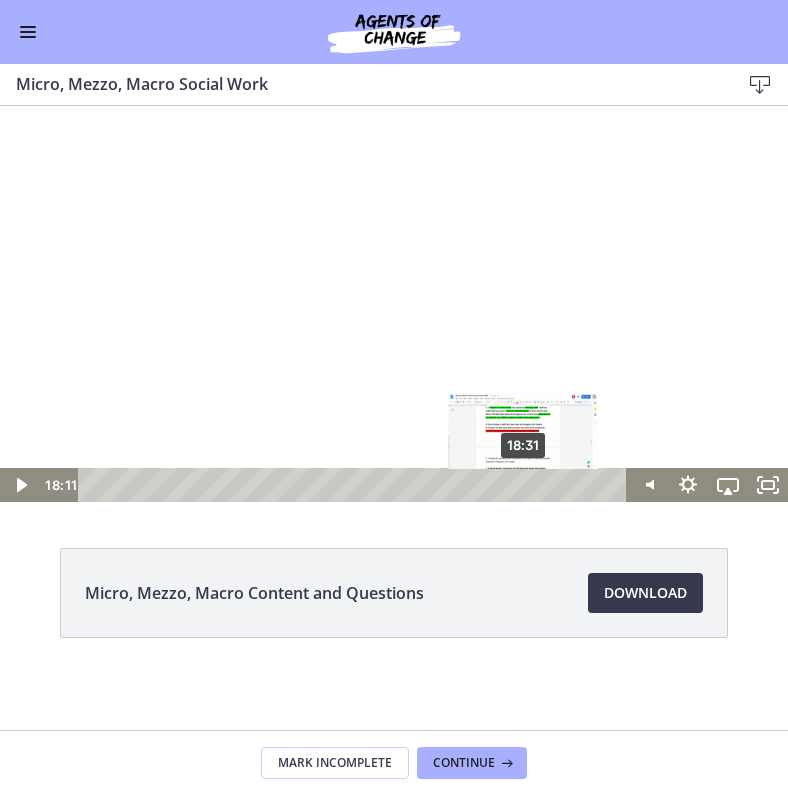 click on "18:31" at bounding box center (355, 485) 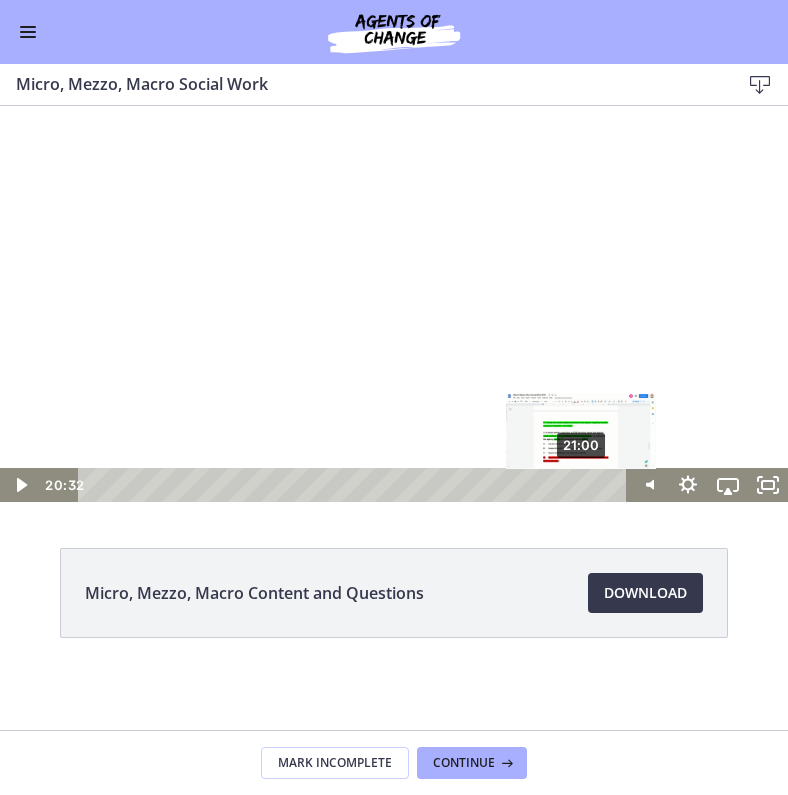 click on "21:00" at bounding box center [355, 485] 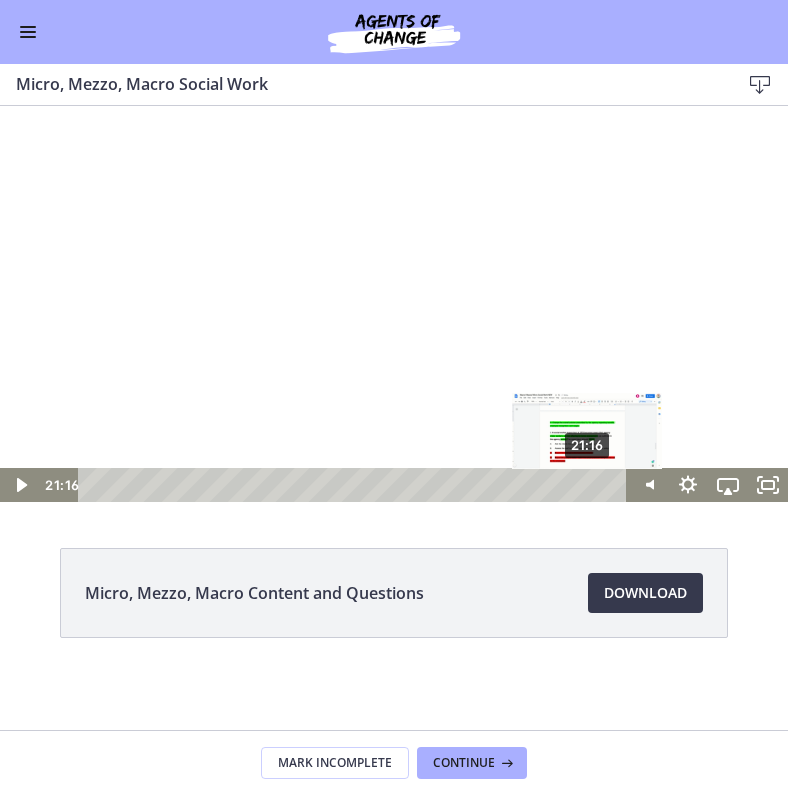 click on "21:16" at bounding box center (355, 485) 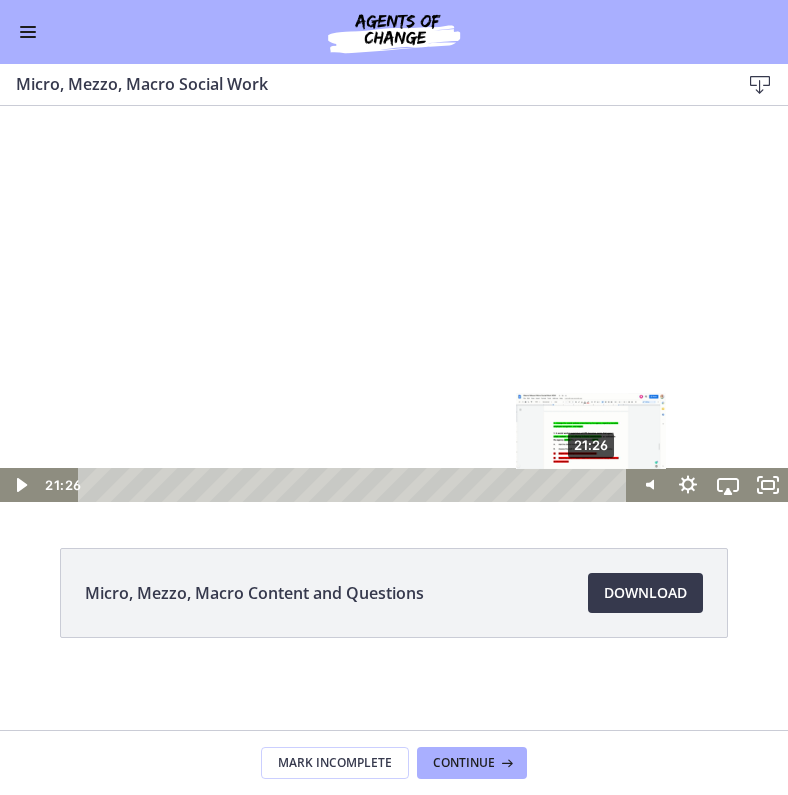 click on "21:26" at bounding box center [355, 485] 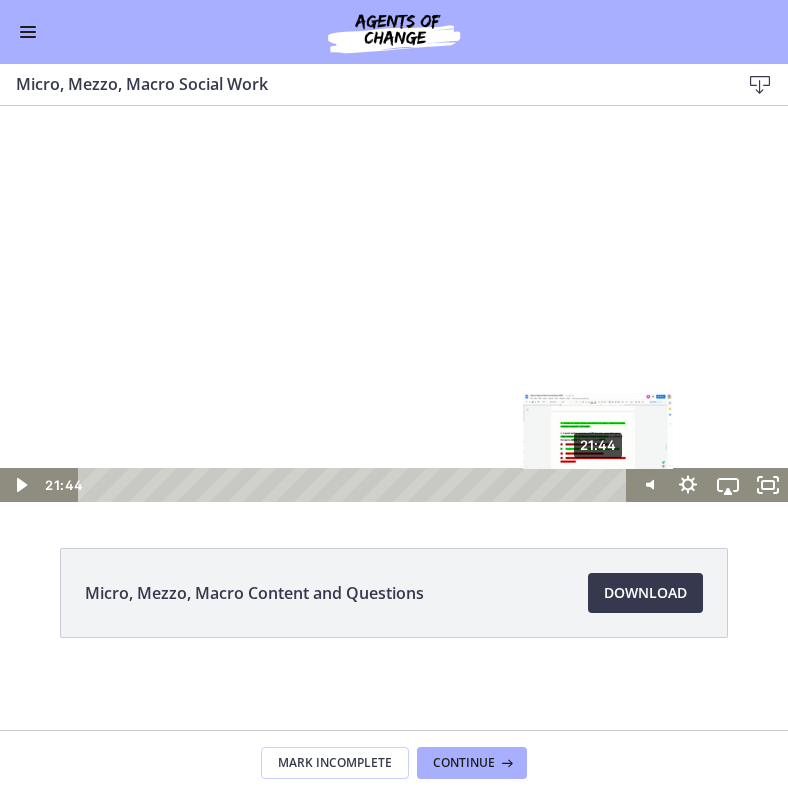 click on "21:44" at bounding box center (355, 485) 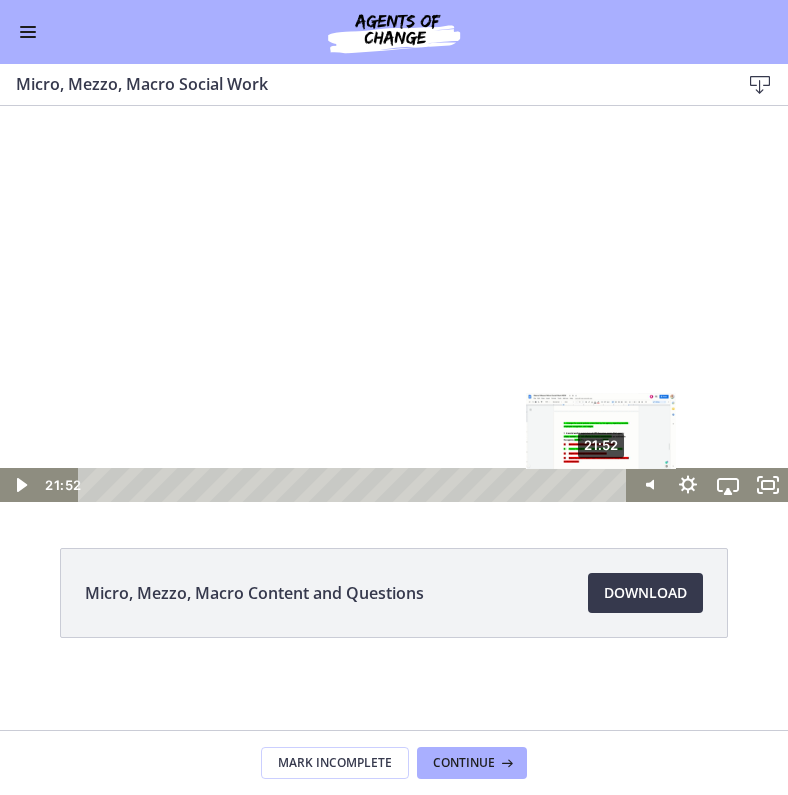 click on "21:52" at bounding box center [355, 485] 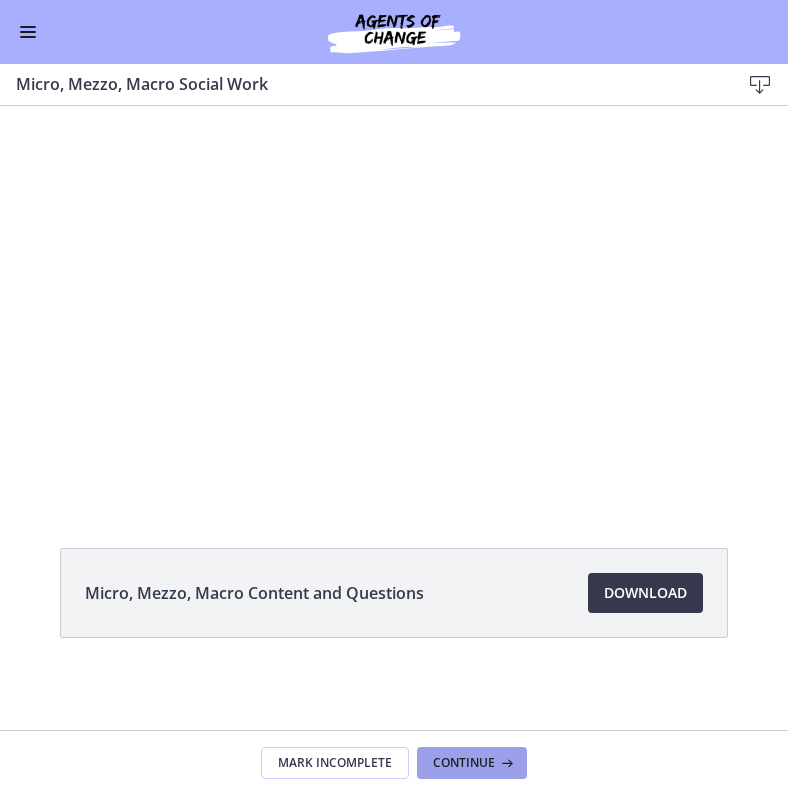 click on "Continue" at bounding box center [464, 763] 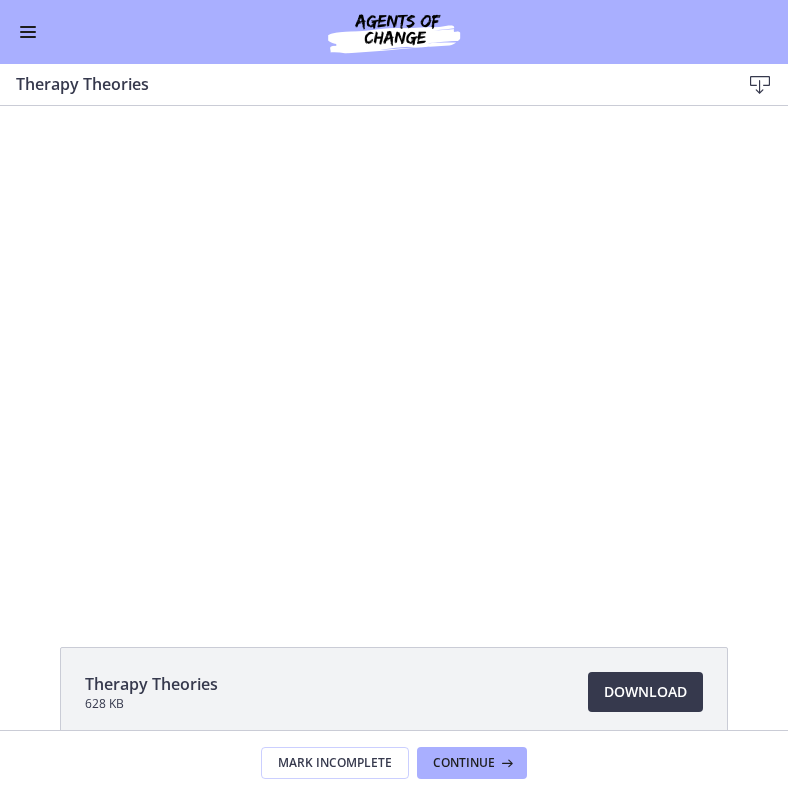 scroll, scrollTop: 0, scrollLeft: 0, axis: both 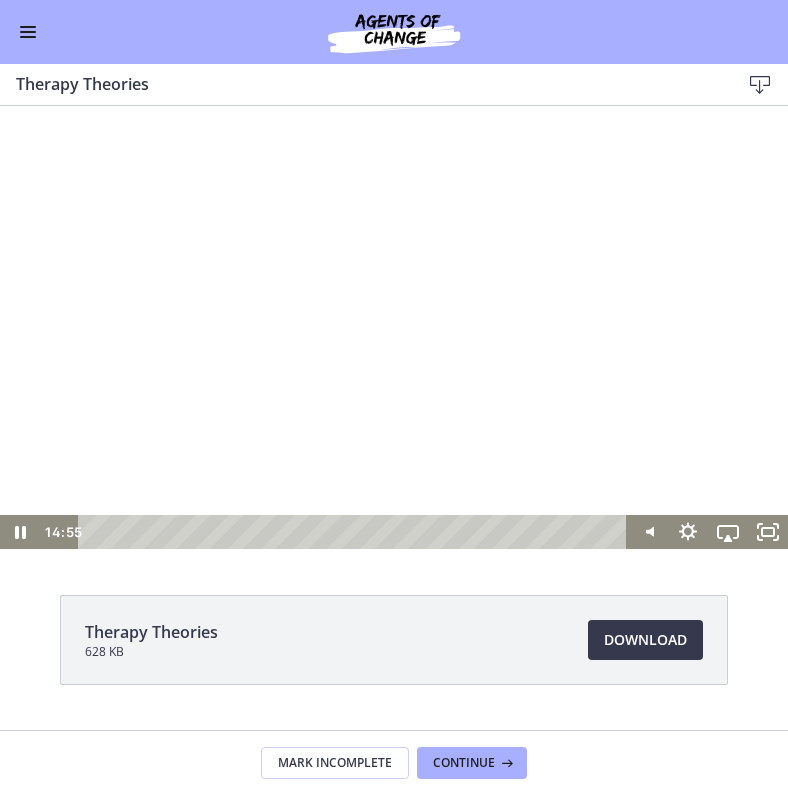 click at bounding box center [355, 532] 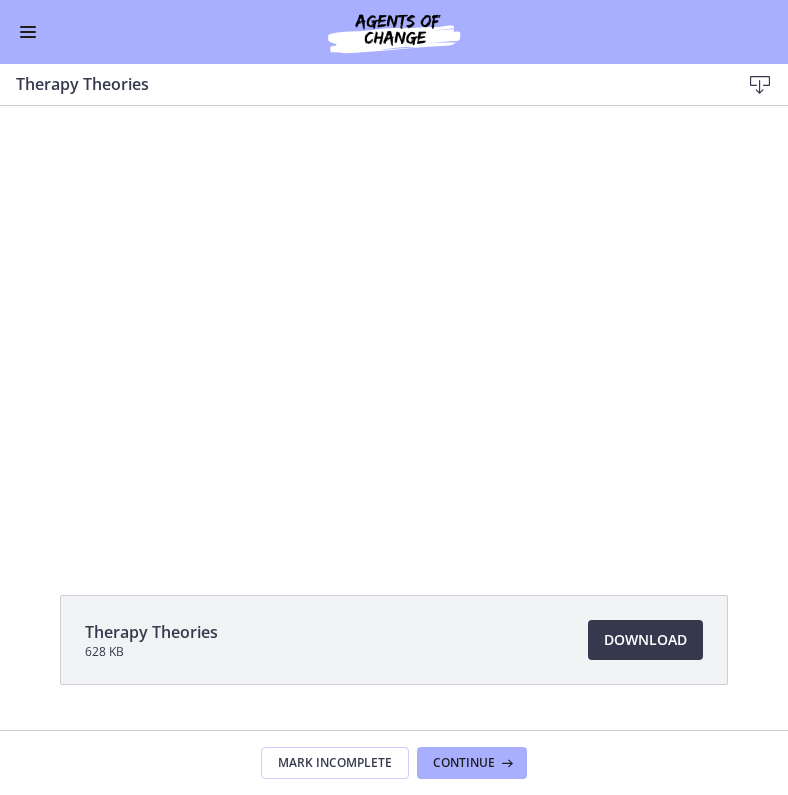 click 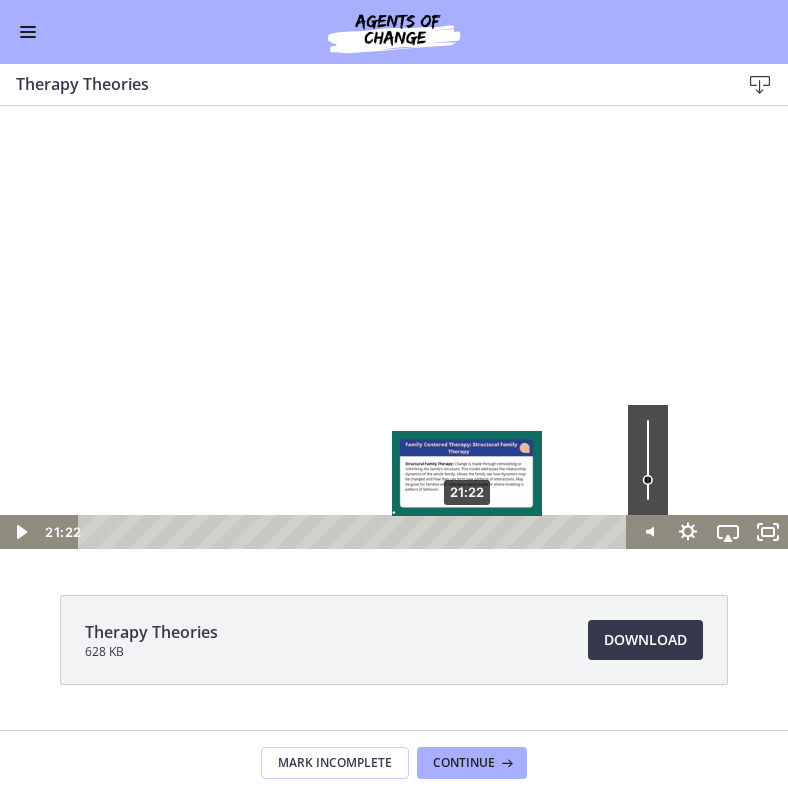 click on "21:22" at bounding box center [355, 532] 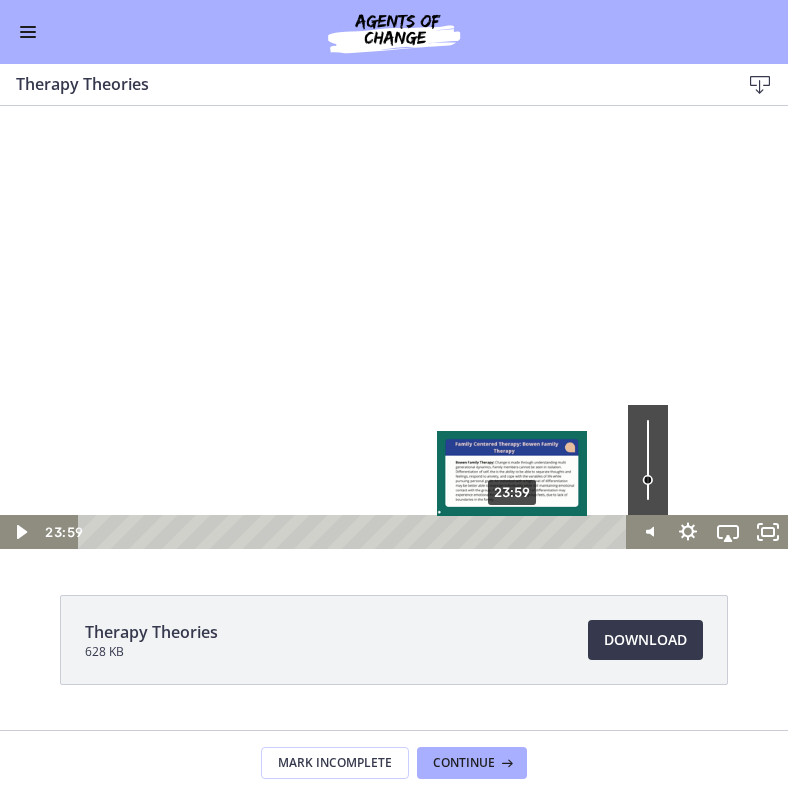 click on "23:59" at bounding box center (355, 532) 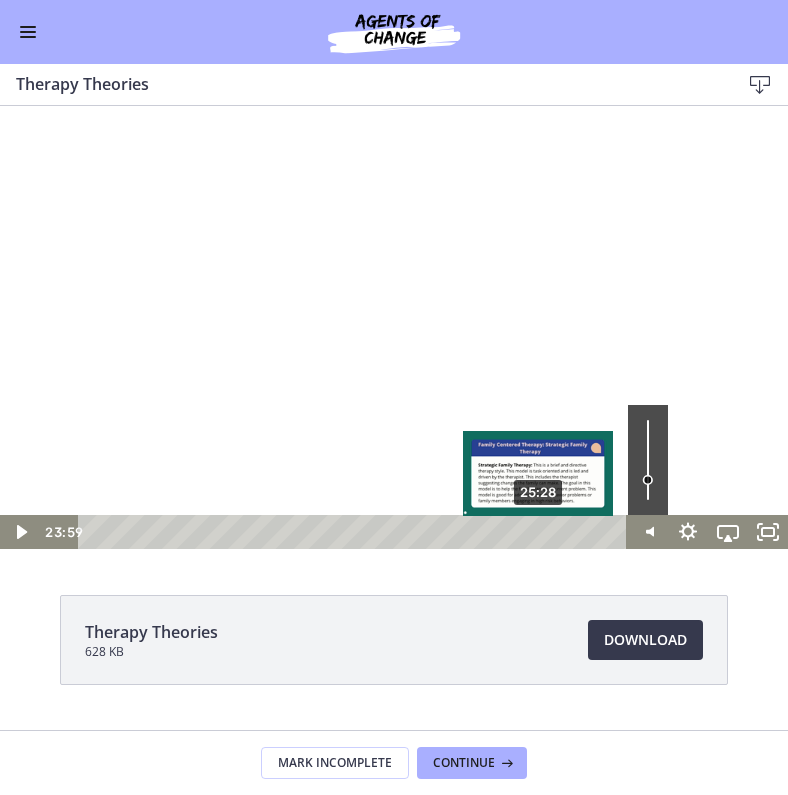 click on "25:28" at bounding box center [355, 532] 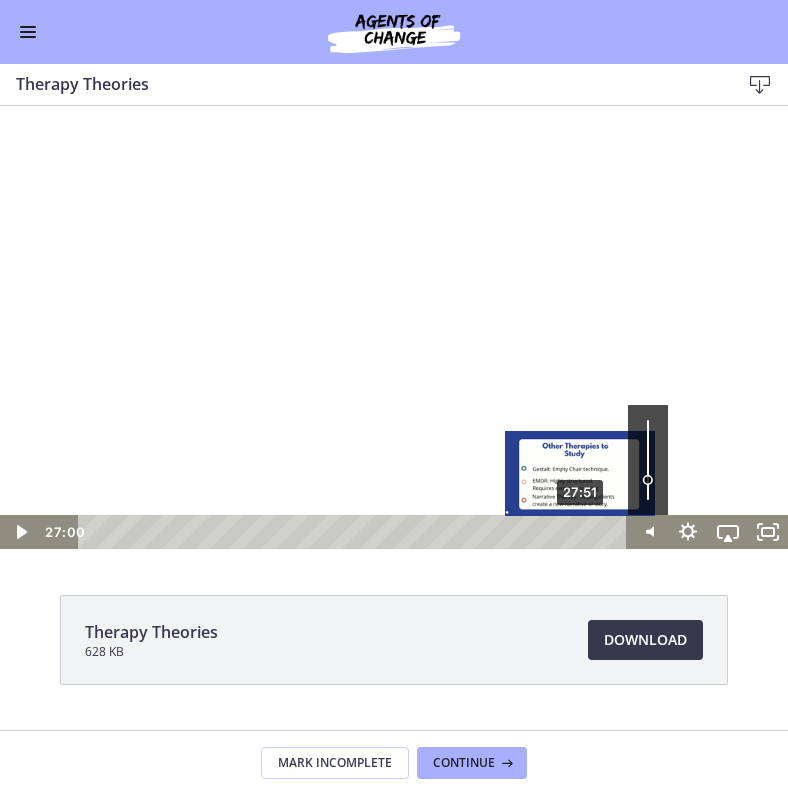 click on "27:51" at bounding box center (355, 532) 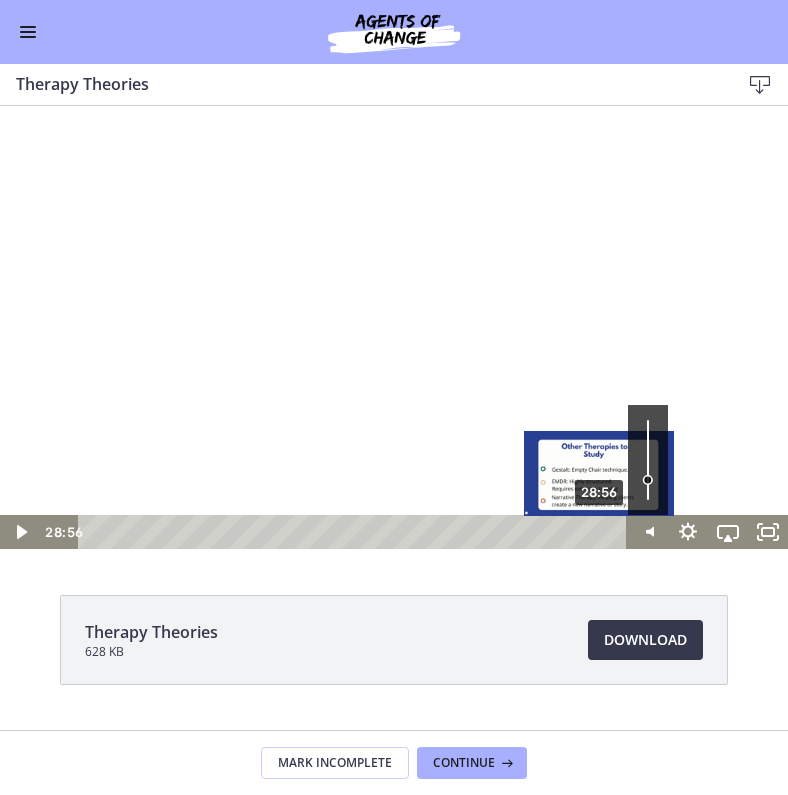 click on "28:56" at bounding box center [355, 532] 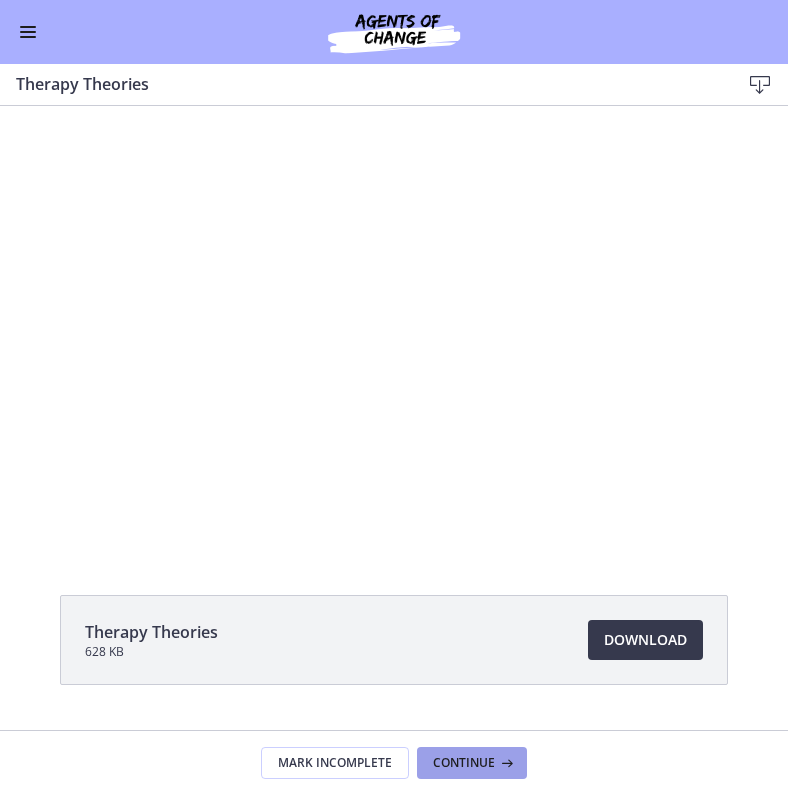 click on "Continue" at bounding box center (474, 763) 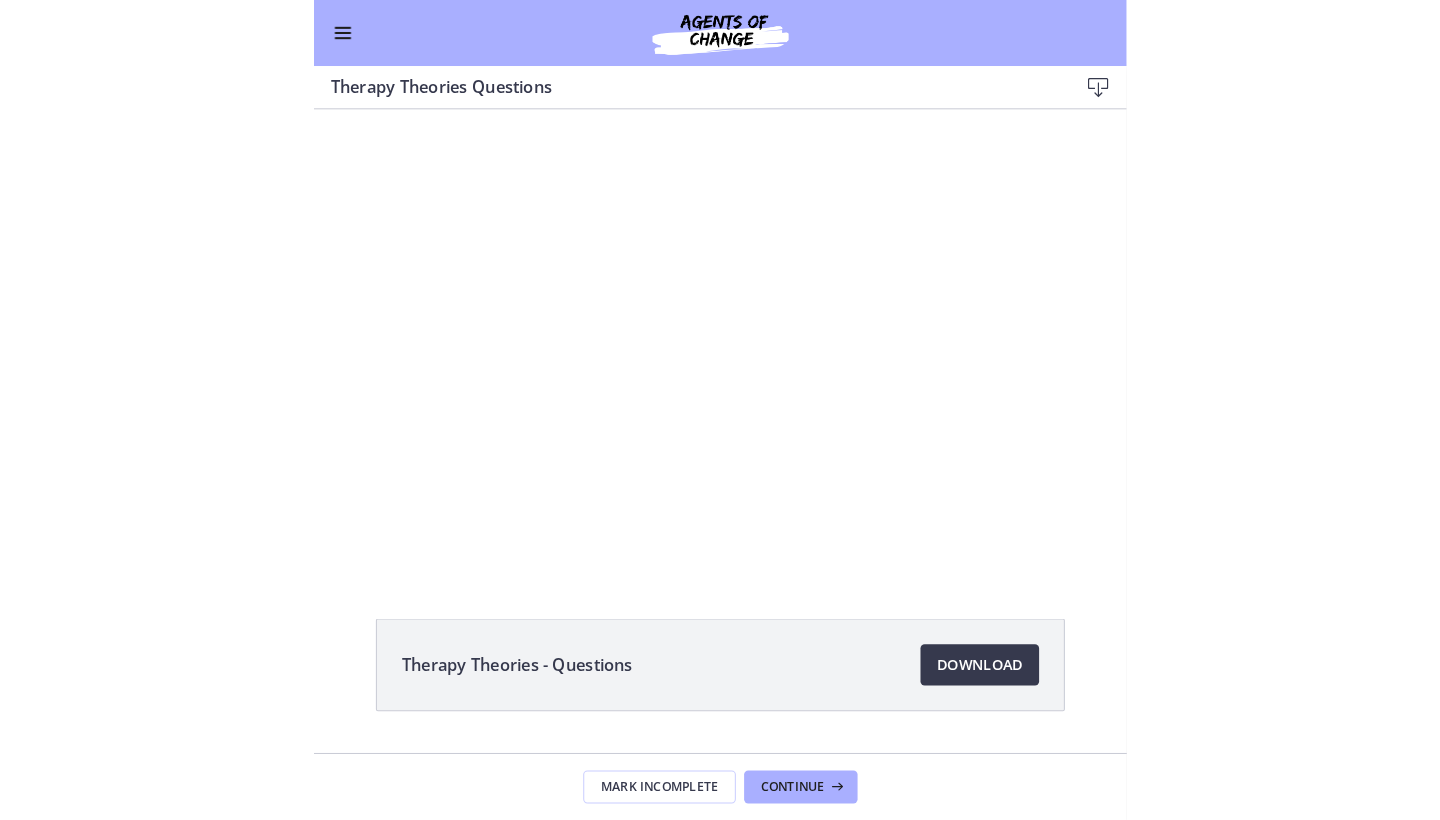 scroll, scrollTop: 0, scrollLeft: 0, axis: both 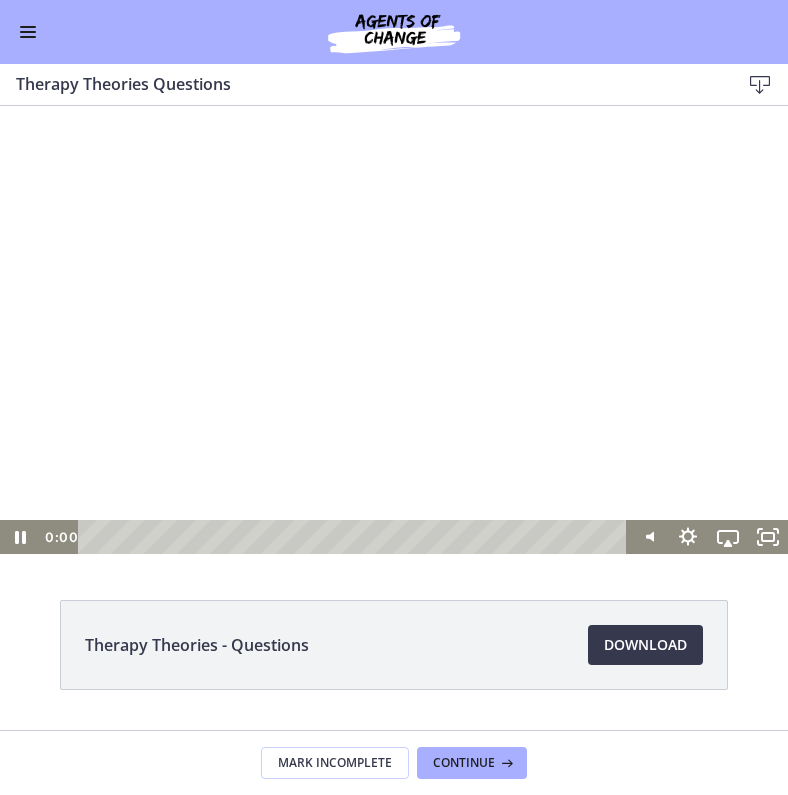 click on "0:00 0:00" at bounding box center [334, 537] 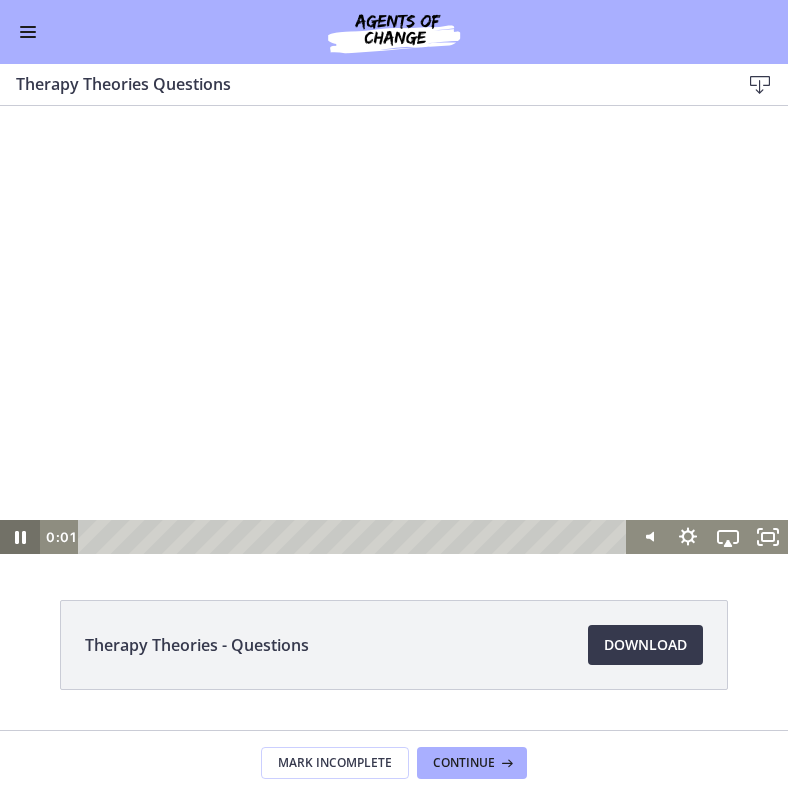 click 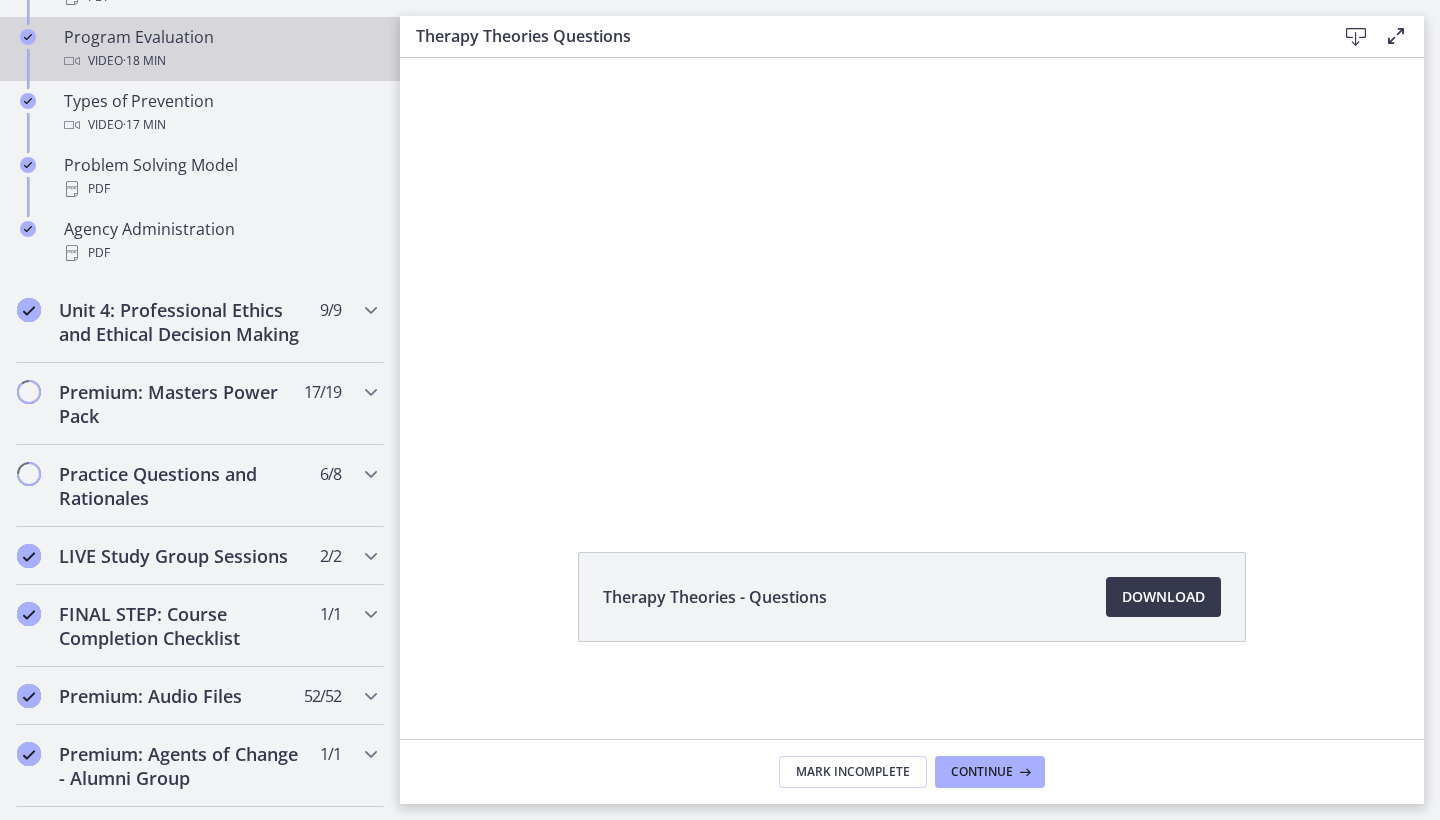 scroll, scrollTop: 1377, scrollLeft: 0, axis: vertical 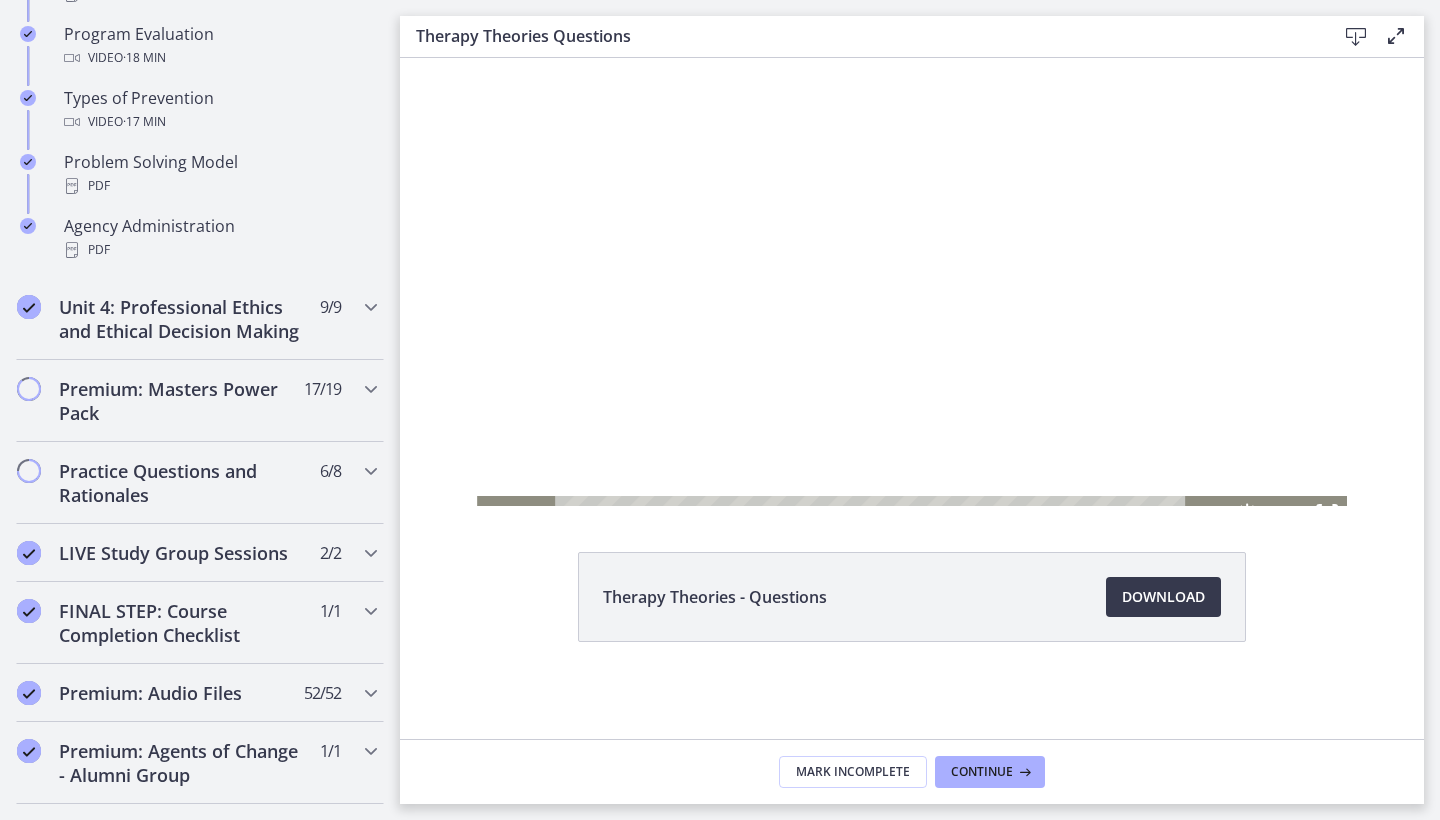 click at bounding box center (912, 282) 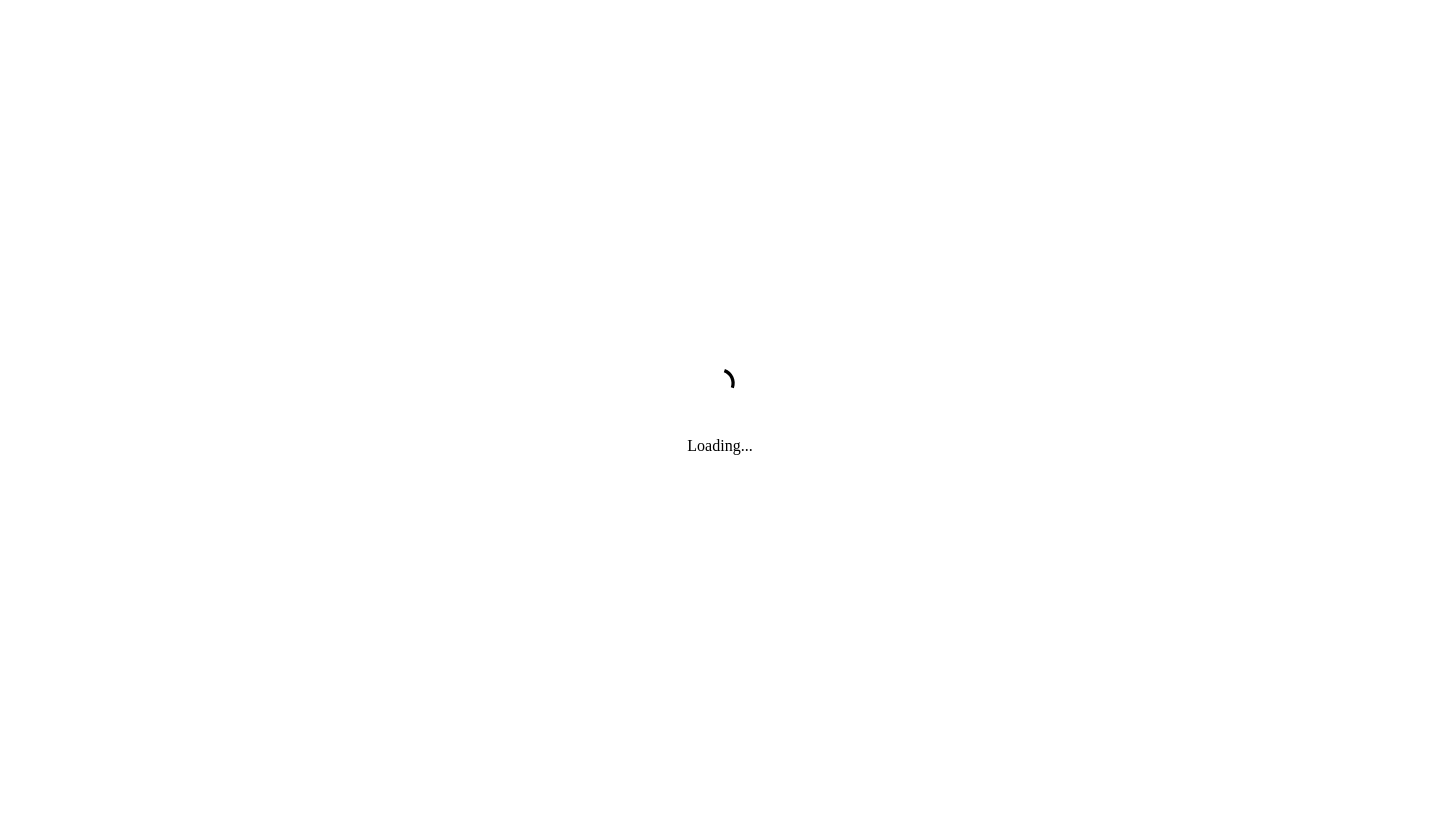 scroll, scrollTop: 0, scrollLeft: 0, axis: both 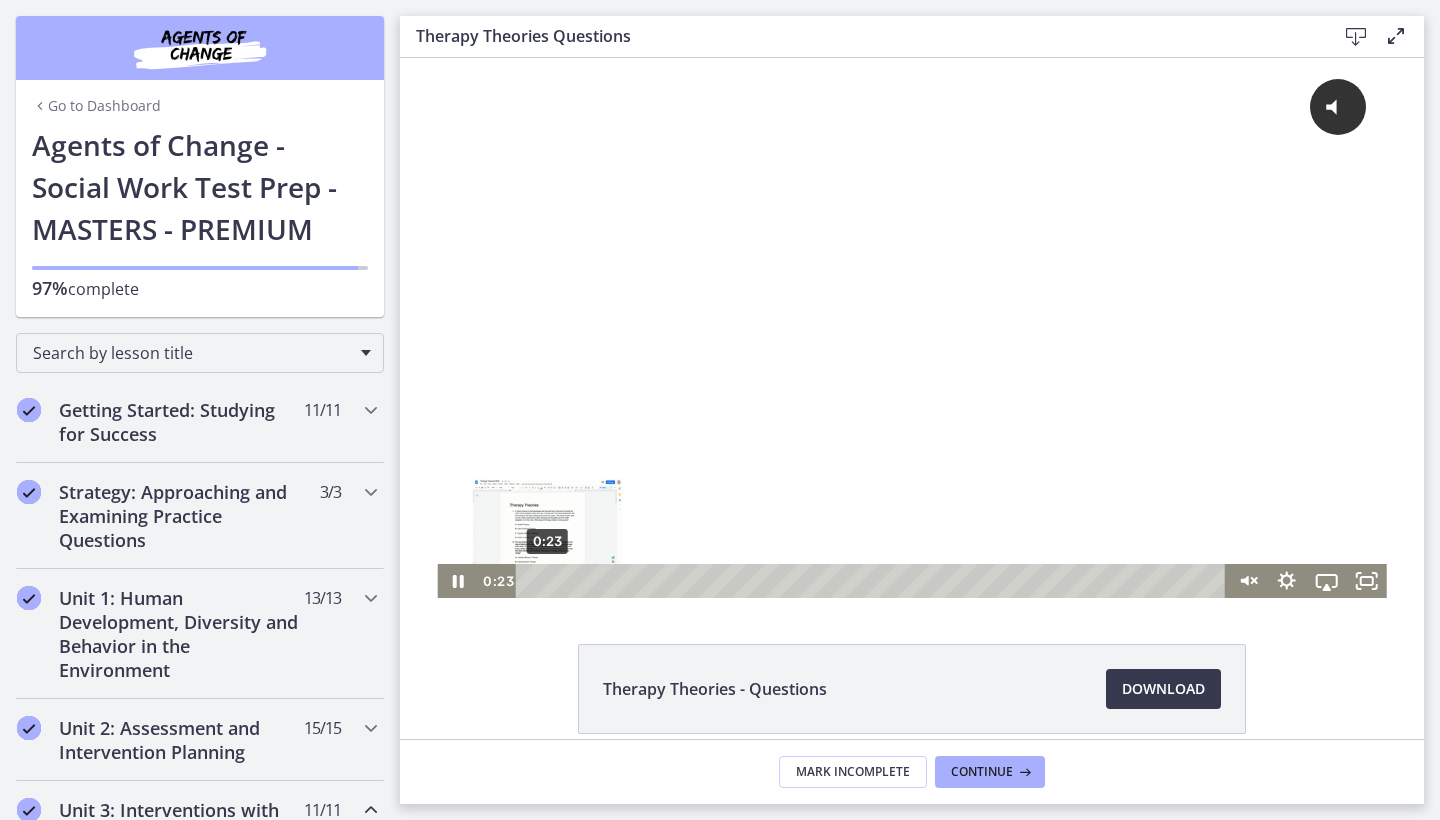 click on "0:23" at bounding box center (874, 581) 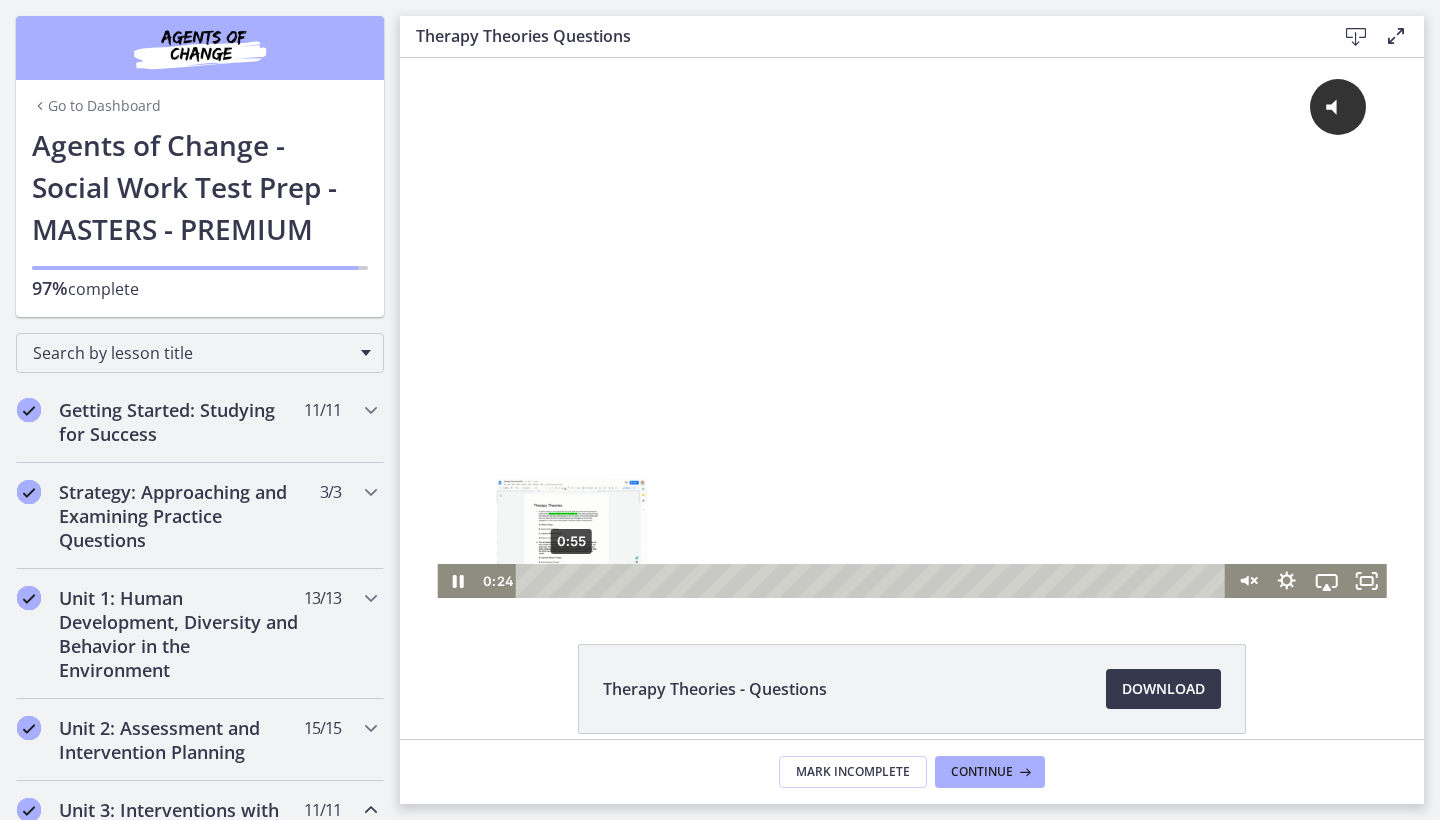 click on "0:55" at bounding box center (874, 581) 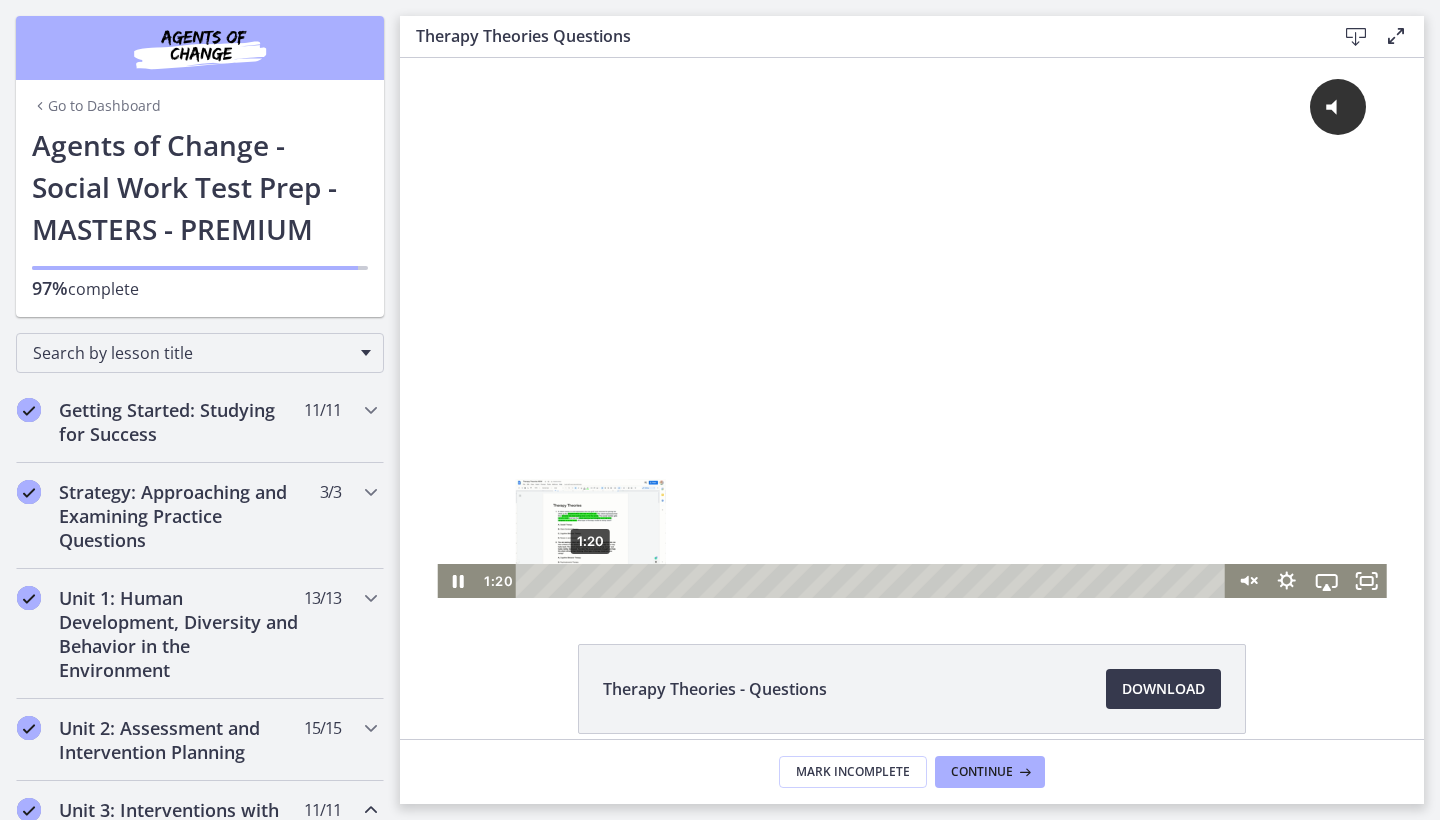 click on "1:20" at bounding box center (874, 581) 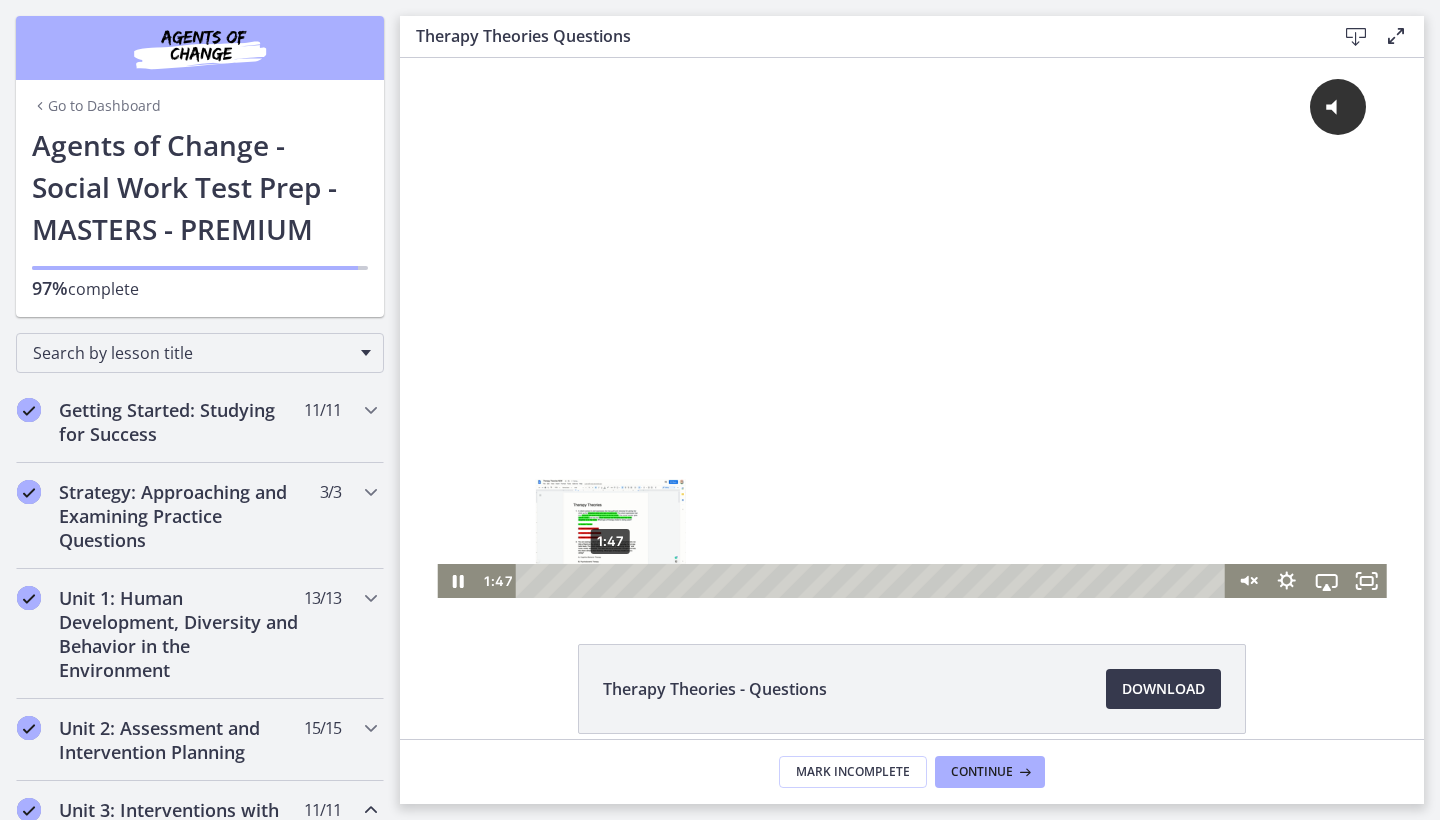 click on "1:47" at bounding box center (874, 581) 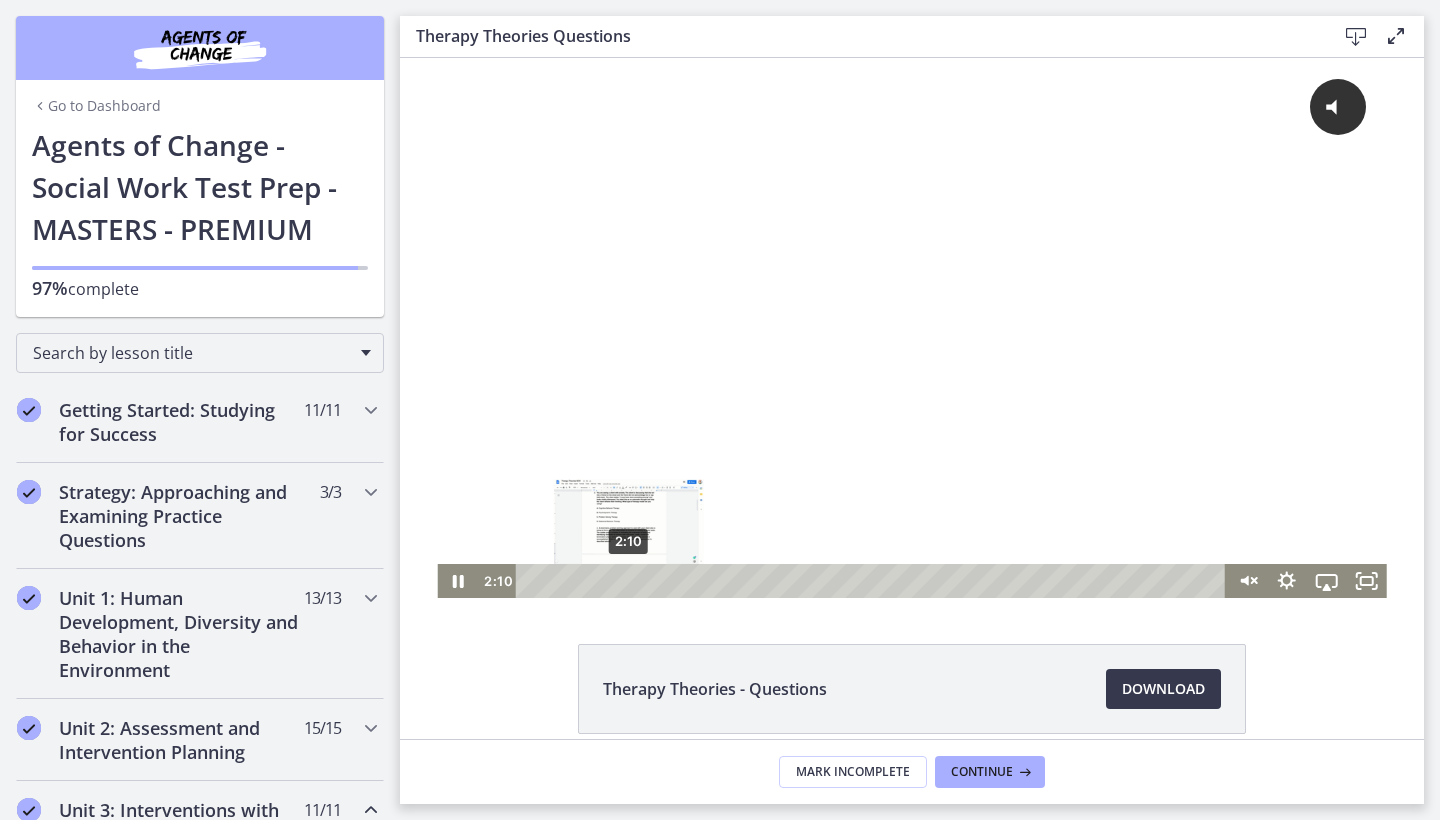 click on "2:10" at bounding box center (874, 581) 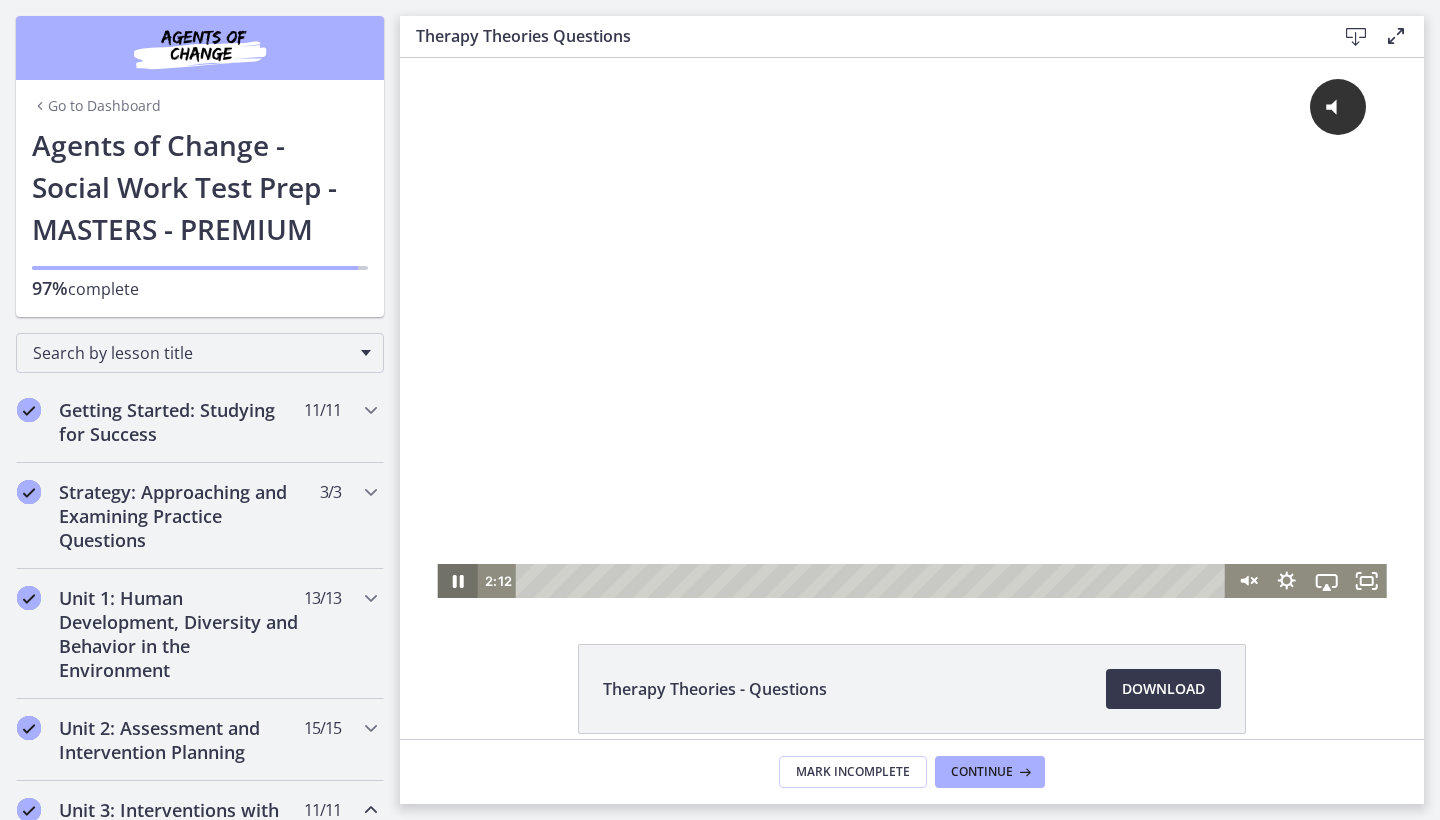 click 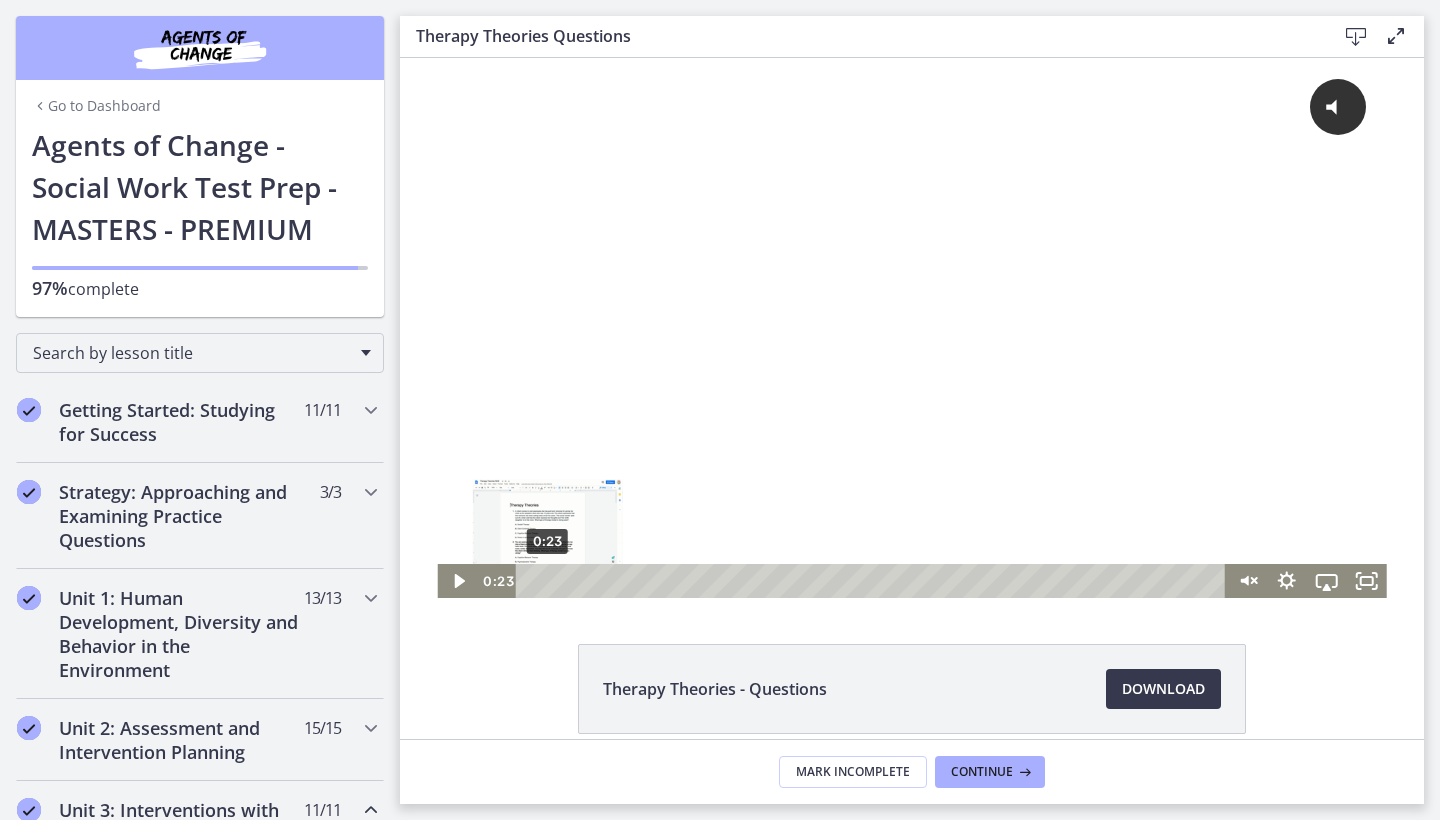 click on "0:23" at bounding box center [874, 581] 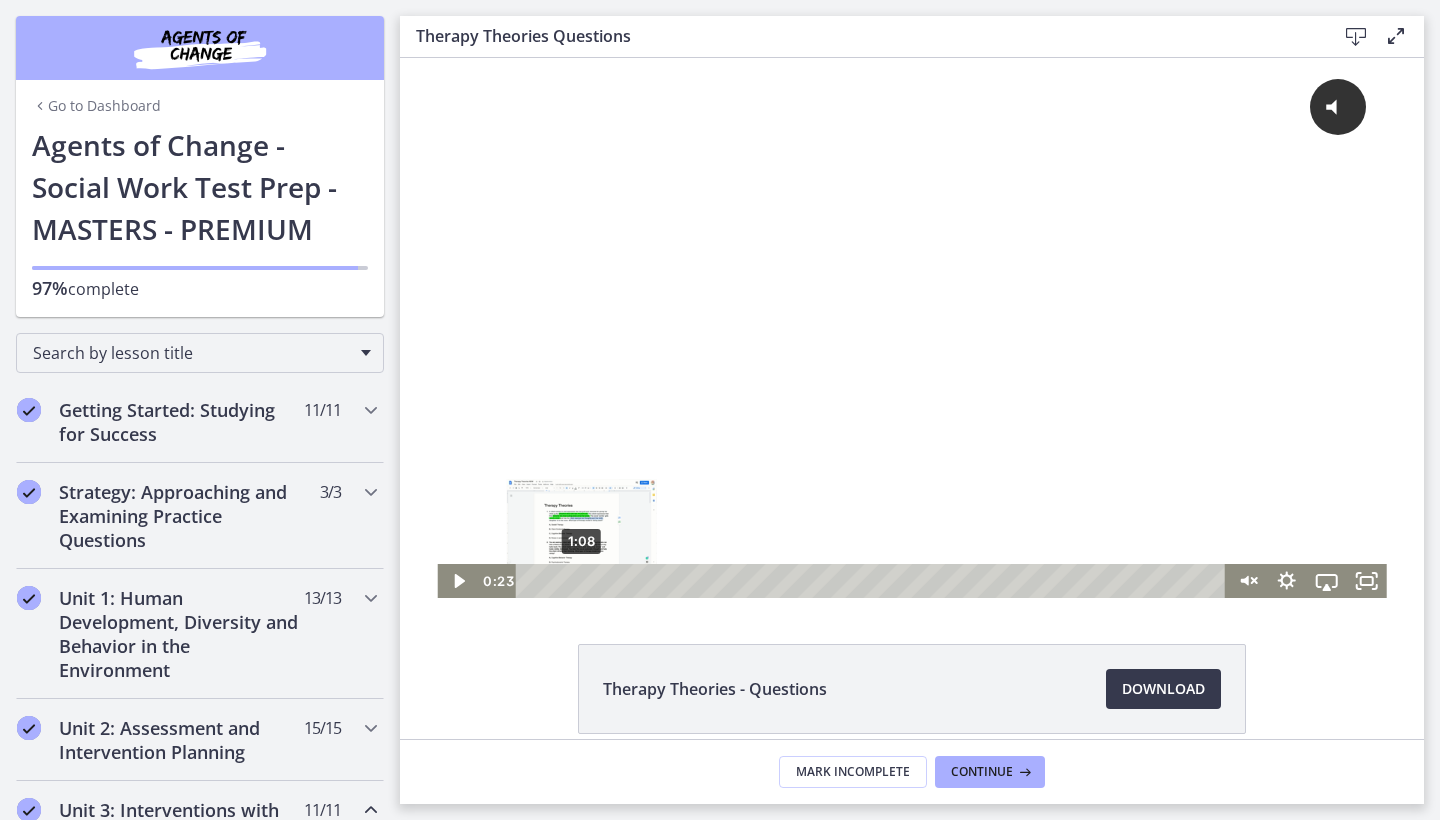 click on "1:08" at bounding box center [874, 581] 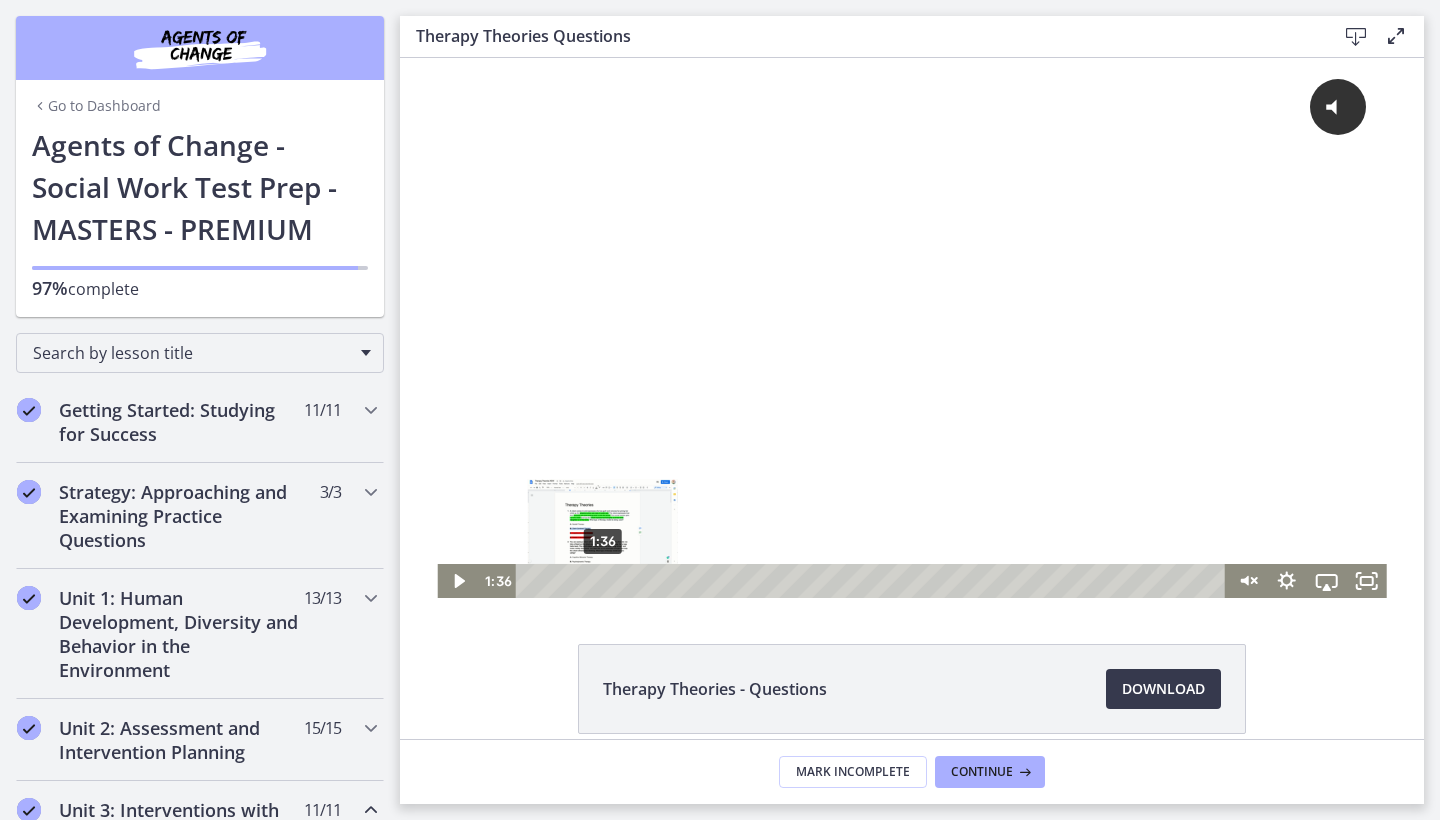 click on "1:36" at bounding box center (874, 581) 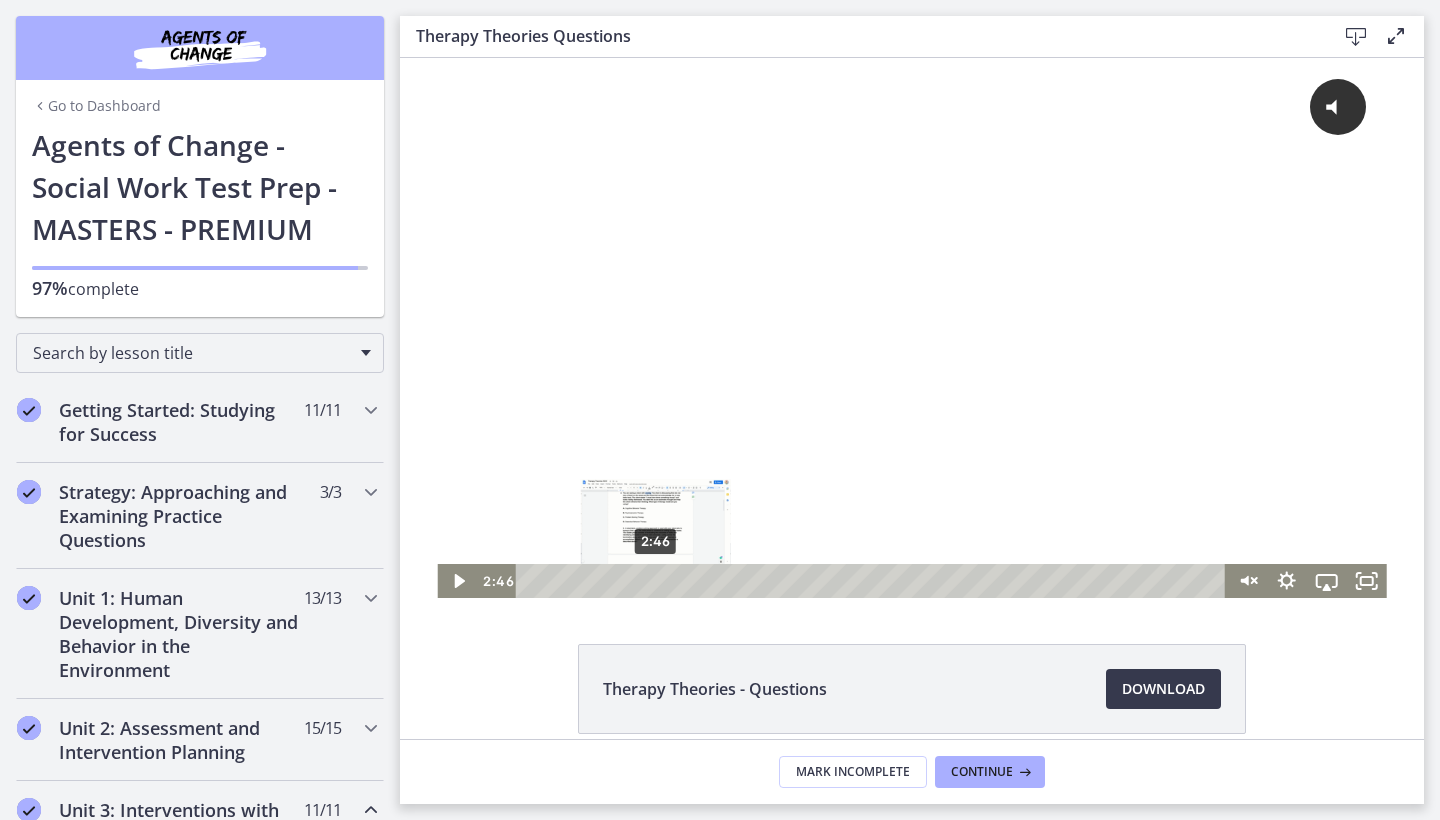 click on "2:46" at bounding box center (874, 581) 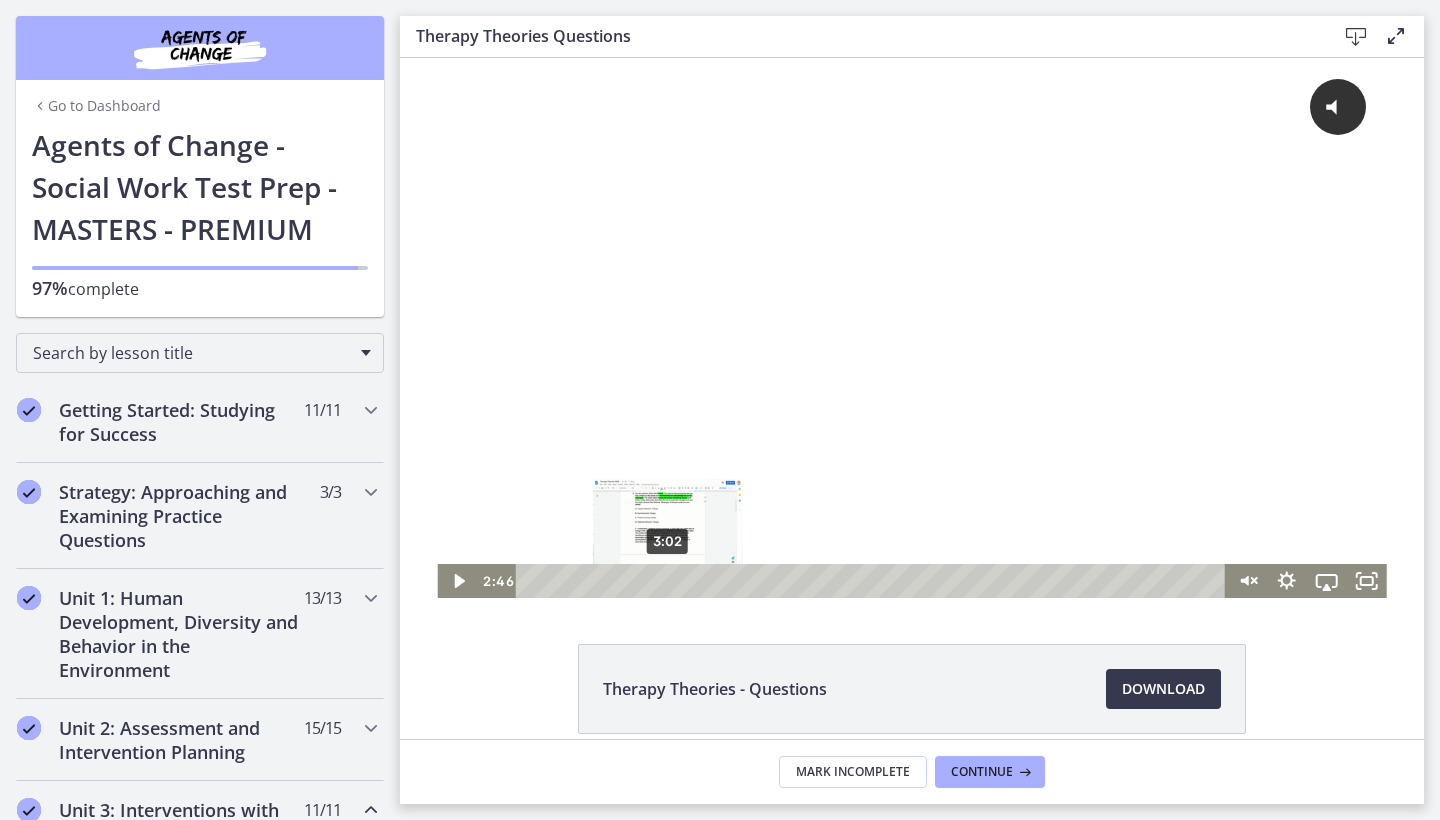 click on "3:02" at bounding box center (874, 581) 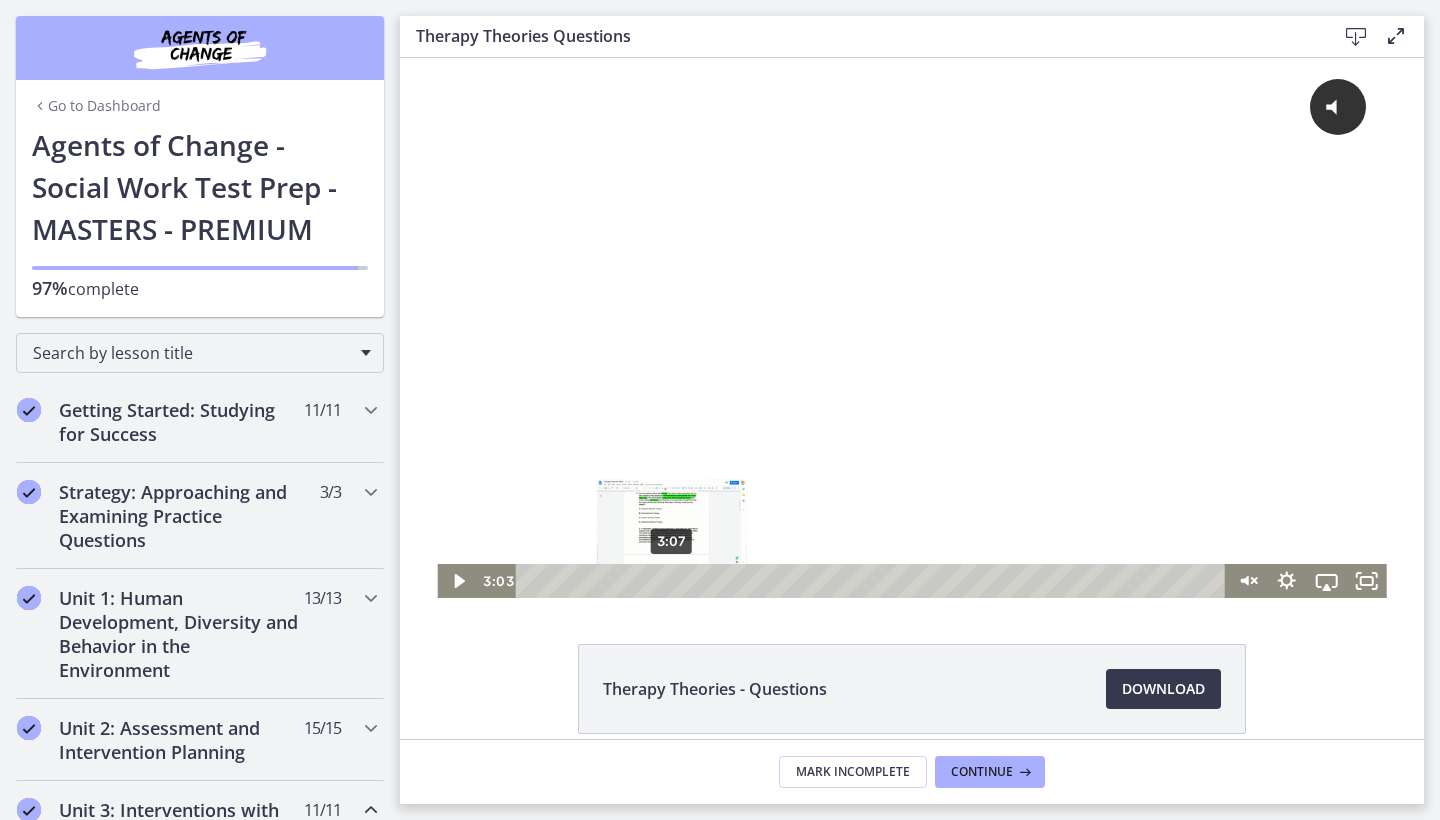 click at bounding box center [668, 580] 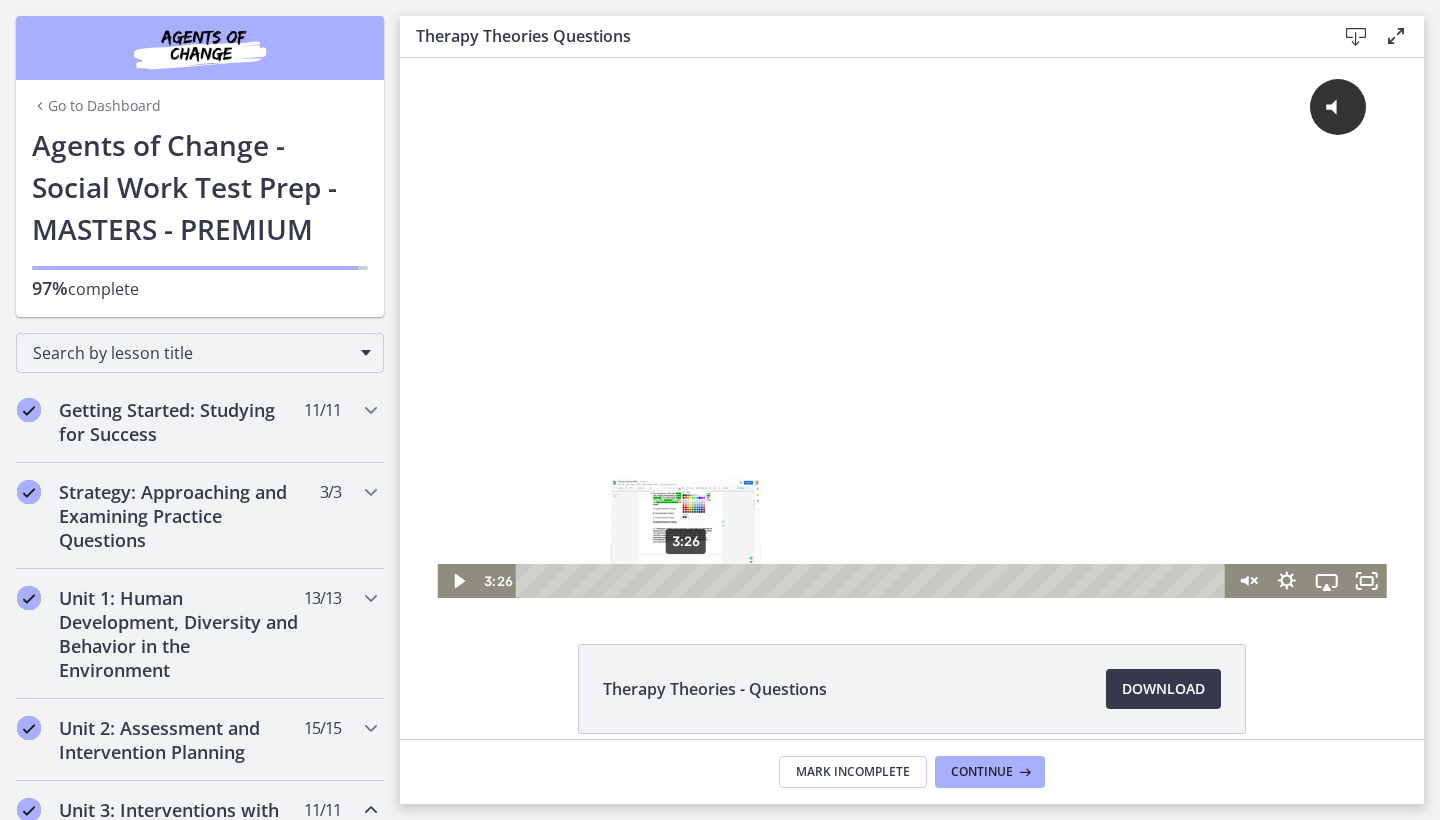 click on "3:26" at bounding box center (874, 581) 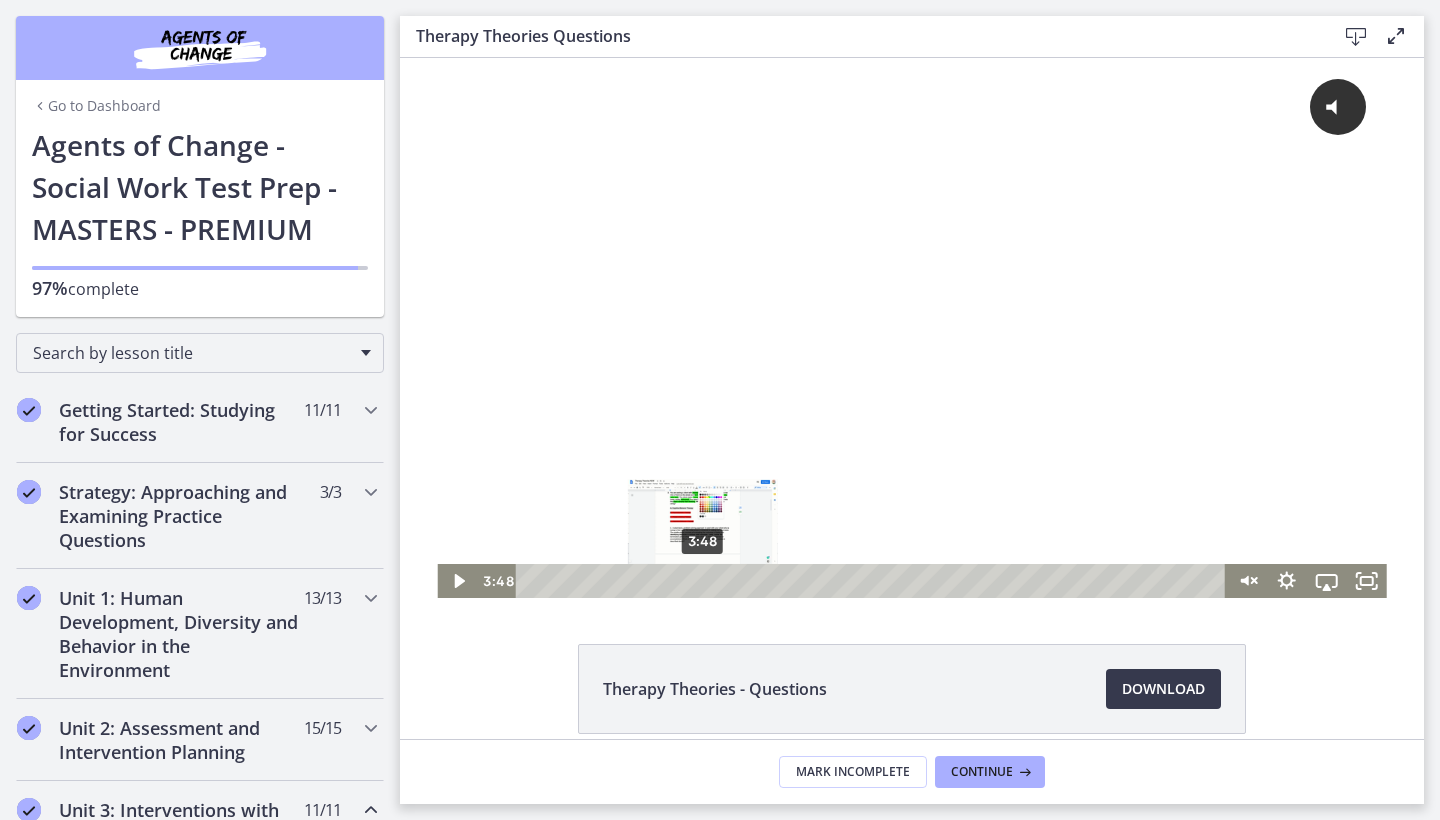 click on "3:48" at bounding box center [874, 581] 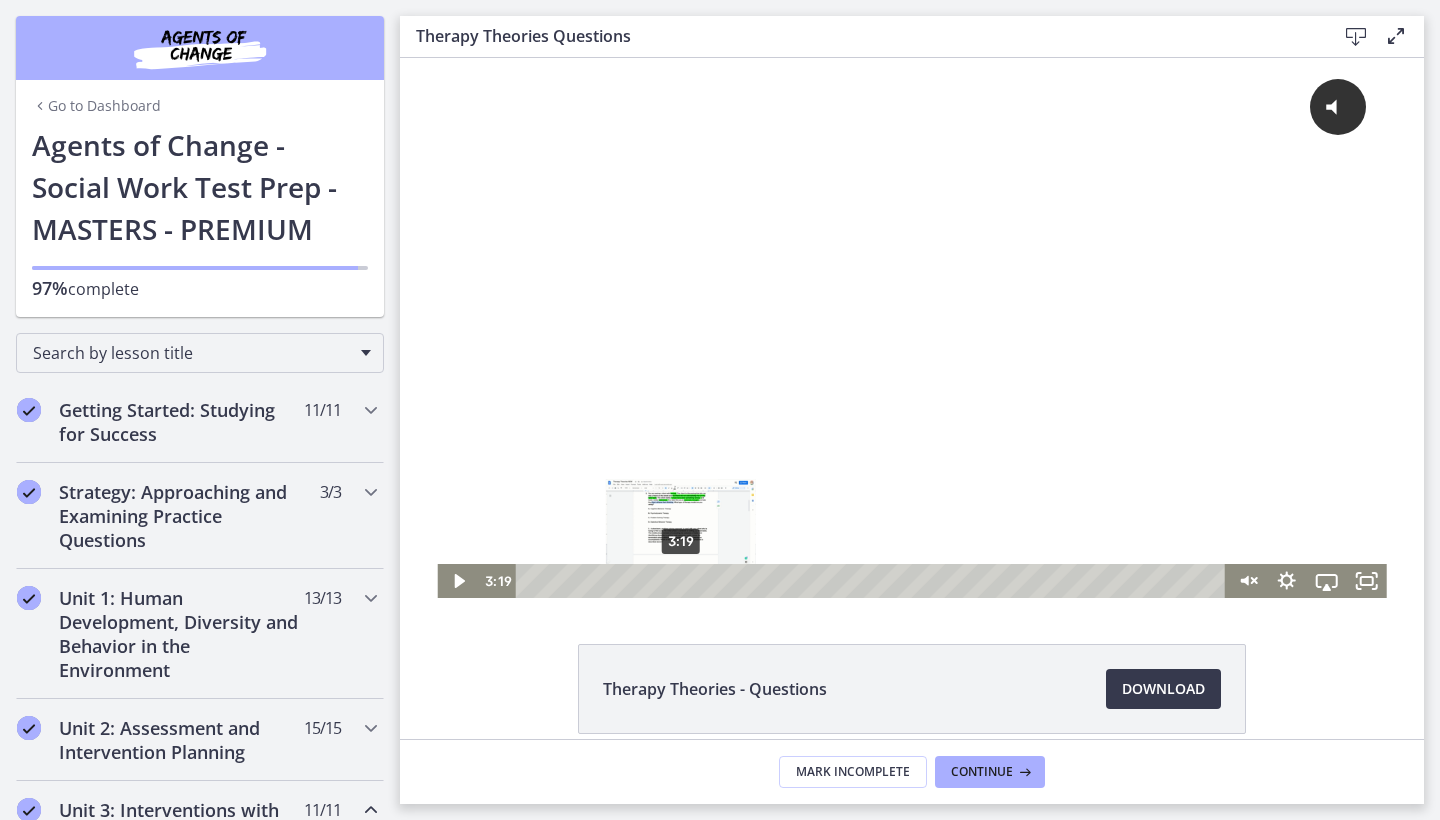 click on "3:19" at bounding box center (874, 581) 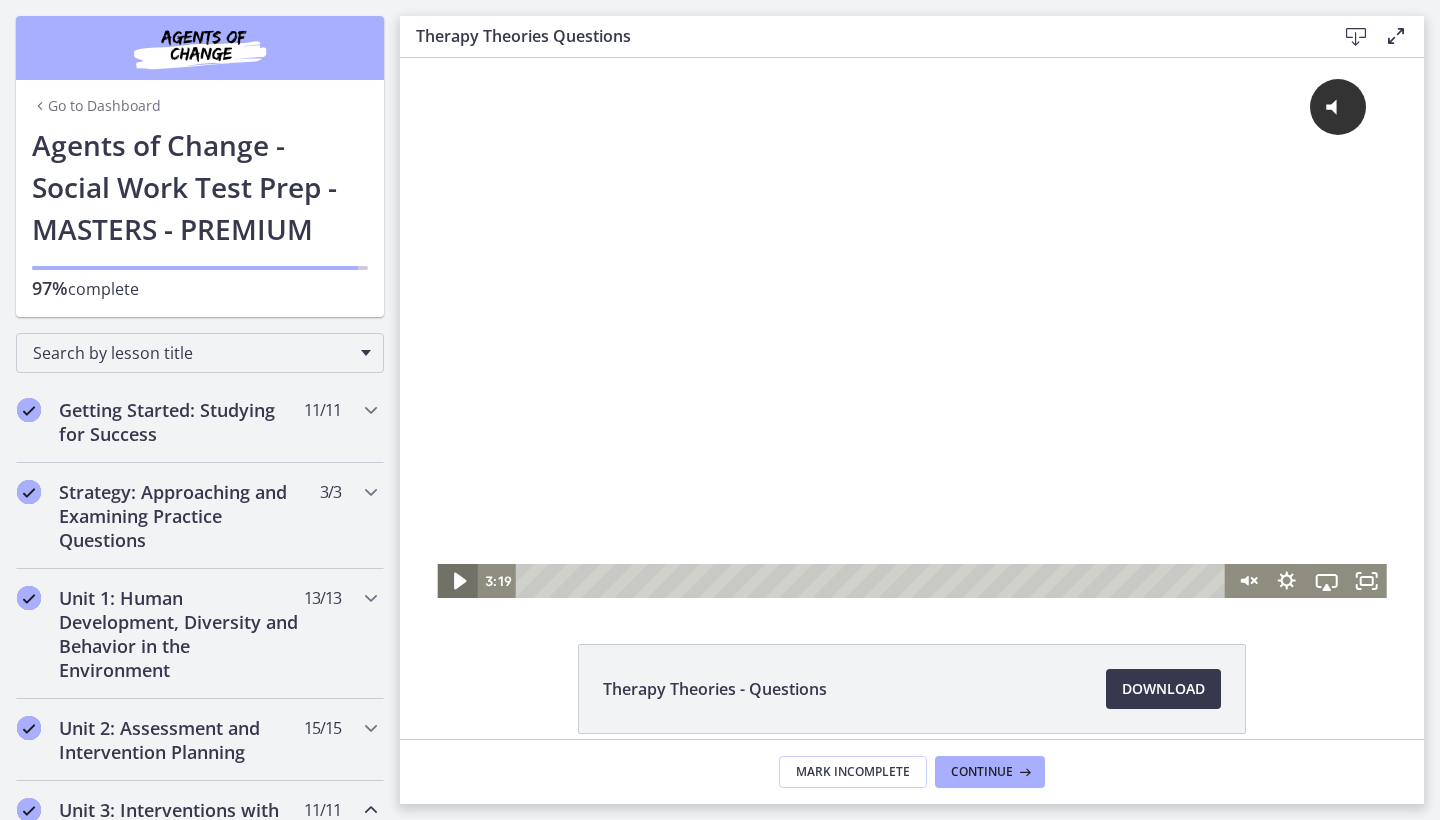 click 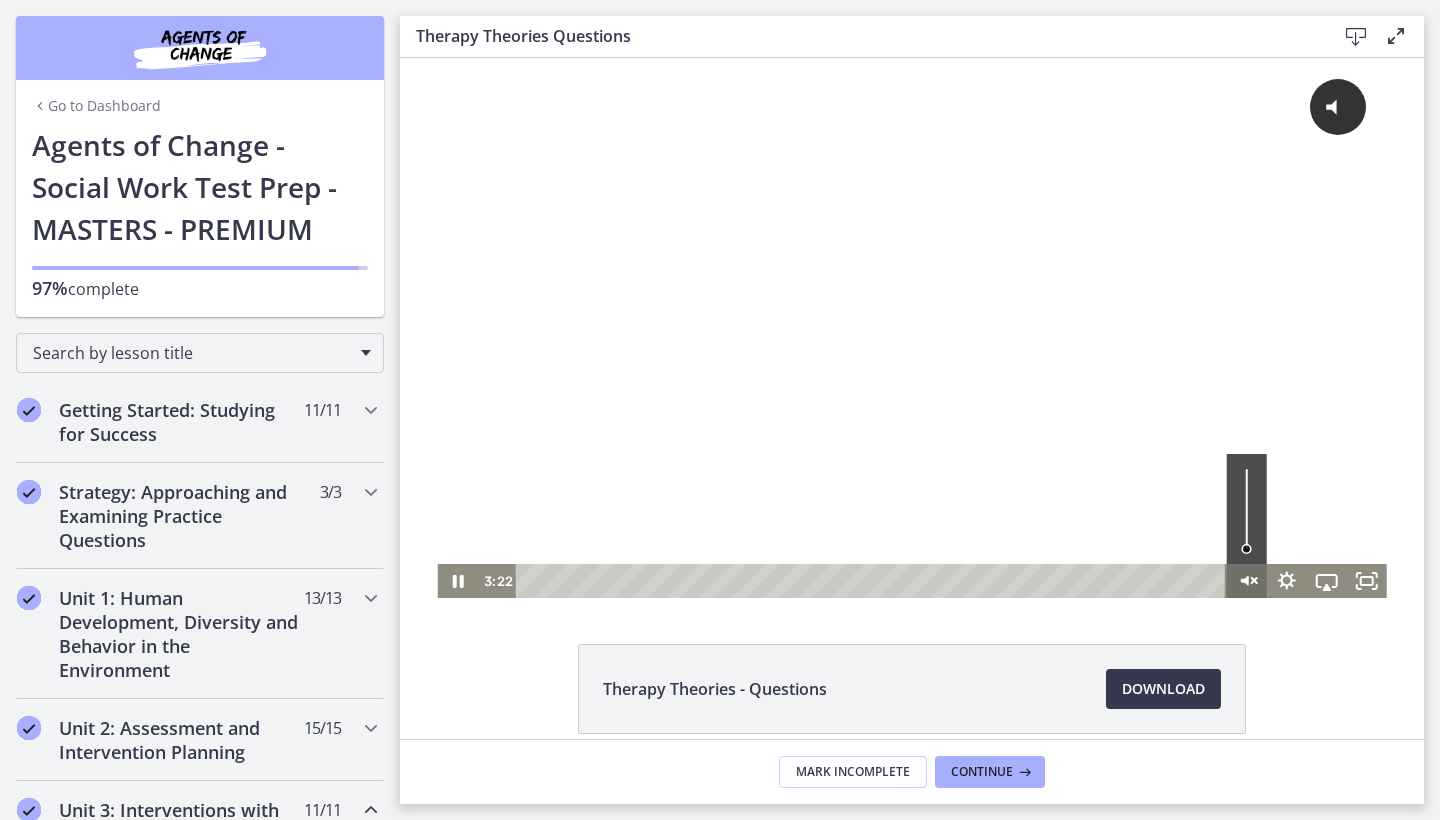 click 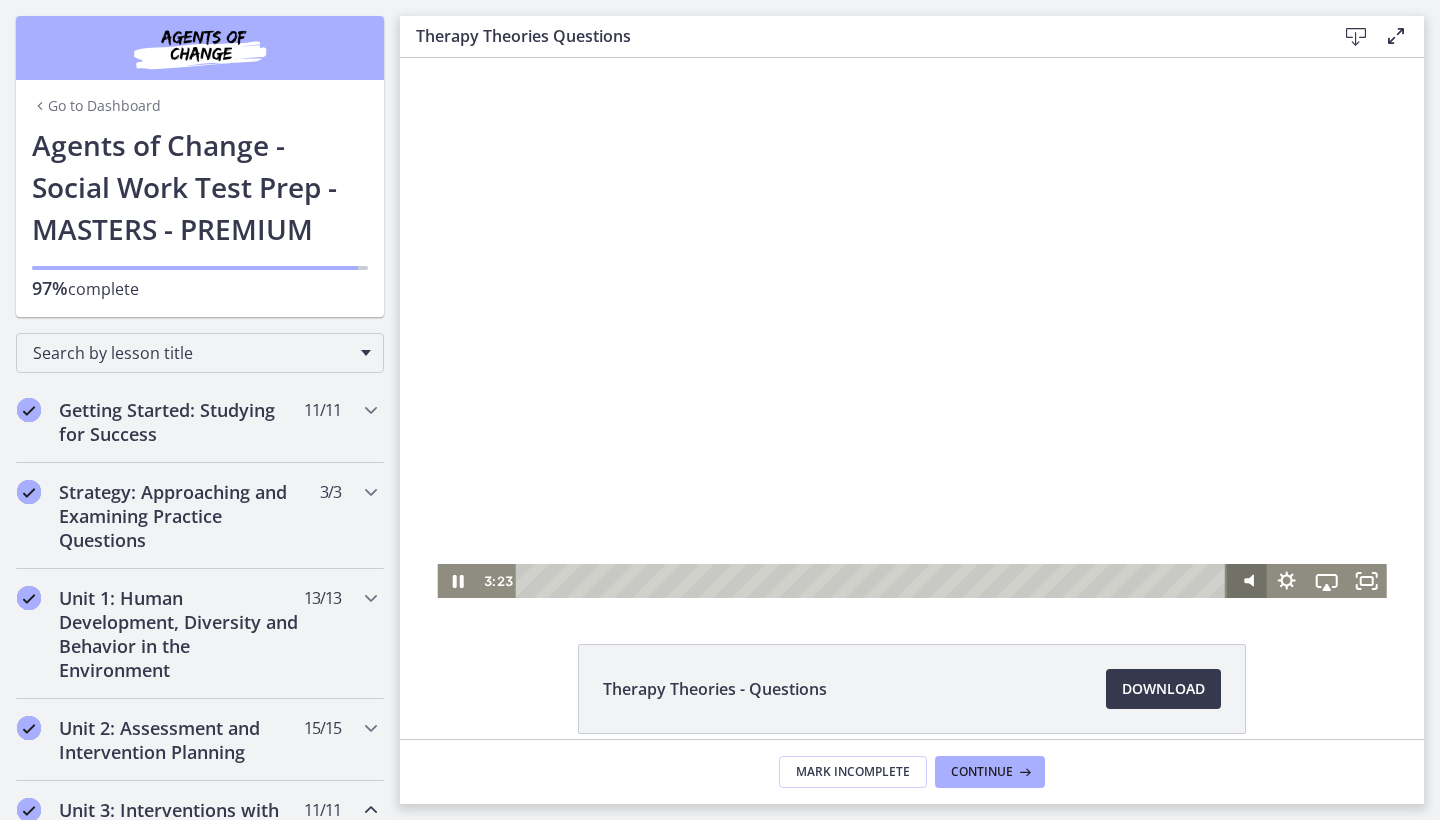 click 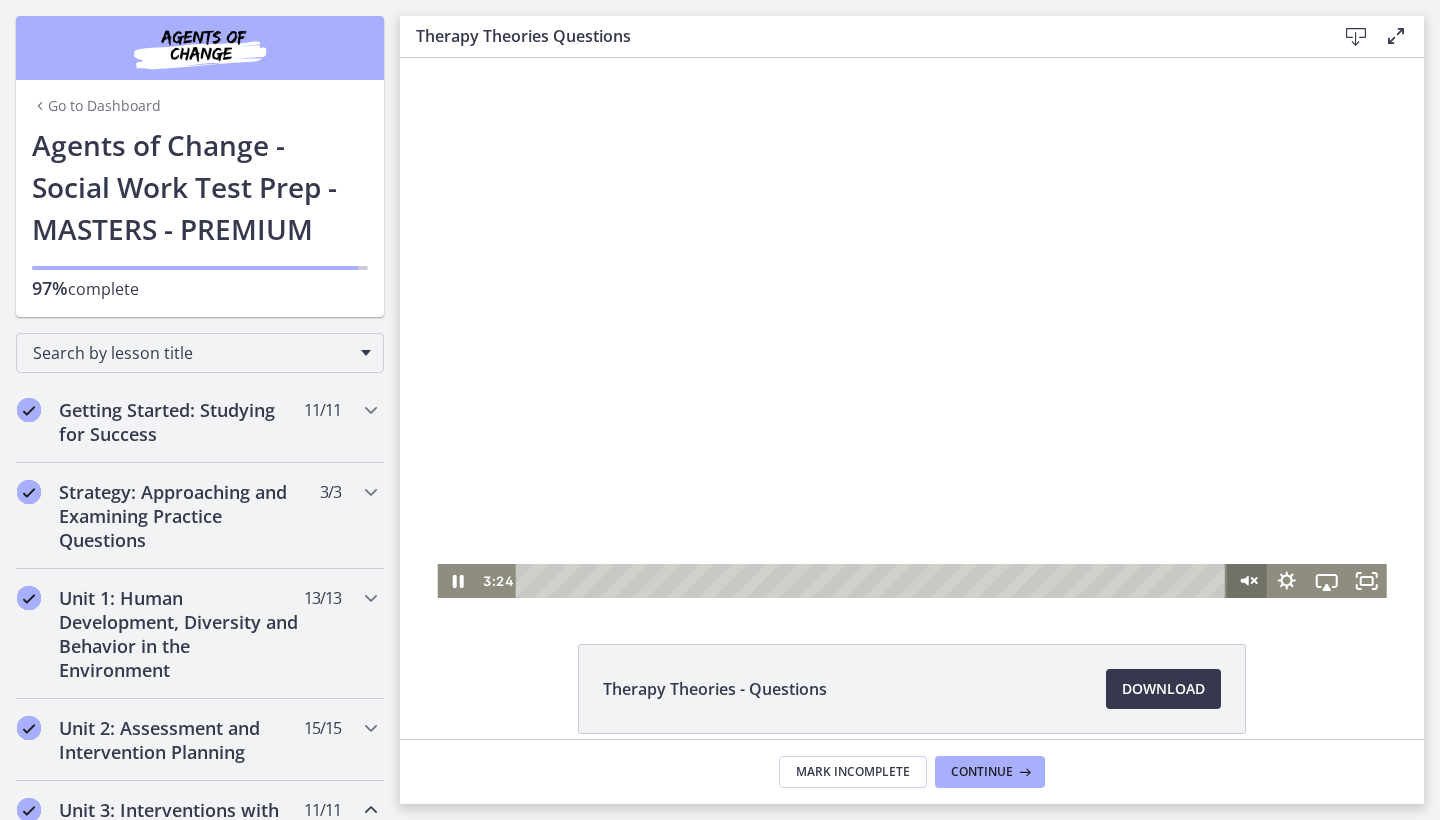 click 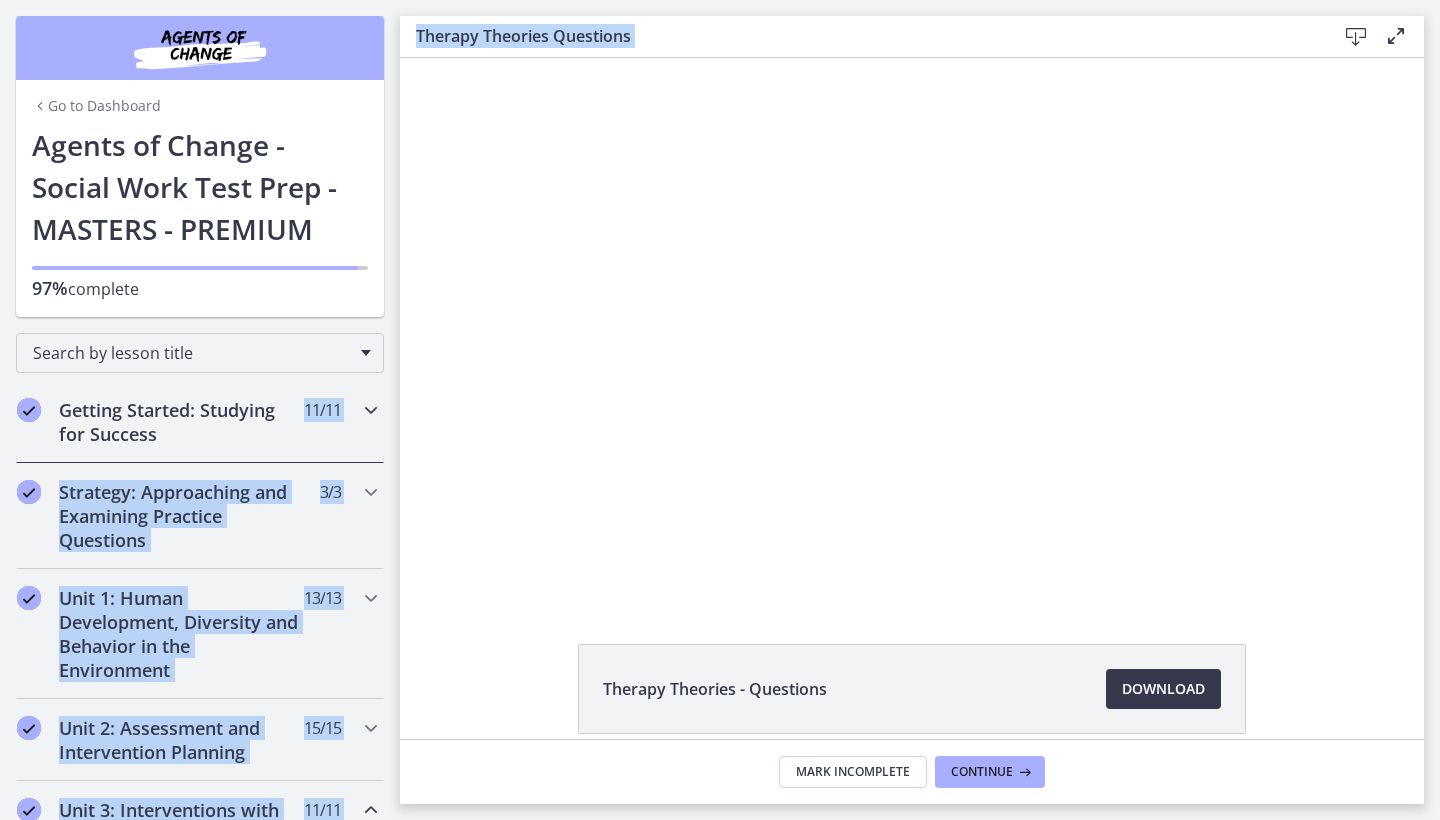 drag, startPoint x: 799, startPoint y: 510, endPoint x: 406, endPoint y: 452, distance: 397.25684 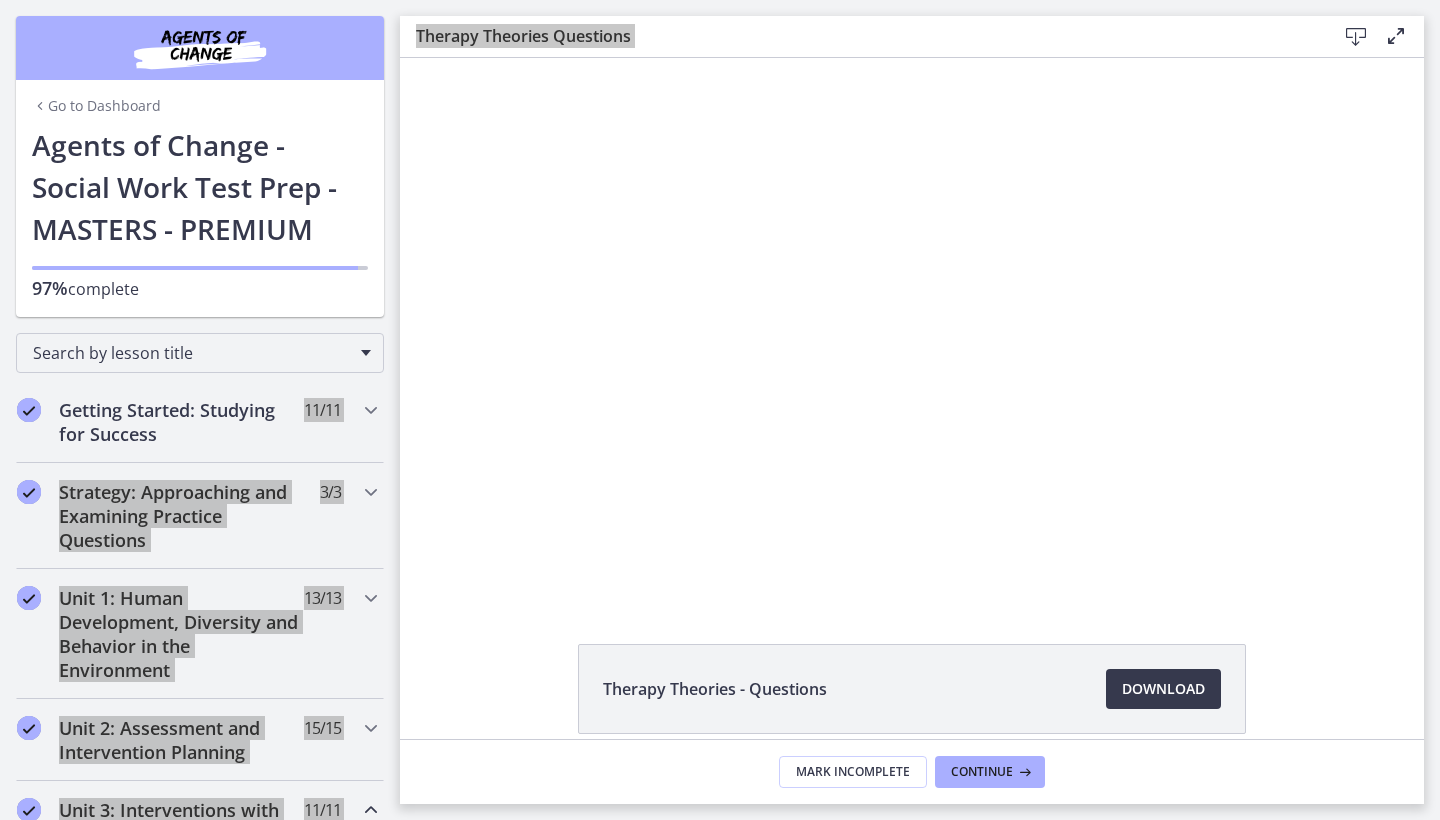 click on "Click for sound
@keyframes VOLUME_SMALL_WAVE_FLASH {
0% { opacity: 0; }
33% { opacity: 1; }
66% { opacity: 1; }
100% { opacity: 0; }
}
@keyframes VOLUME_LARGE_WAVE_FLASH {
0% { opacity: 0; }
33% { opacity: 1; }
66% { opacity: 1; }
100% { opacity: 0; }
}
.volume__small-wave {
animation: VOLUME_SMALL_WAVE_FLASH 2s infinite;
opacity: 0;
}
.volume__large-wave {
animation: VOLUME_LARGE_WAVE_FLASH 2s infinite .3s;
opacity: 0;
}
[TIME] [TIME]" at bounding box center (912, 328) 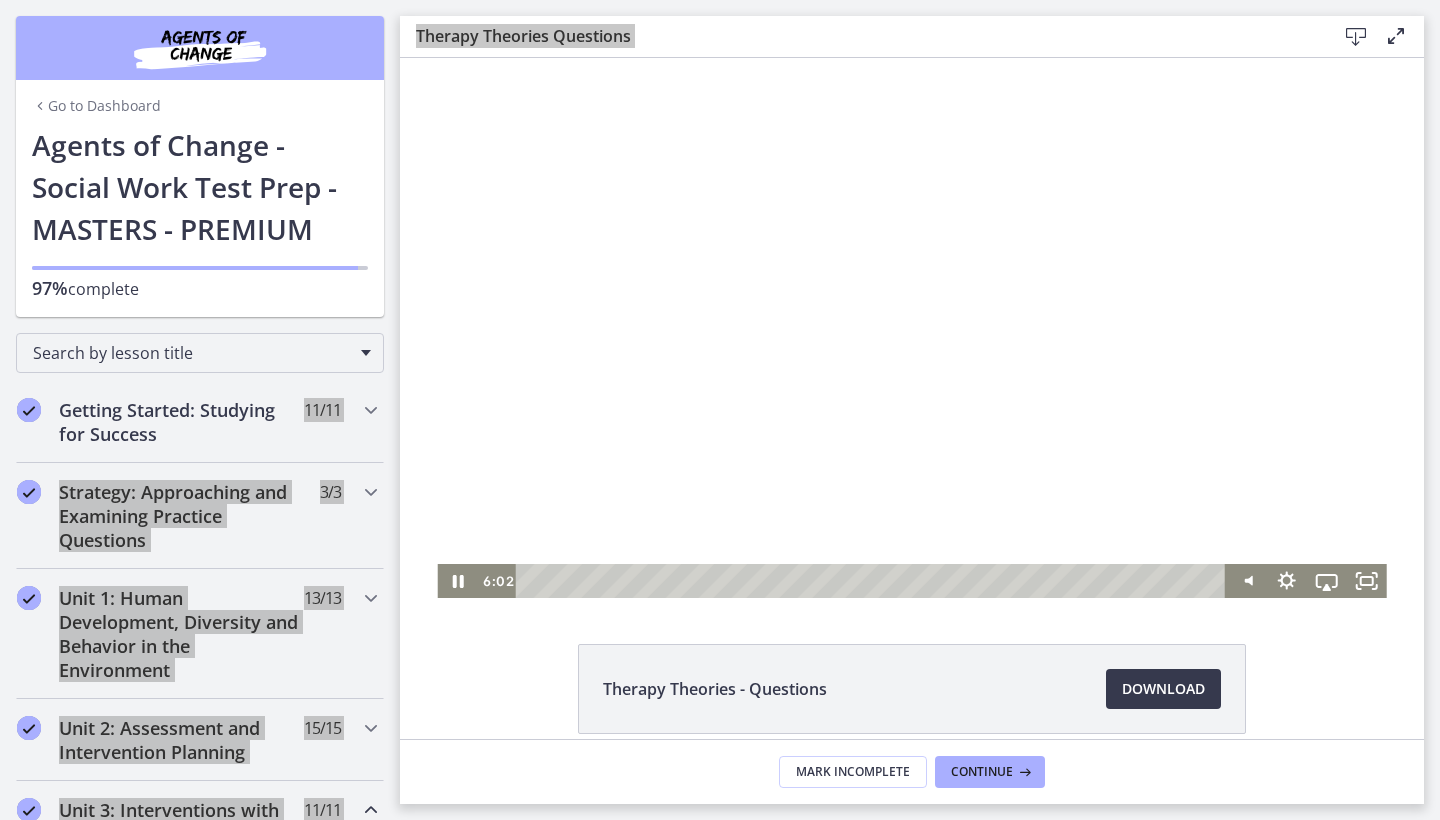 click at bounding box center [911, 328] 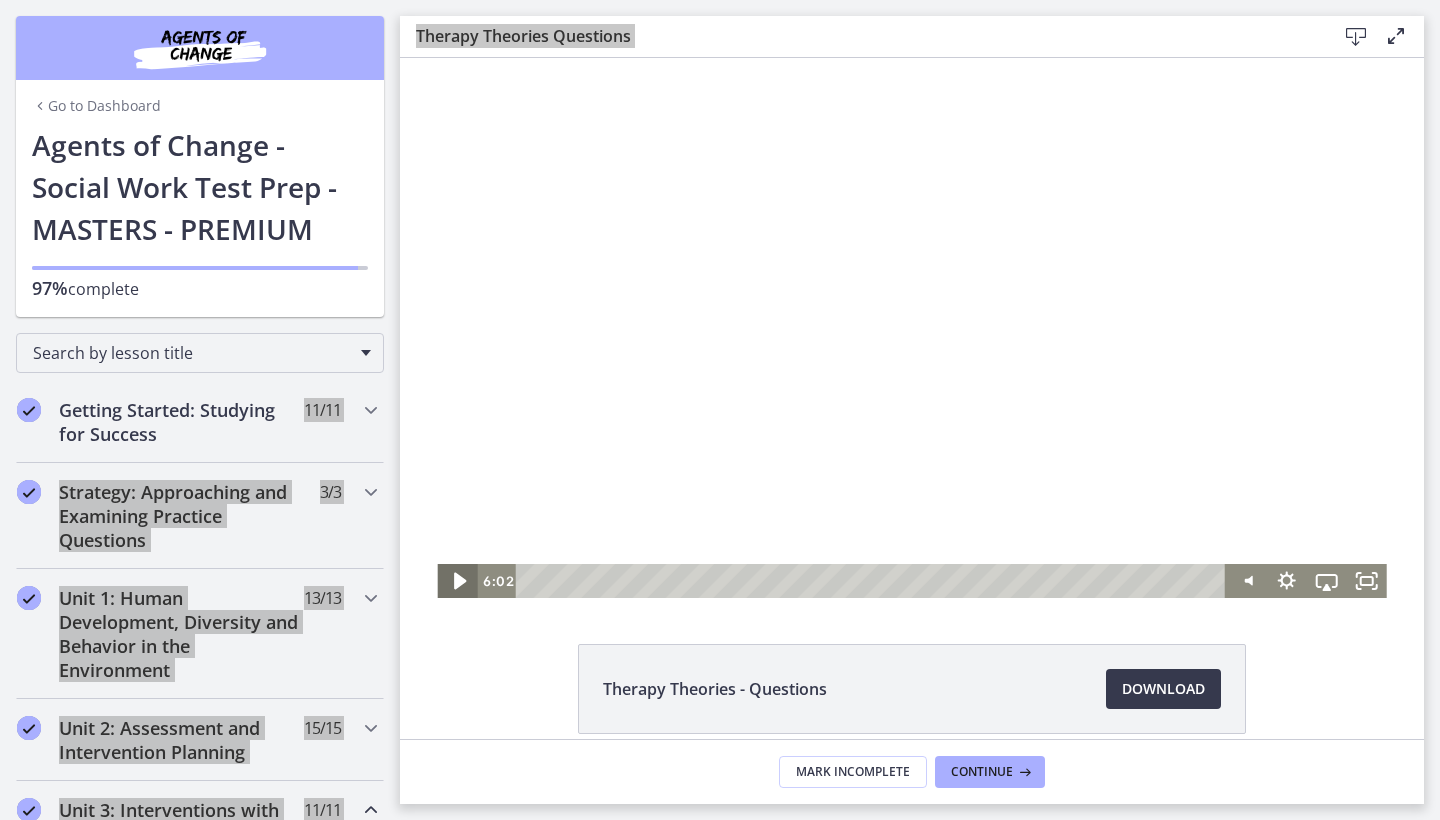 click 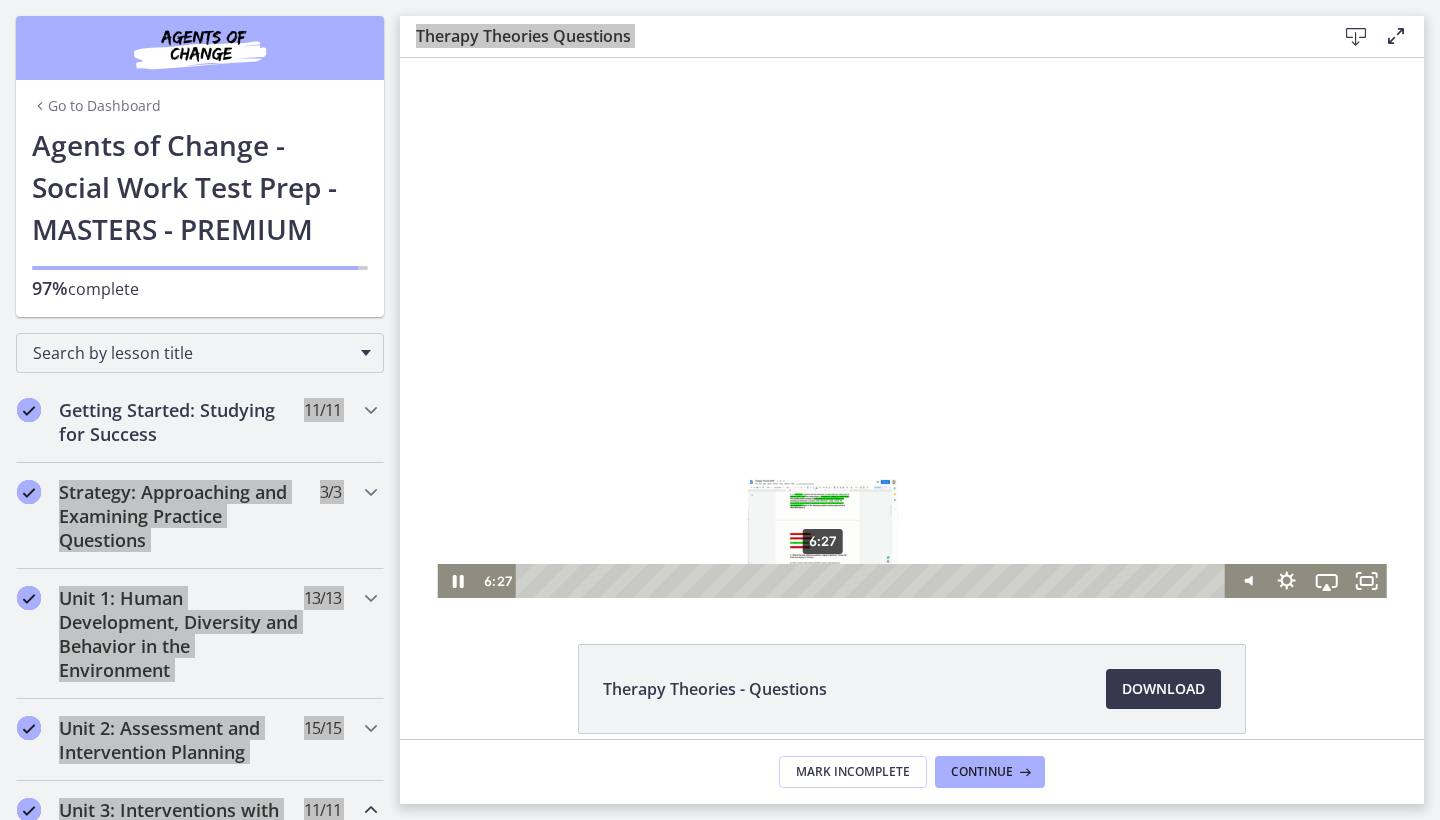 click on "6:27" at bounding box center (874, 581) 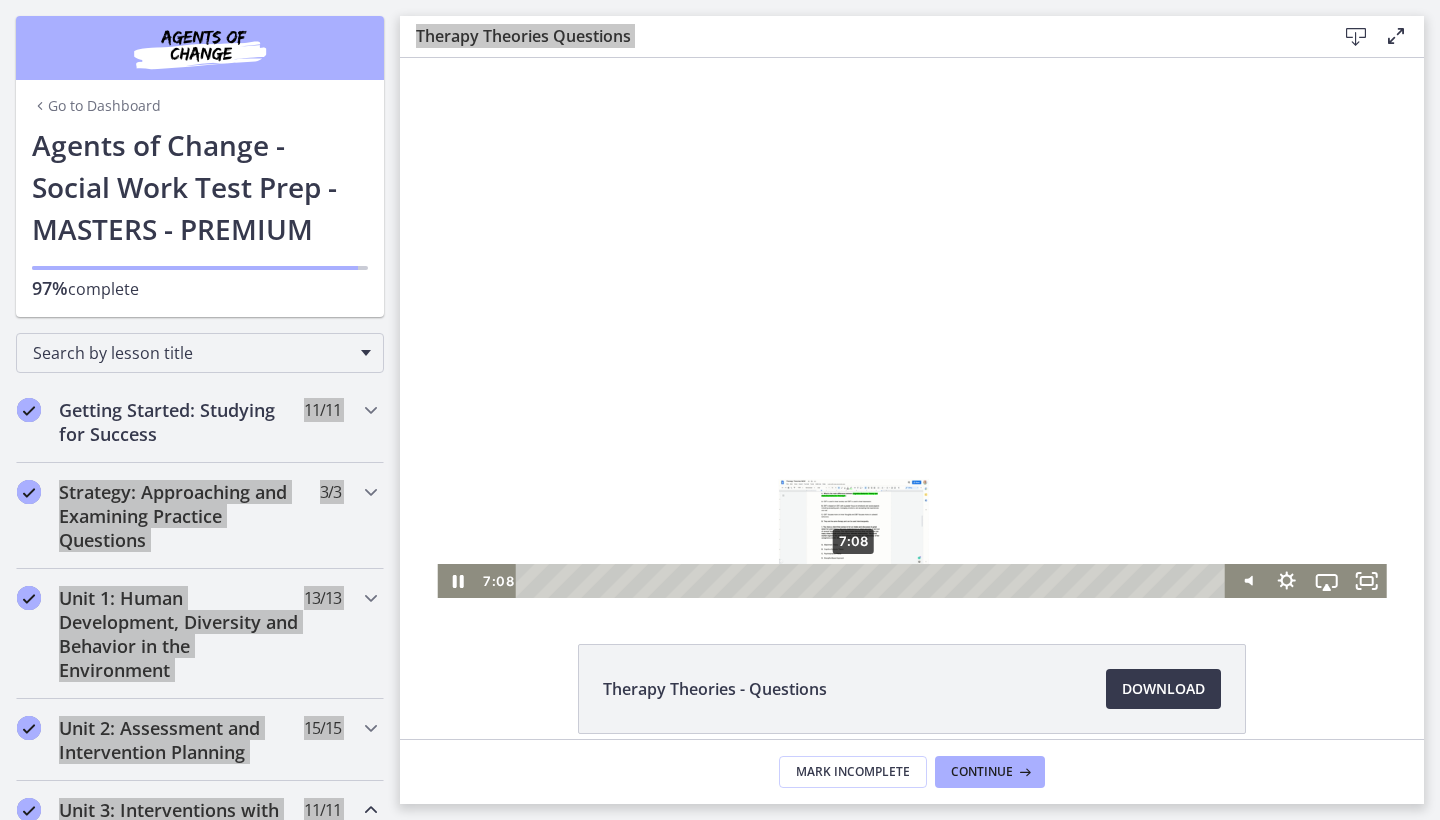 click on "7:08" at bounding box center [874, 581] 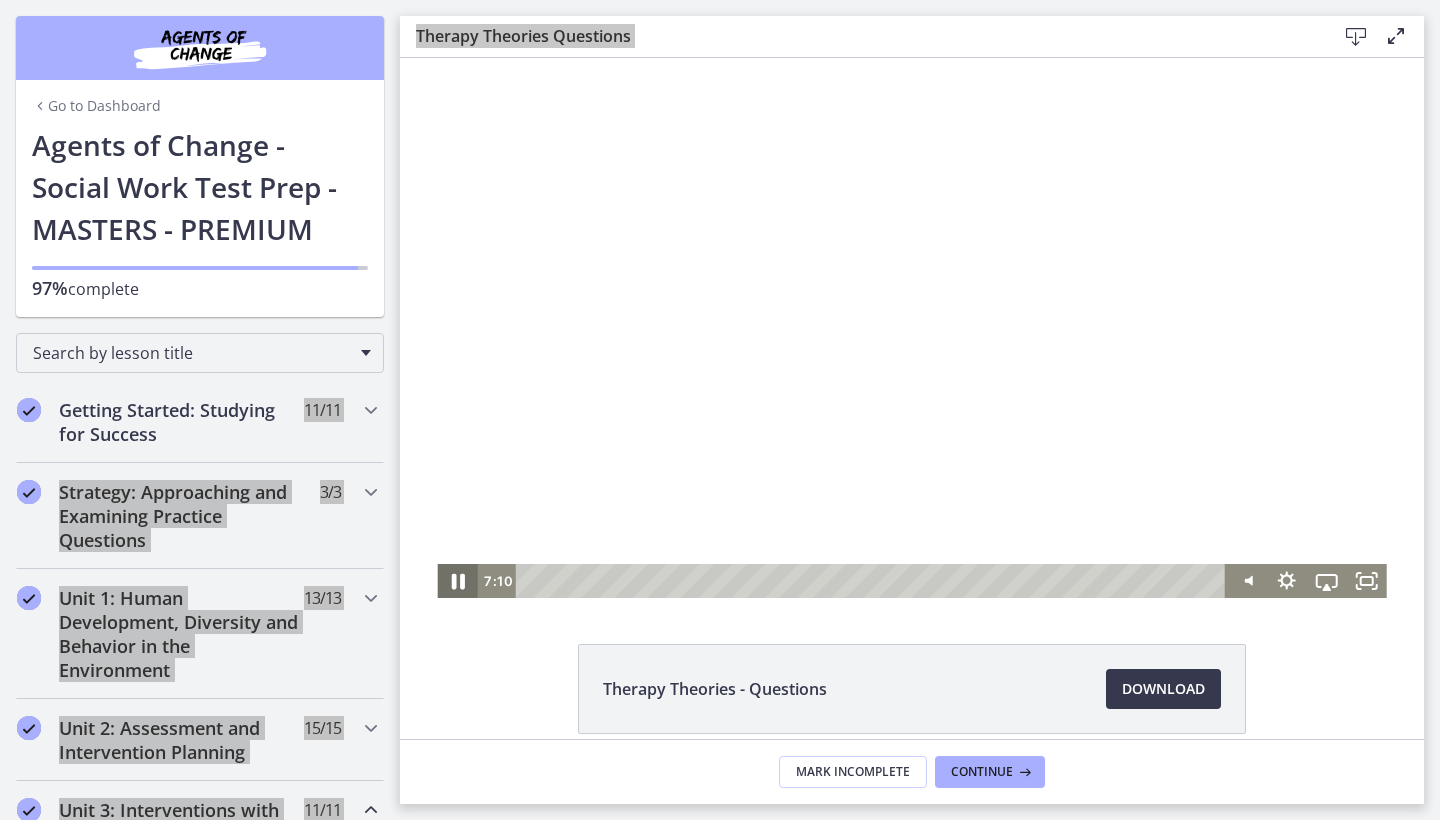 click 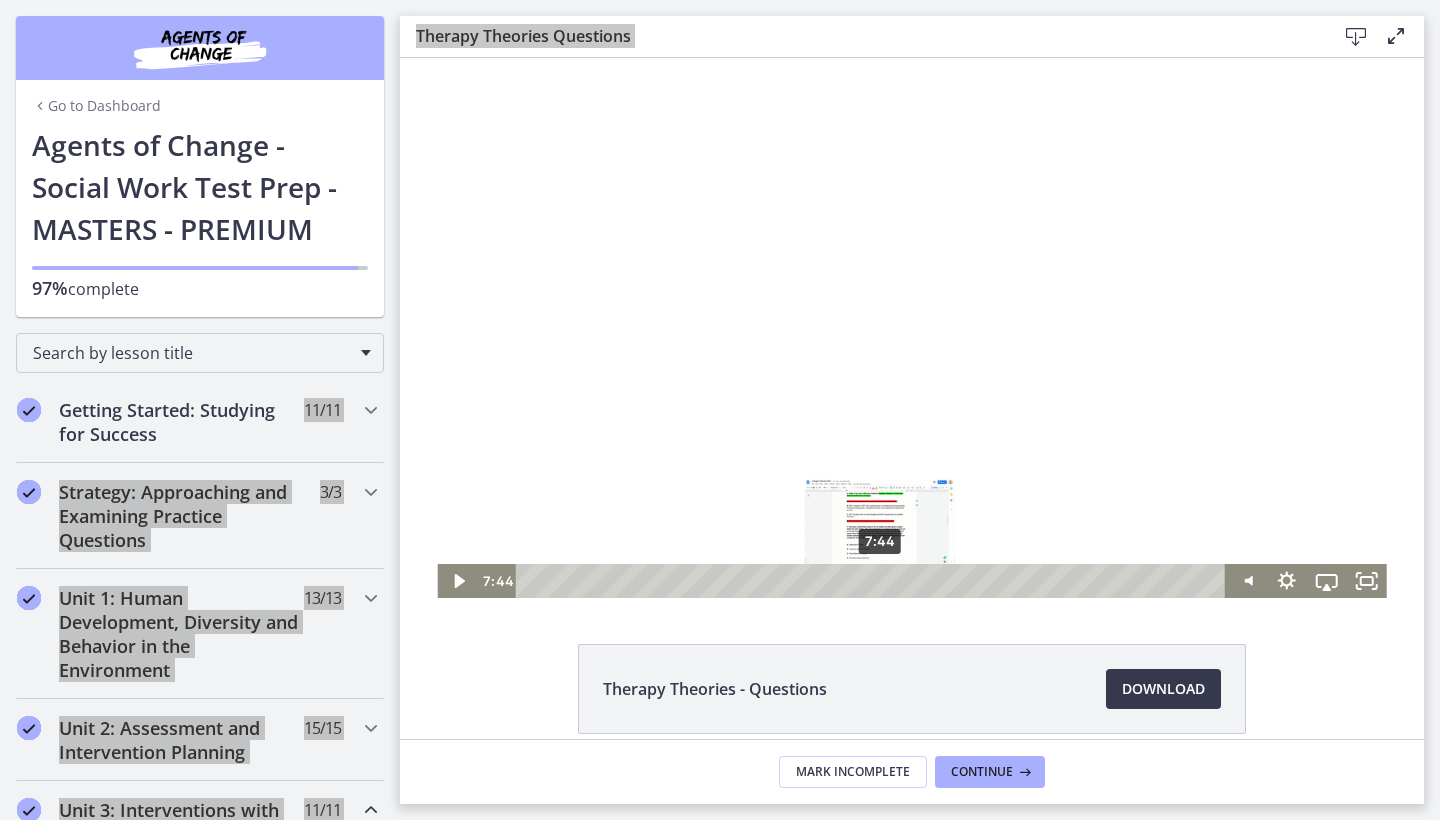 click on "7:44" at bounding box center [874, 581] 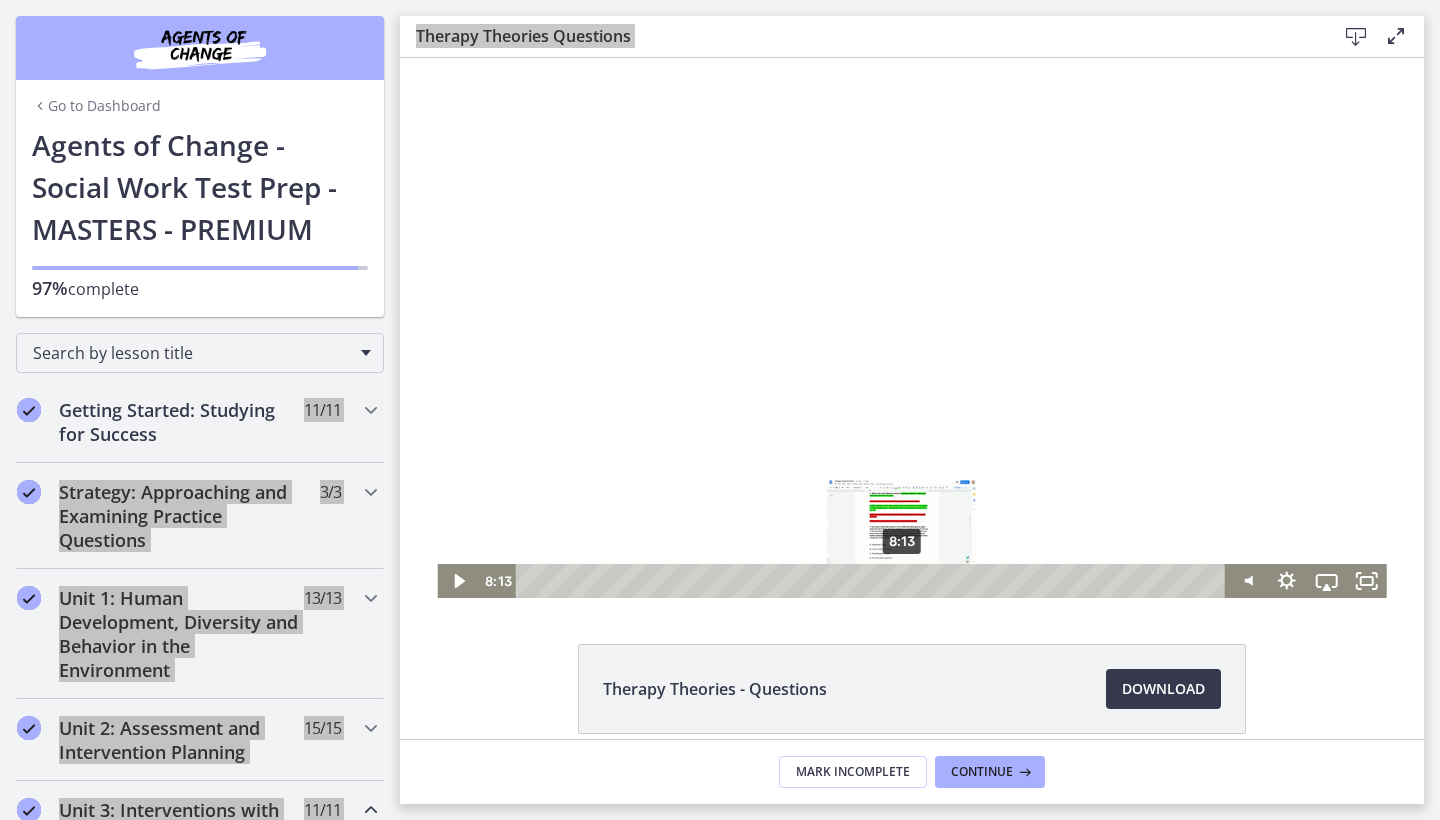 click on "8:13" at bounding box center [874, 581] 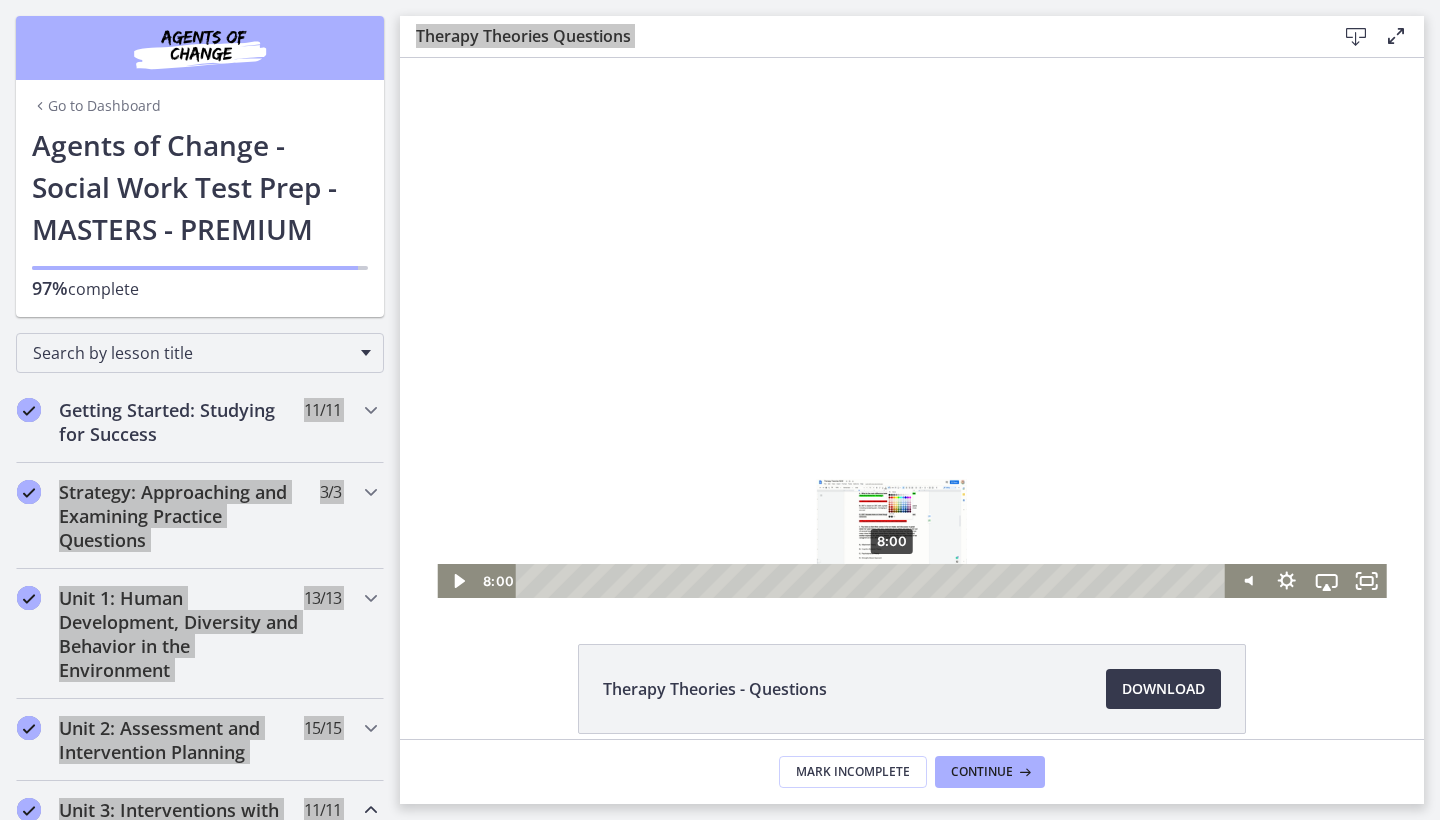 click on "8:00" at bounding box center (874, 581) 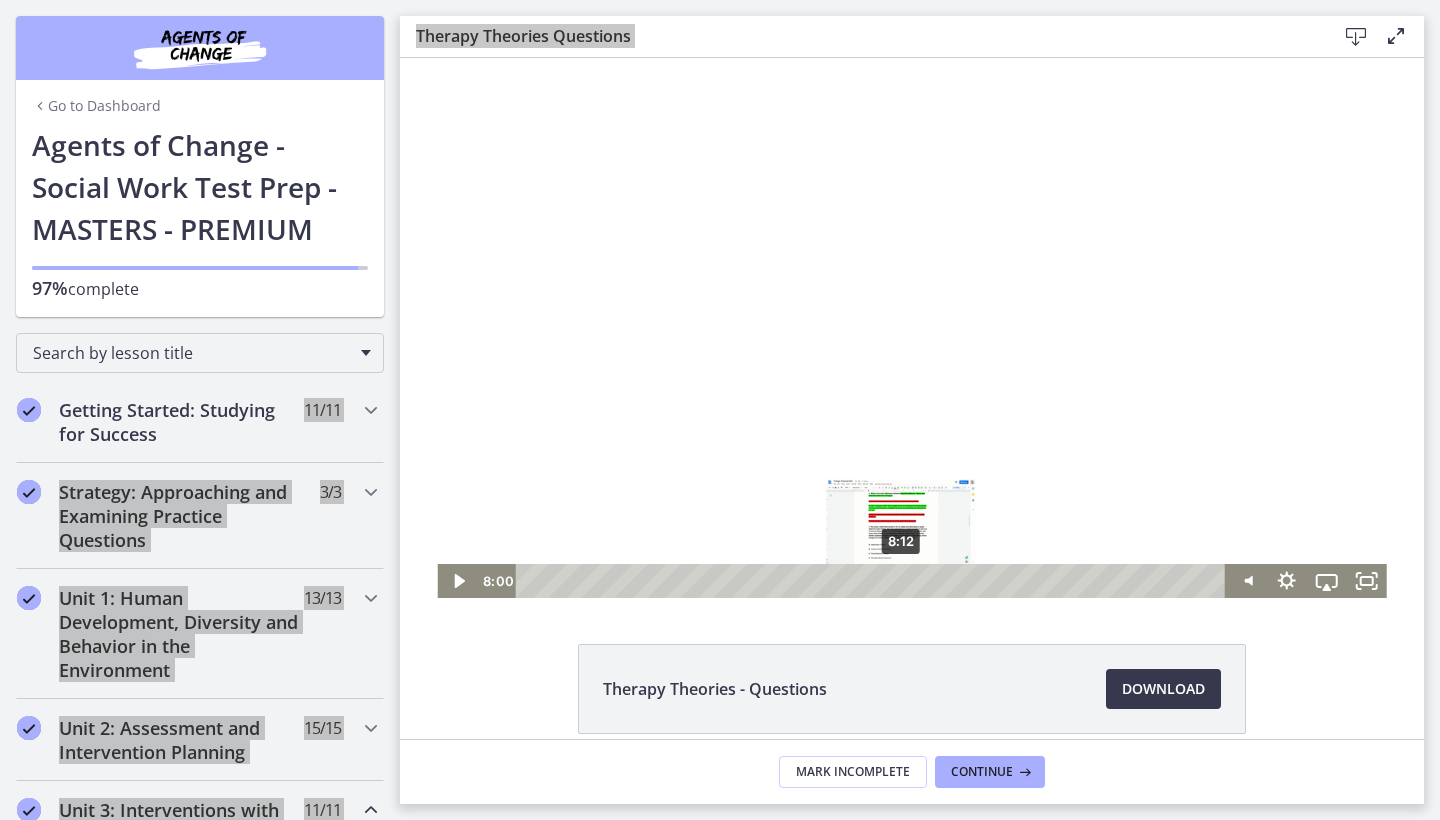 click on "8:12" at bounding box center (874, 581) 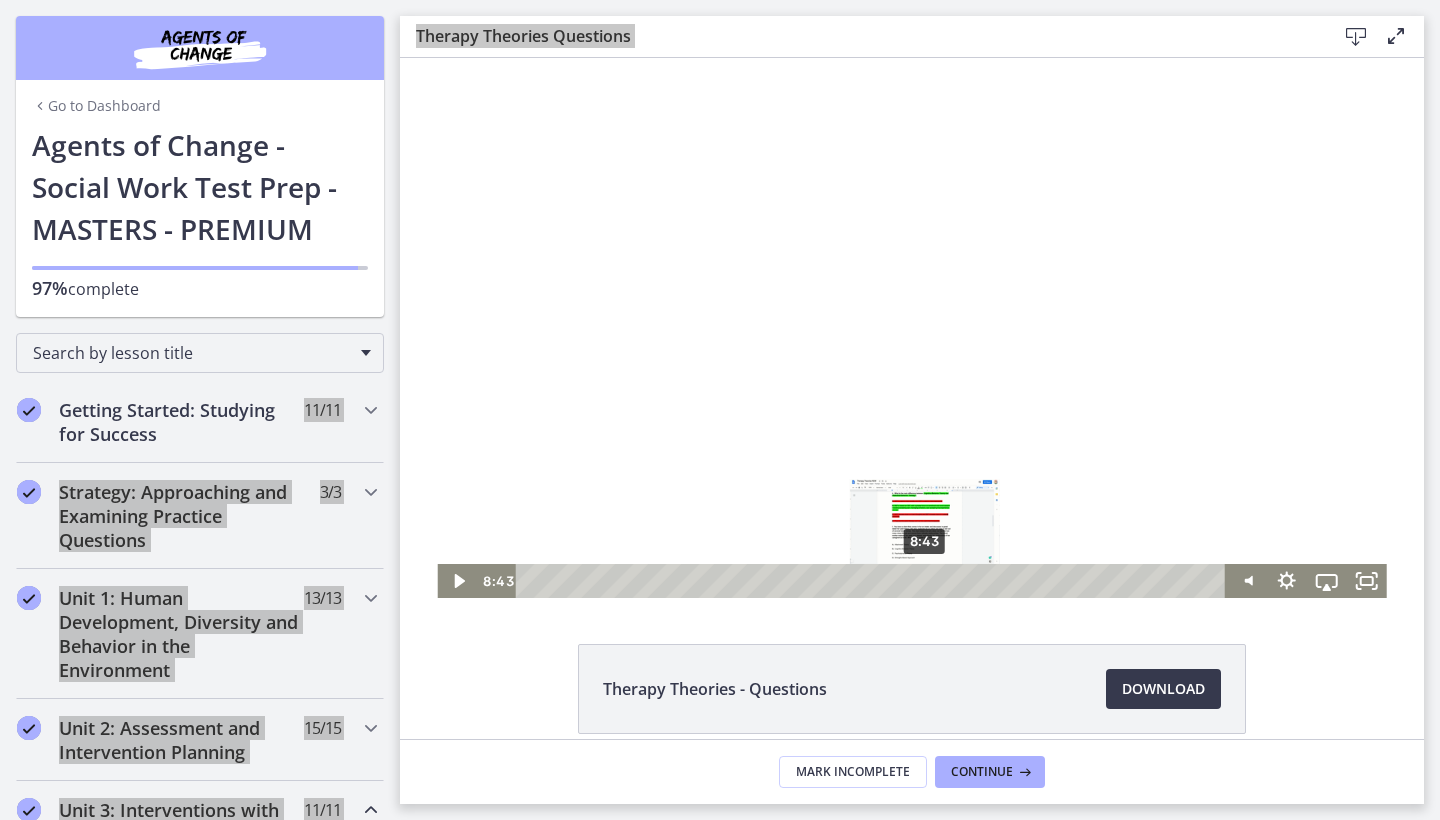 click on "8:43" at bounding box center [874, 581] 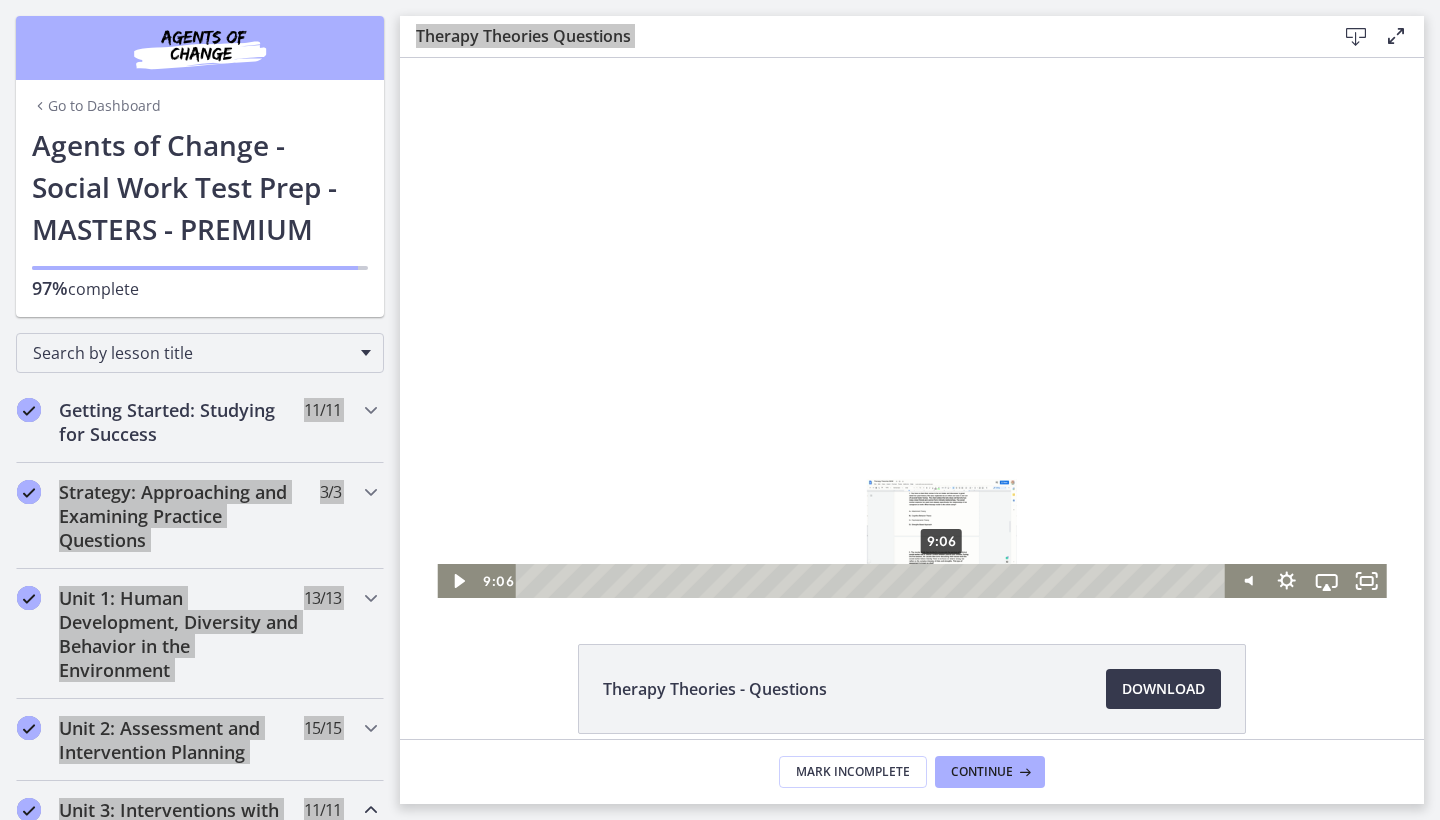 click on "9:06" at bounding box center [874, 581] 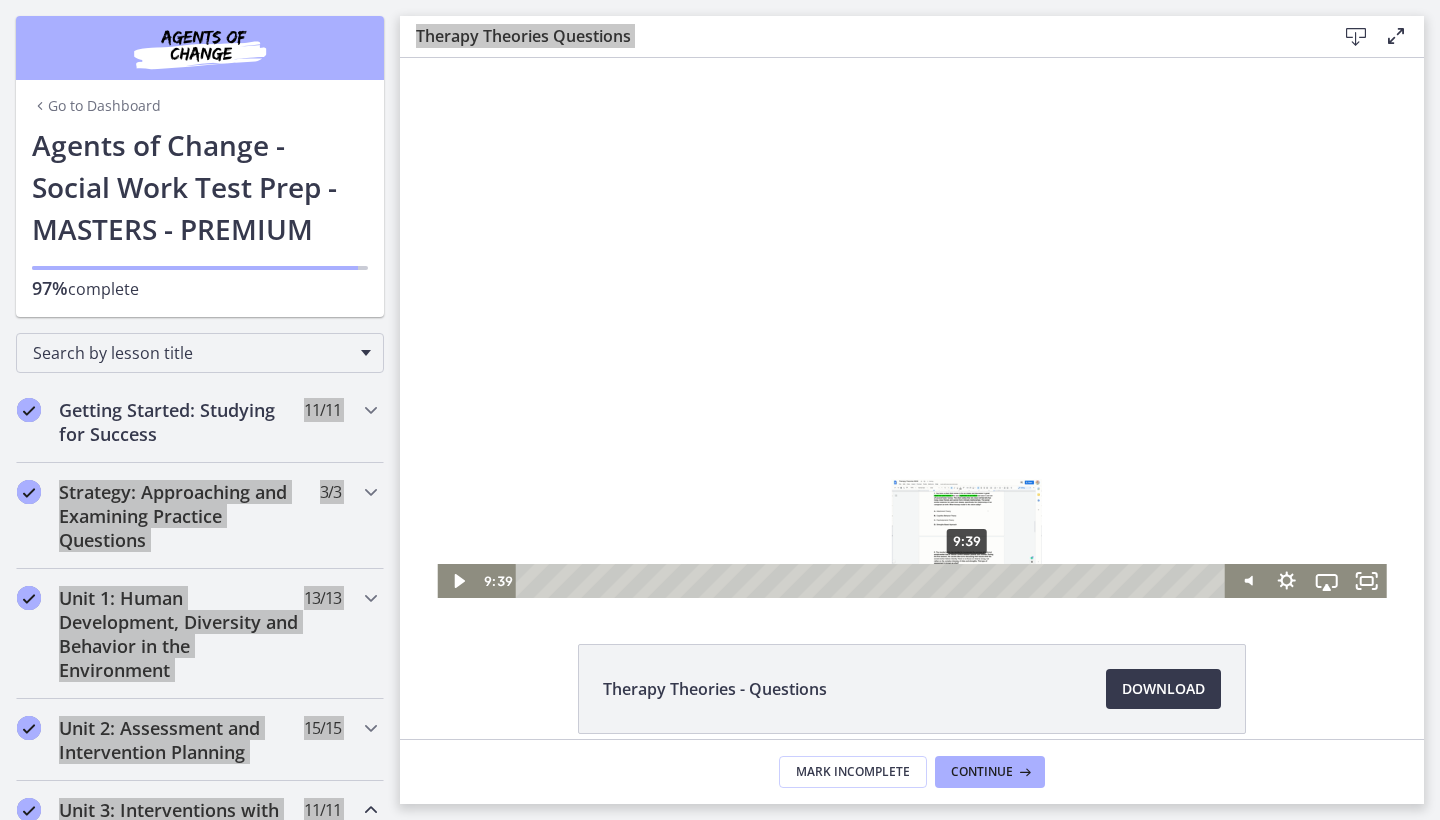 click on "9:39" at bounding box center [874, 581] 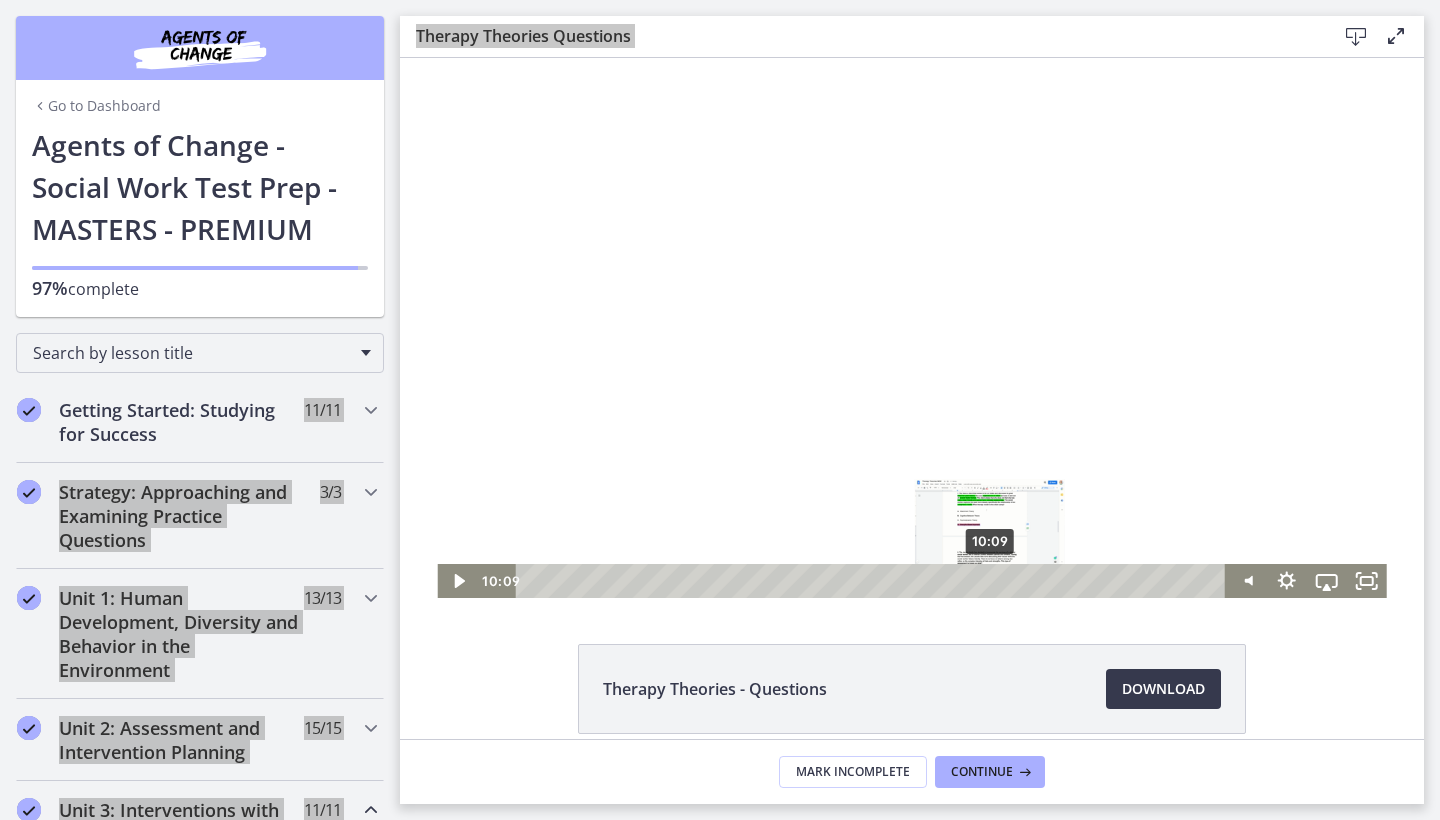 click on "10:09" at bounding box center (874, 581) 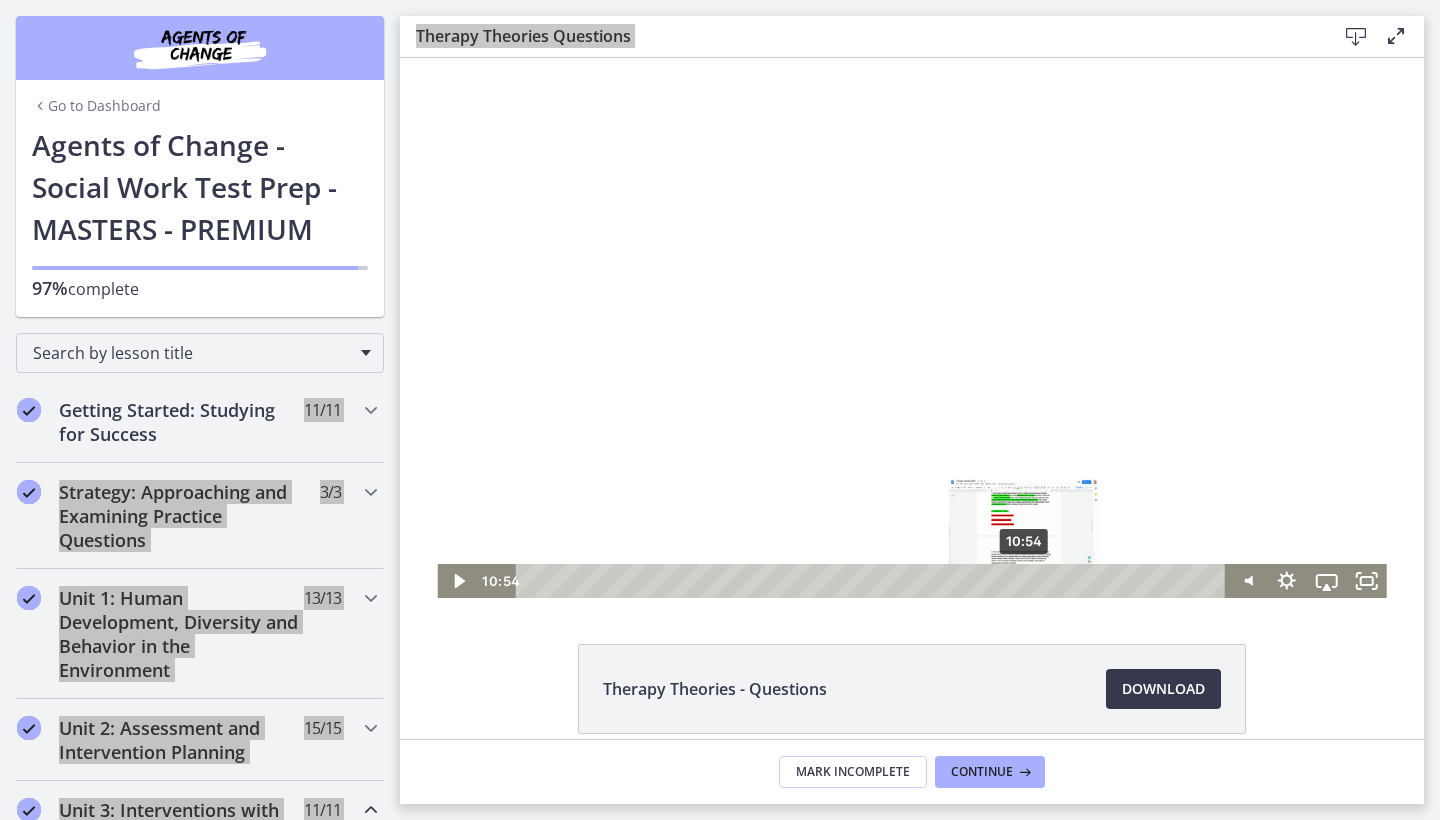 click on "10:54" at bounding box center (874, 581) 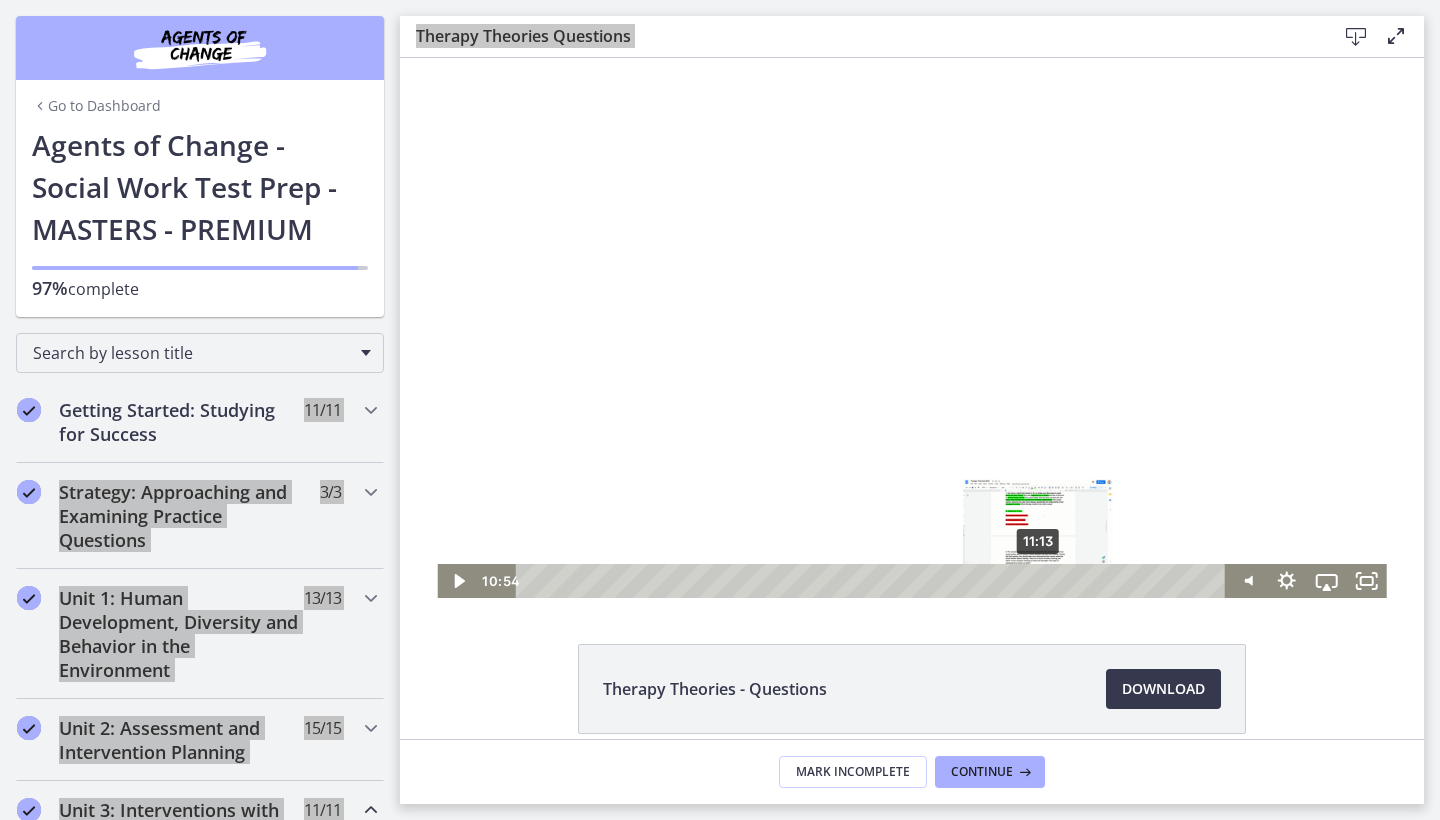 click on "11:13" at bounding box center [874, 581] 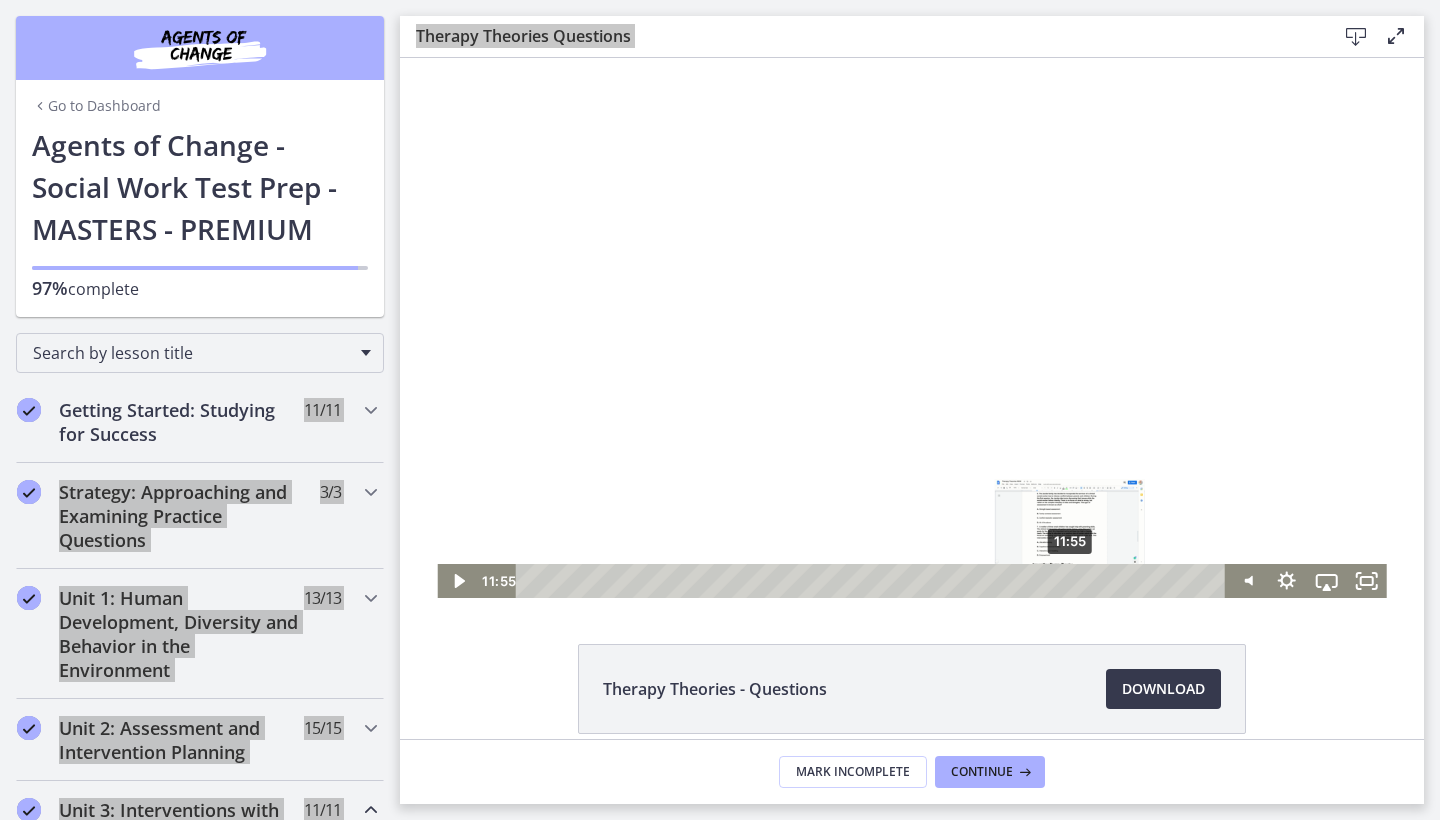 click on "11:55" at bounding box center (874, 581) 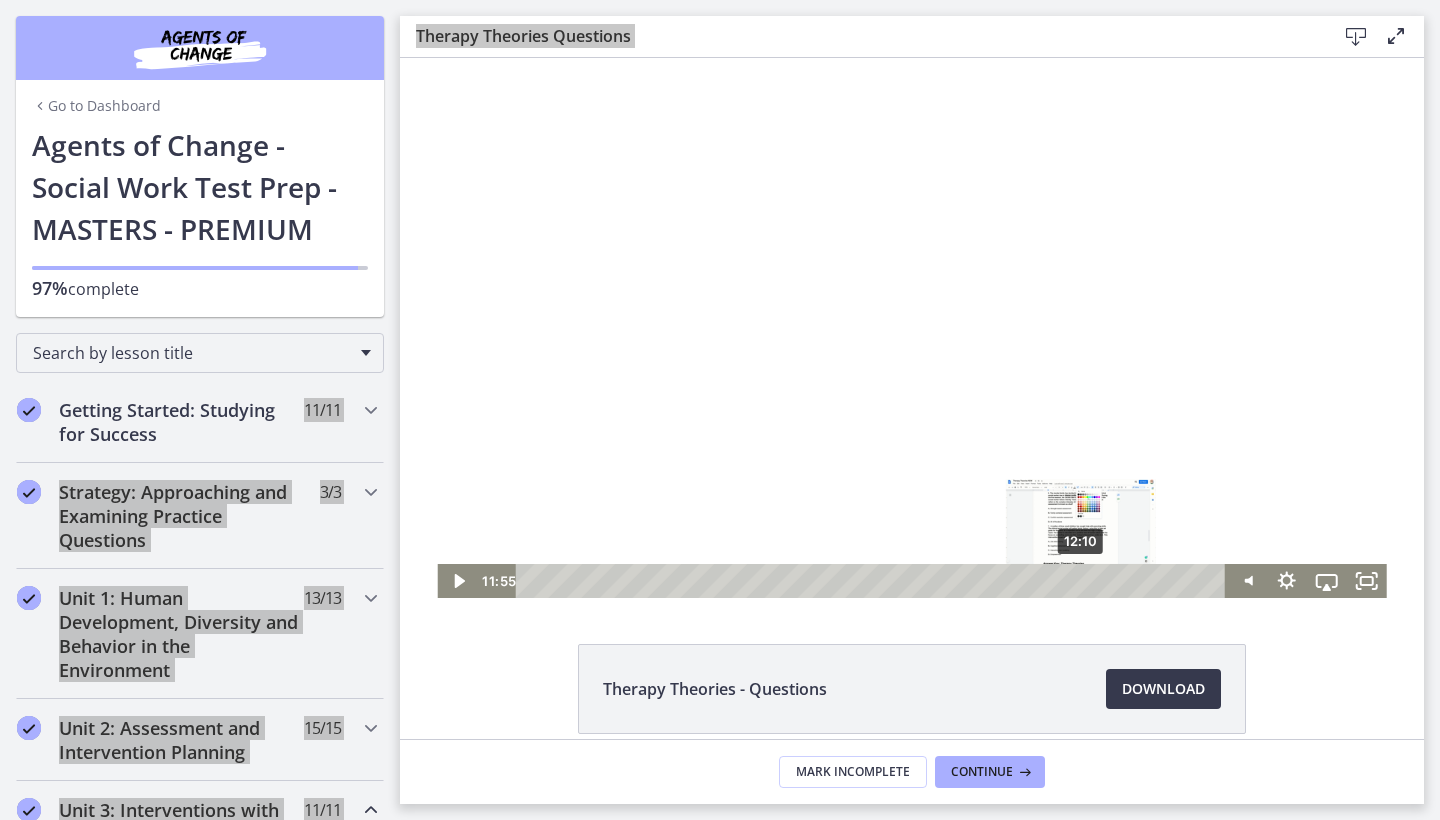 click on "12:10" at bounding box center [874, 581] 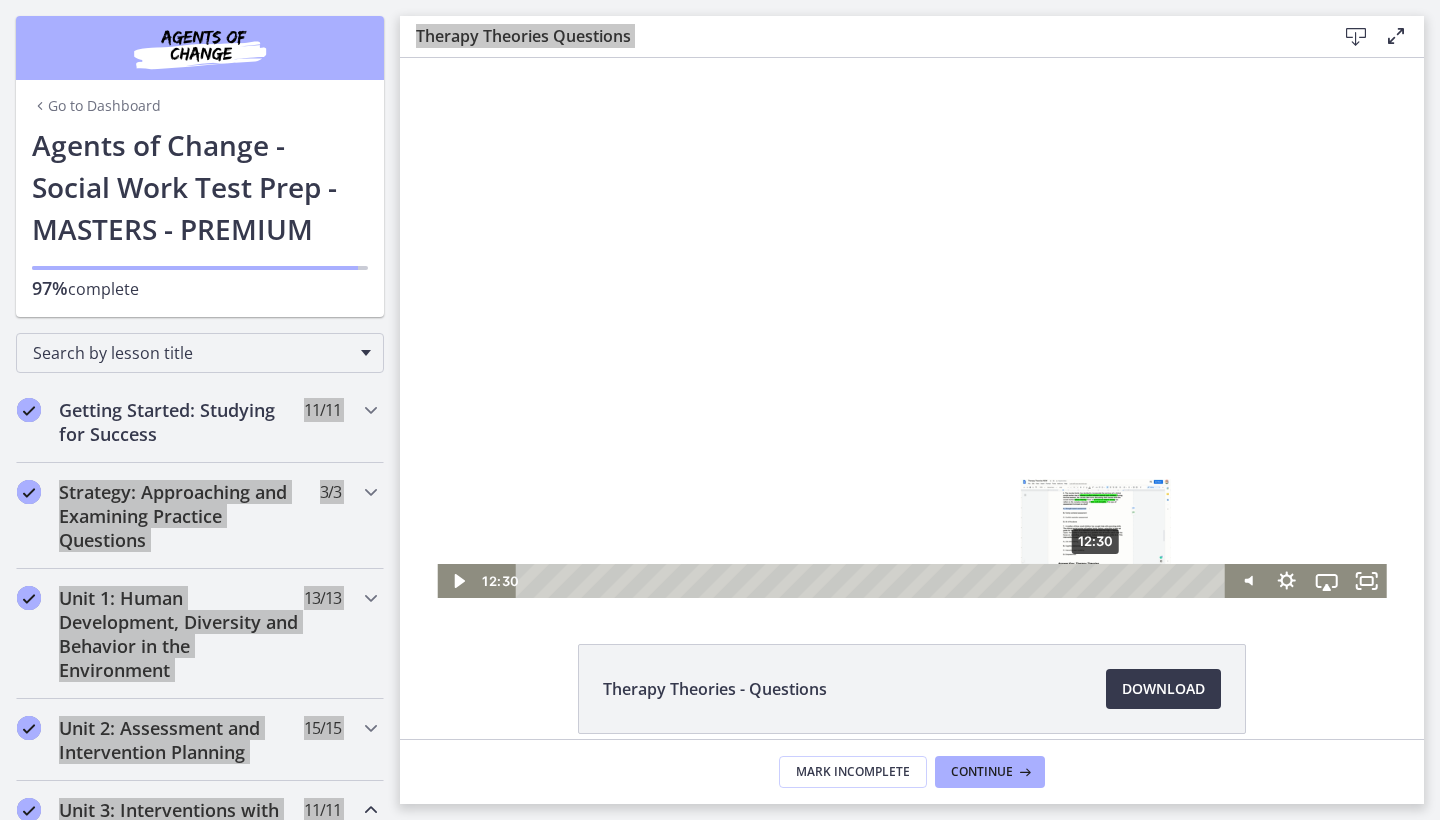 click on "12:30" at bounding box center (874, 581) 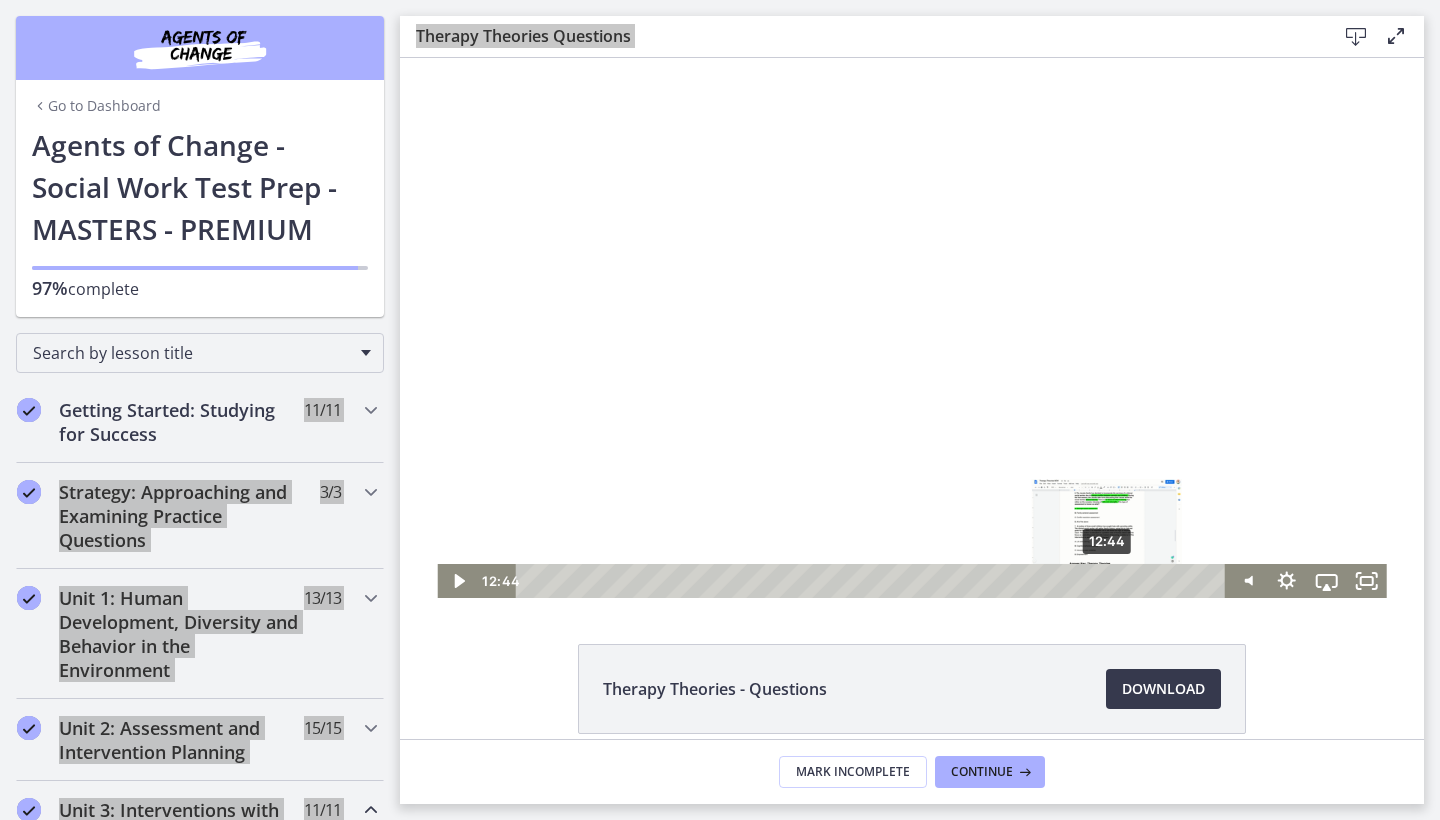 click on "12:44" at bounding box center [874, 581] 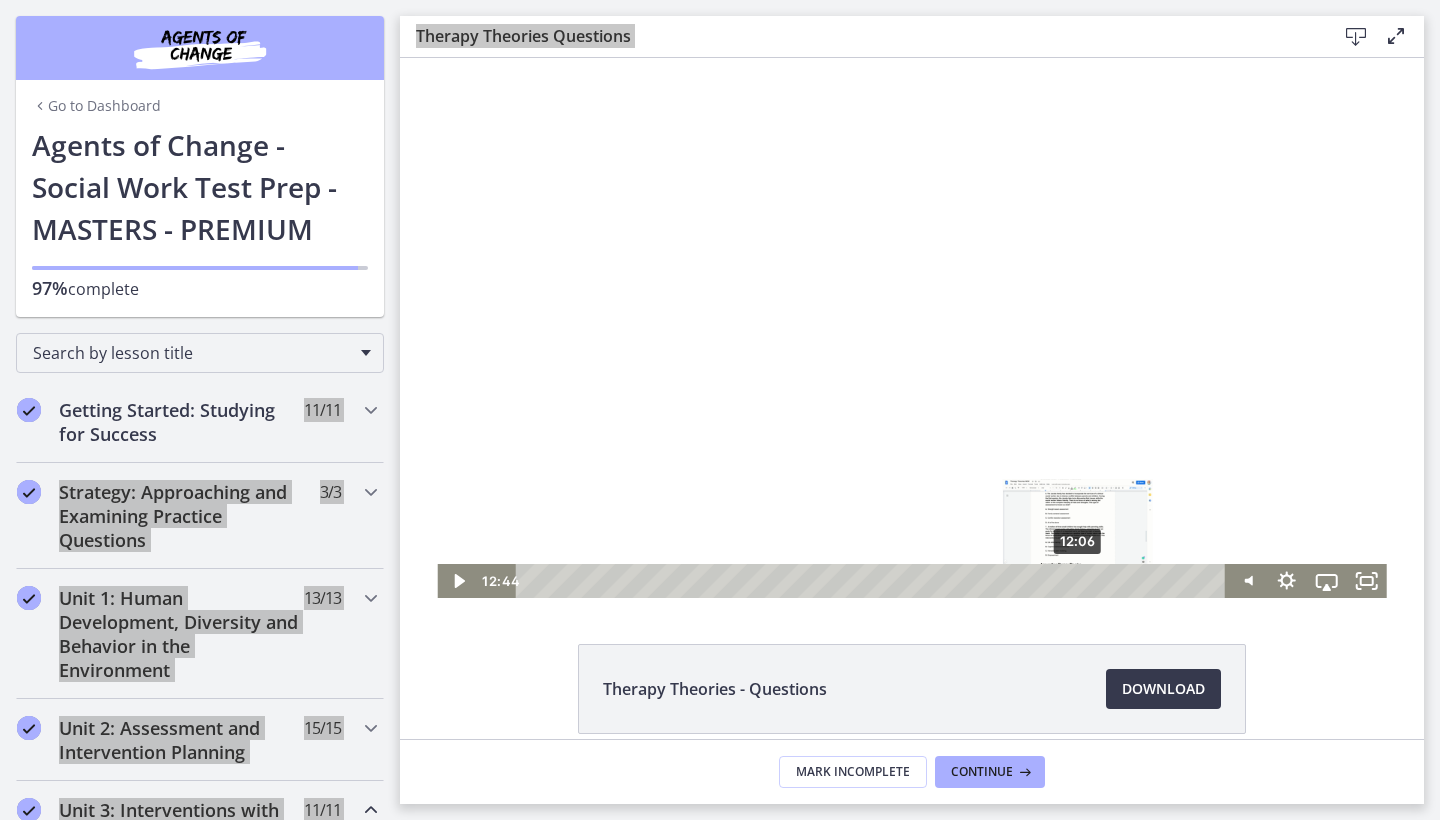 click on "12:06" at bounding box center (874, 581) 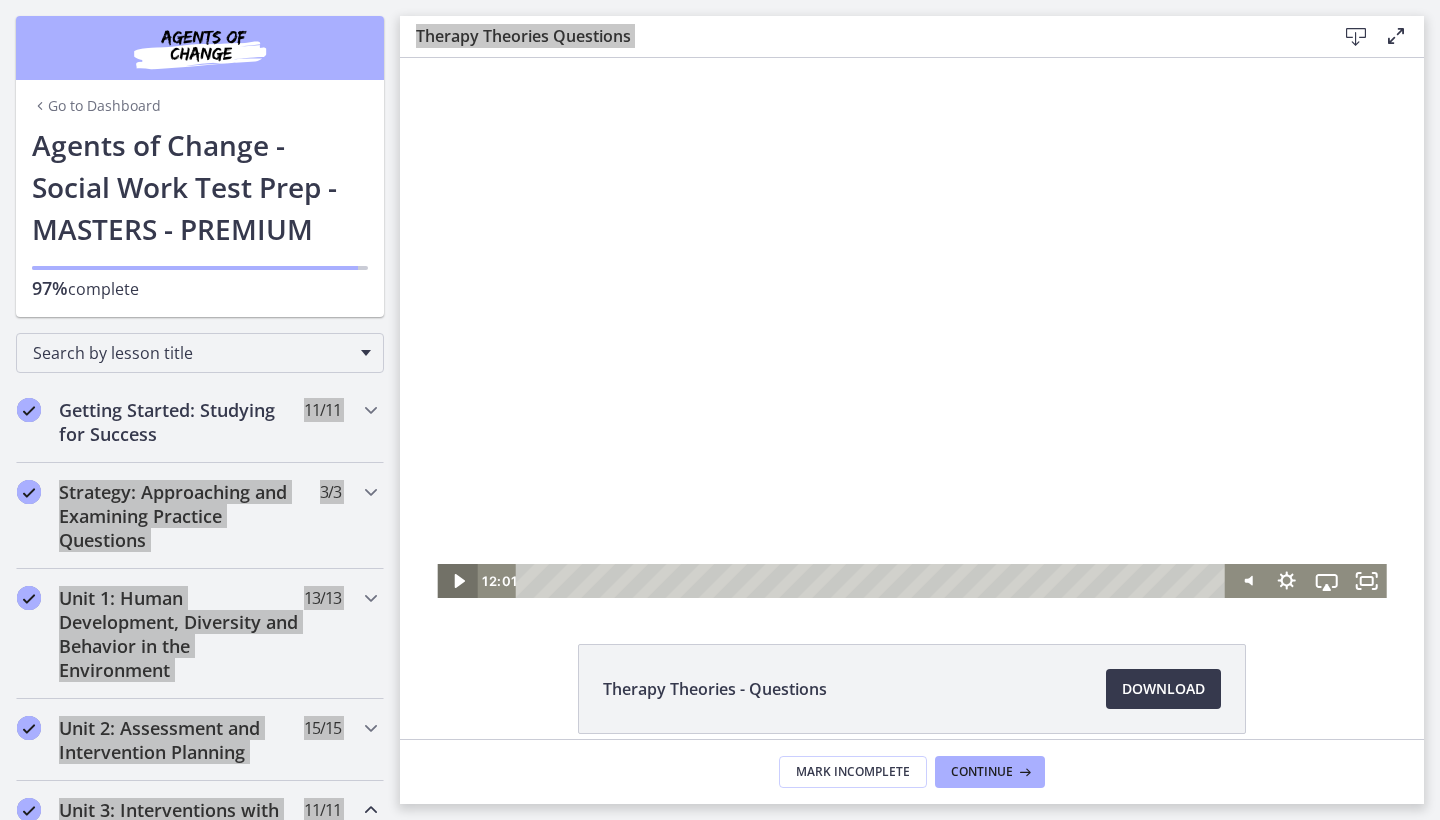 click 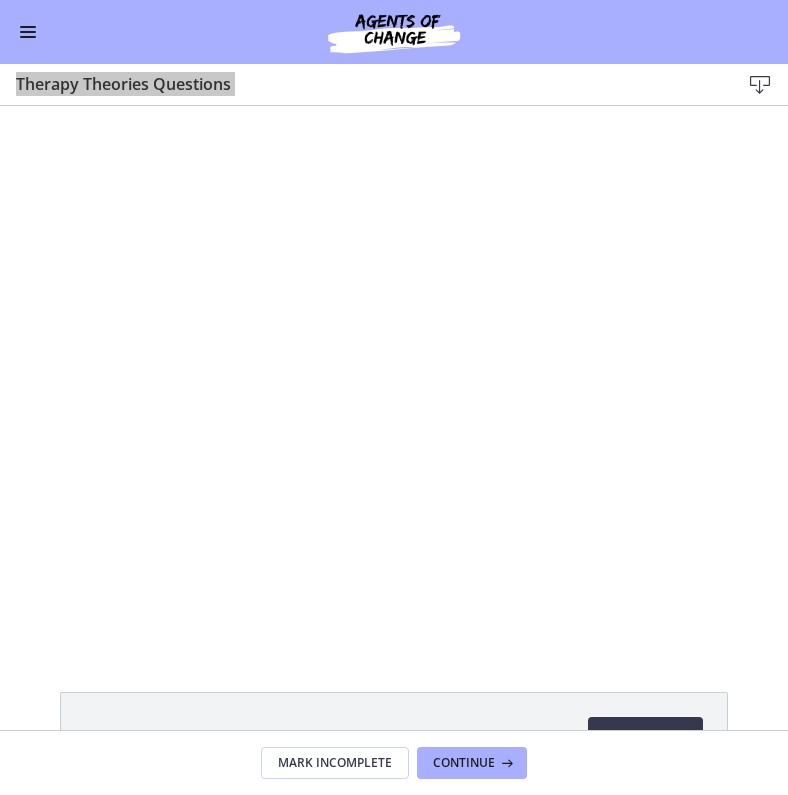 scroll, scrollTop: 0, scrollLeft: 0, axis: both 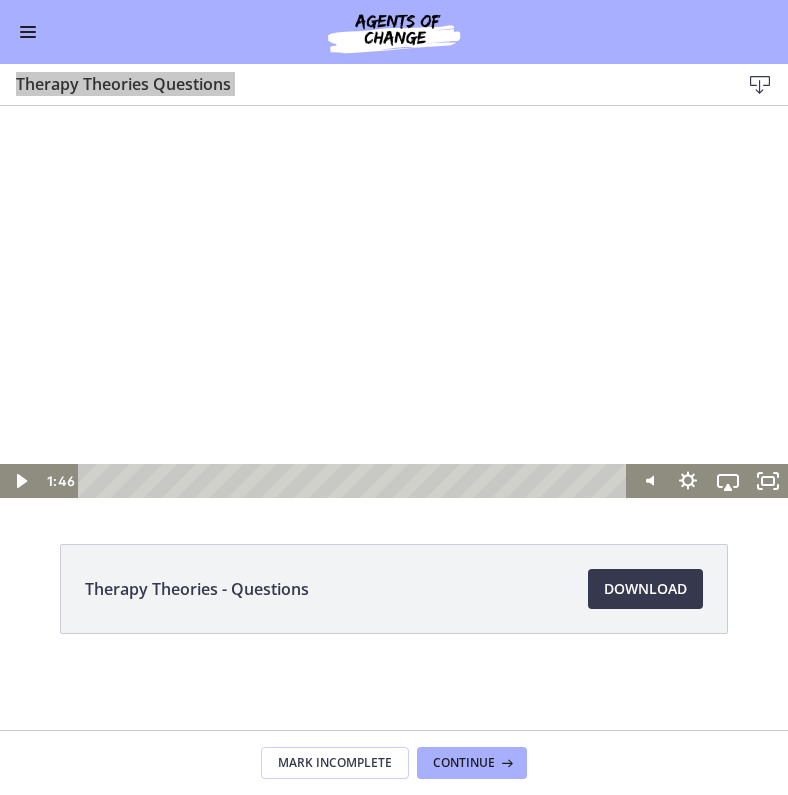click at bounding box center [355, 481] 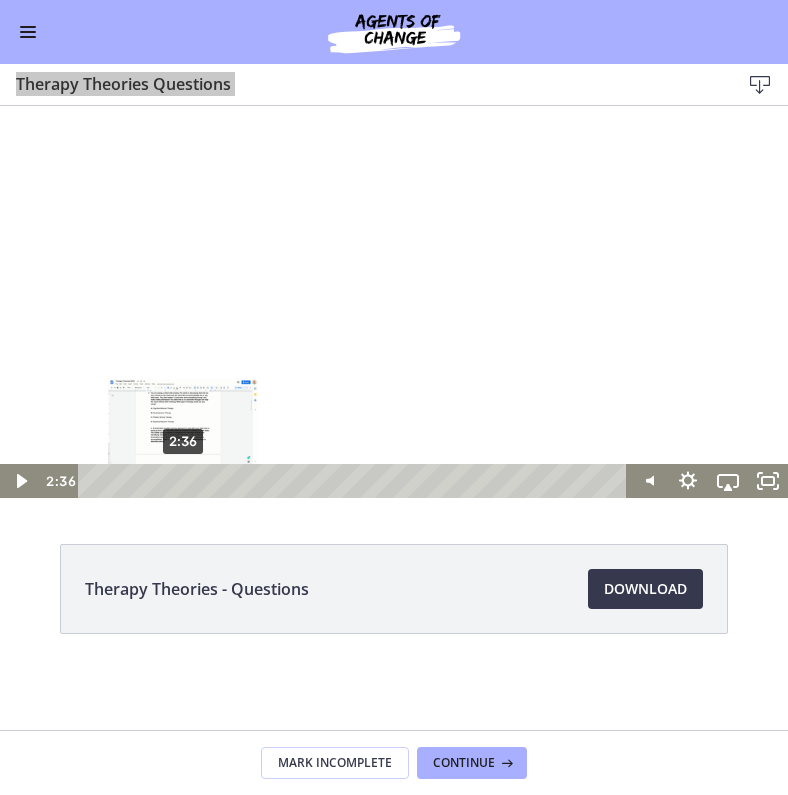 click on "2:36" at bounding box center (355, 481) 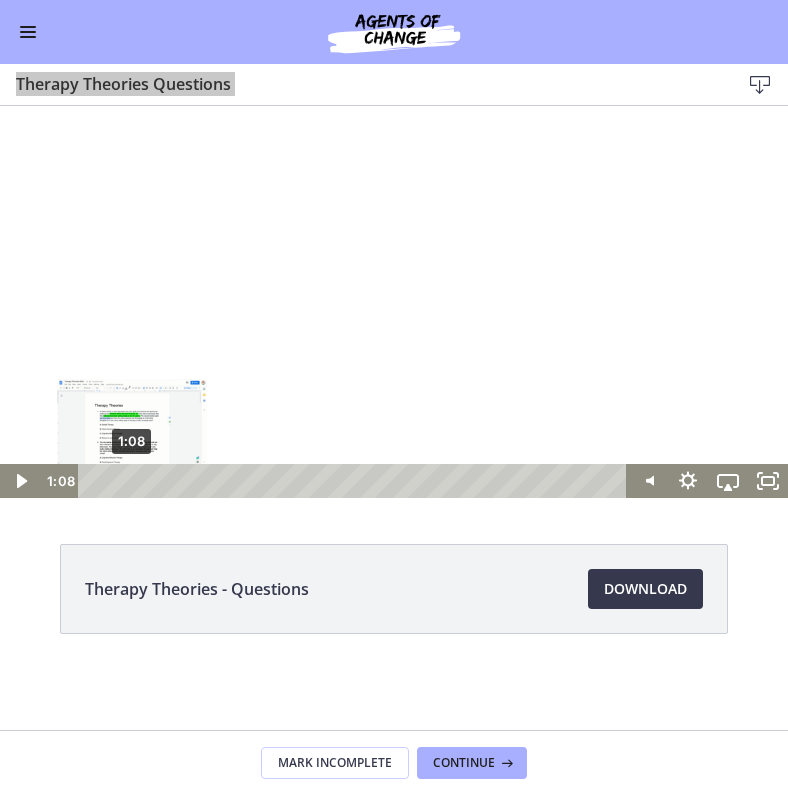 click on "1:08" at bounding box center [355, 481] 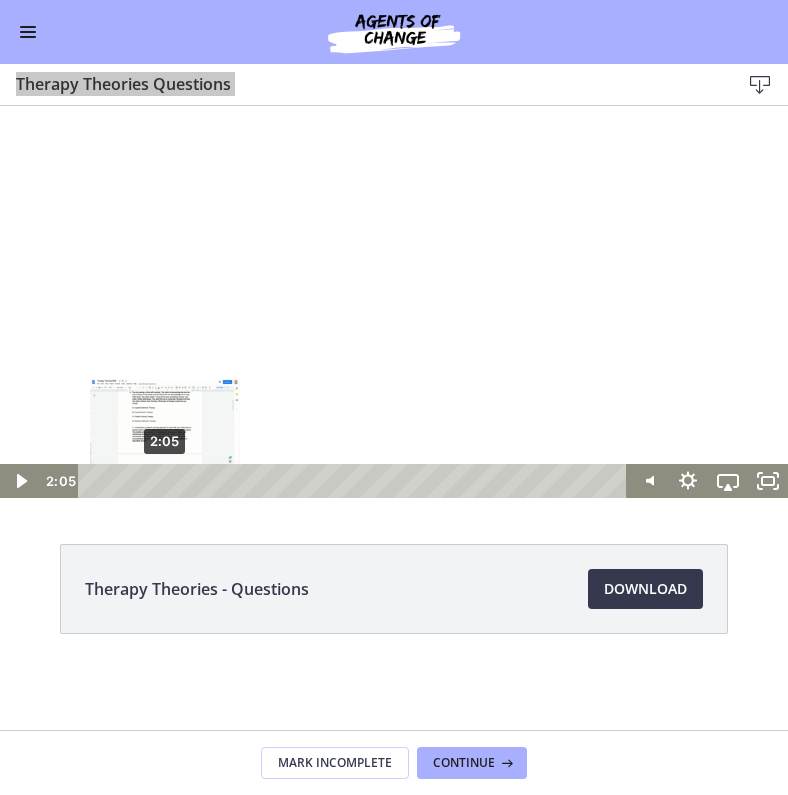 click on "2:05" at bounding box center (355, 481) 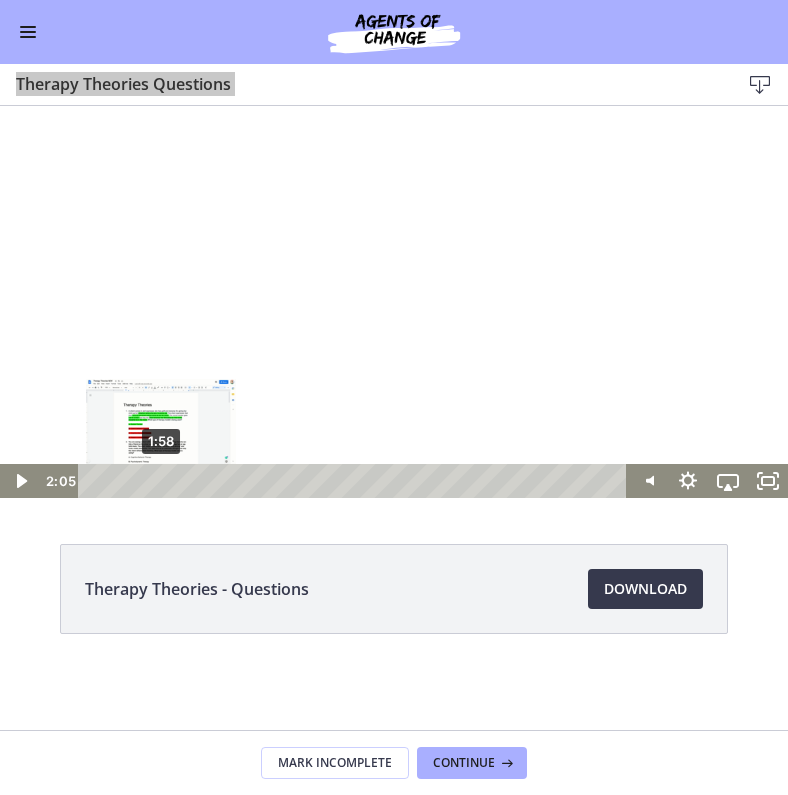 click on "1:58" at bounding box center [355, 481] 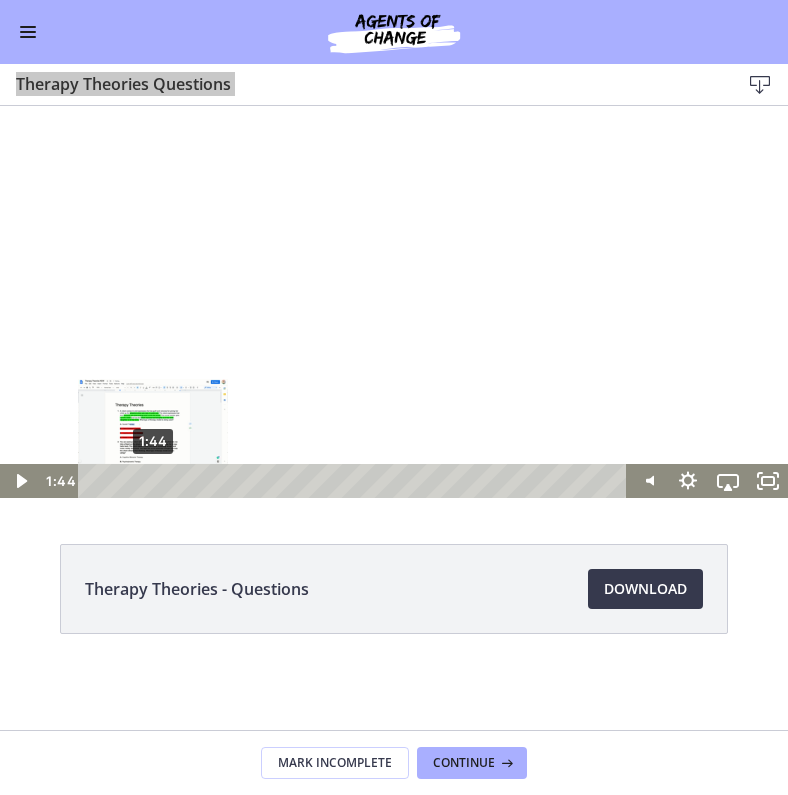 click on "1:44" at bounding box center [355, 481] 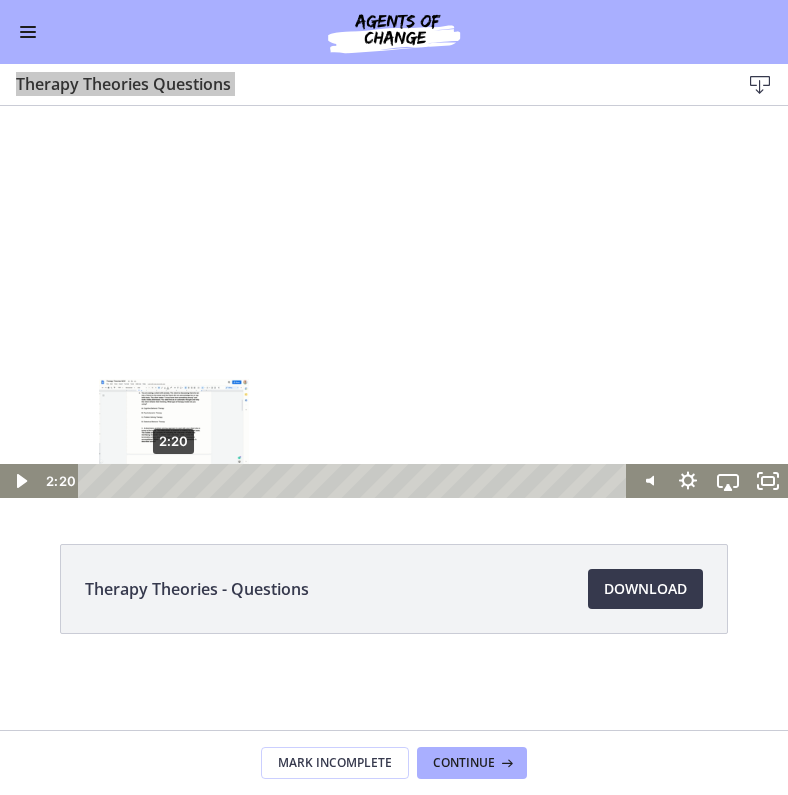 click on "2:20" at bounding box center (355, 481) 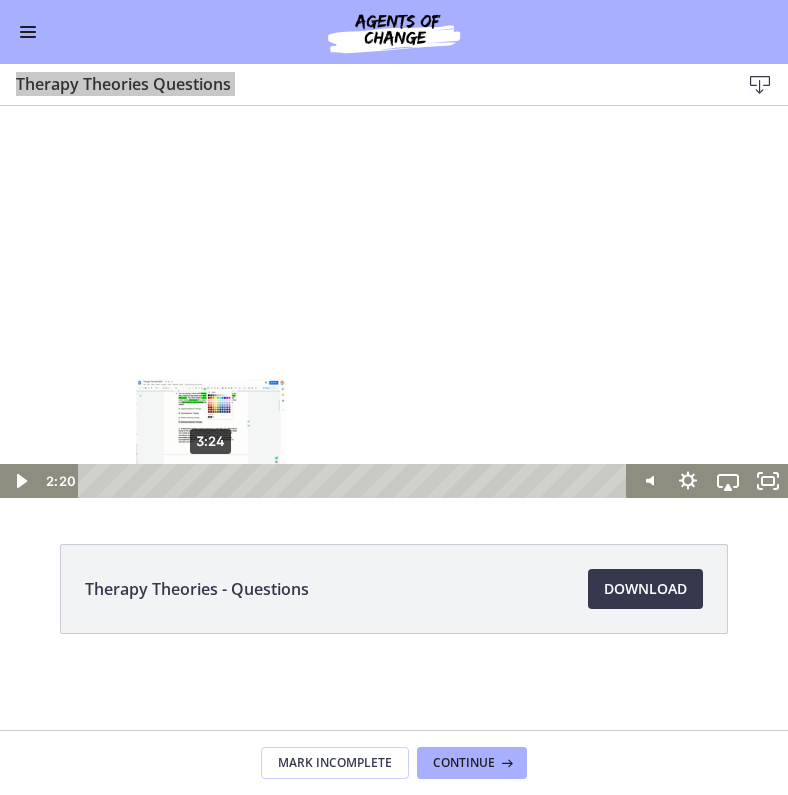 click on "3:24" at bounding box center (355, 481) 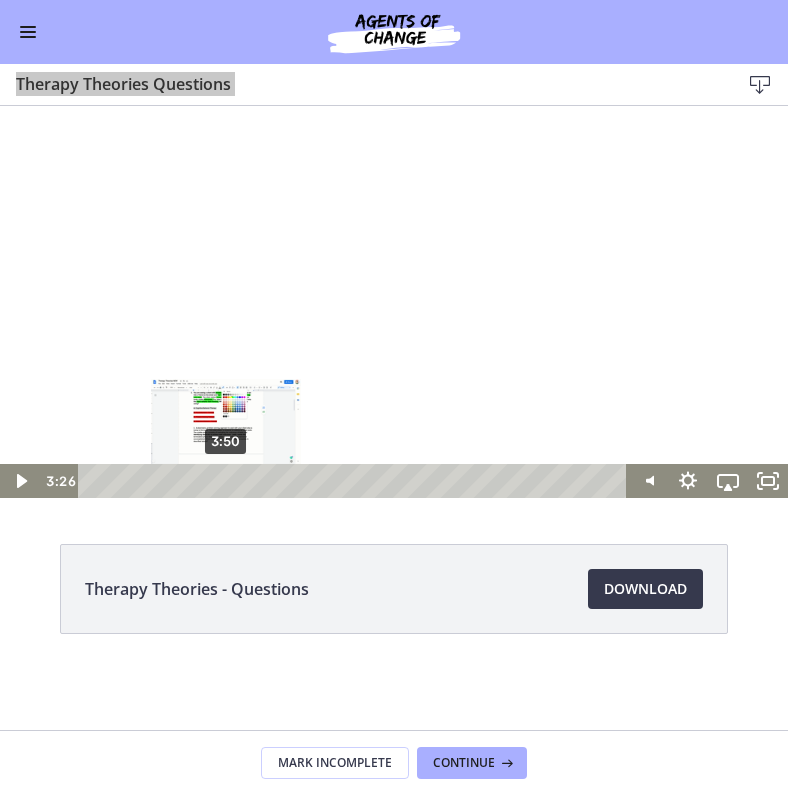 click on "3:50" at bounding box center [355, 481] 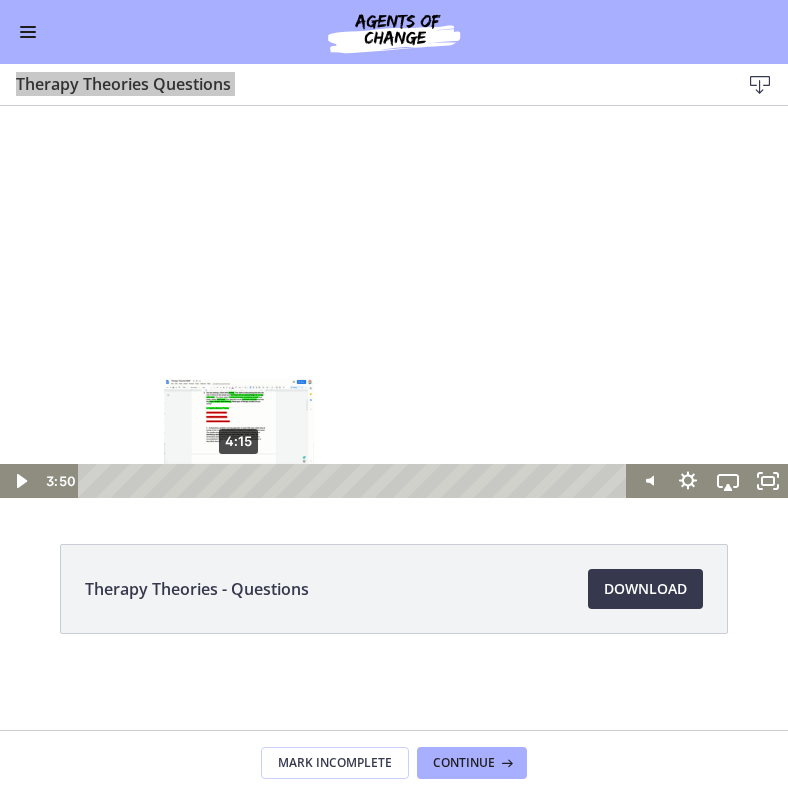 click on "4:15" at bounding box center [355, 481] 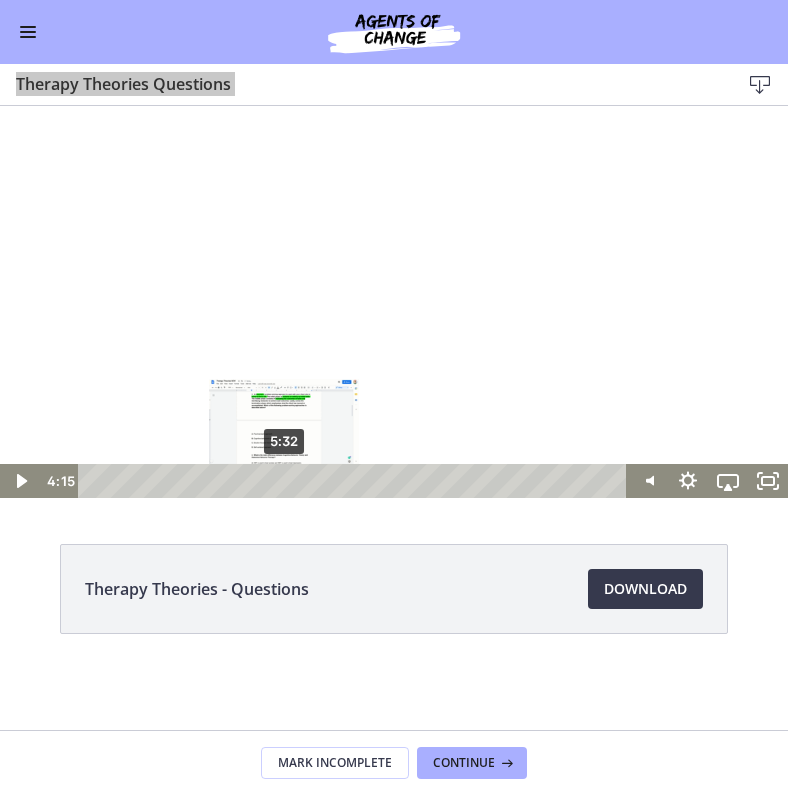 click on "5:32" at bounding box center [355, 481] 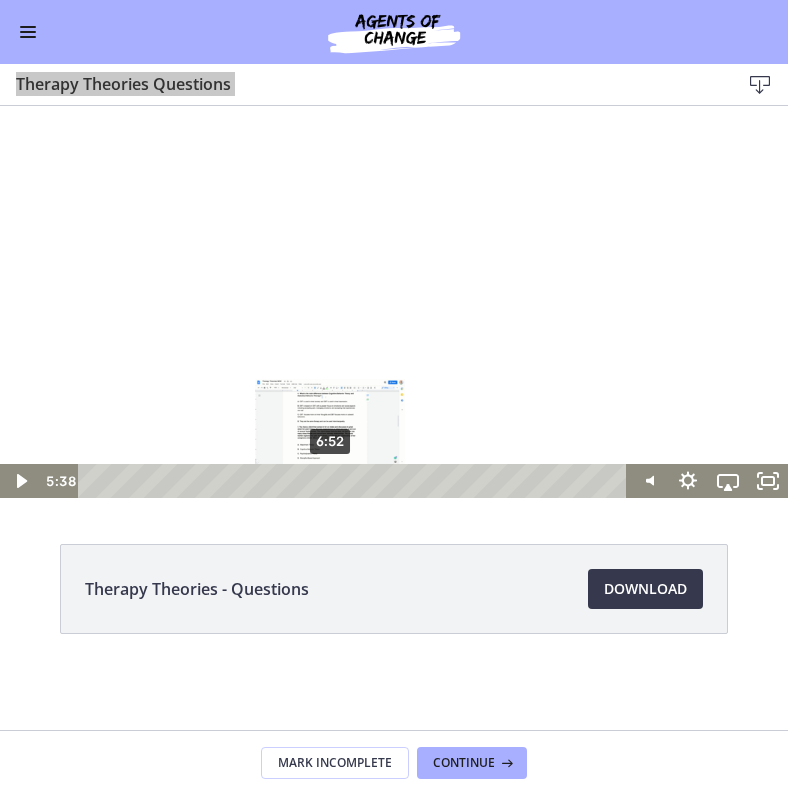 click on "6:52" at bounding box center (355, 481) 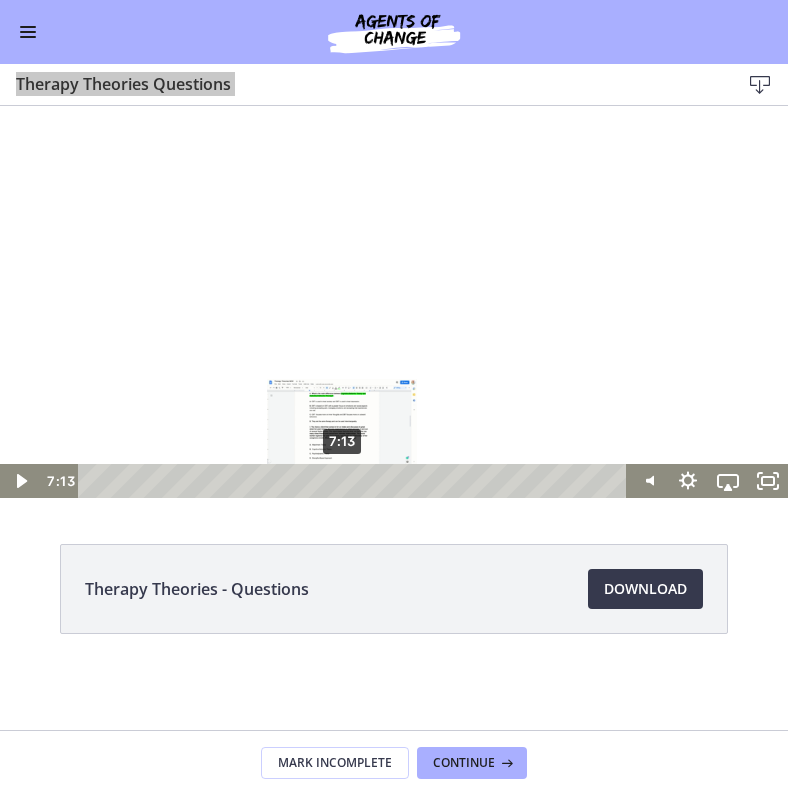 click on "7:13" at bounding box center [355, 481] 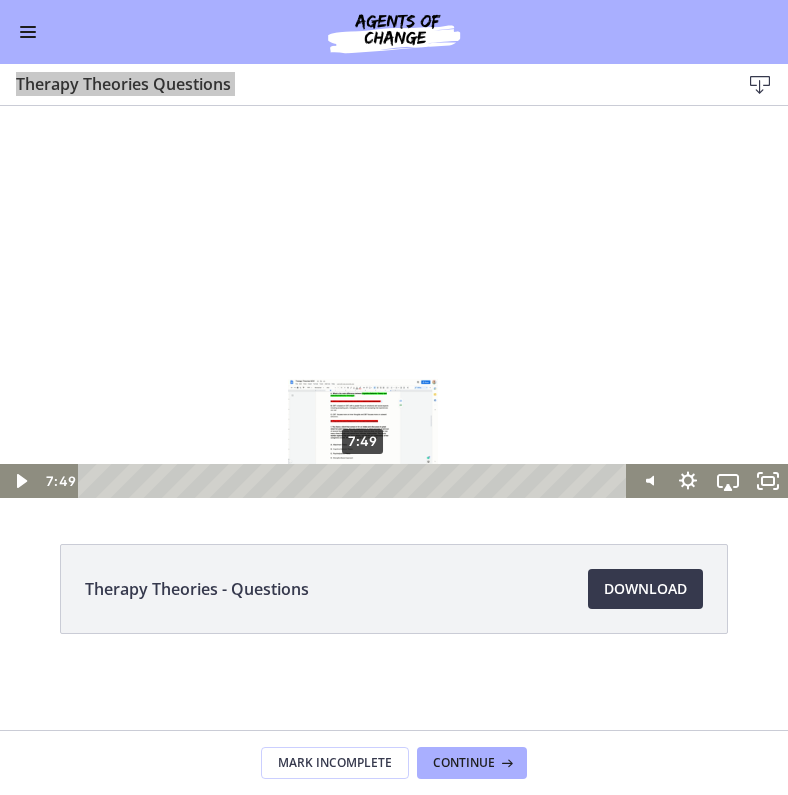 click on "7:49" at bounding box center [355, 481] 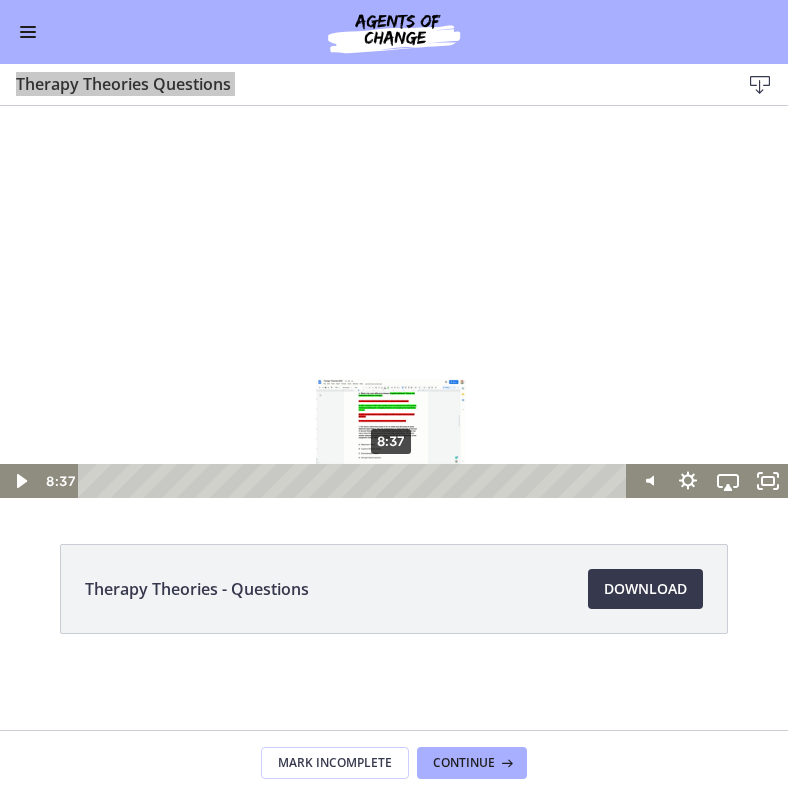 click on "8:37" at bounding box center [355, 481] 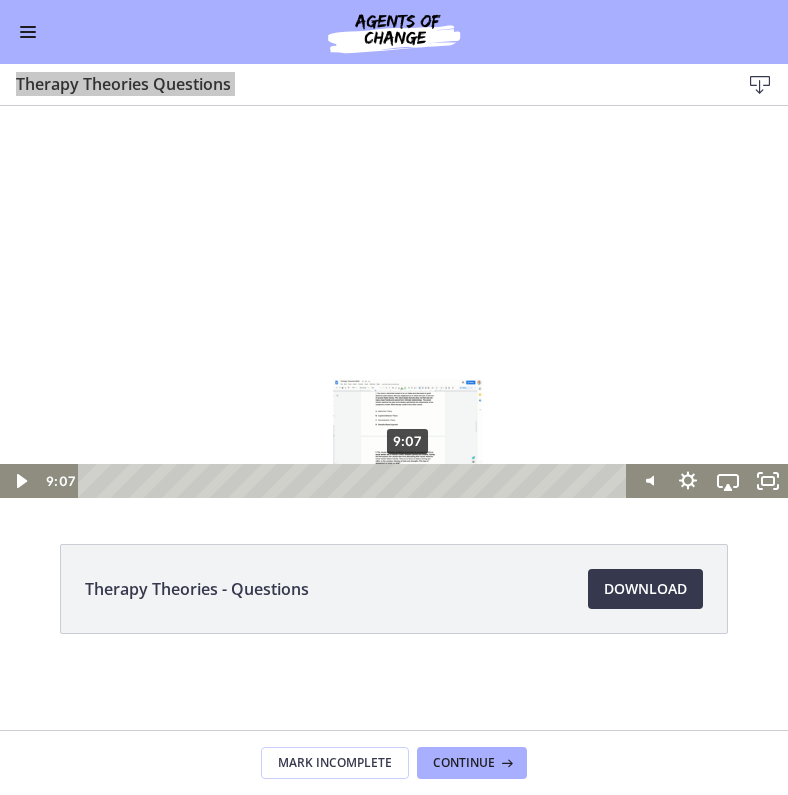 click on "9:07" at bounding box center (355, 481) 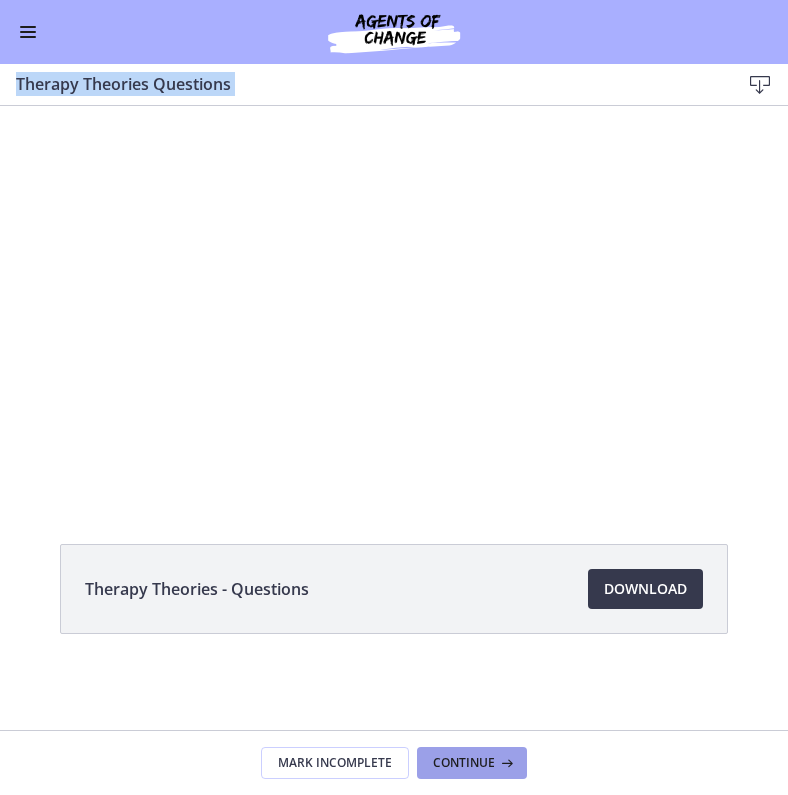 click on "Continue" at bounding box center (472, 763) 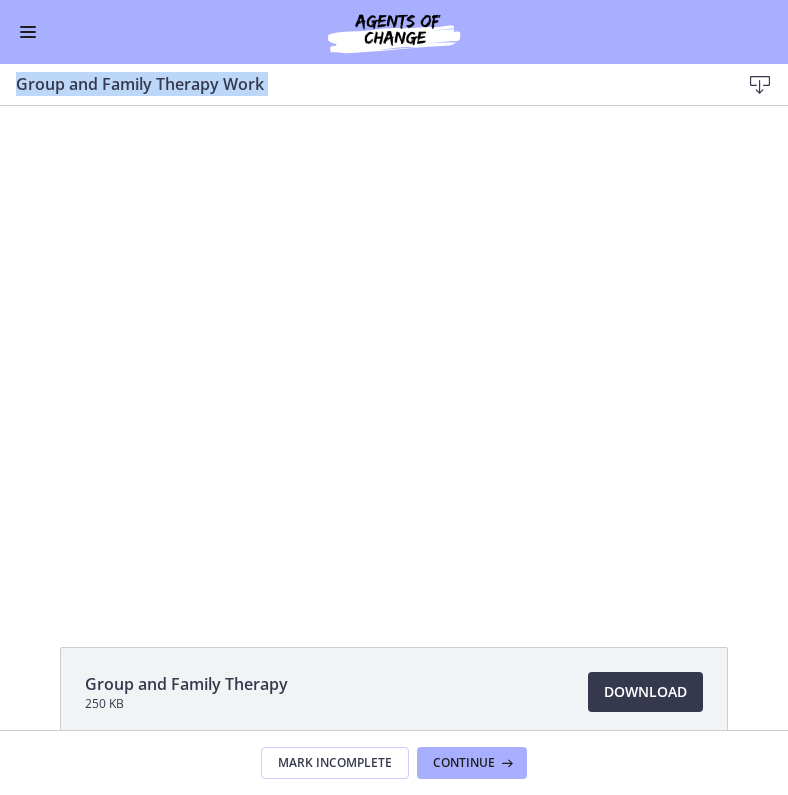 scroll, scrollTop: 0, scrollLeft: 0, axis: both 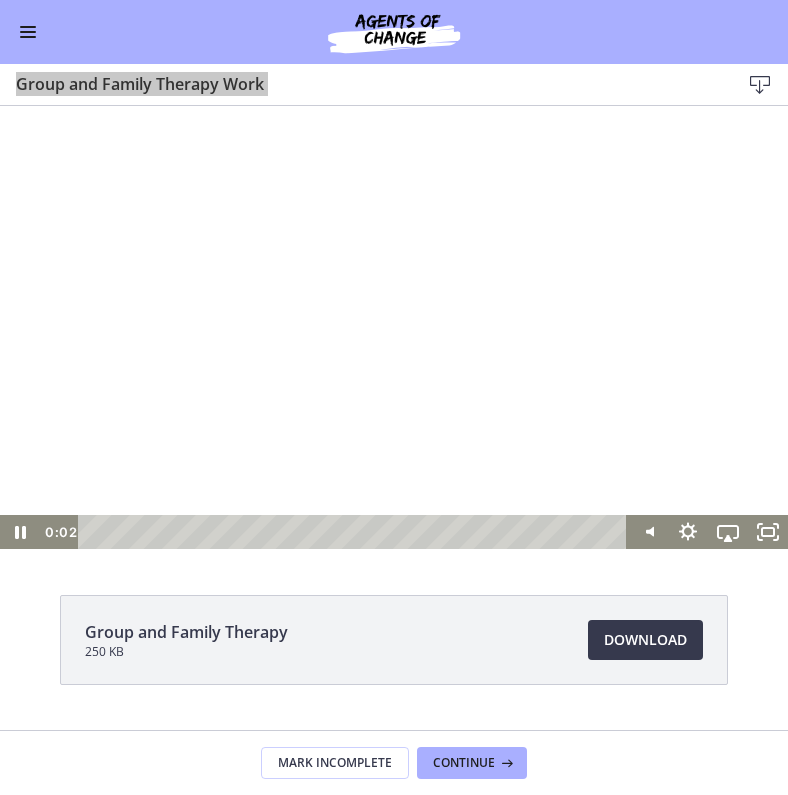click at bounding box center [355, 532] 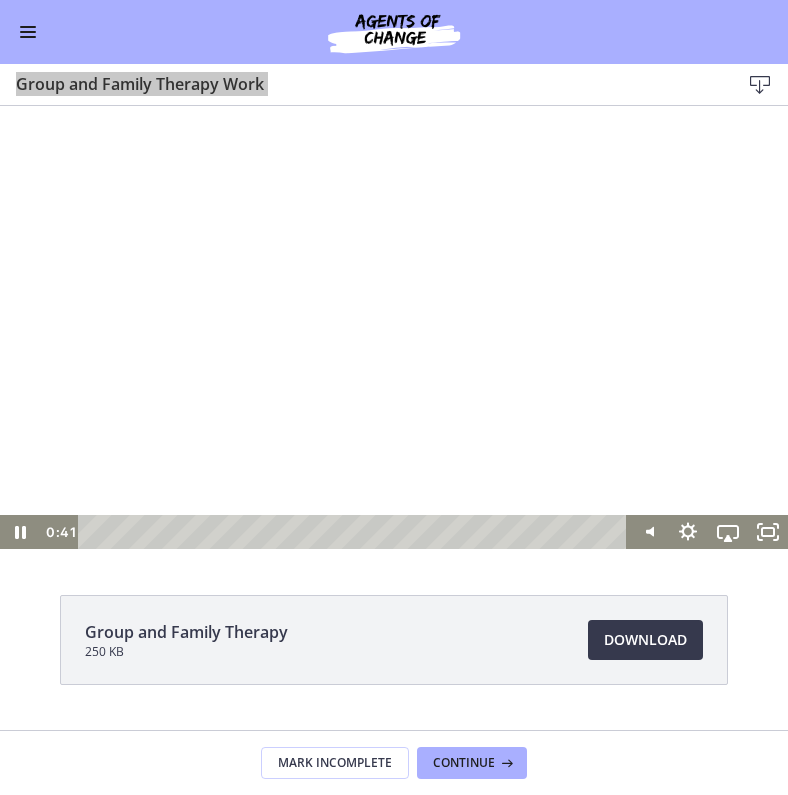 click at bounding box center (355, 532) 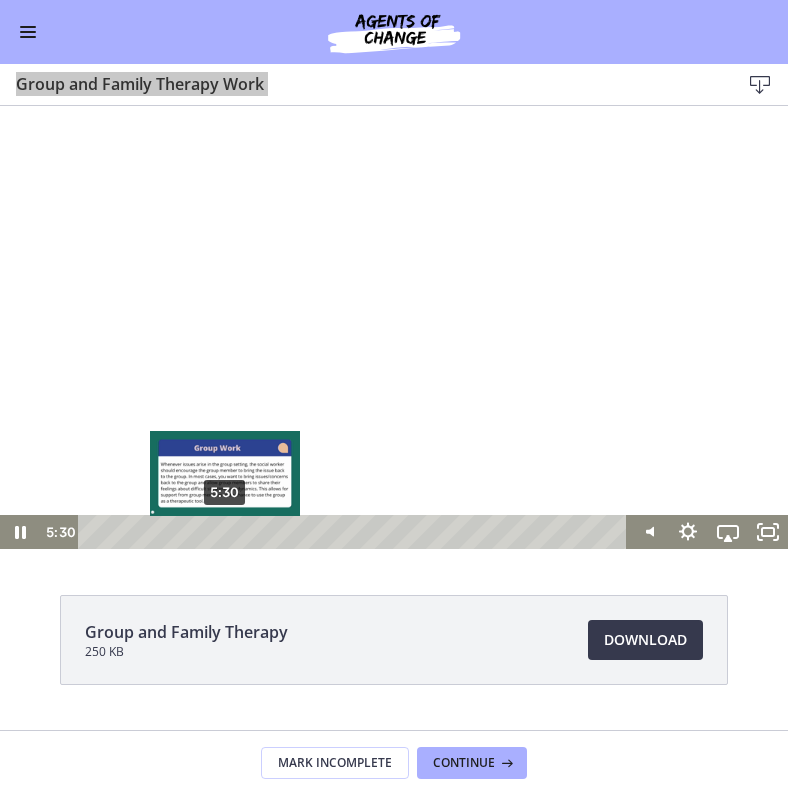click on "5:30" at bounding box center [355, 532] 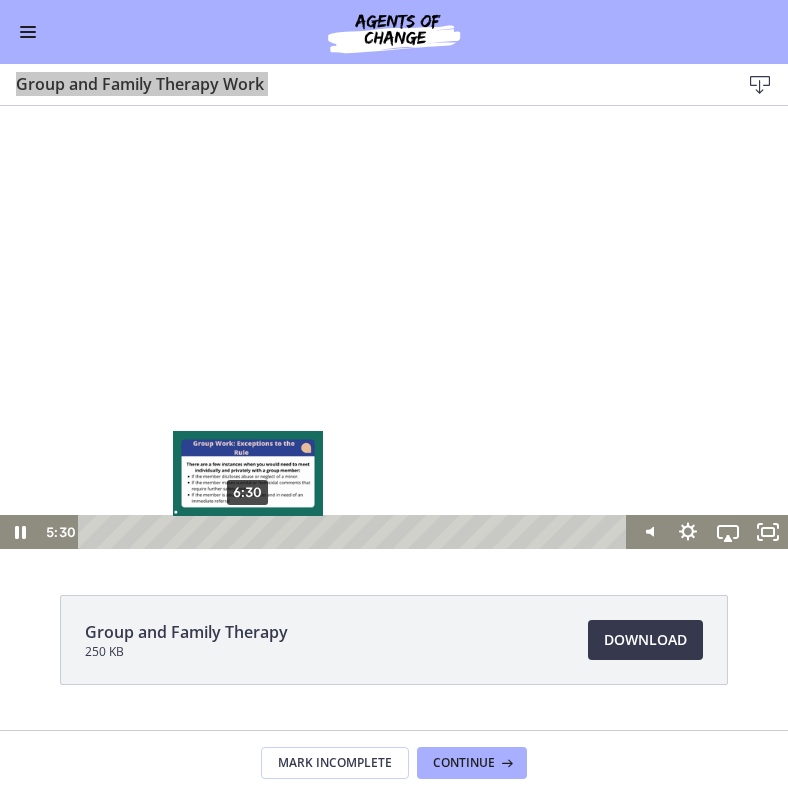 click on "6:30" at bounding box center [355, 532] 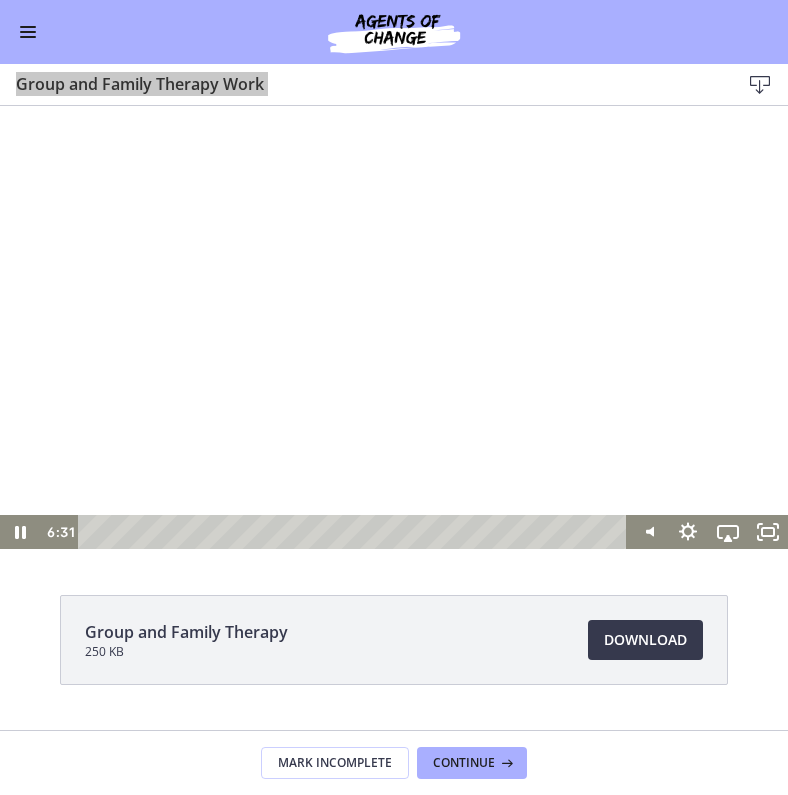 click at bounding box center [394, 327] 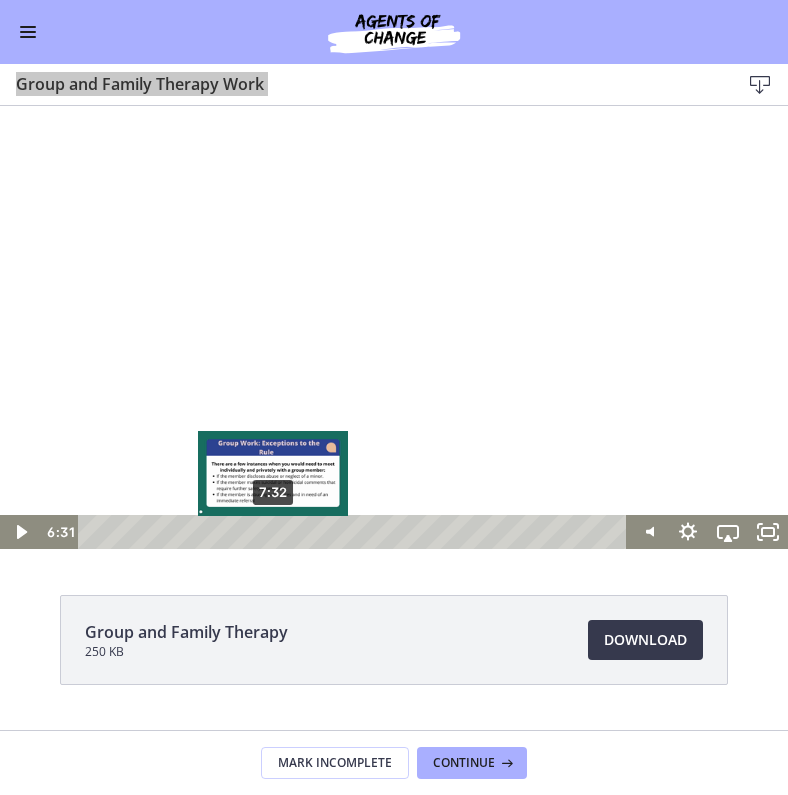 click on "7:32" at bounding box center [355, 532] 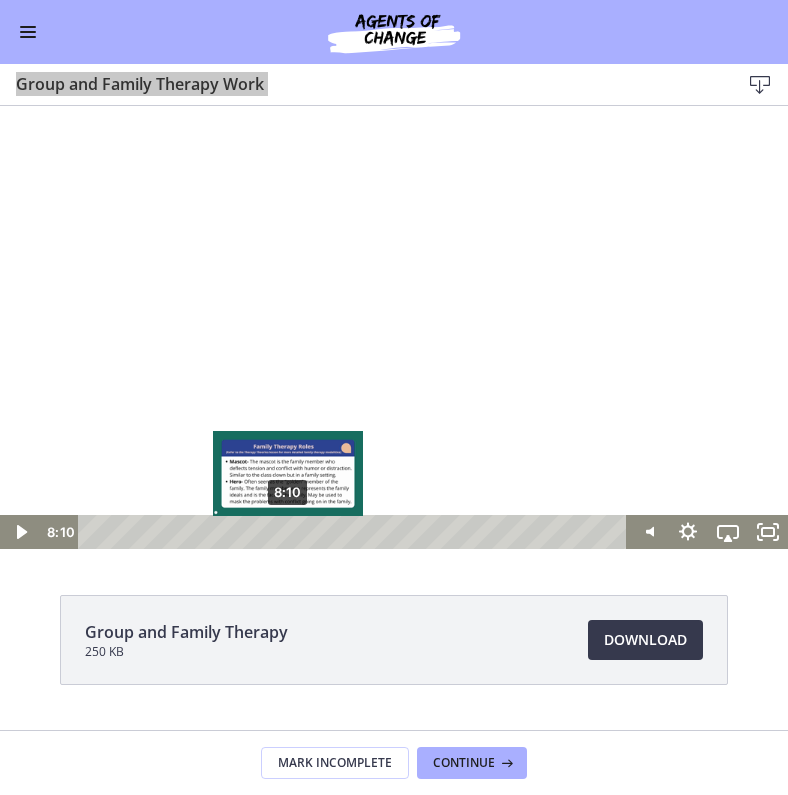 click on "8:10" at bounding box center [355, 532] 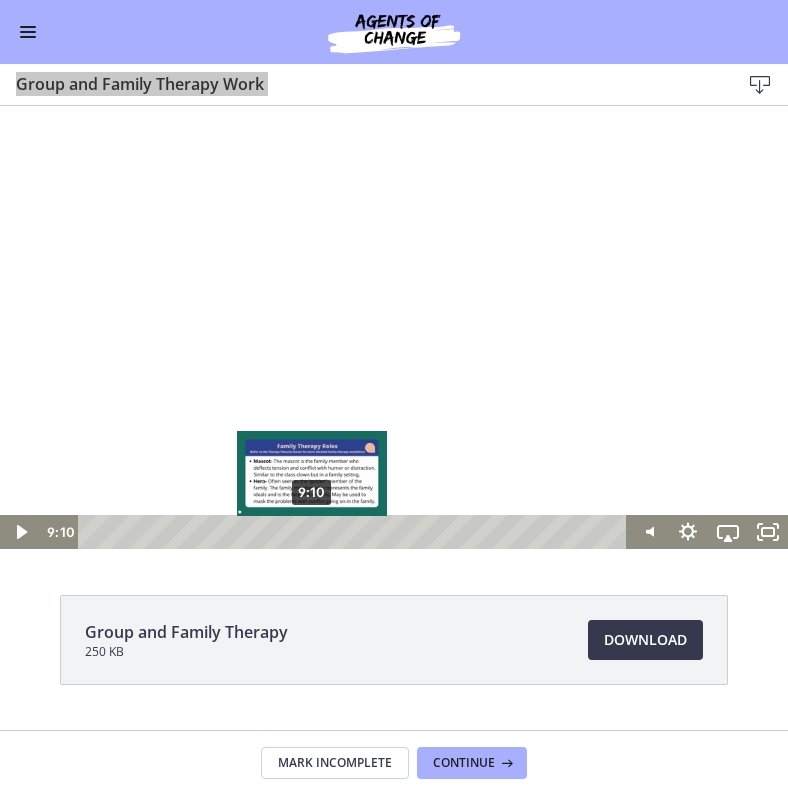 click on "9:10" at bounding box center [355, 532] 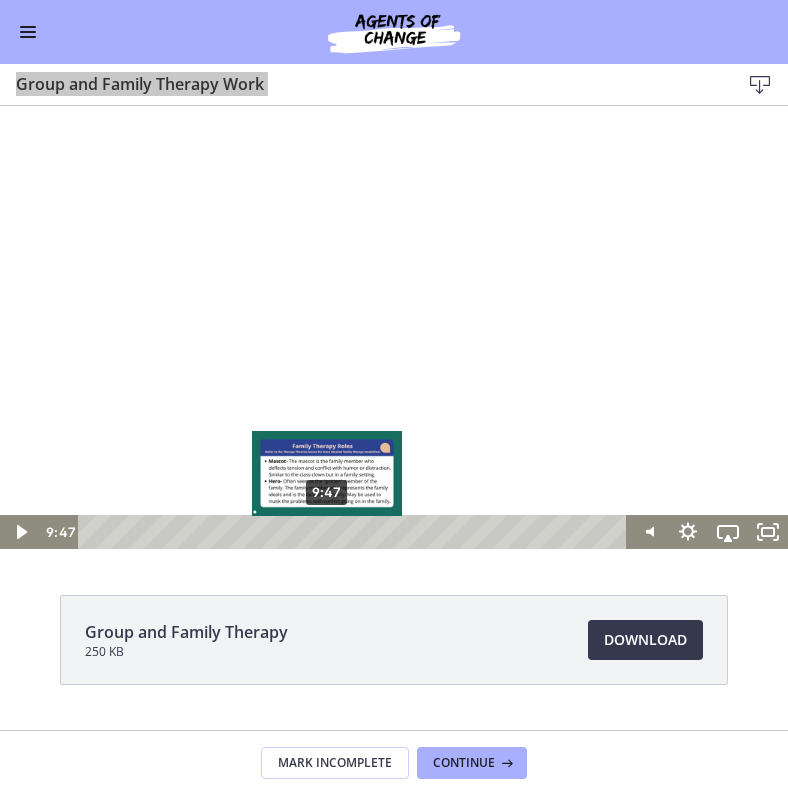 click on "9:47" at bounding box center (355, 532) 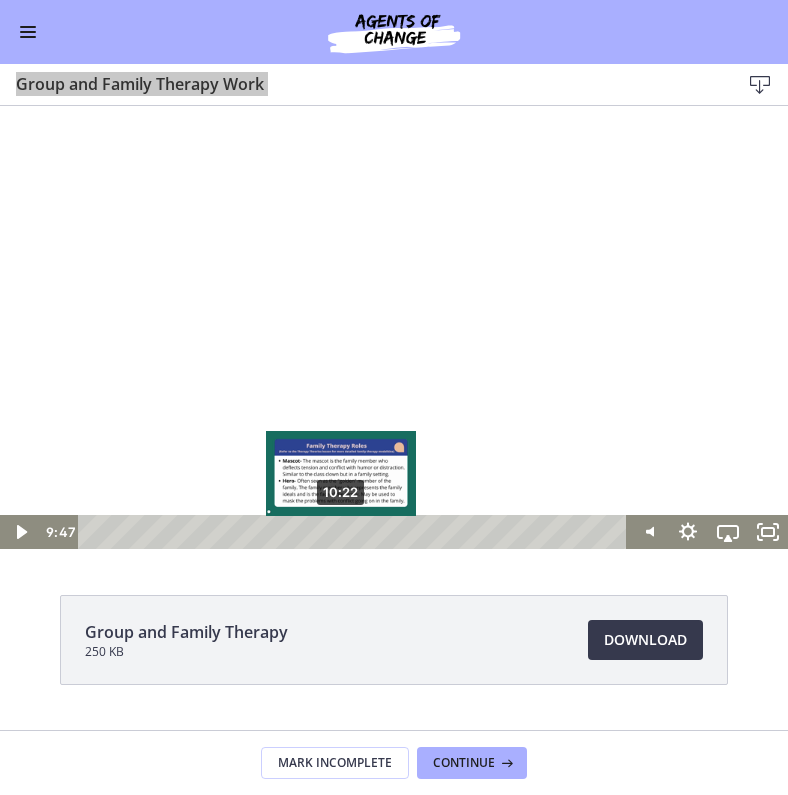click on "10:22" at bounding box center (355, 532) 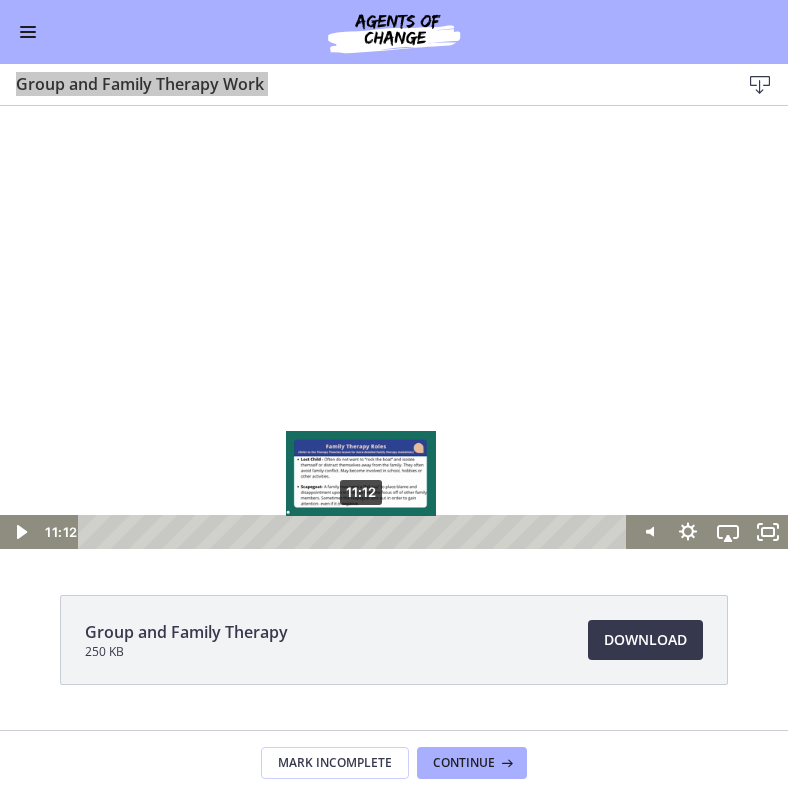 click on "11:12" at bounding box center [355, 532] 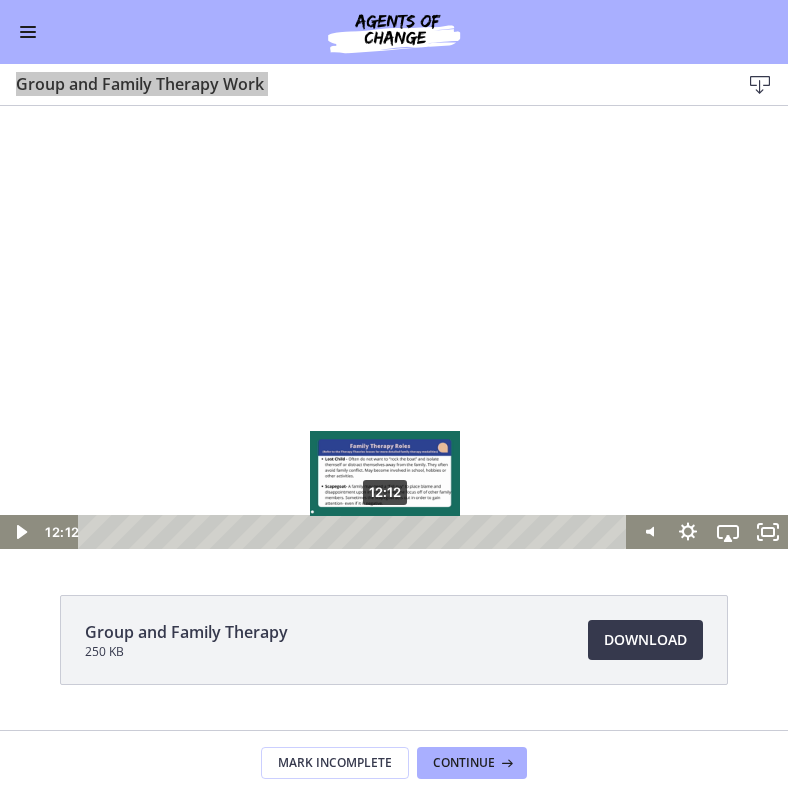 click on "12:12" at bounding box center (355, 532) 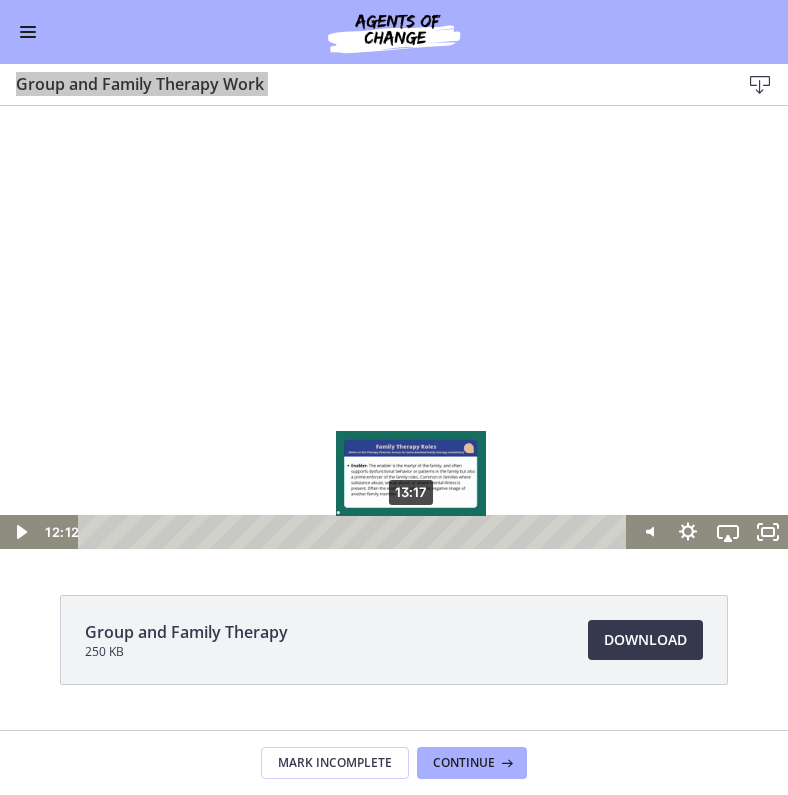 click on "13:17" at bounding box center [355, 532] 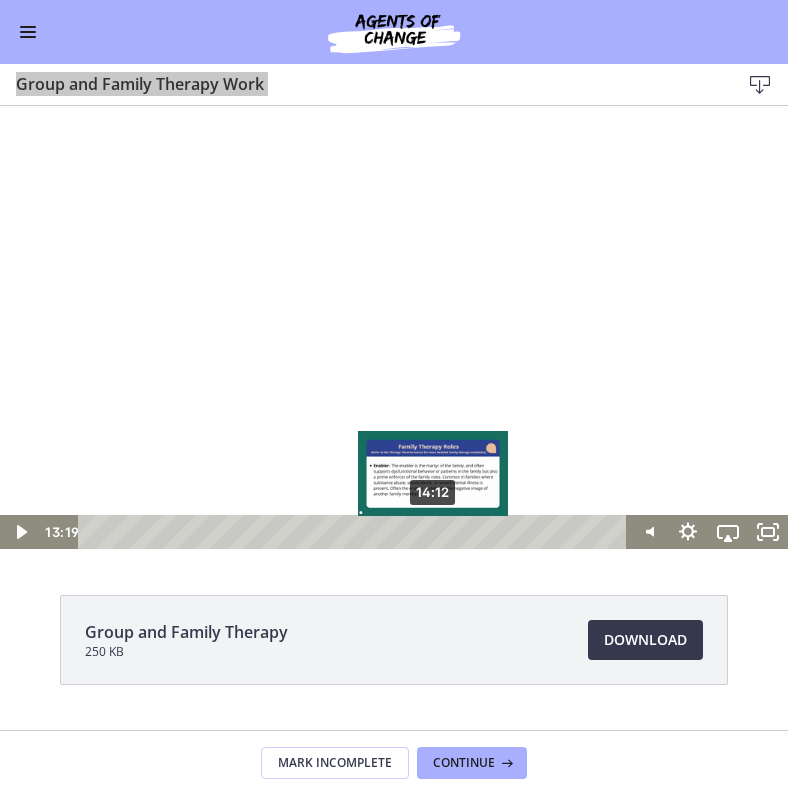click on "14:12" at bounding box center [355, 532] 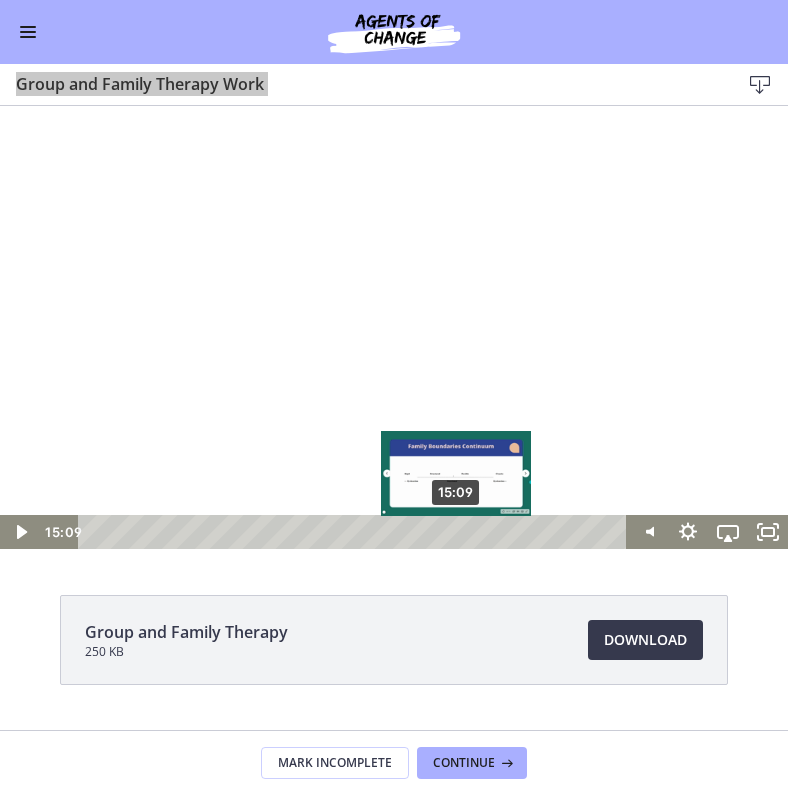 click on "15:09" at bounding box center (355, 532) 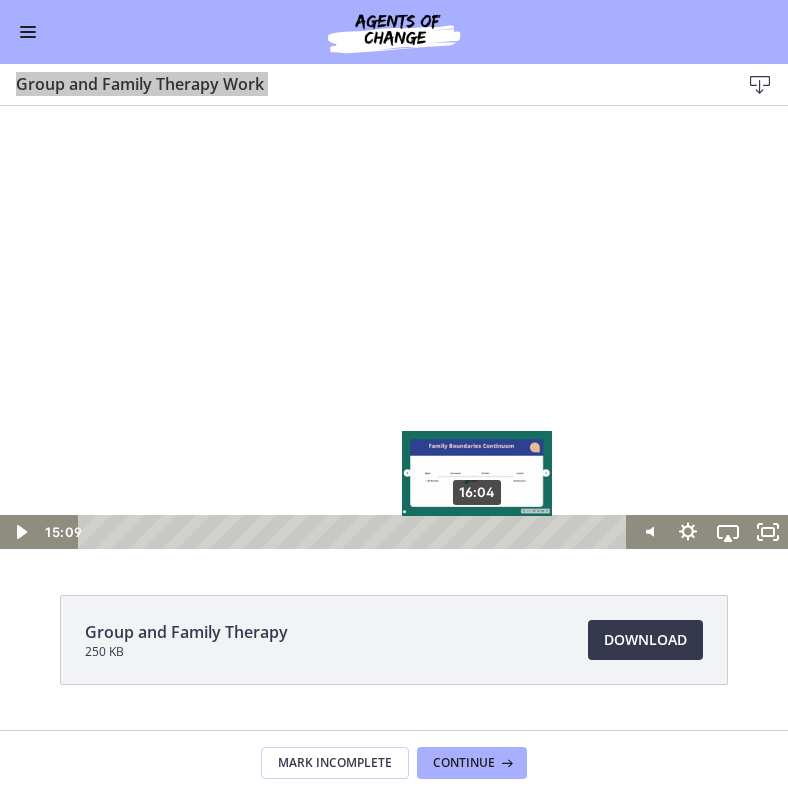 click on "16:04" at bounding box center [355, 532] 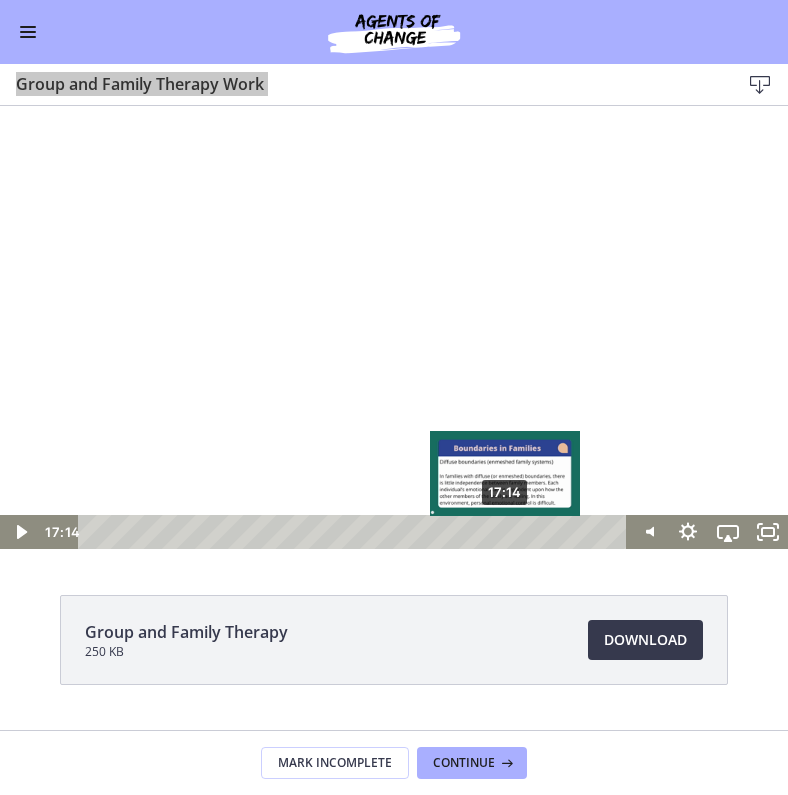 click on "17:14" at bounding box center [355, 532] 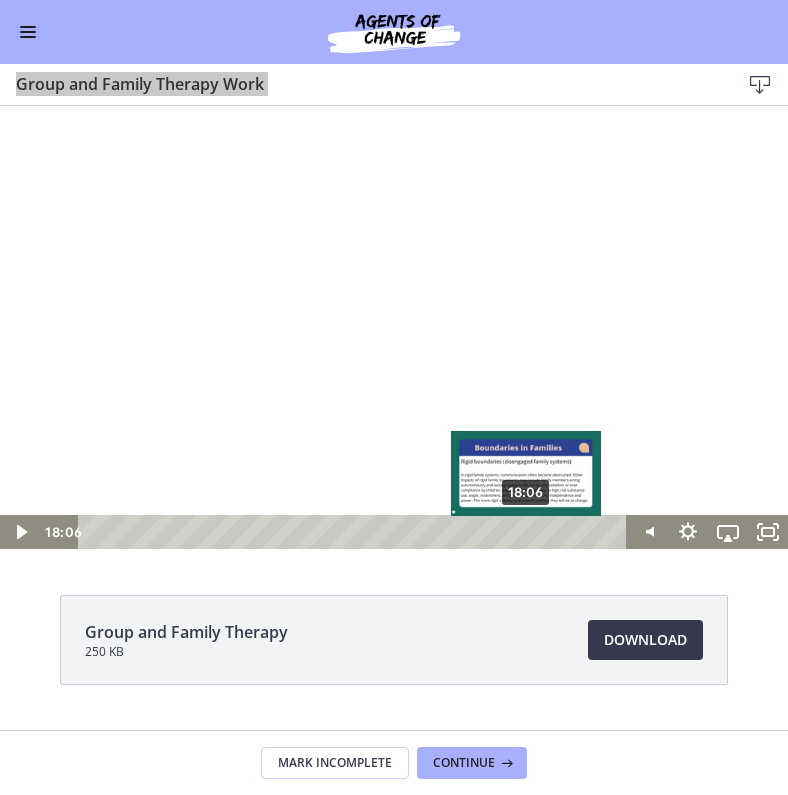 click on "18:06" at bounding box center (355, 532) 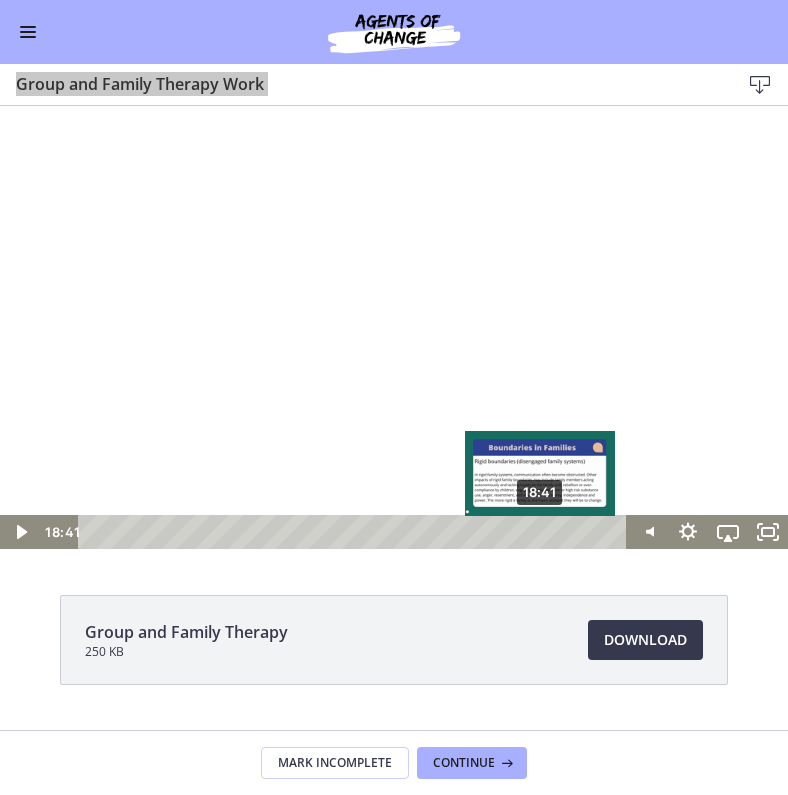 click on "18:41" at bounding box center [355, 532] 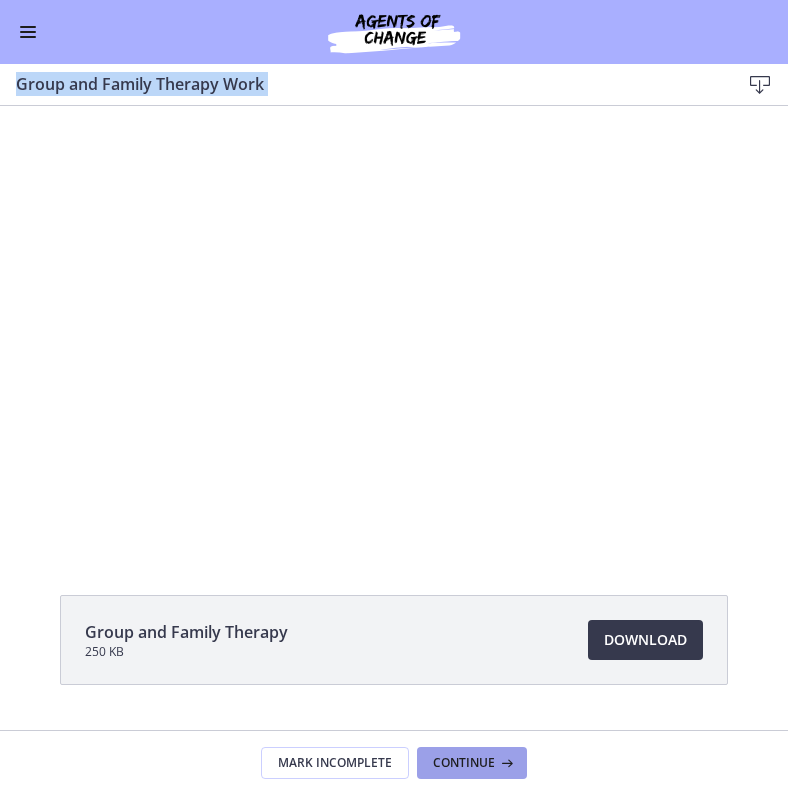 click on "Continue" at bounding box center (464, 763) 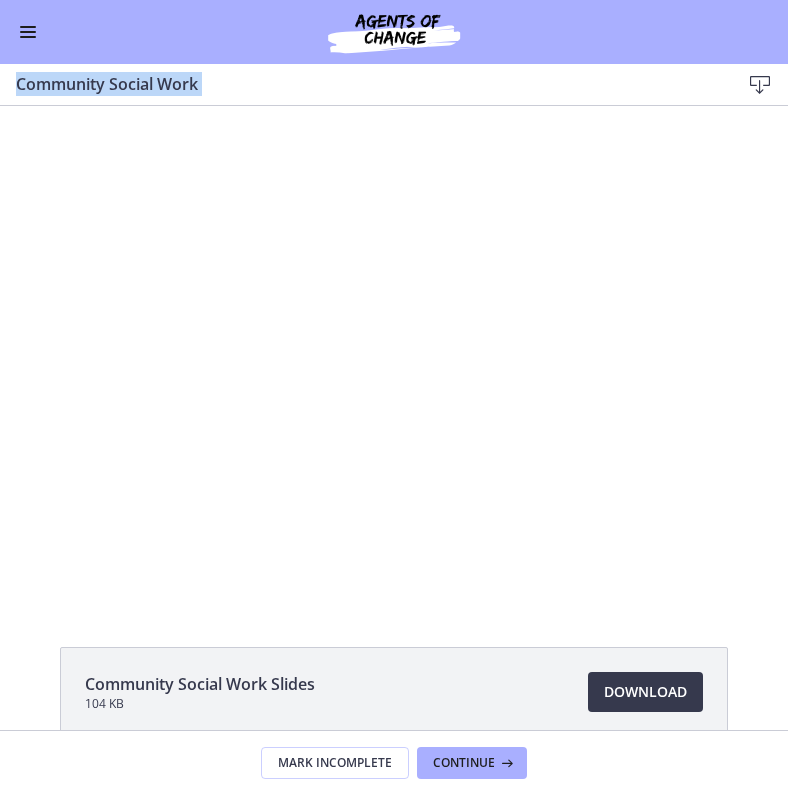 scroll, scrollTop: 0, scrollLeft: 0, axis: both 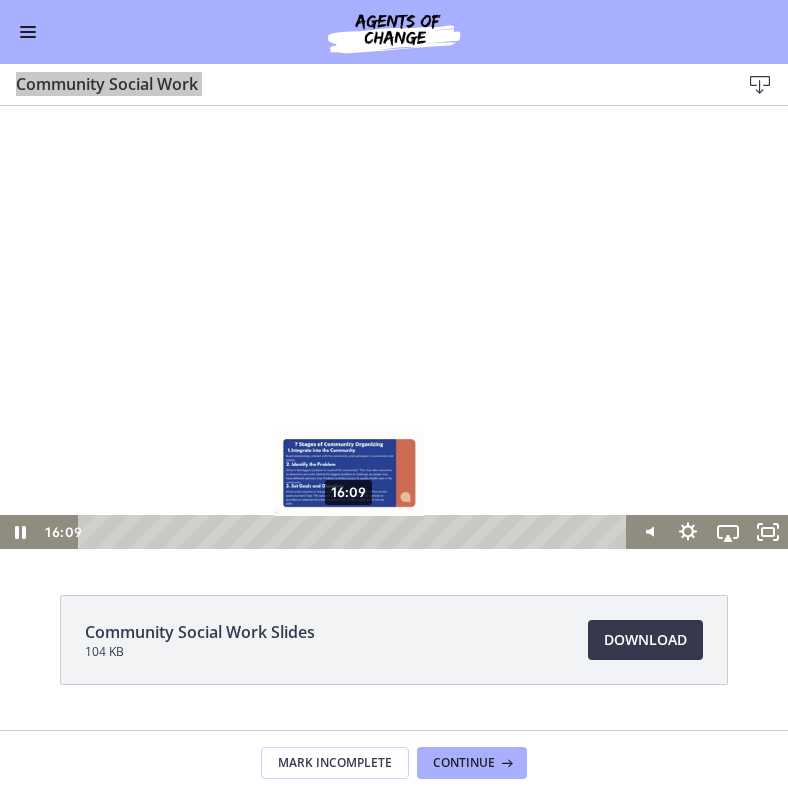 click on "16:09" at bounding box center (355, 532) 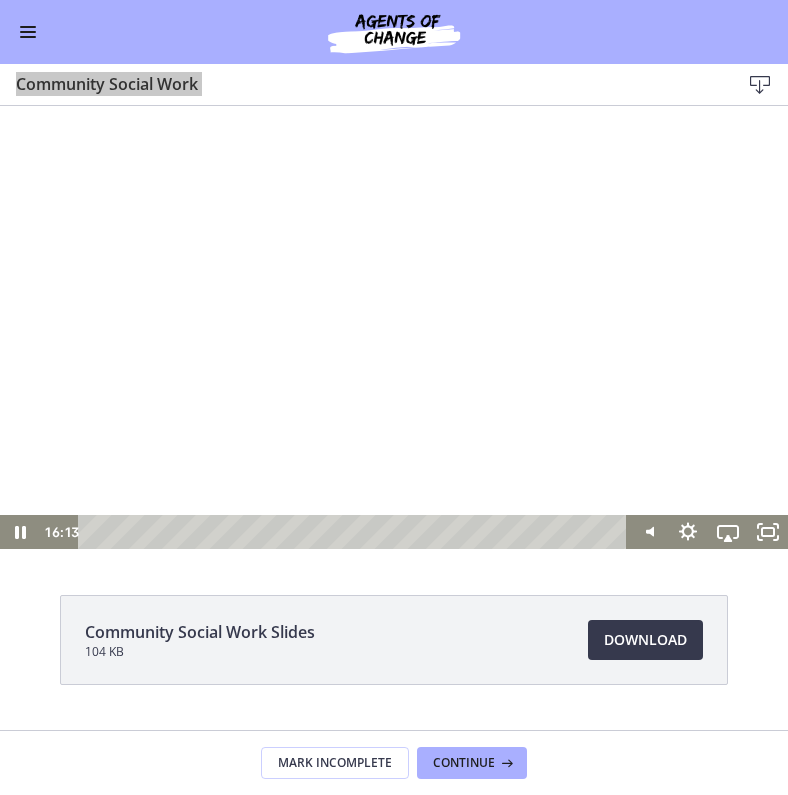 click at bounding box center (394, 327) 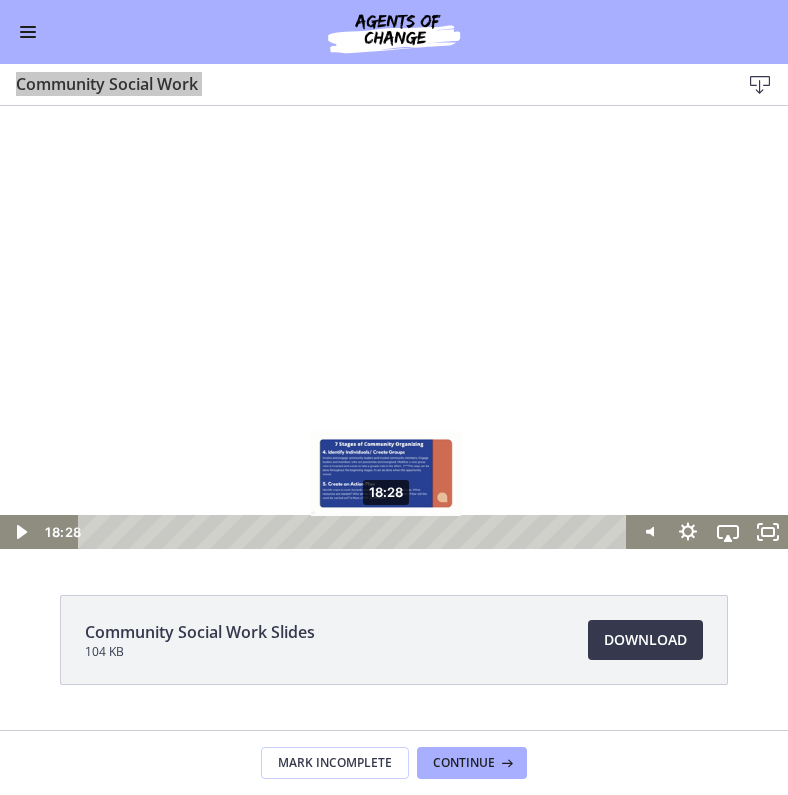 click on "18:28" at bounding box center [355, 532] 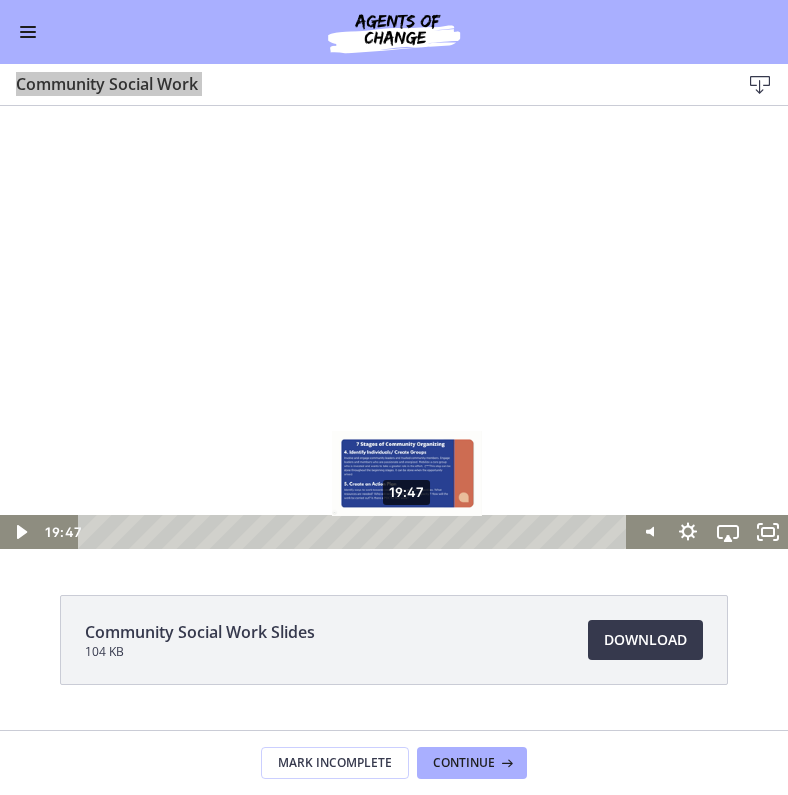 click on "19:47" at bounding box center [355, 532] 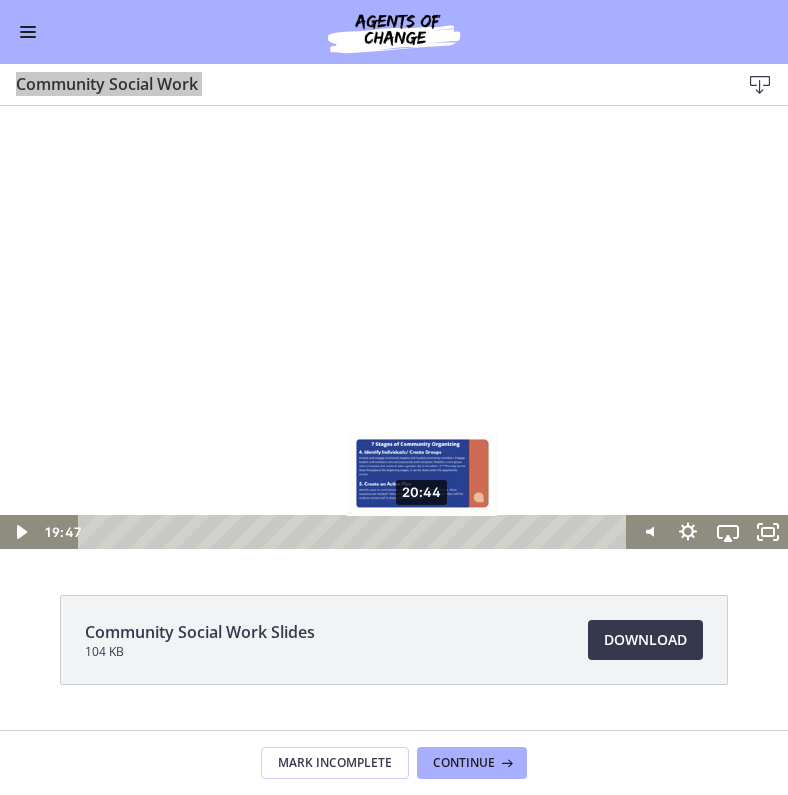click on "20:44" at bounding box center (355, 532) 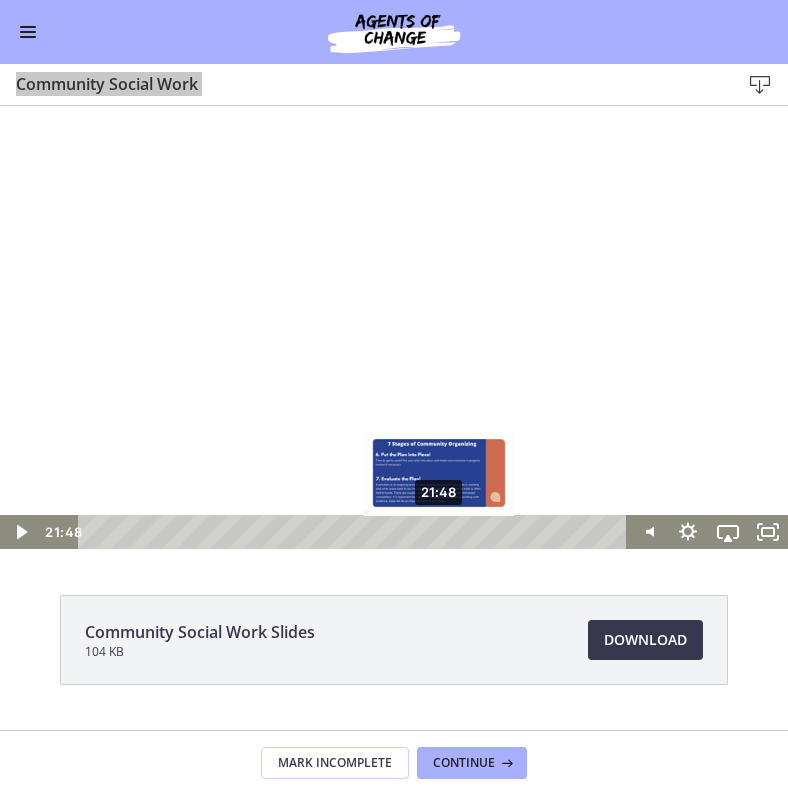 click on "21:48" at bounding box center [355, 532] 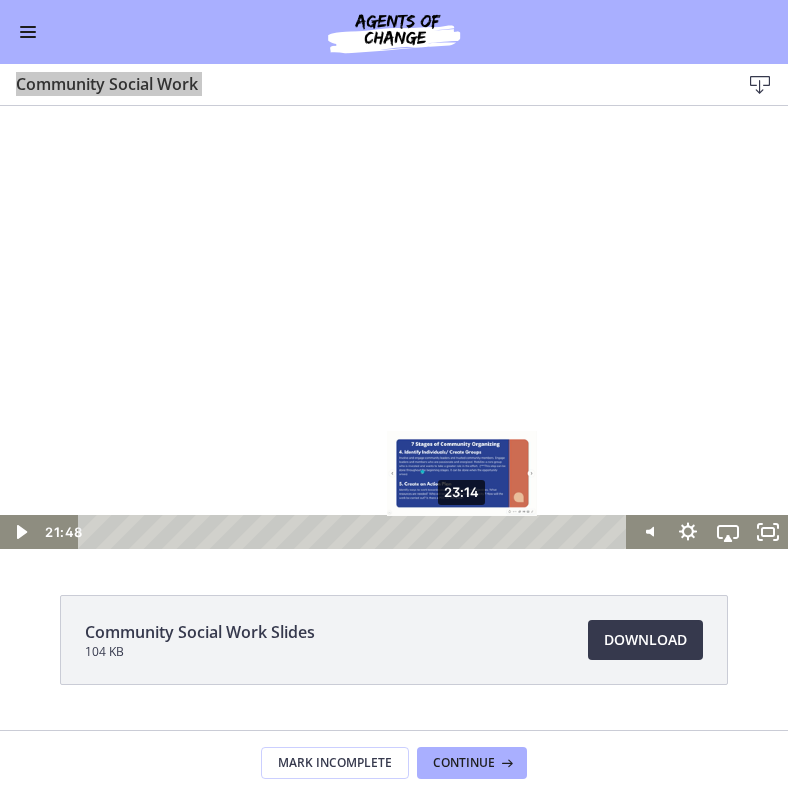 click on "23:14" at bounding box center (355, 532) 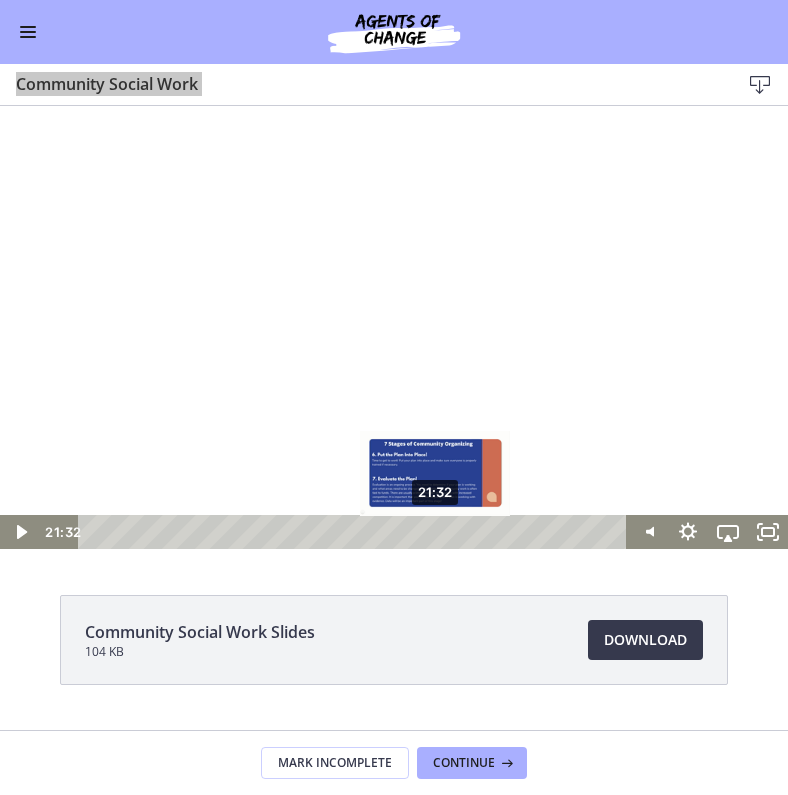 click on "21:32" at bounding box center (355, 532) 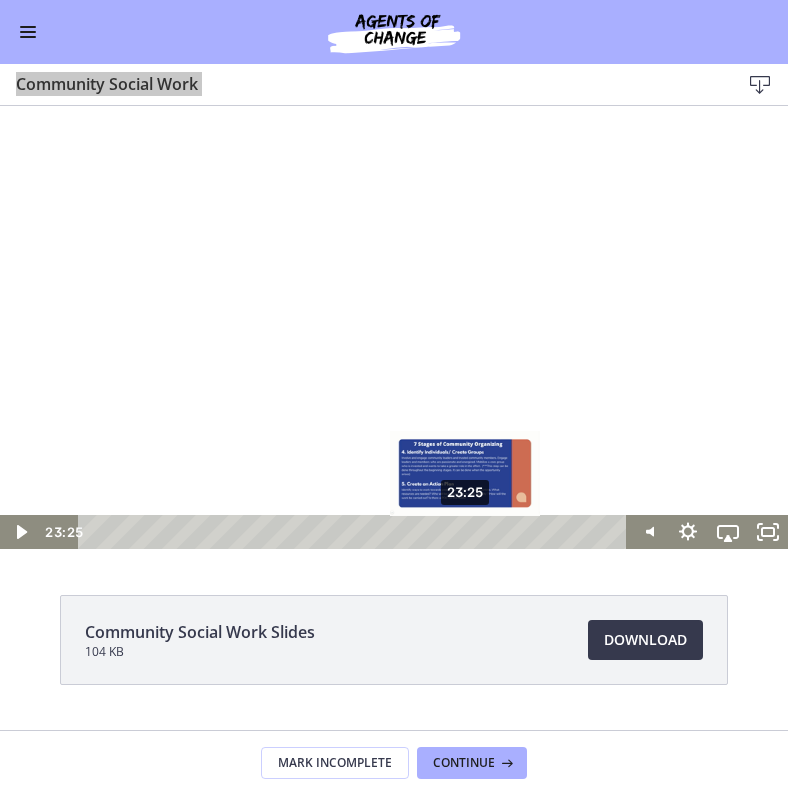 click on "23:25" at bounding box center (355, 532) 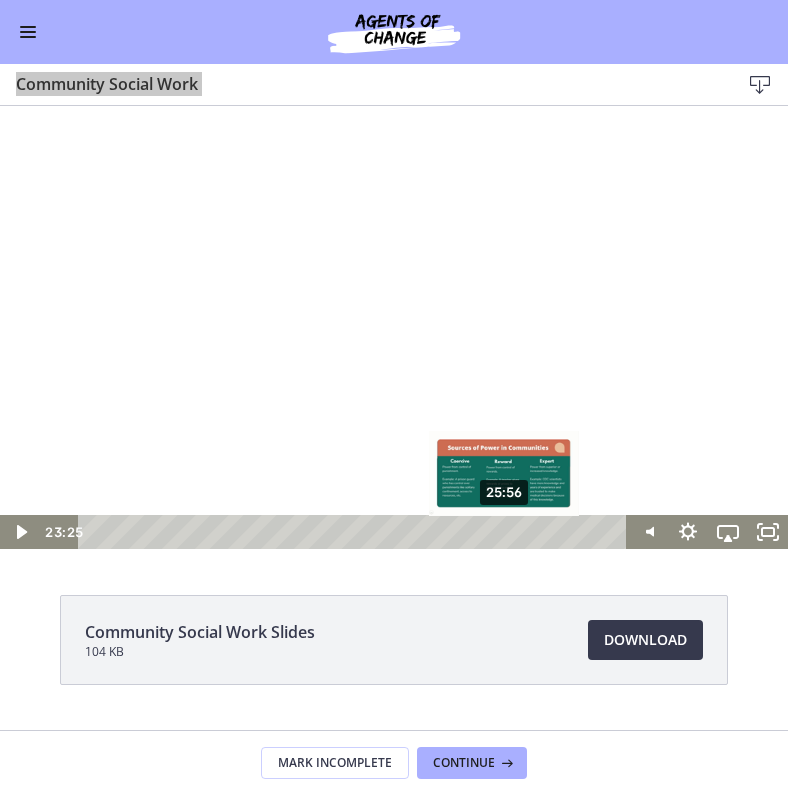 click on "25:56" at bounding box center (355, 532) 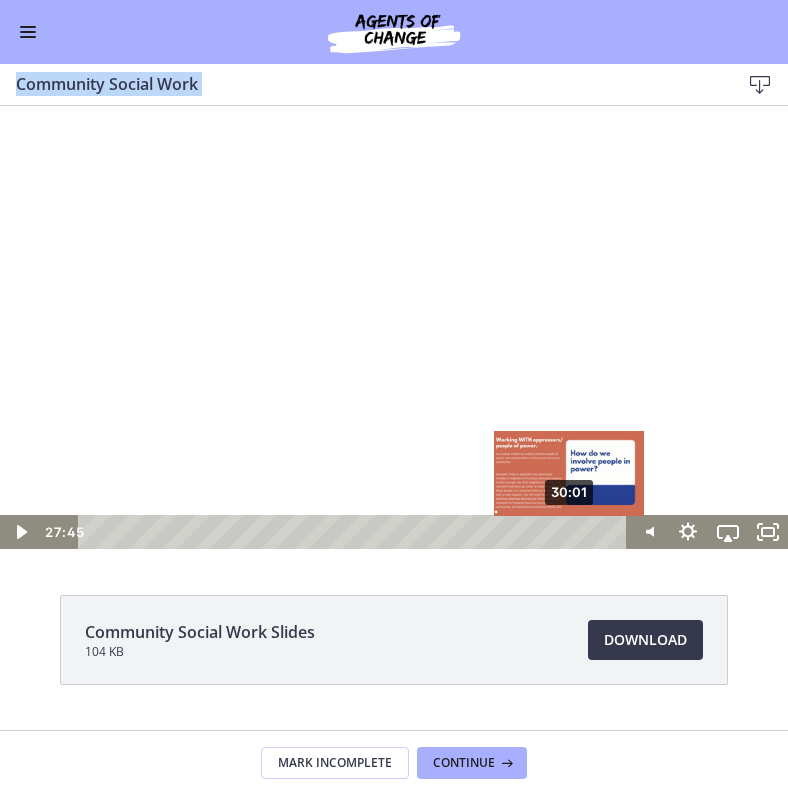 click on "Community Social Work Slides
104 KB
Download
Opens in a new window" 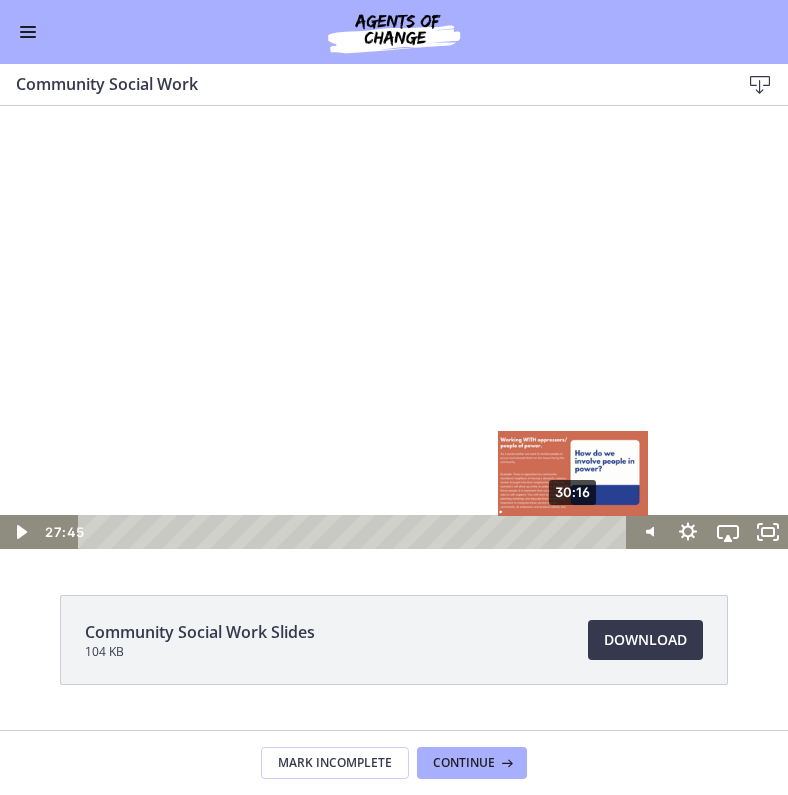 click on "30:16" at bounding box center [355, 532] 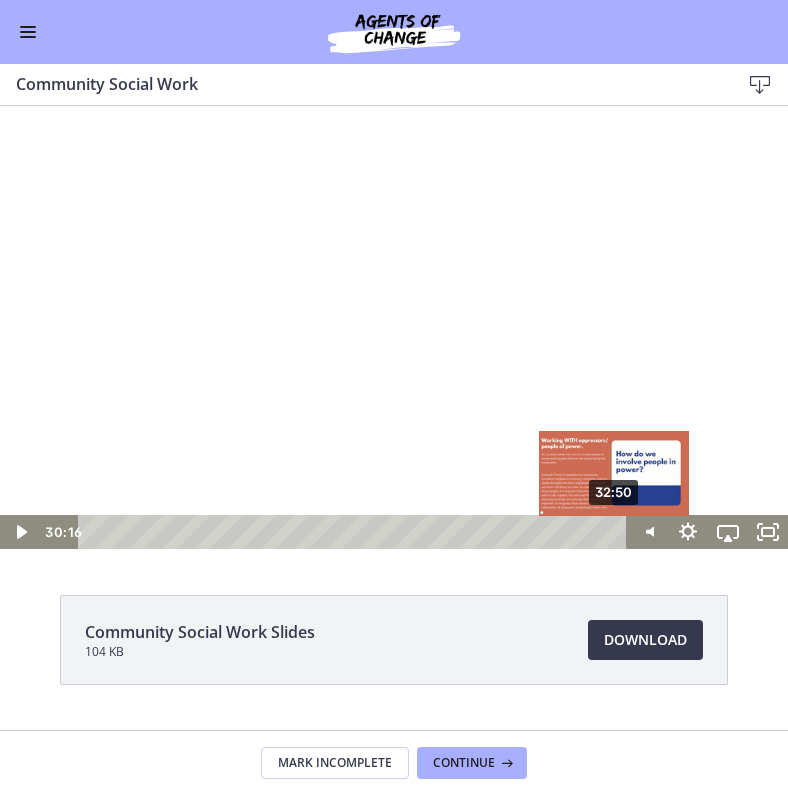 click on "32:50" at bounding box center (355, 532) 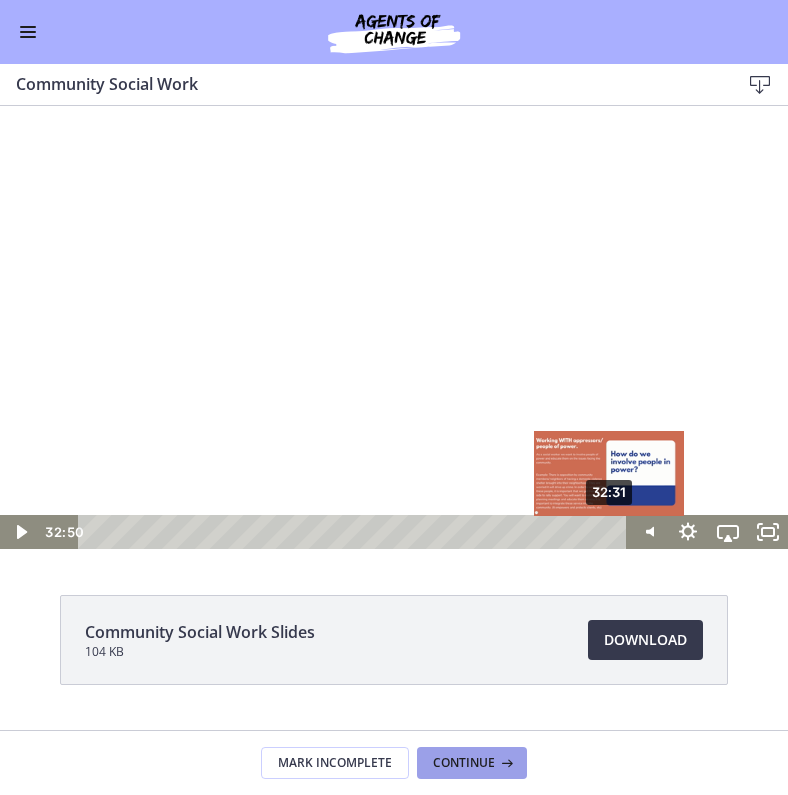 click on "Continue" at bounding box center (464, 763) 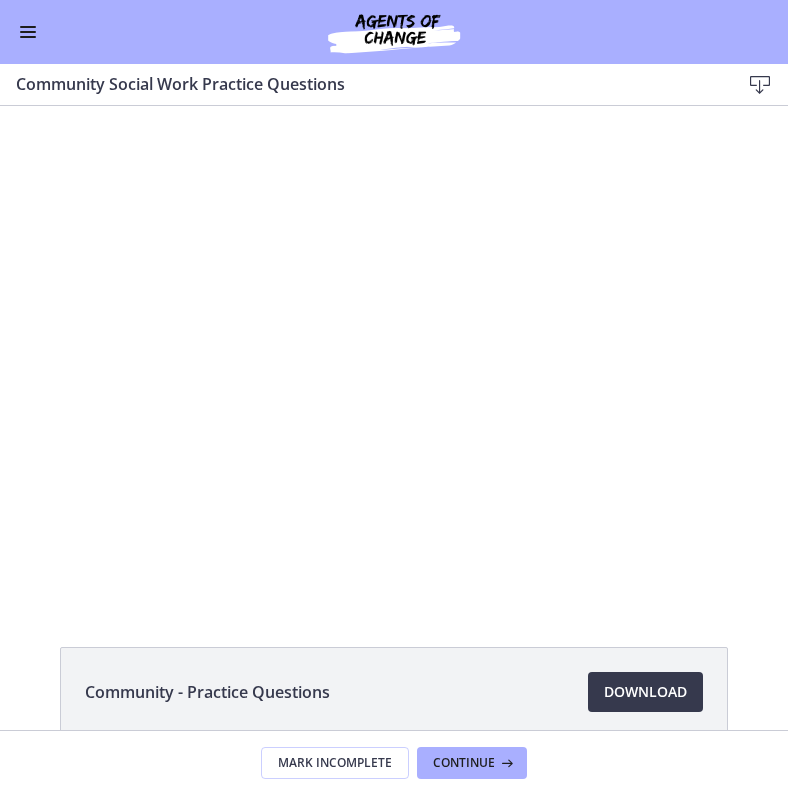 scroll, scrollTop: 0, scrollLeft: 0, axis: both 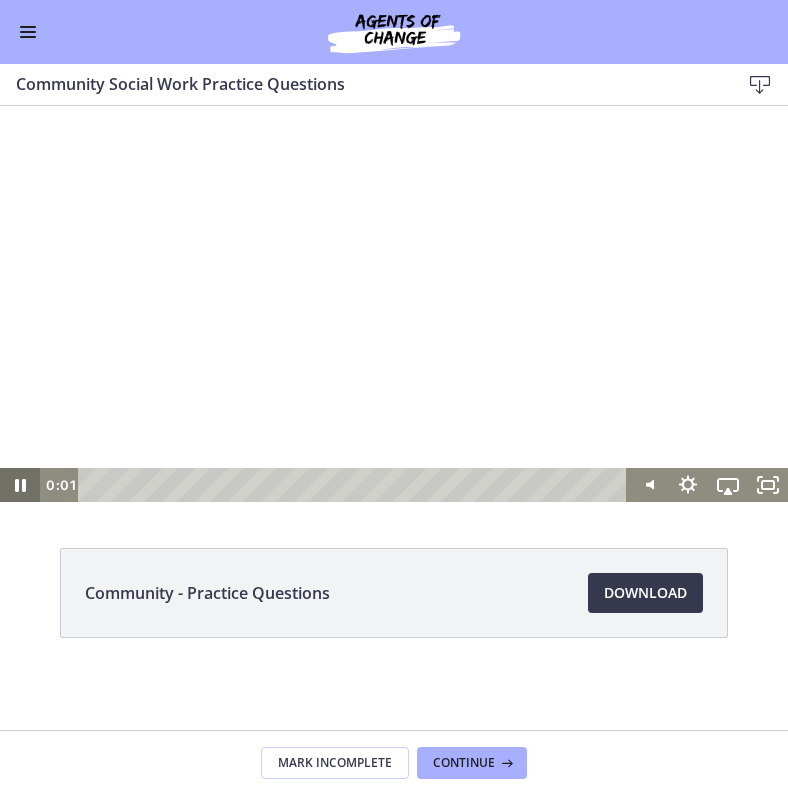 click 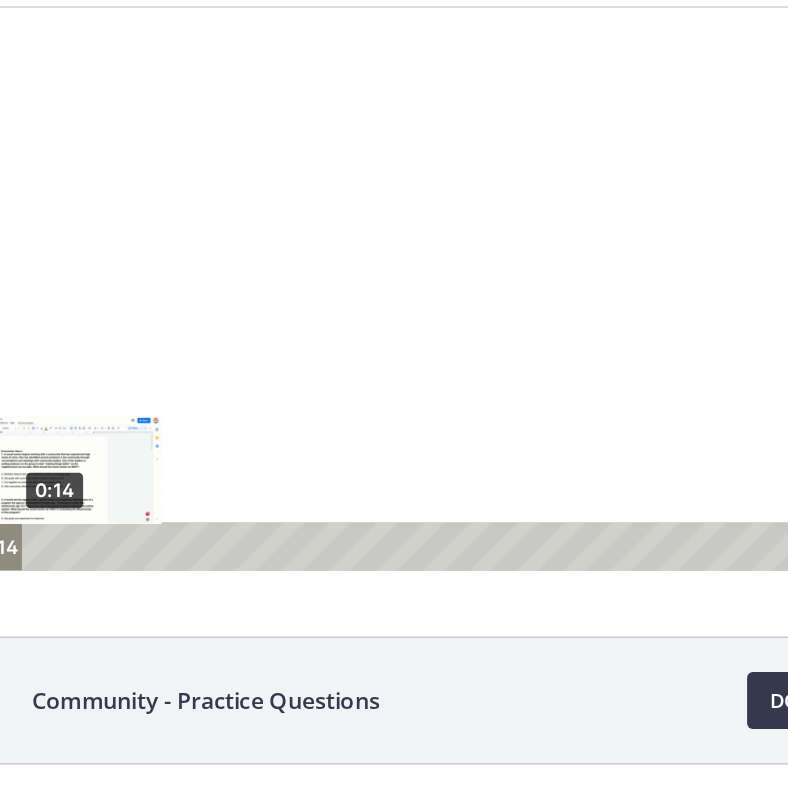 click on "0:14" at bounding box center (267, 386) 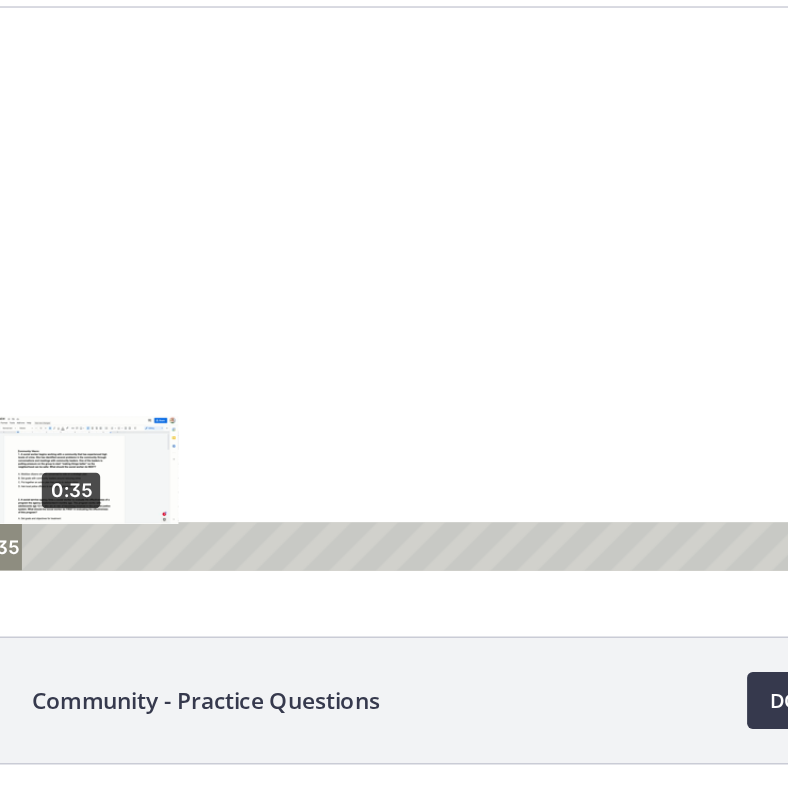 click on "0:35" at bounding box center (267, 386) 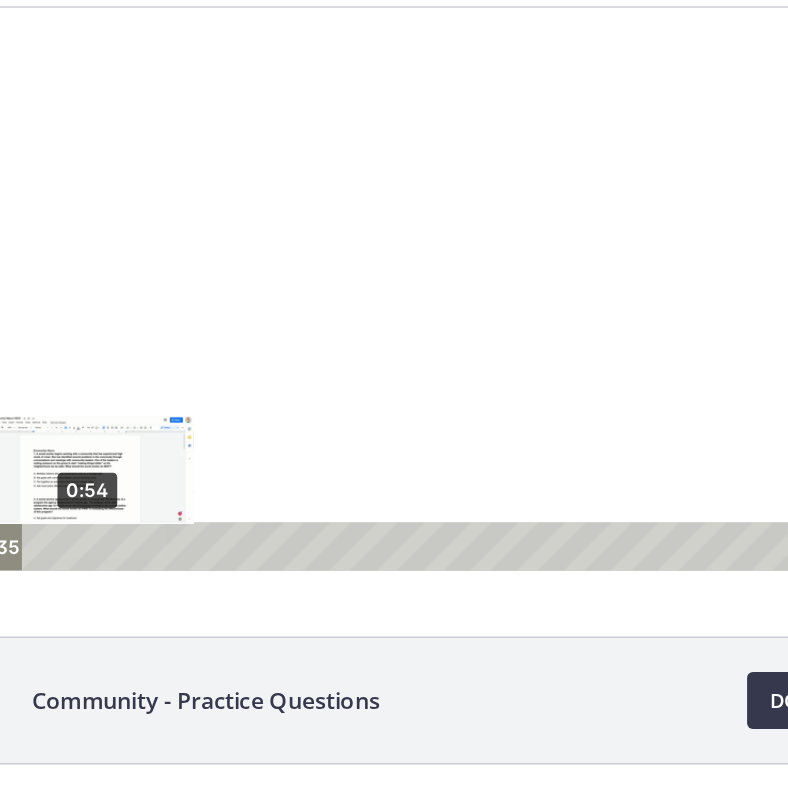 click on "0:54" at bounding box center (267, 386) 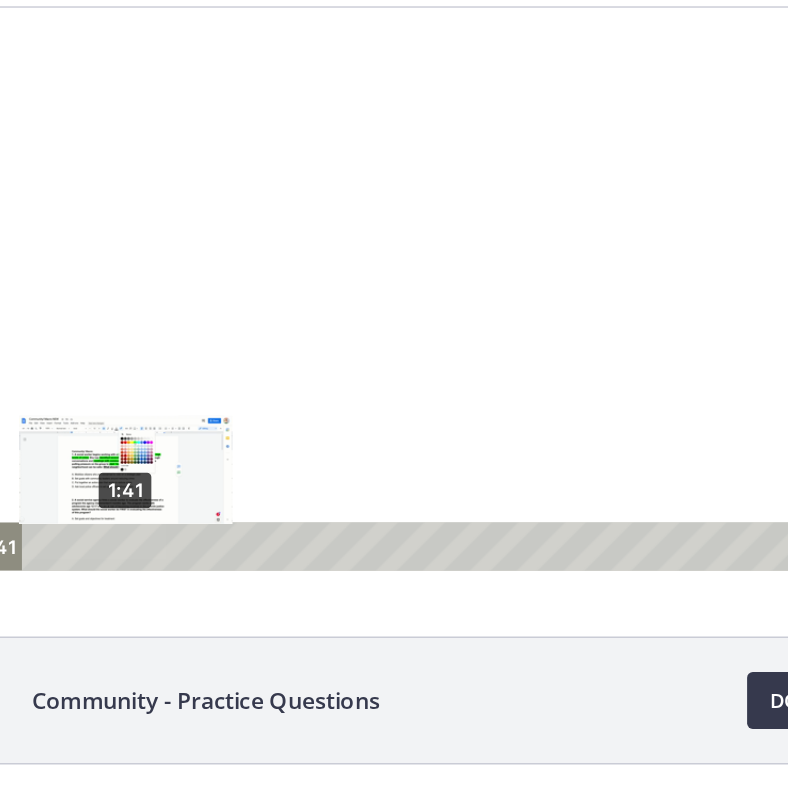 click on "1:41" at bounding box center (267, 386) 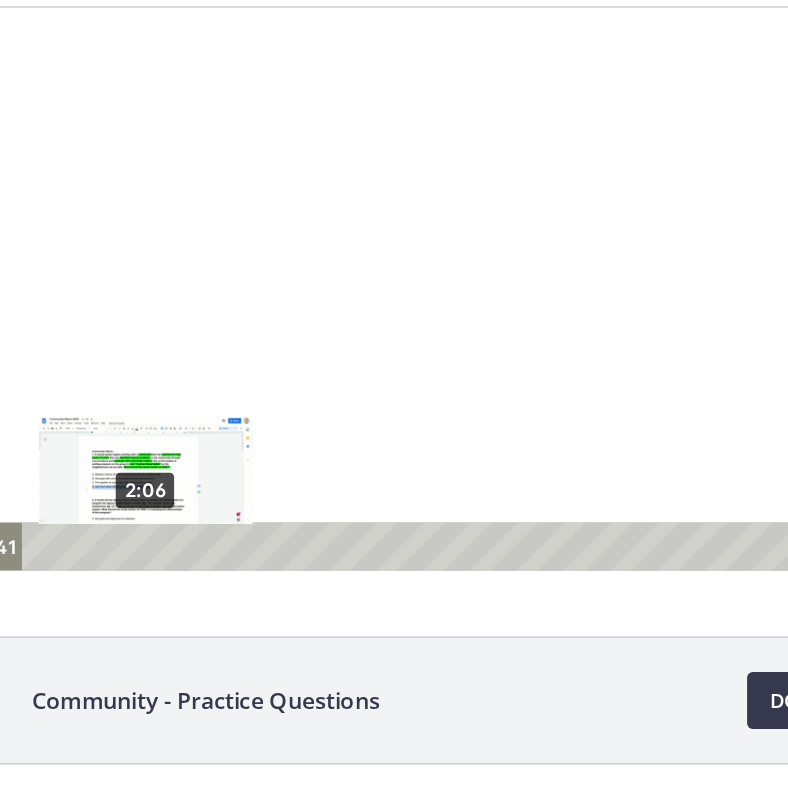 click on "2:06" at bounding box center (267, 386) 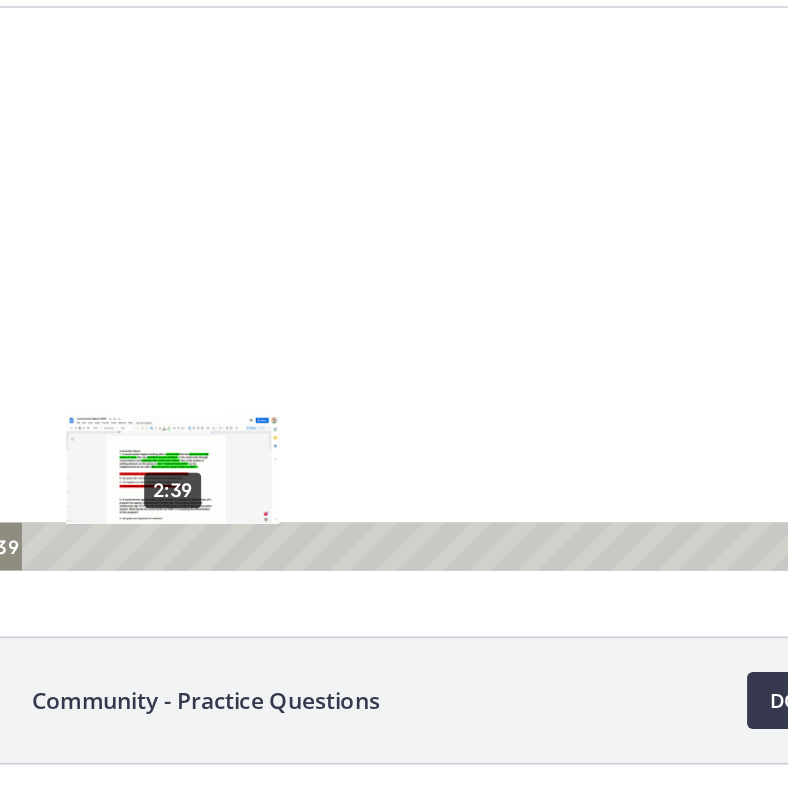 click on "2:39" at bounding box center [267, 386] 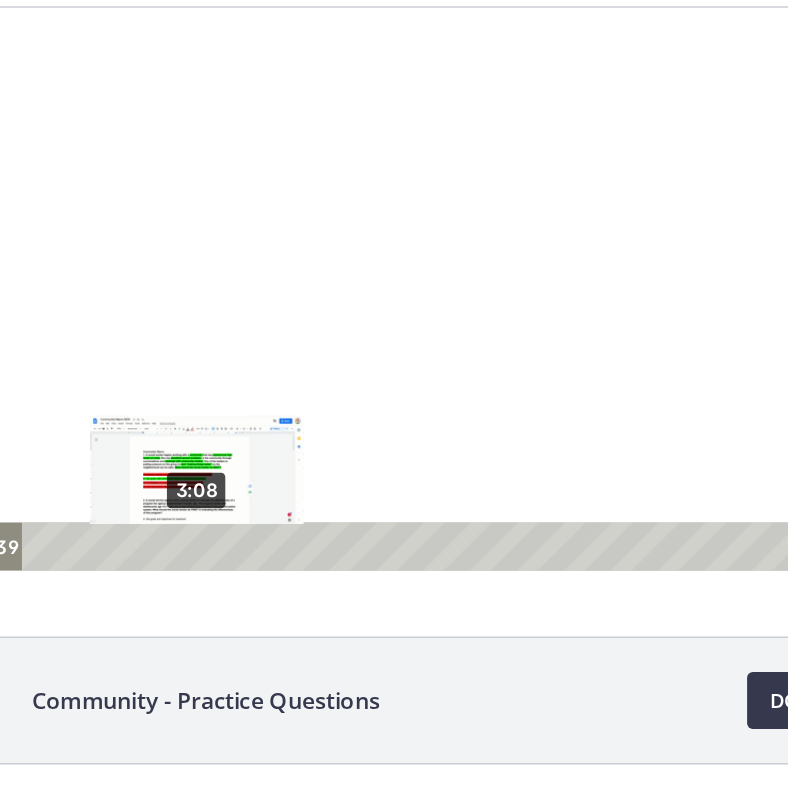 click on "3:08" at bounding box center [267, 386] 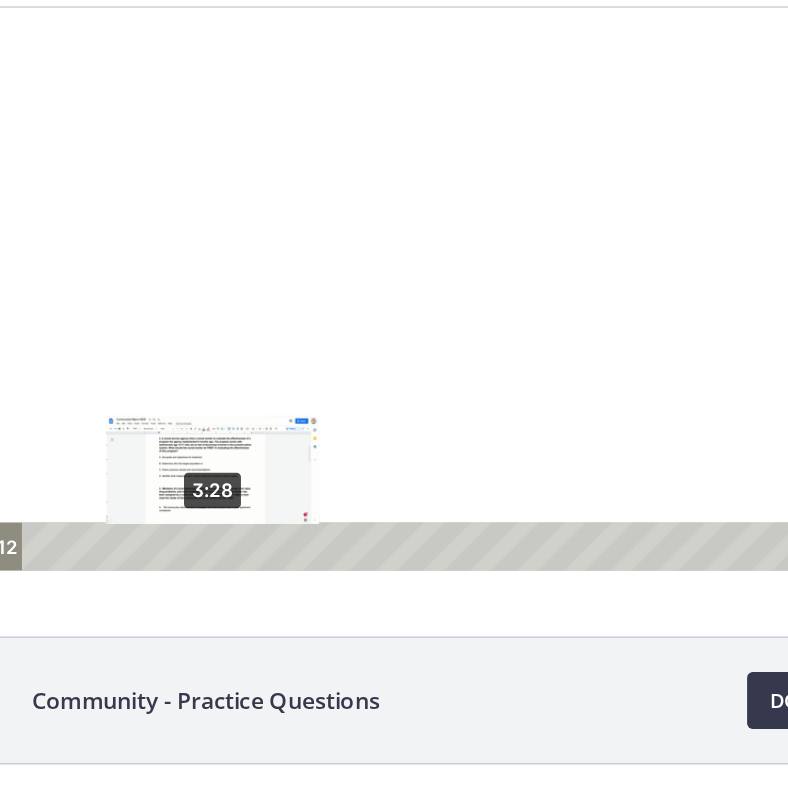 click on "3:28" at bounding box center [267, 386] 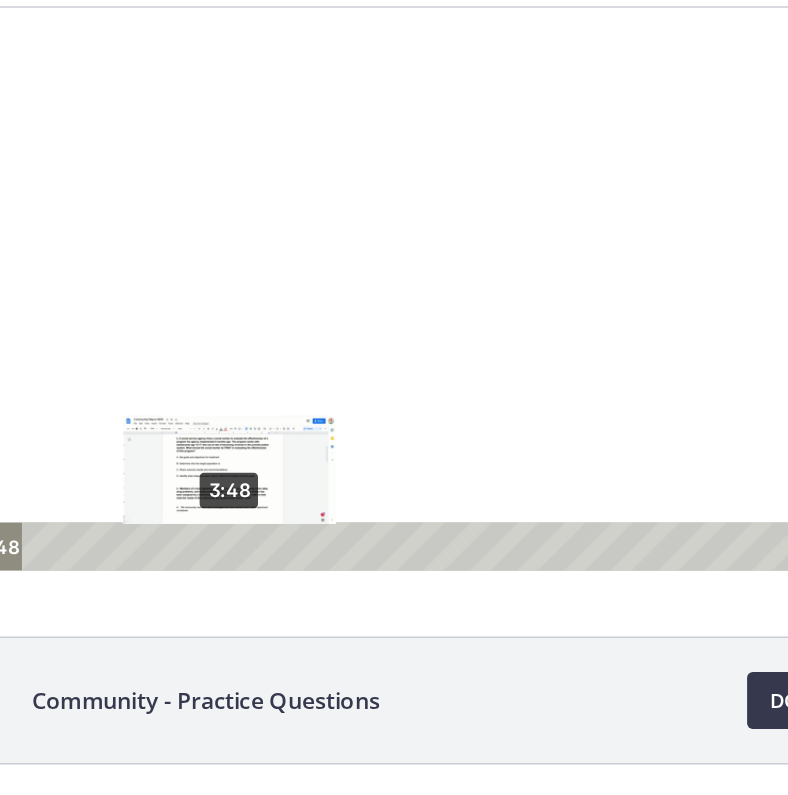 click on "3:48" at bounding box center (267, 386) 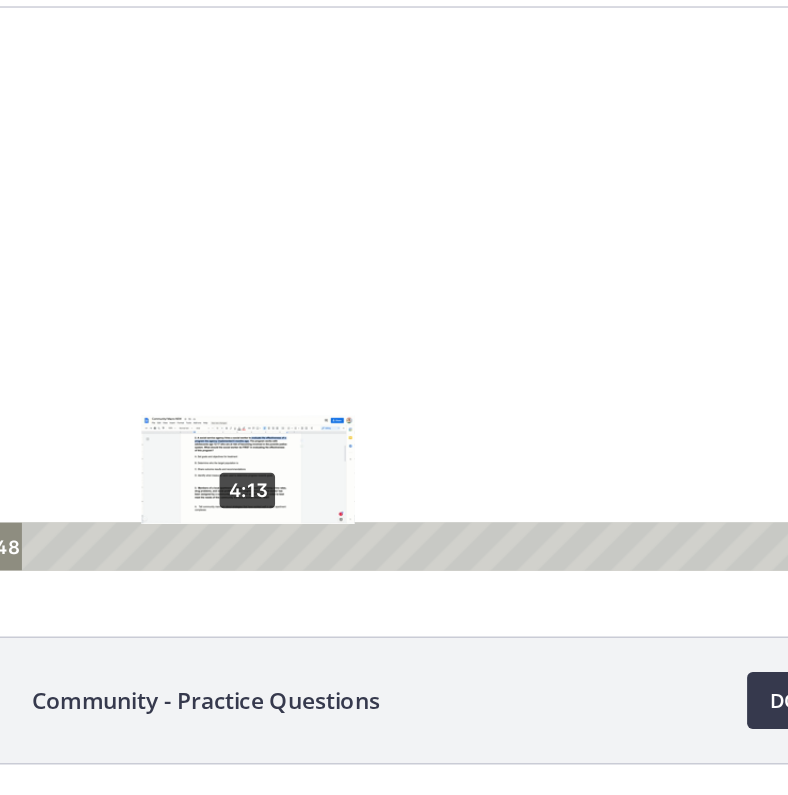 click on "4:13" at bounding box center [267, 386] 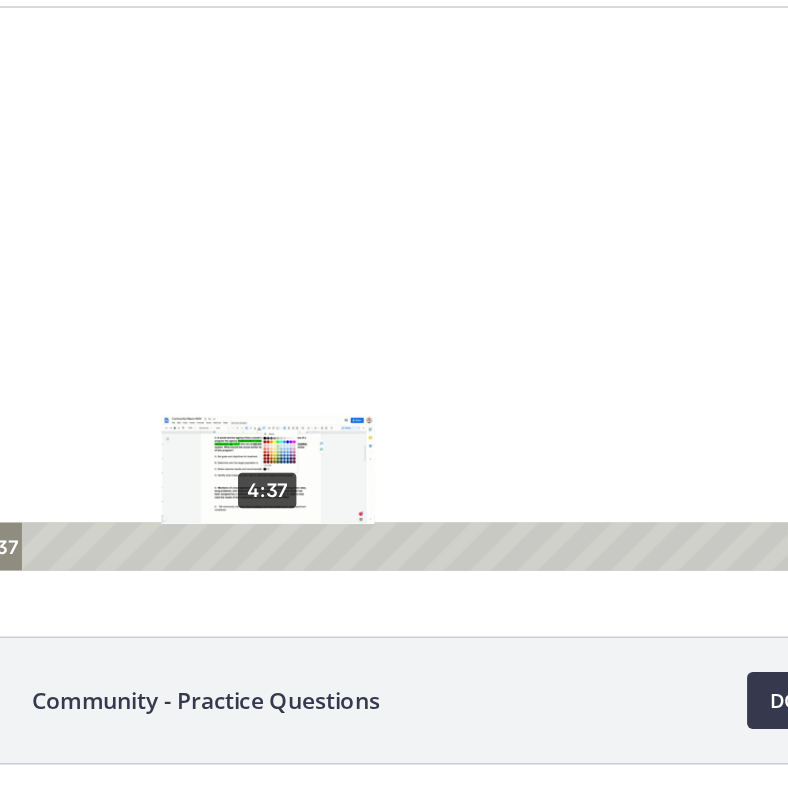 click on "4:37" at bounding box center [267, 386] 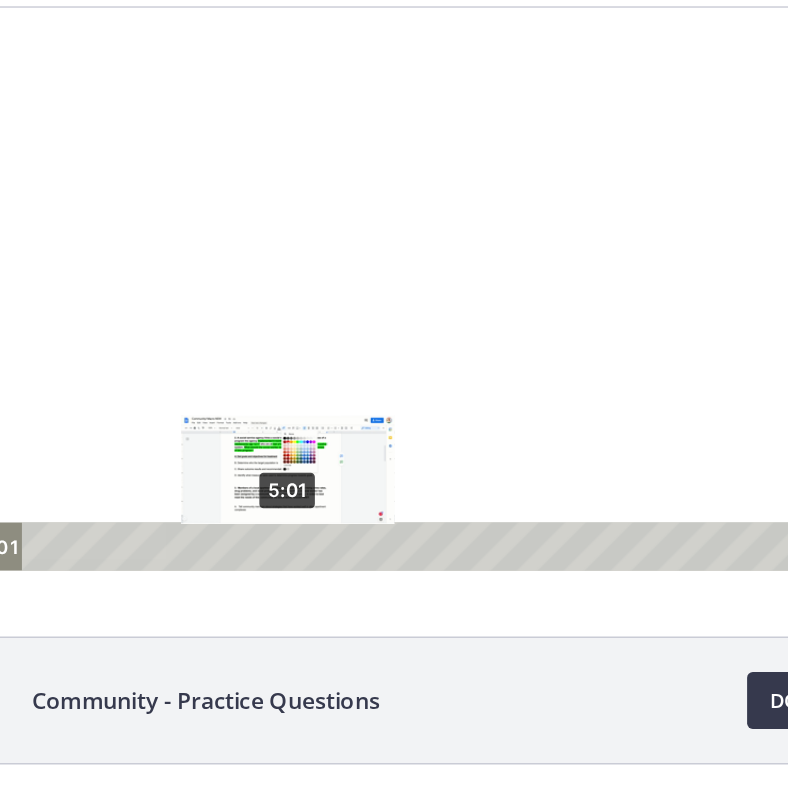 click on "5:01" at bounding box center (267, 386) 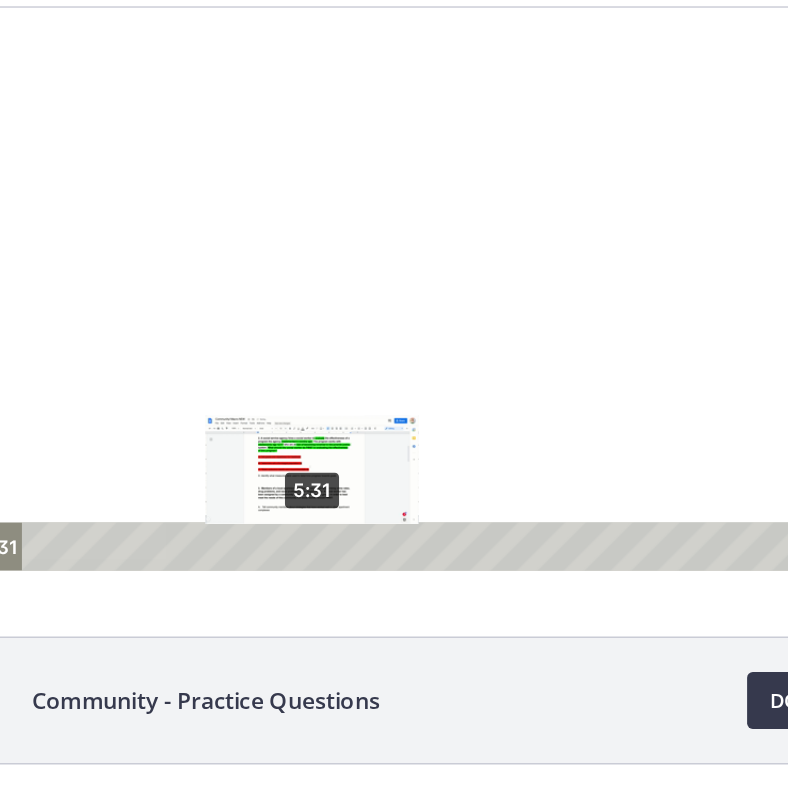 click on "5:31" at bounding box center [267, 386] 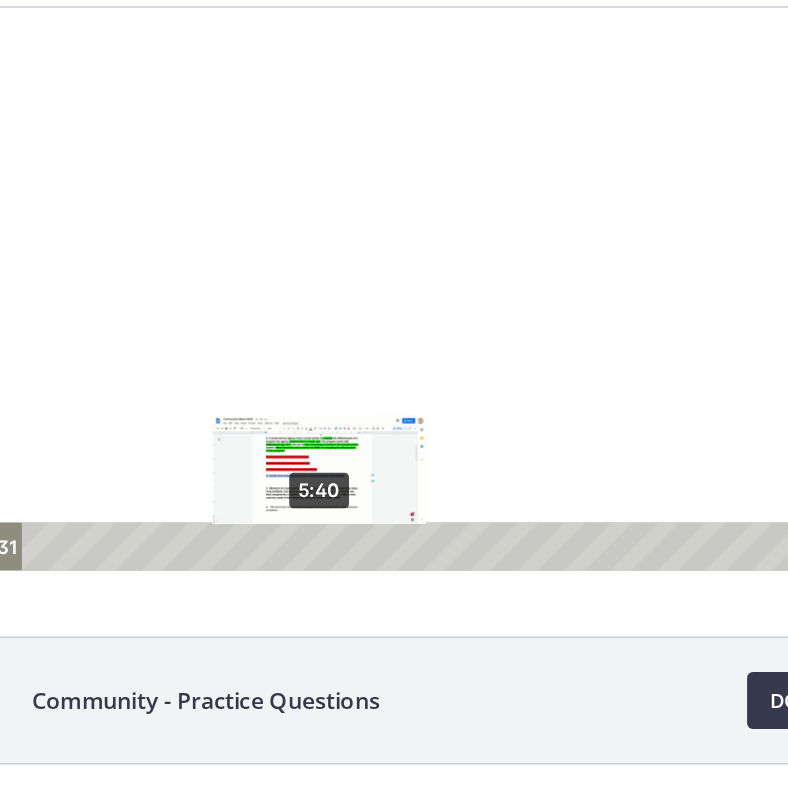 click on "5:40" at bounding box center (267, 386) 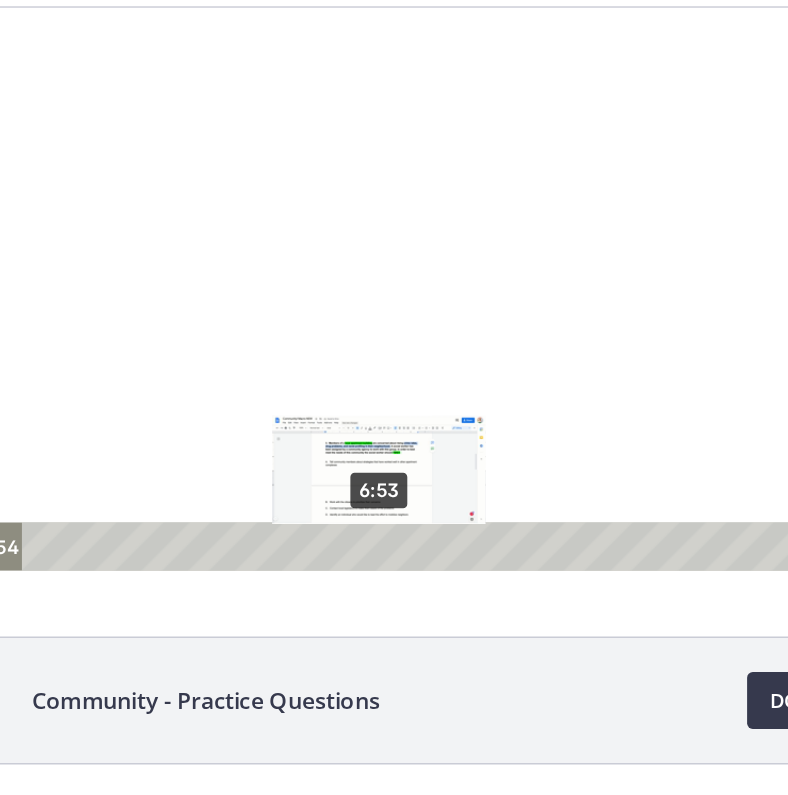 click on "6:53" at bounding box center (267, 386) 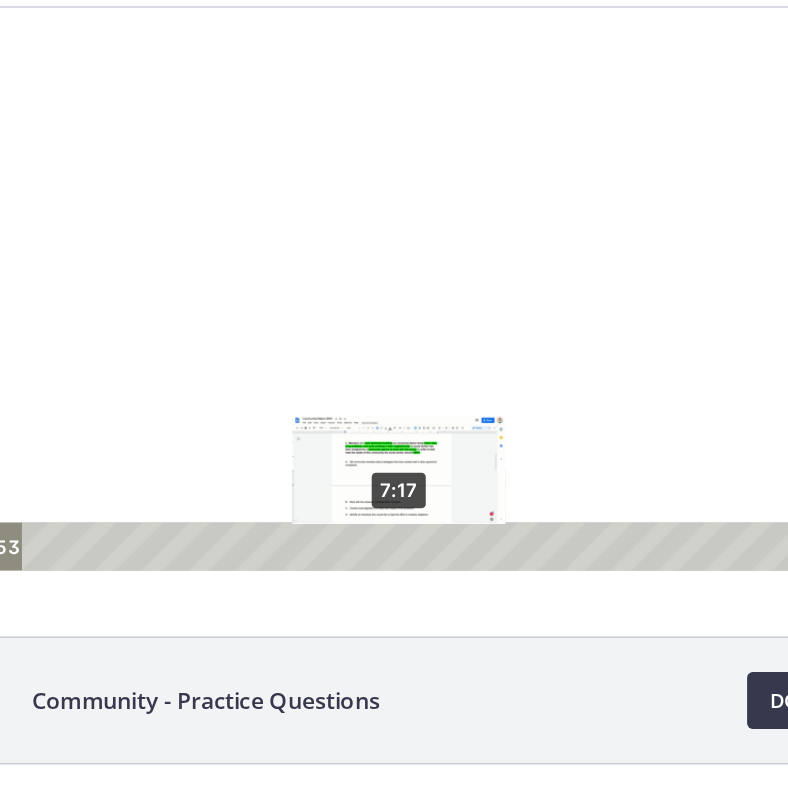 click on "7:17" at bounding box center [267, 386] 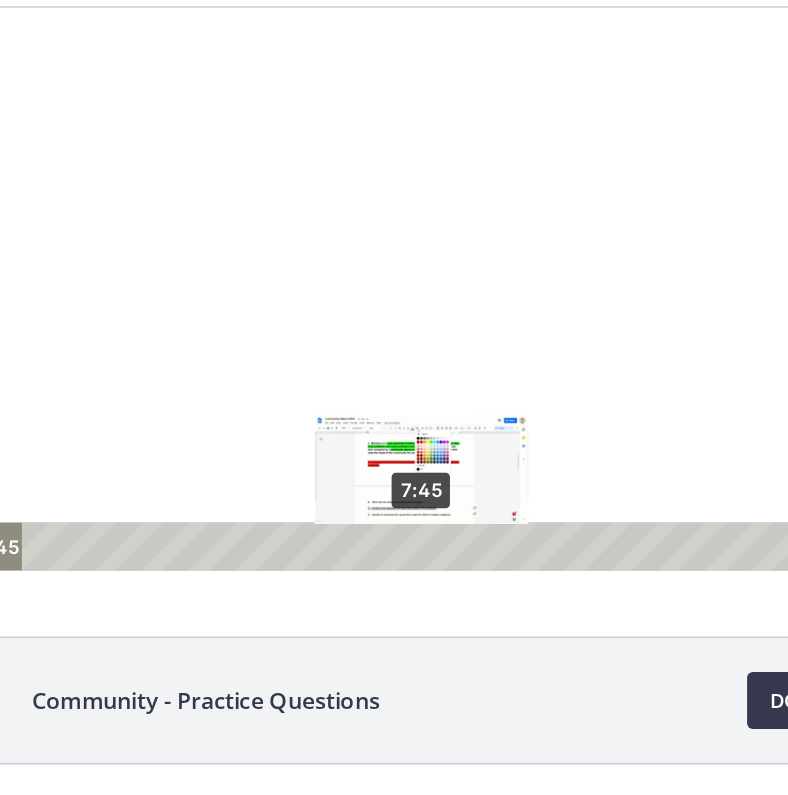 click on "7:45" at bounding box center (267, 386) 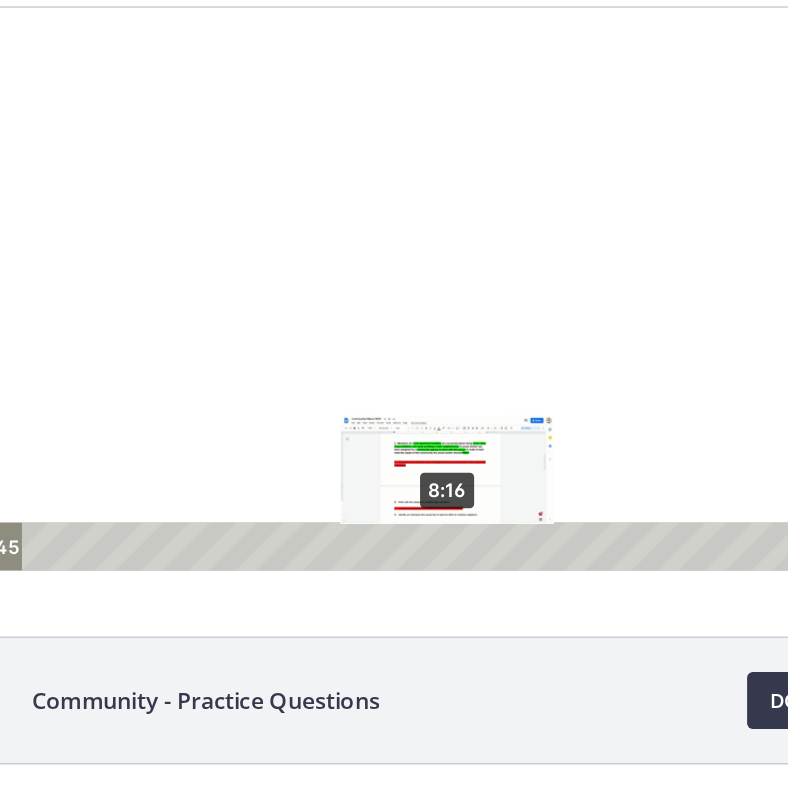 click on "8:16" at bounding box center (267, 386) 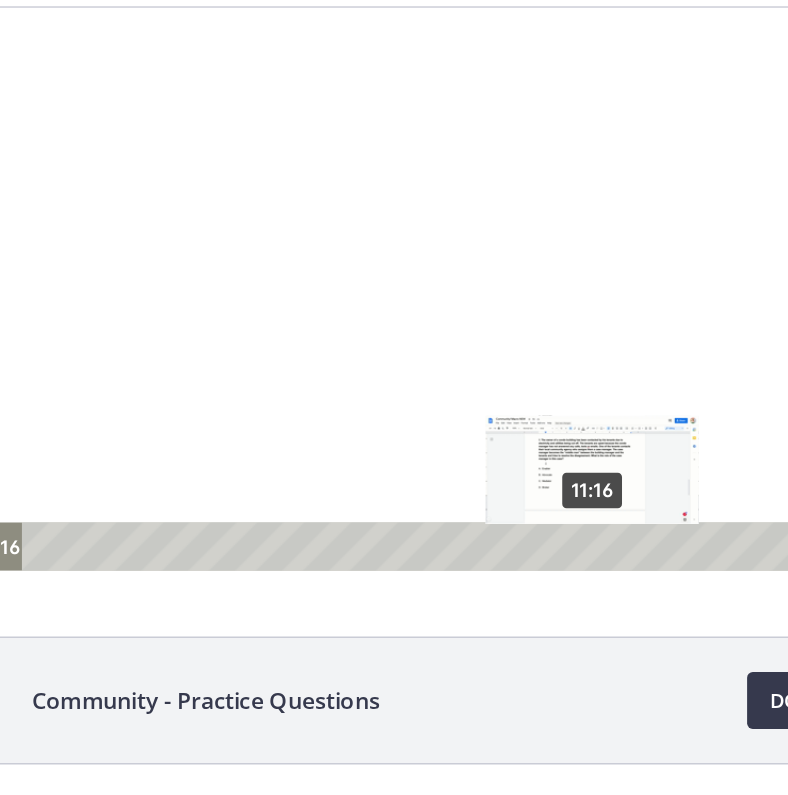click on "11:16" at bounding box center (267, 386) 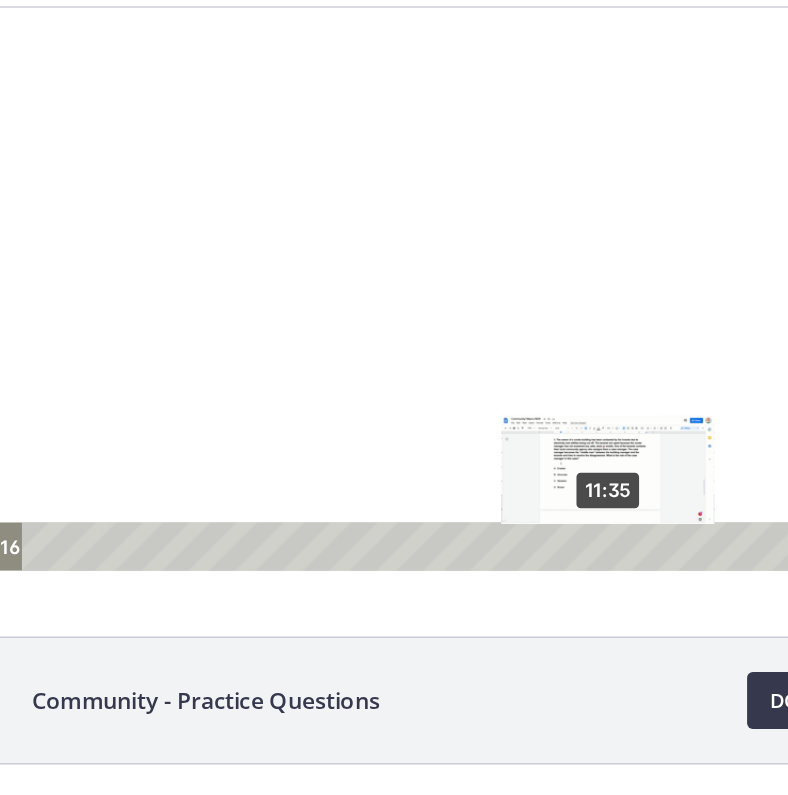click on "11:35" at bounding box center (267, 386) 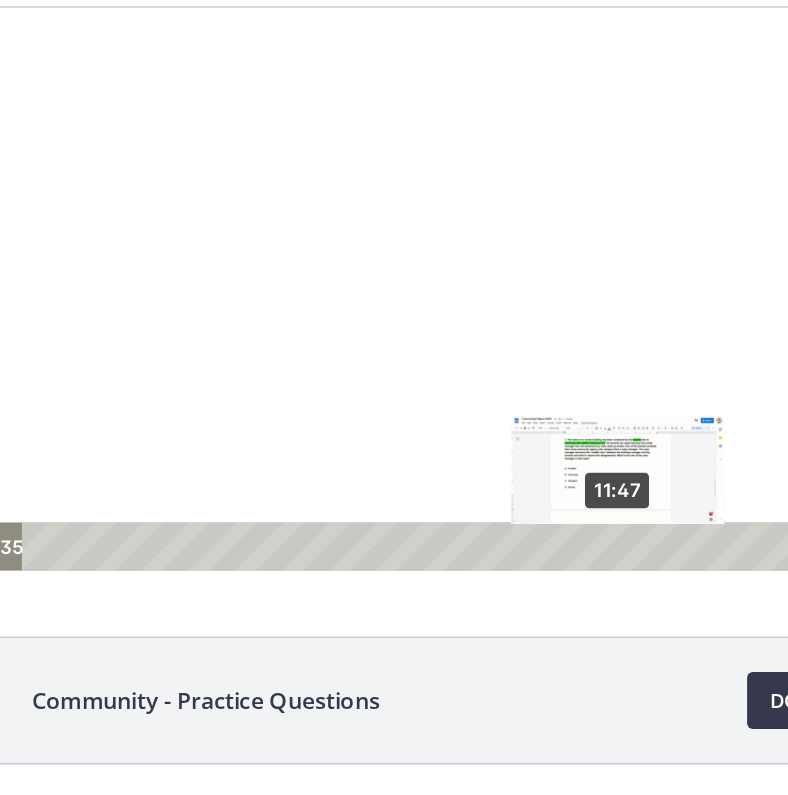 click on "11:47" at bounding box center (267, 386) 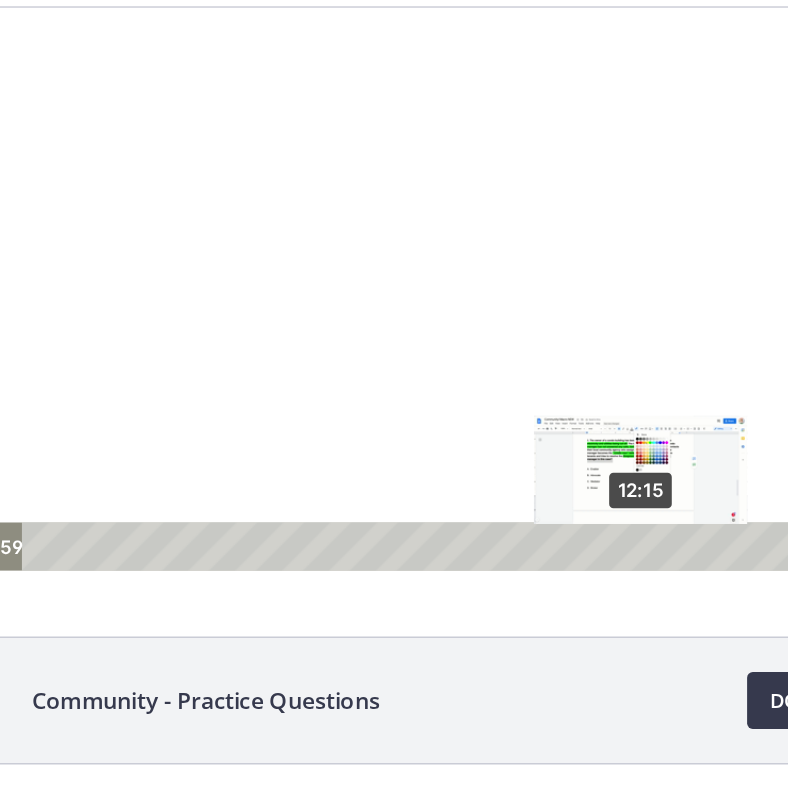 click on "12:15" at bounding box center [267, 386] 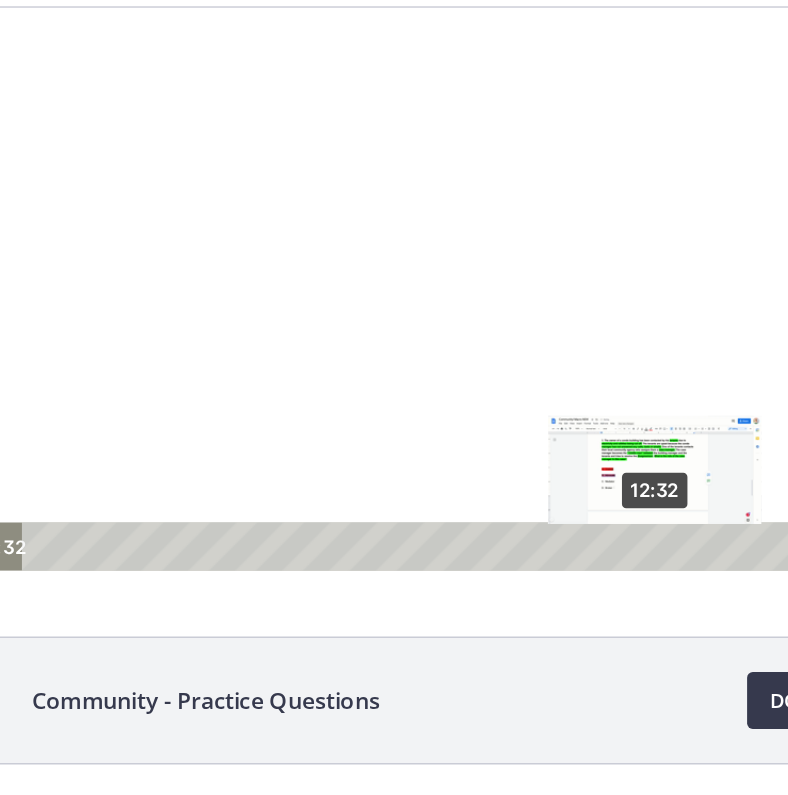 click on "12:32" at bounding box center [267, 386] 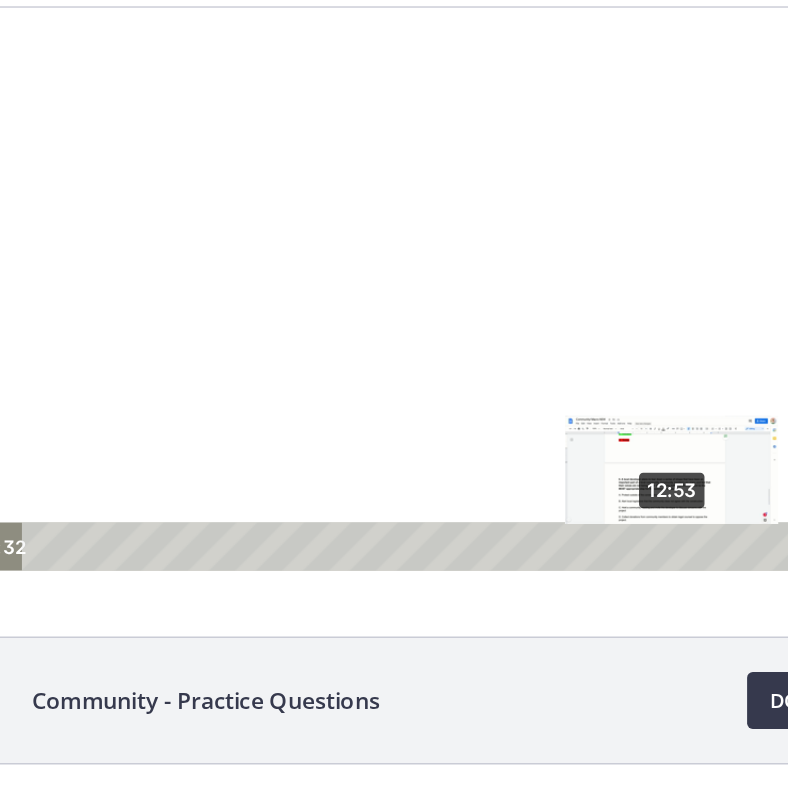 click on "12:53" at bounding box center (267, 386) 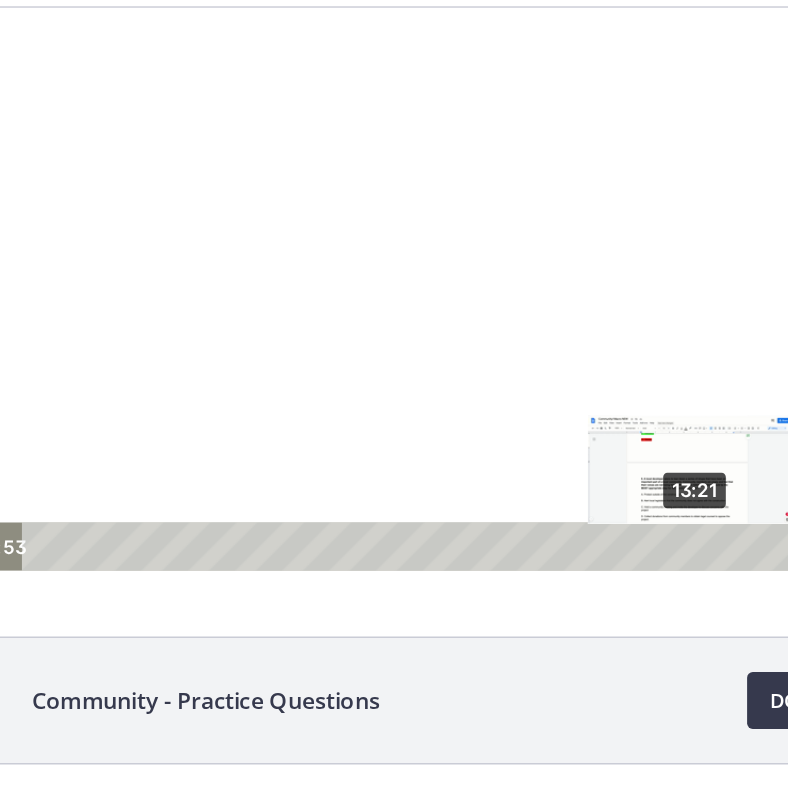click on "13:21" at bounding box center (267, 386) 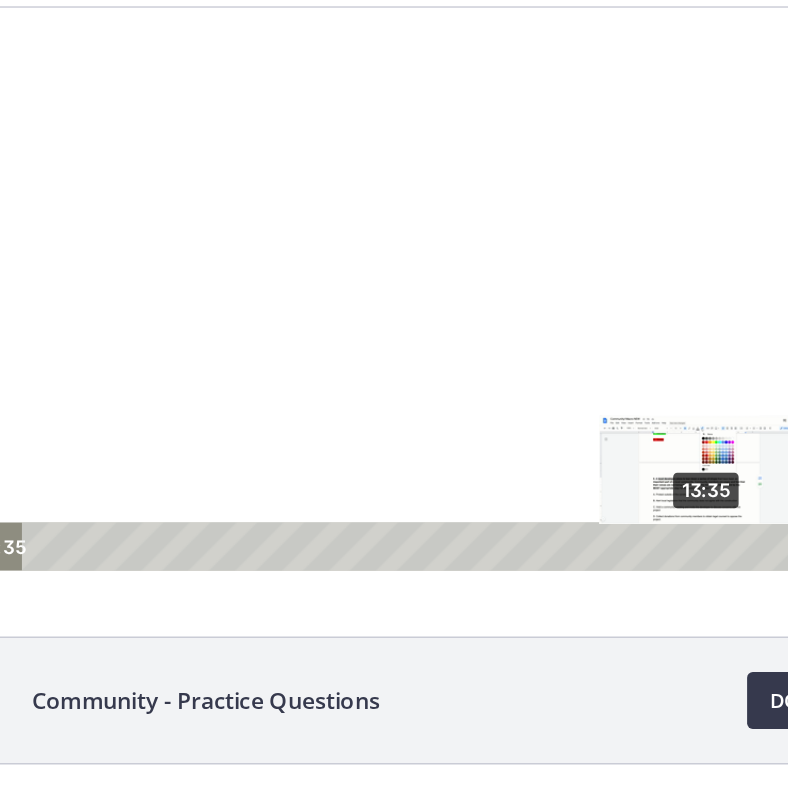 click on "13:35" at bounding box center (267, 386) 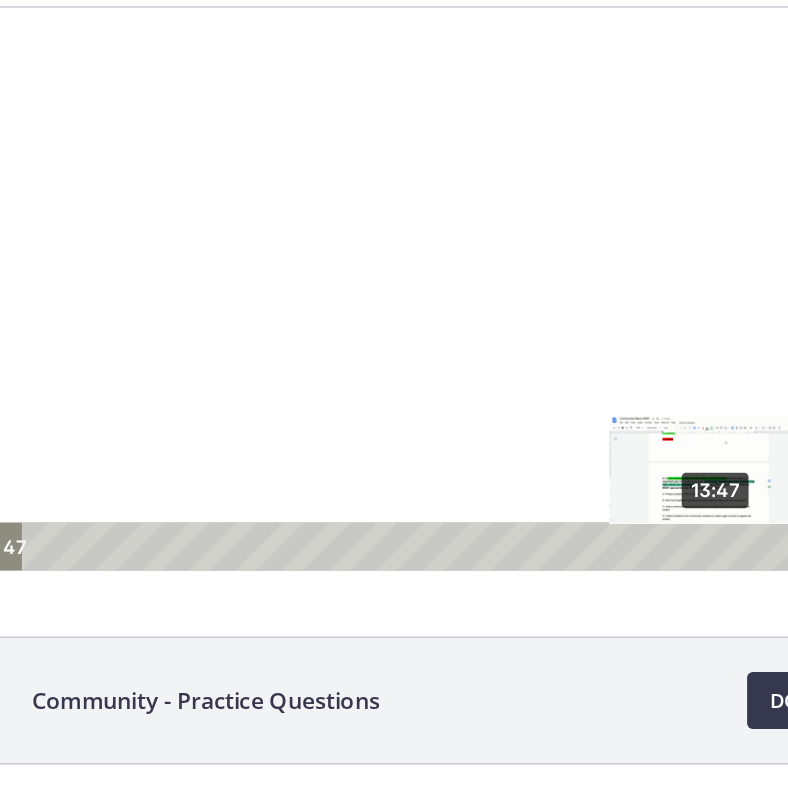 click on "13:47" at bounding box center [267, 386] 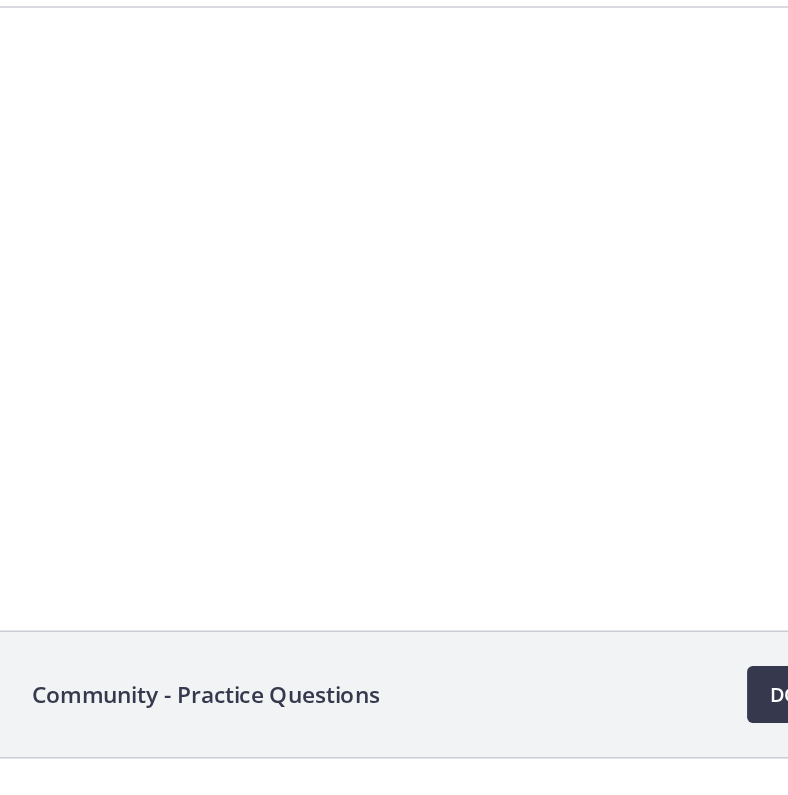 scroll, scrollTop: 4, scrollLeft: 0, axis: vertical 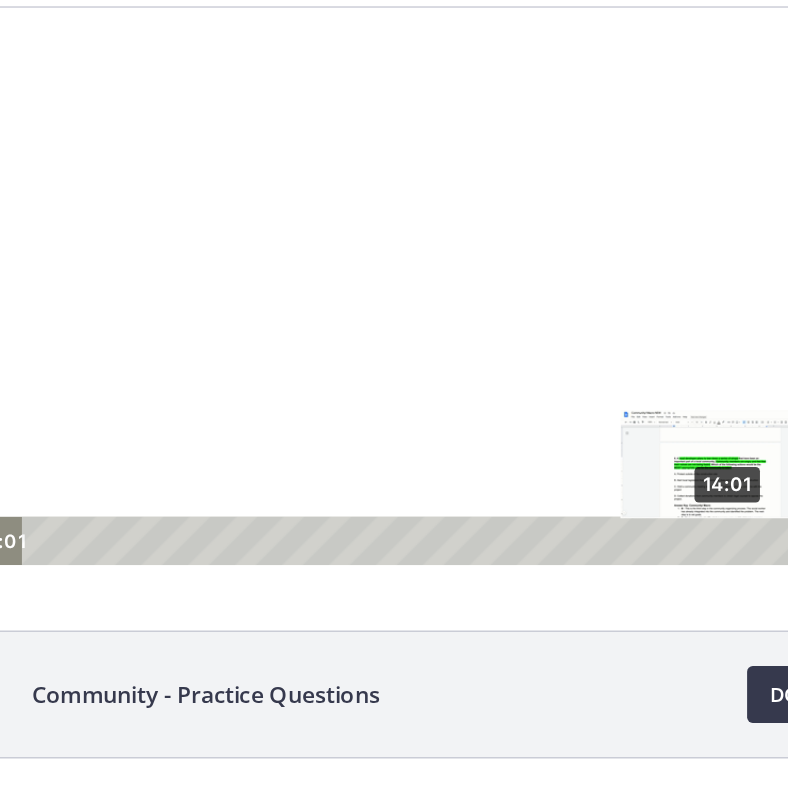click on "14:01" at bounding box center [267, 381] 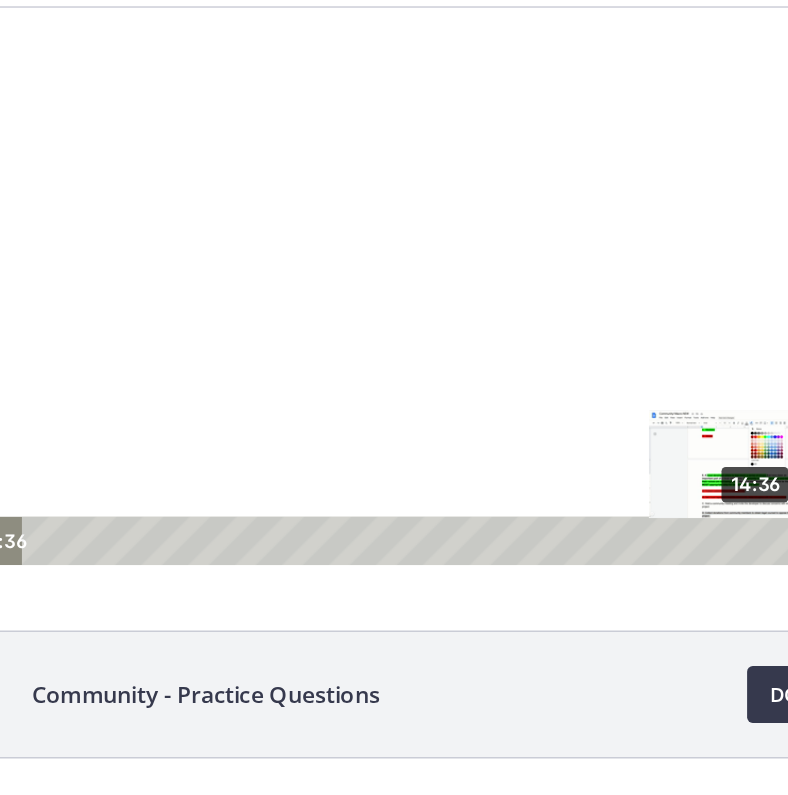 click on "14:36" at bounding box center [267, 381] 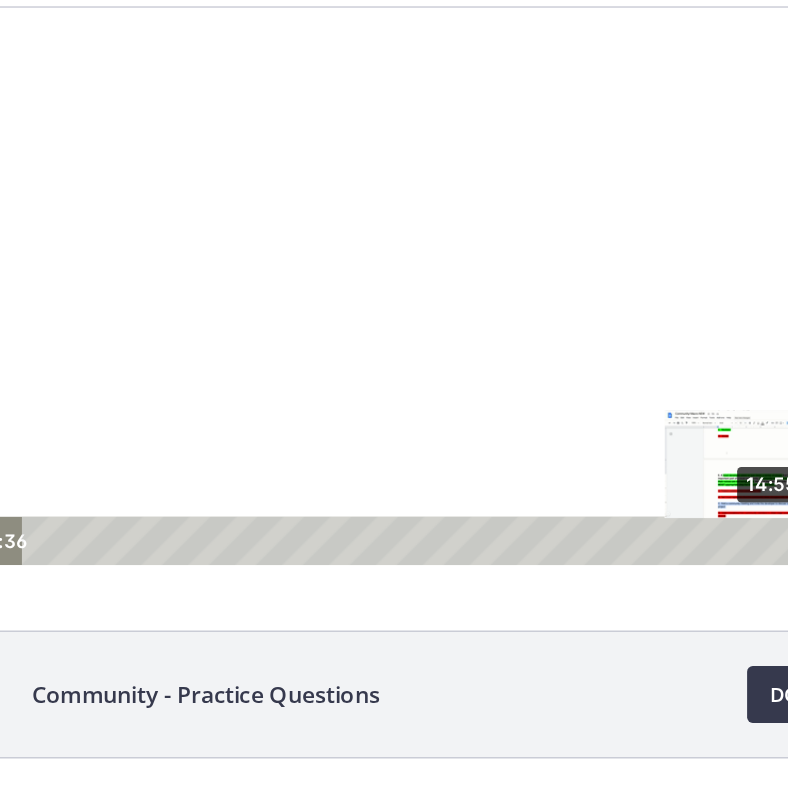 click on "14:55" at bounding box center (267, 381) 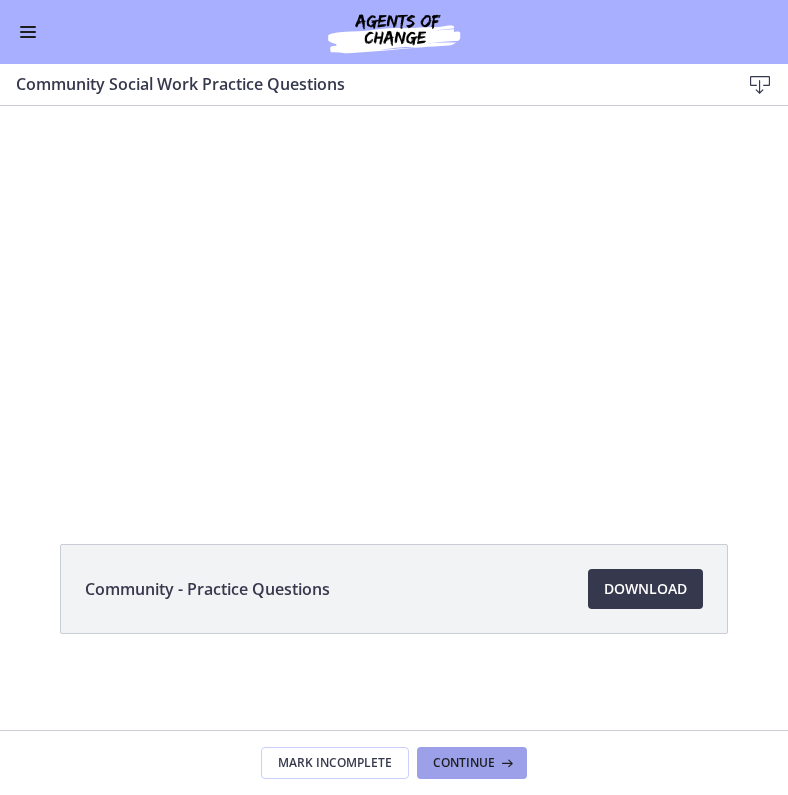 click on "Continue" at bounding box center [472, 763] 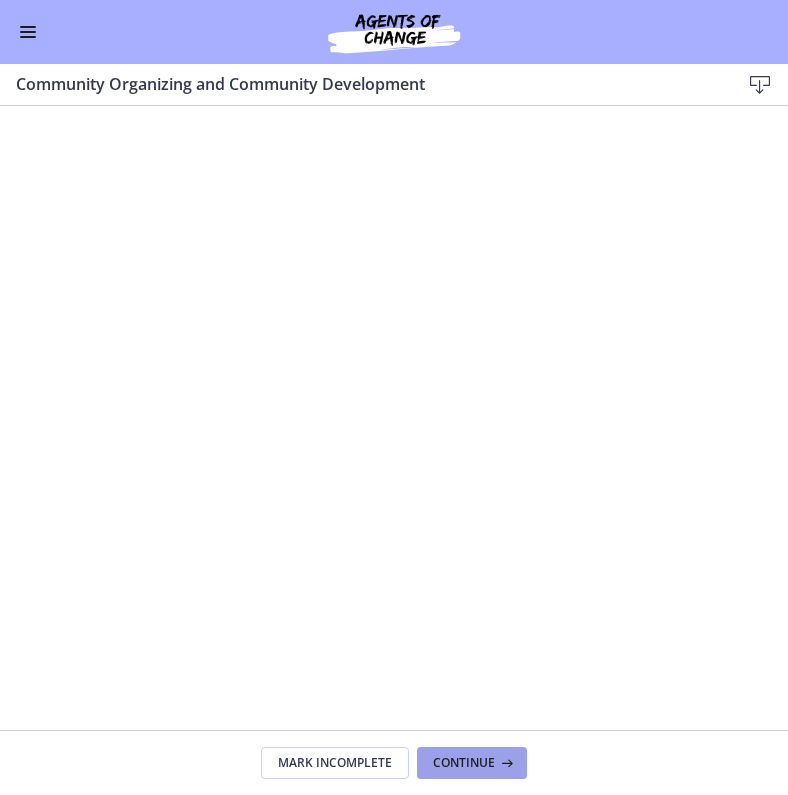 click on "Continue" at bounding box center (464, 763) 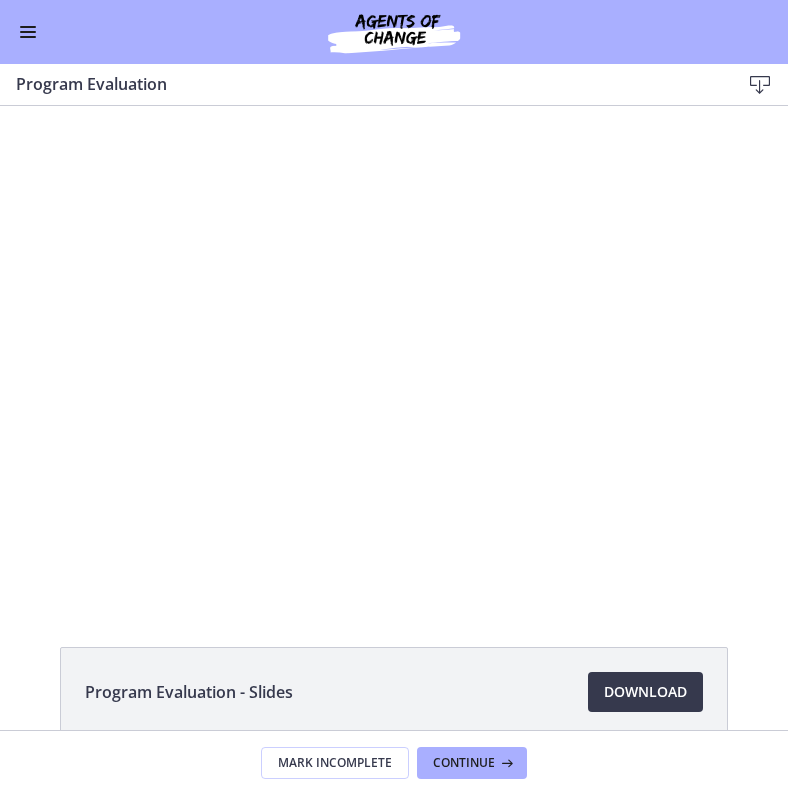 scroll, scrollTop: 0, scrollLeft: 0, axis: both 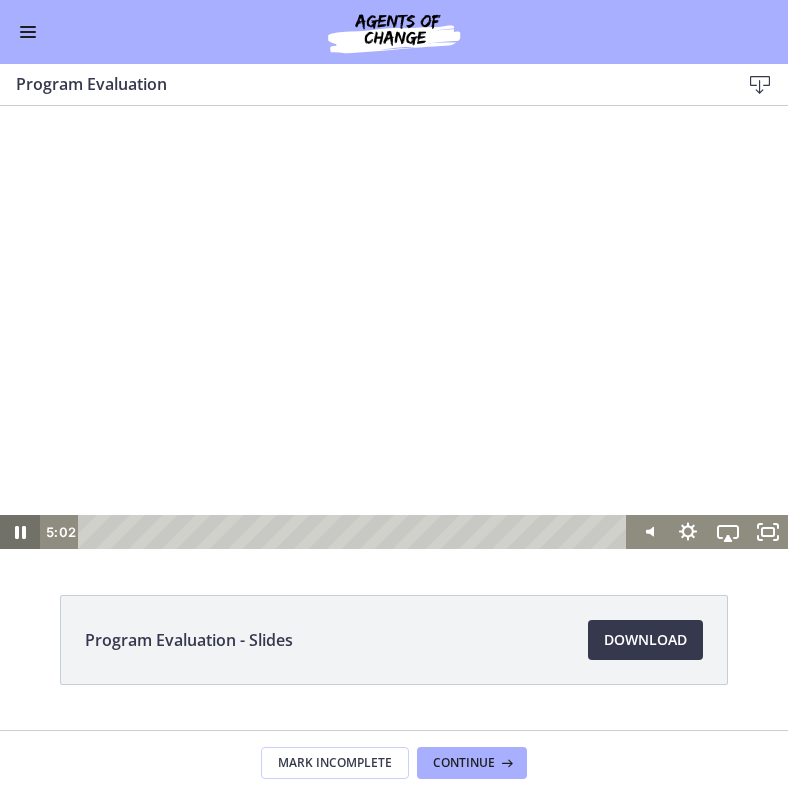 click 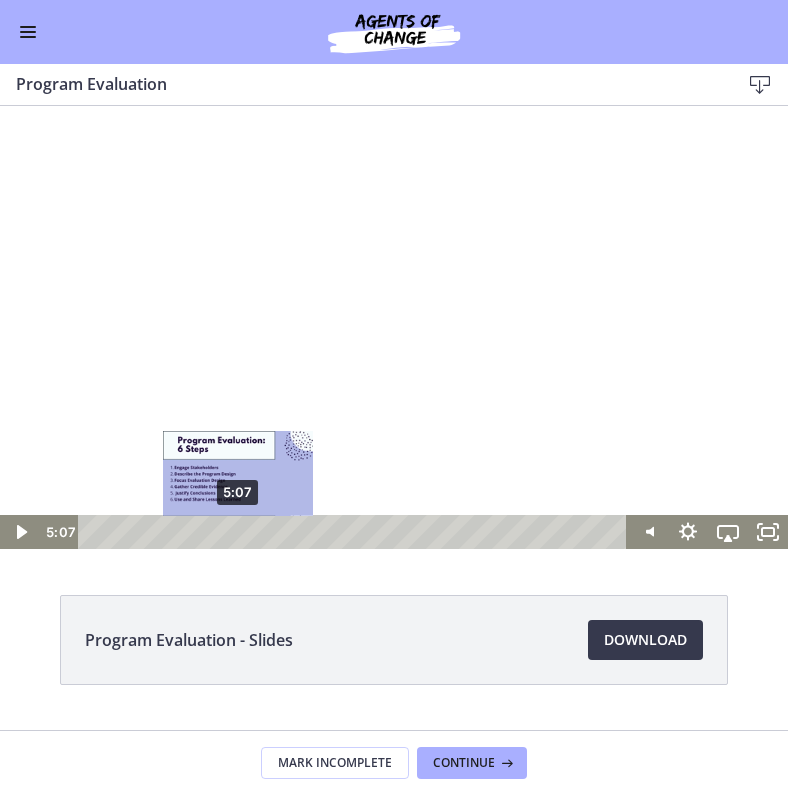 click at bounding box center (238, 532) 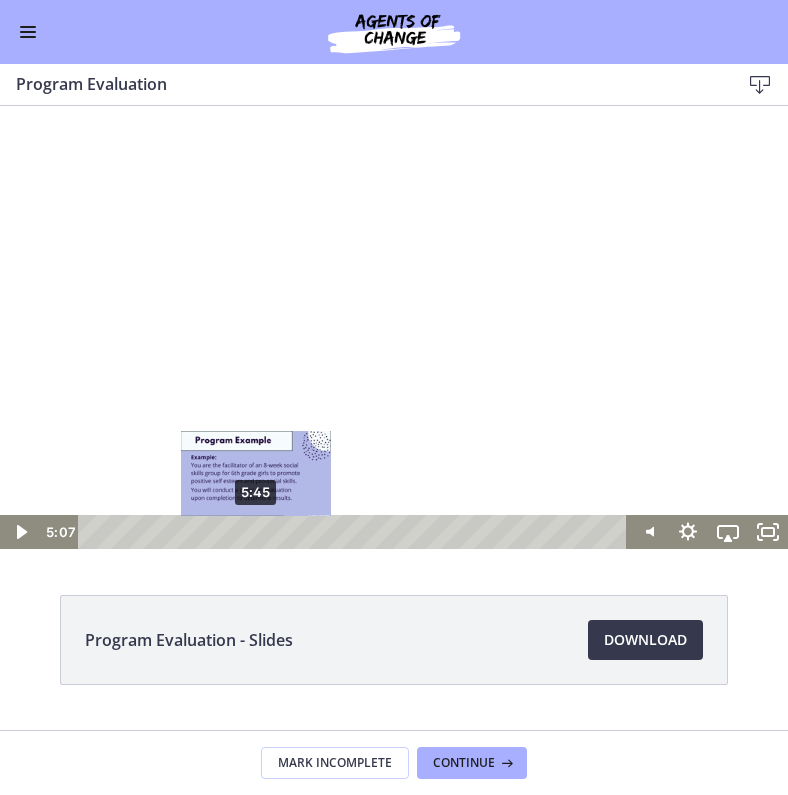 click on "5:45" at bounding box center (355, 532) 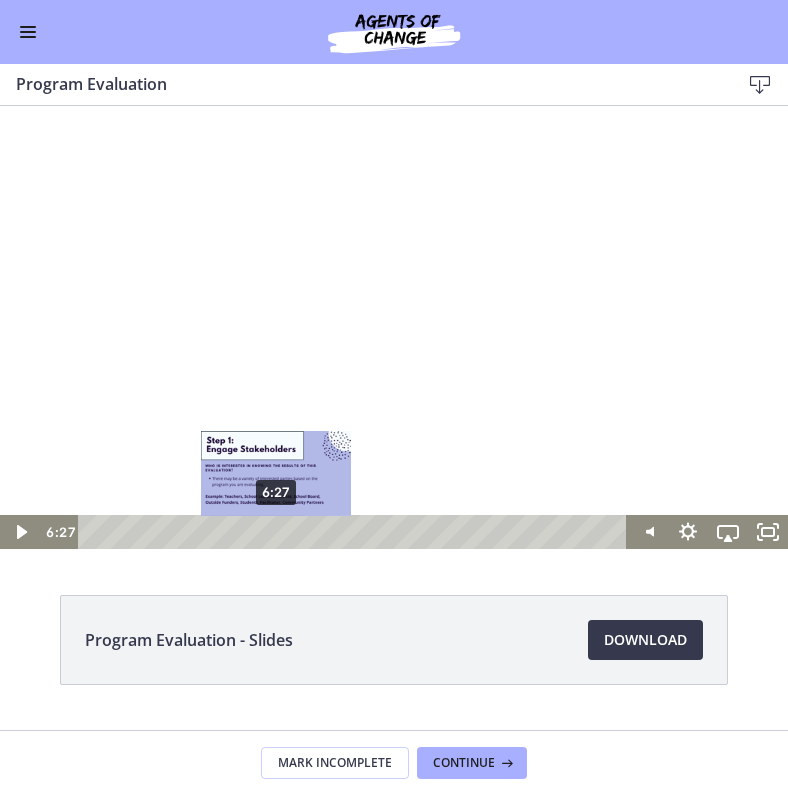 click on "6:27" at bounding box center [355, 532] 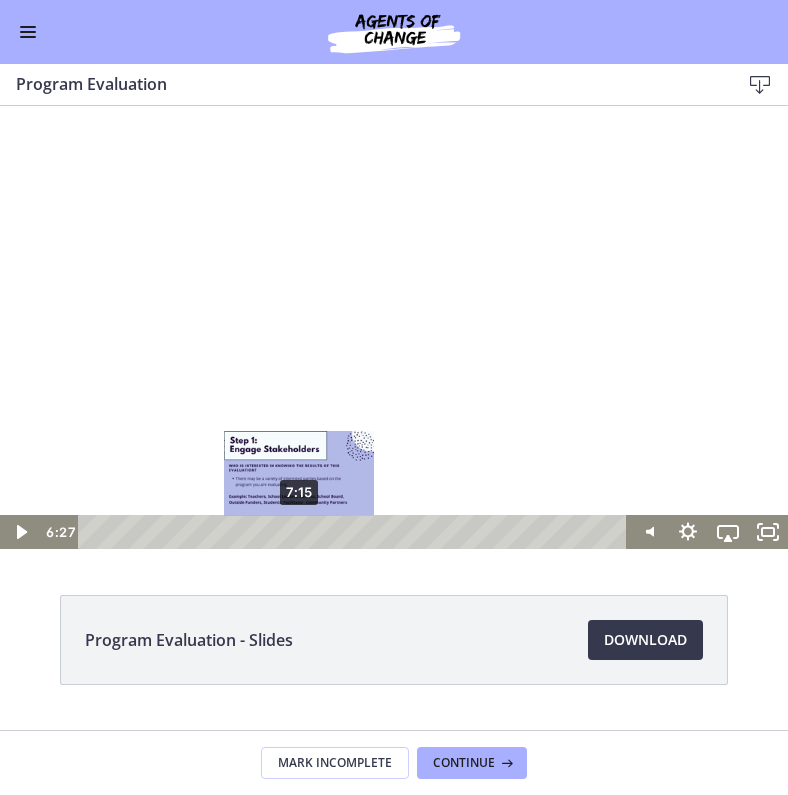 click on "7:15" at bounding box center [355, 532] 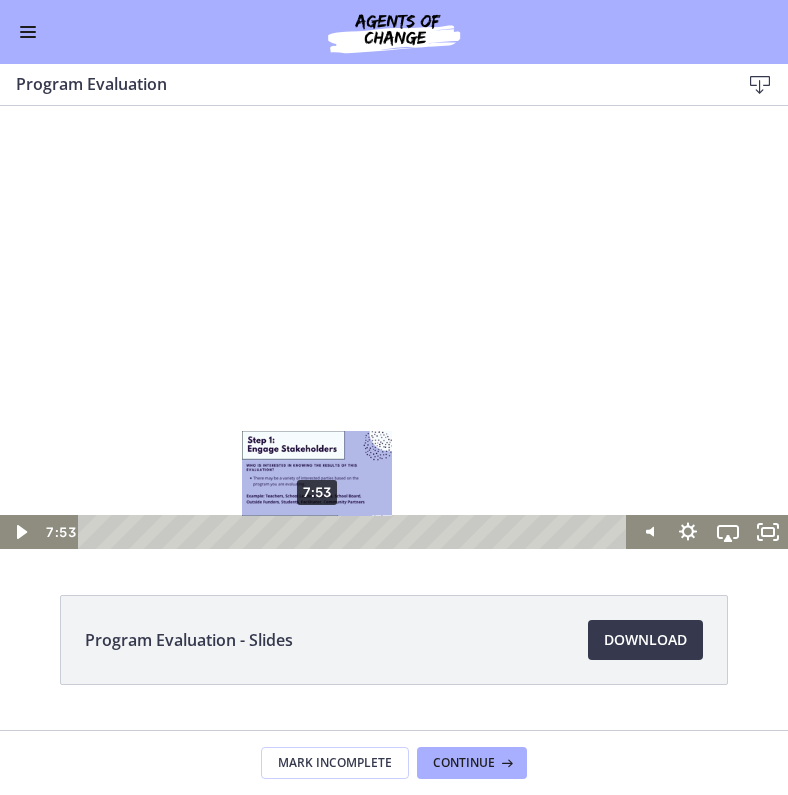 click on "7:53" at bounding box center [355, 532] 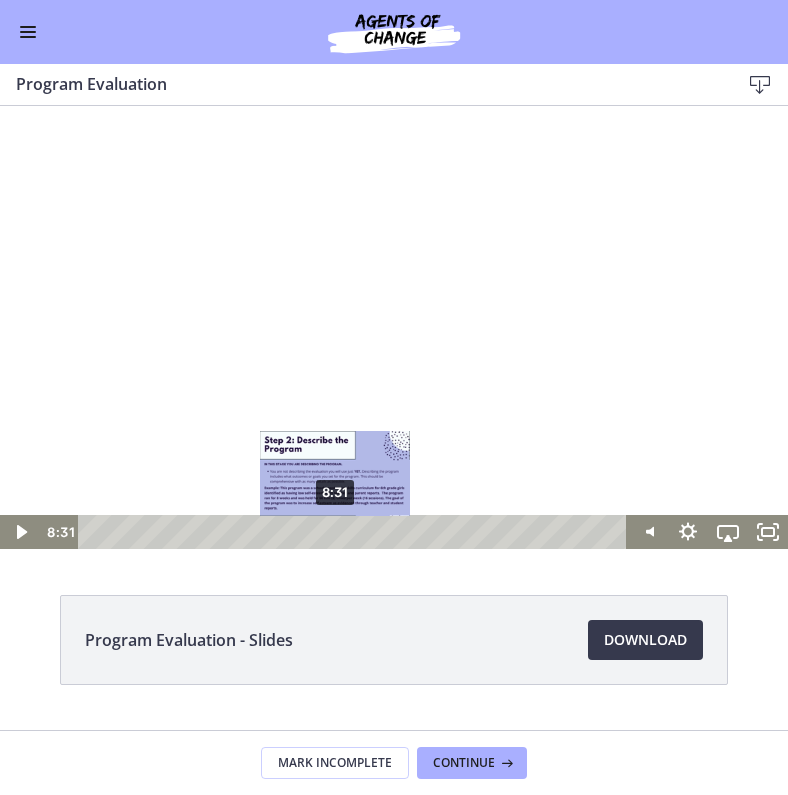 click on "8:31" at bounding box center [355, 532] 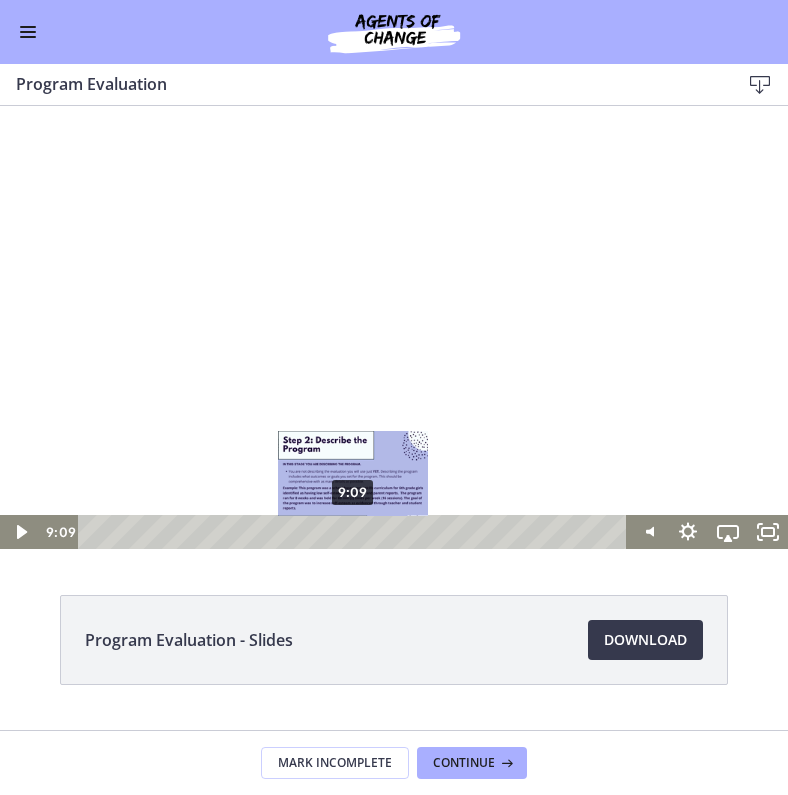 click on "9:09" at bounding box center (355, 532) 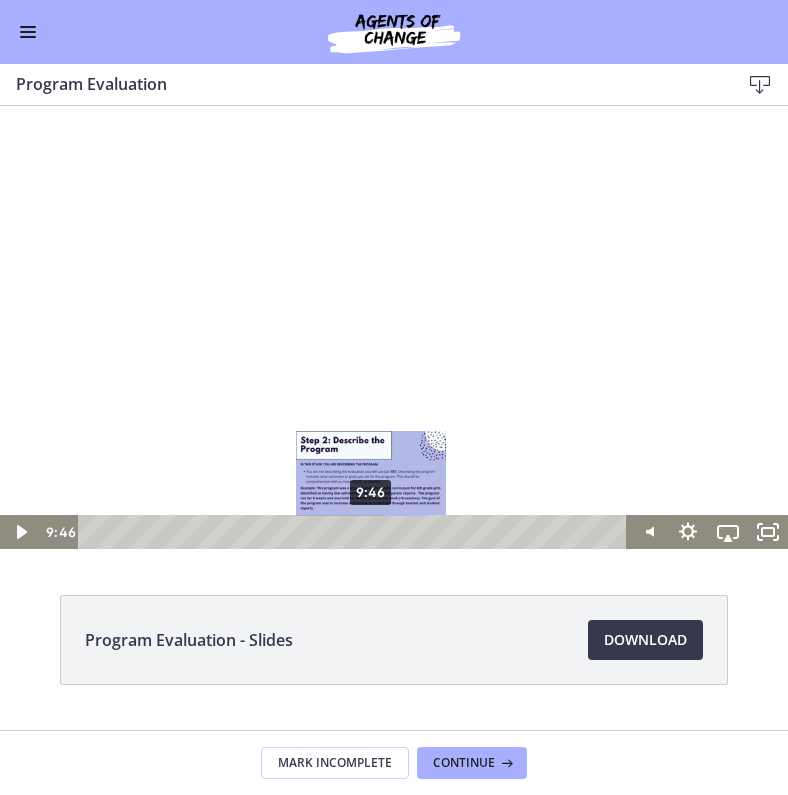 click on "9:46" at bounding box center (355, 532) 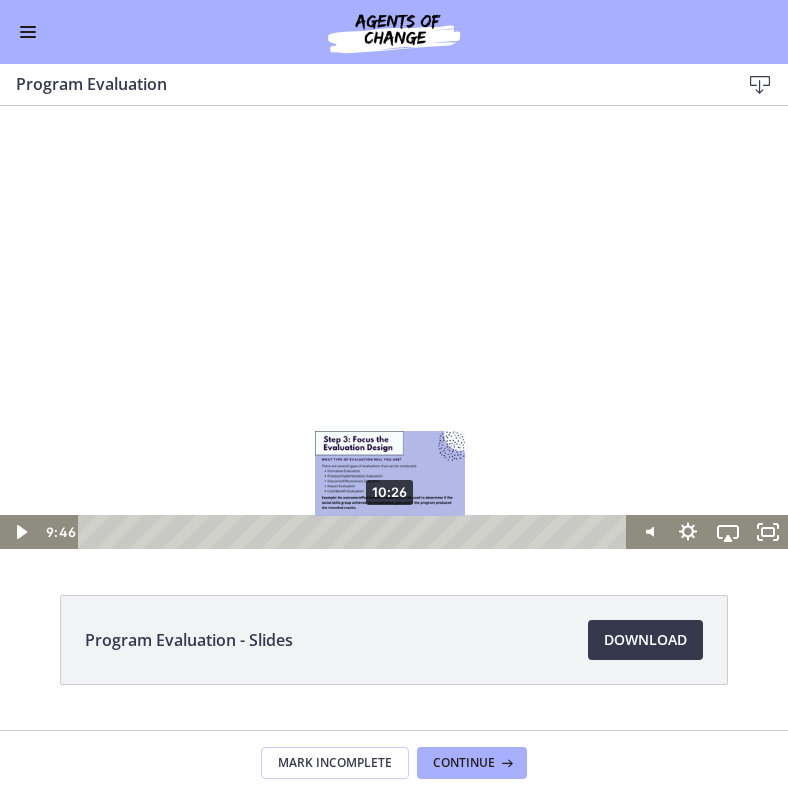 click on "10:26" at bounding box center [355, 532] 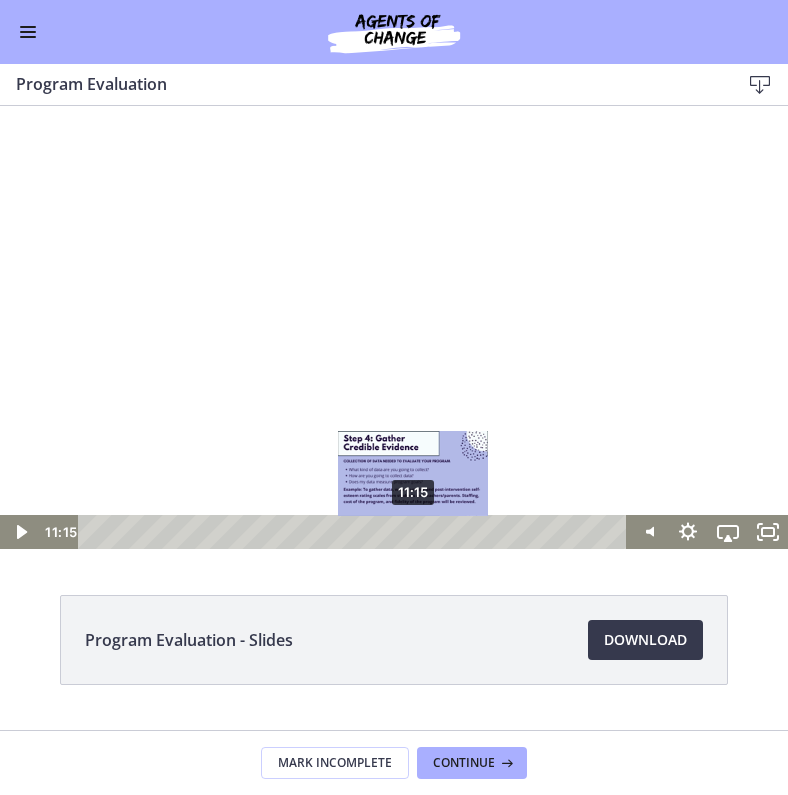 click on "11:15" at bounding box center (355, 532) 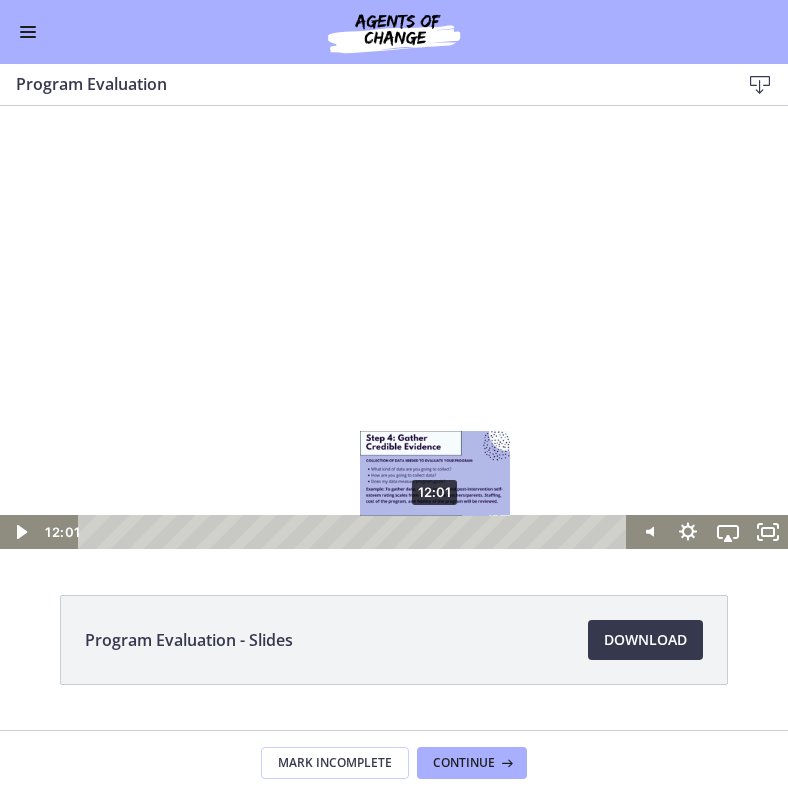 click on "12:01" at bounding box center [355, 532] 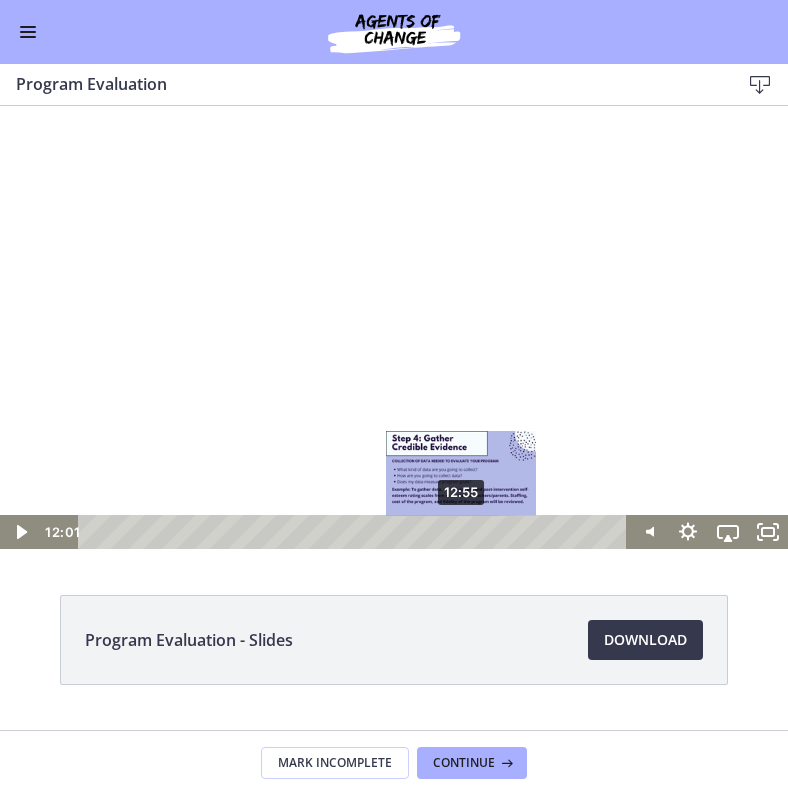 click on "12:55" at bounding box center [355, 532] 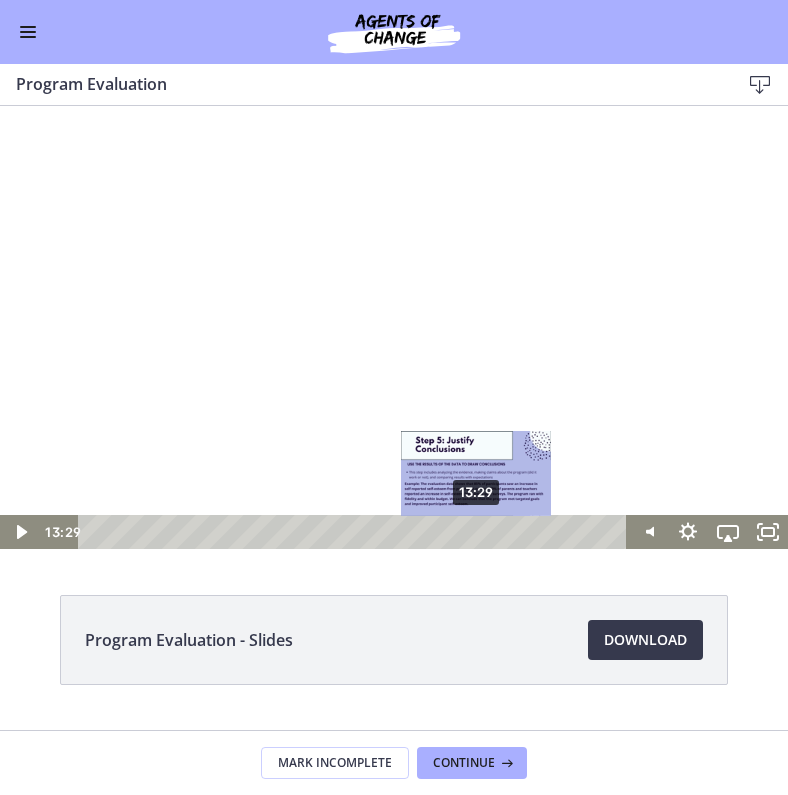 click on "13:29" at bounding box center (355, 532) 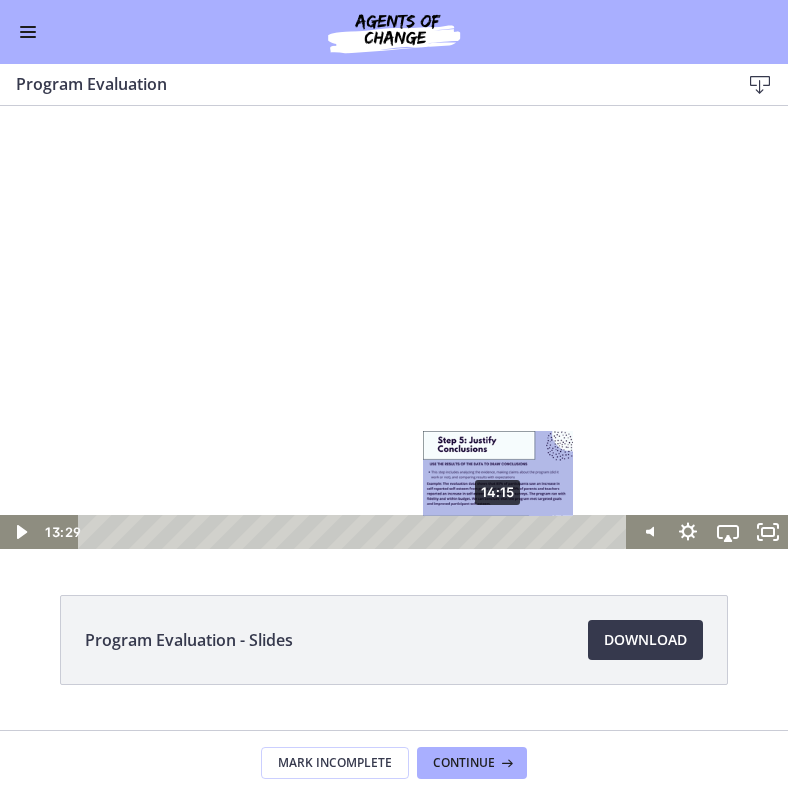 click on "14:15" at bounding box center [355, 532] 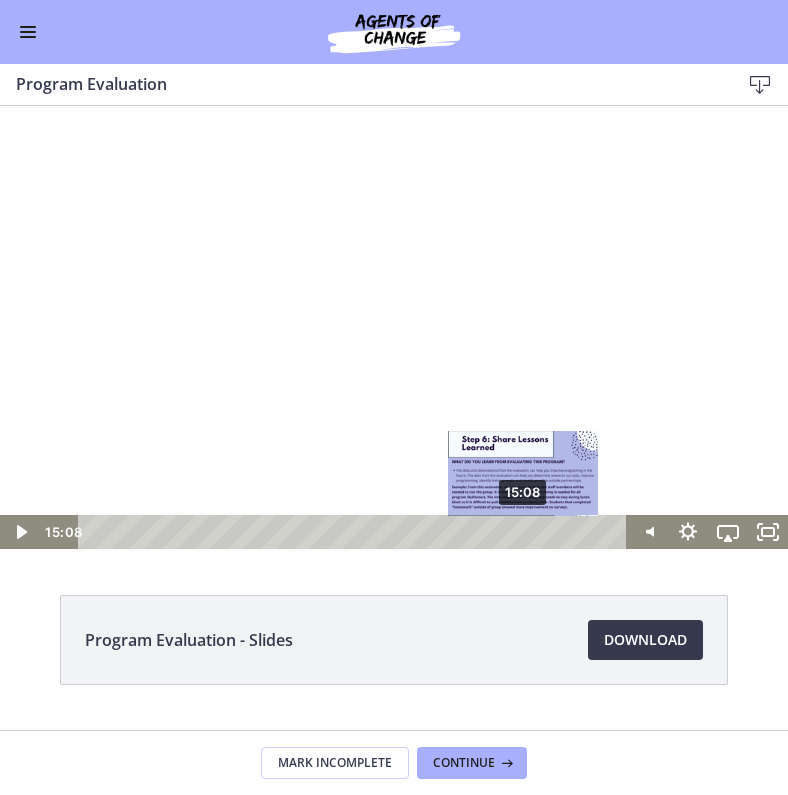 click on "15:08" at bounding box center [355, 532] 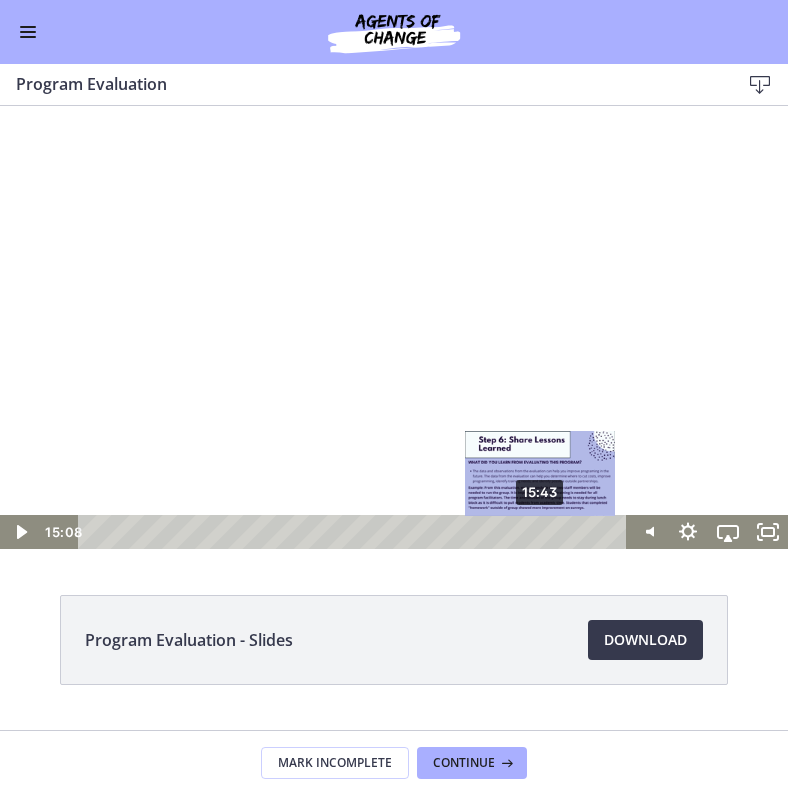 click on "15:43" at bounding box center [355, 532] 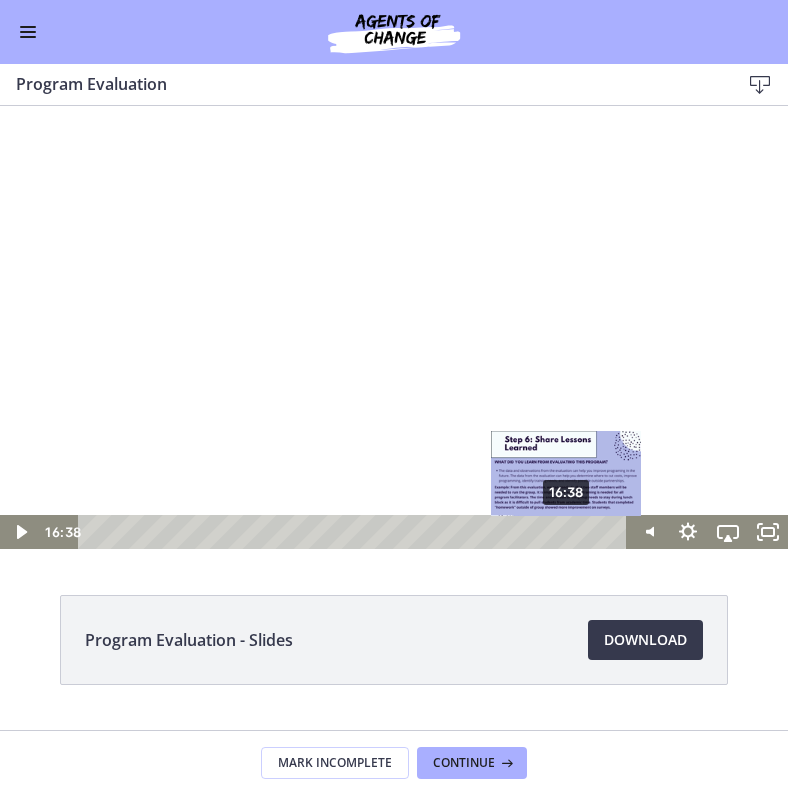 click on "16:38" at bounding box center (355, 532) 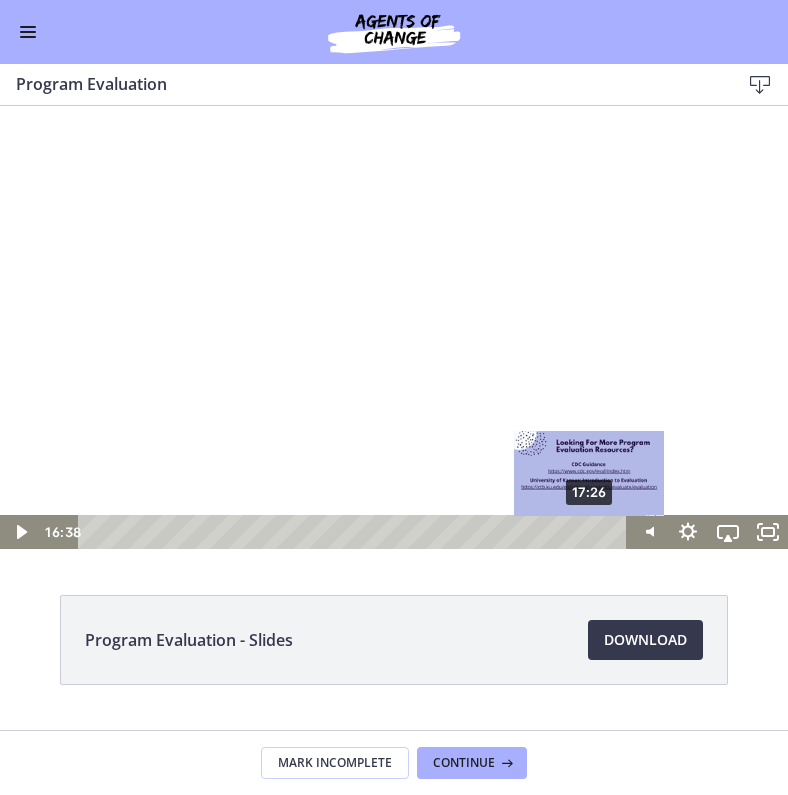 click on "17:26" at bounding box center (355, 532) 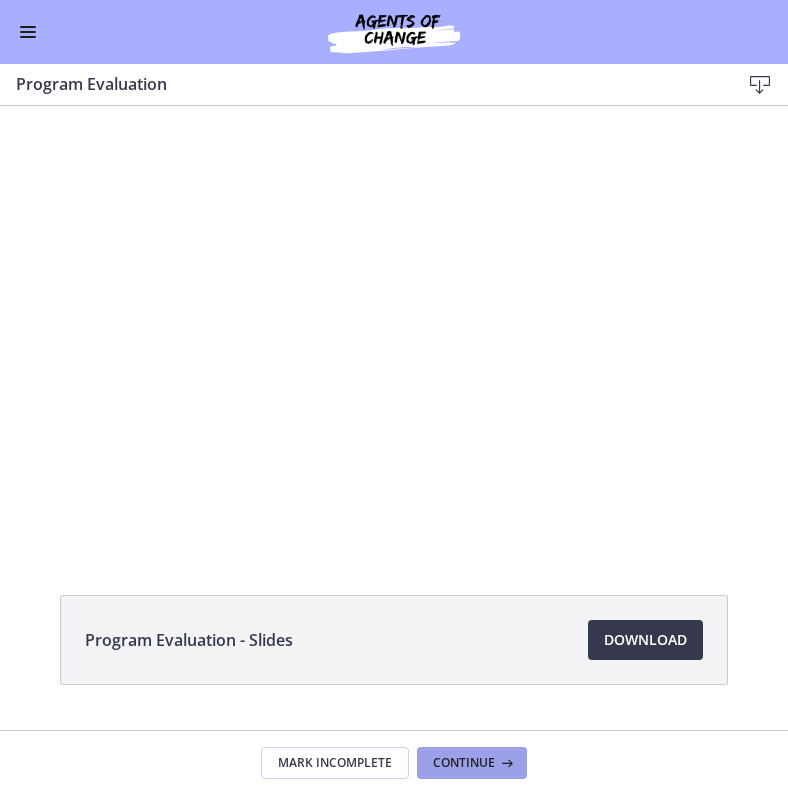 click on "Continue" at bounding box center [464, 763] 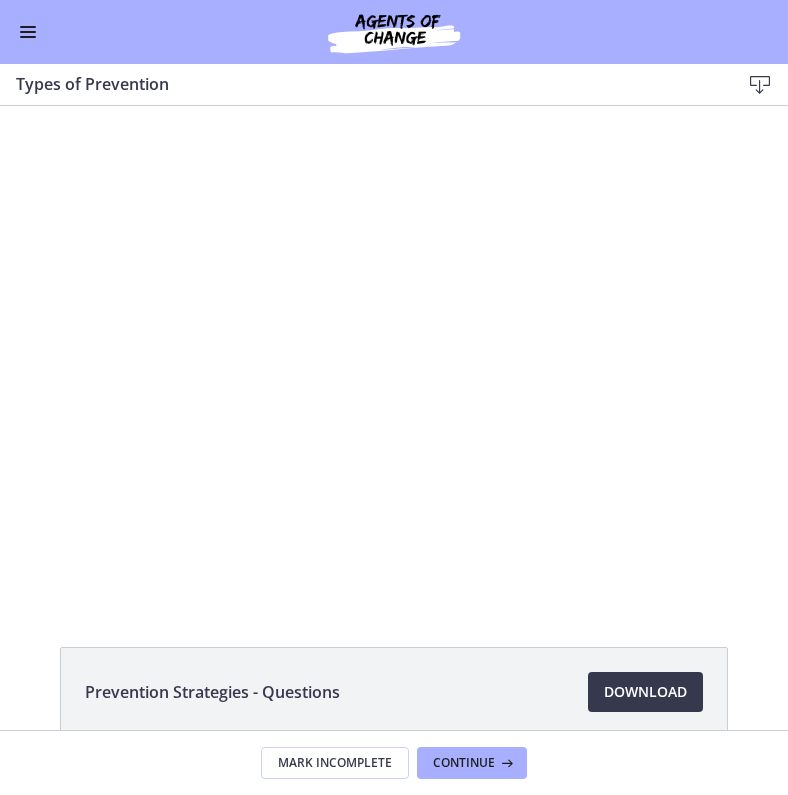 scroll, scrollTop: 0, scrollLeft: 0, axis: both 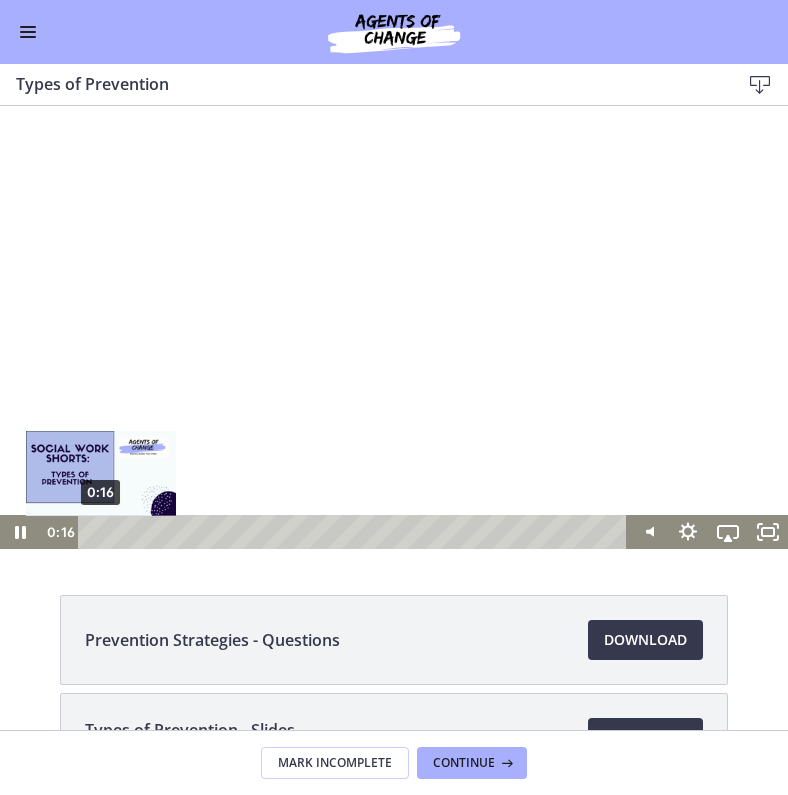 click on "0:16" at bounding box center [355, 532] 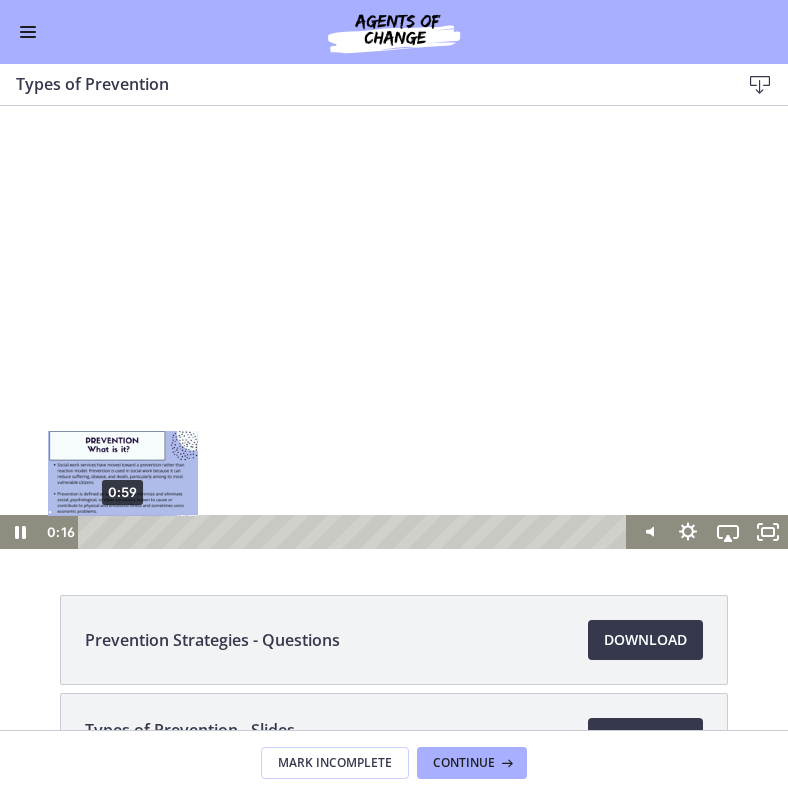 click on "0:59" at bounding box center [355, 532] 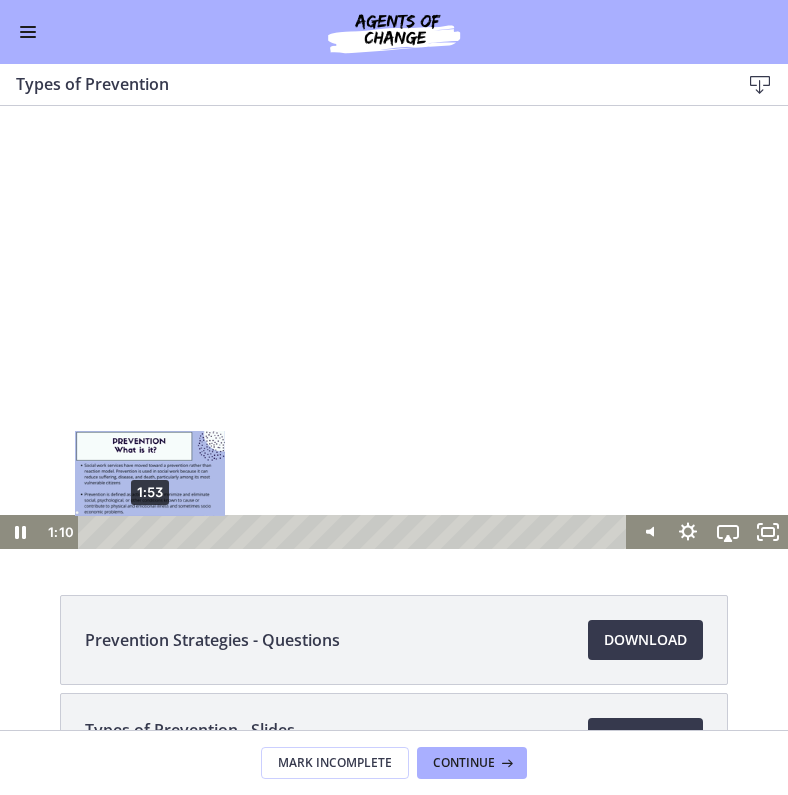 click on "1:53" at bounding box center (355, 532) 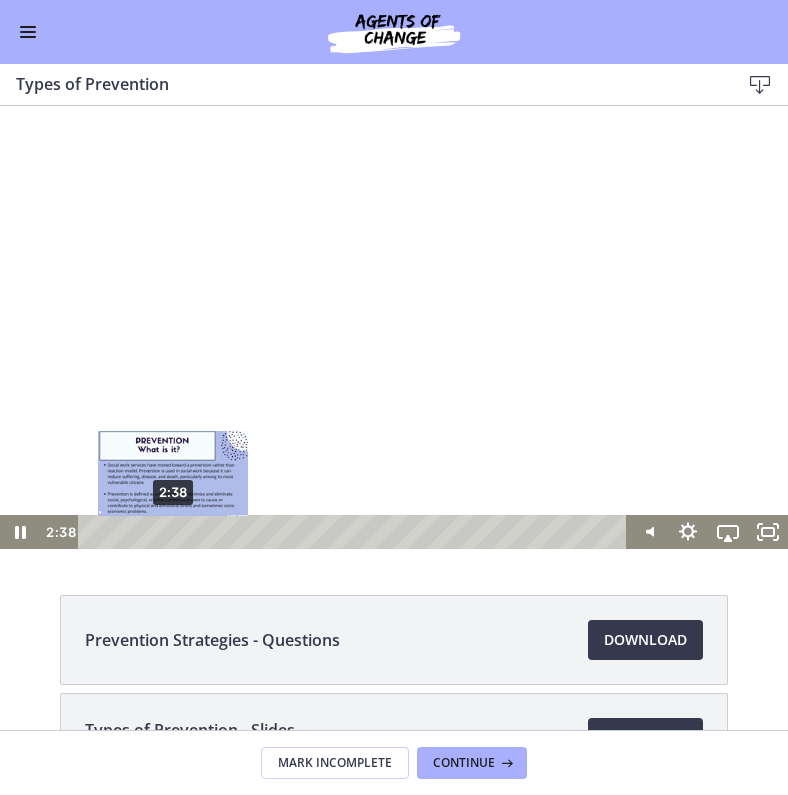 click on "2:38" at bounding box center [355, 532] 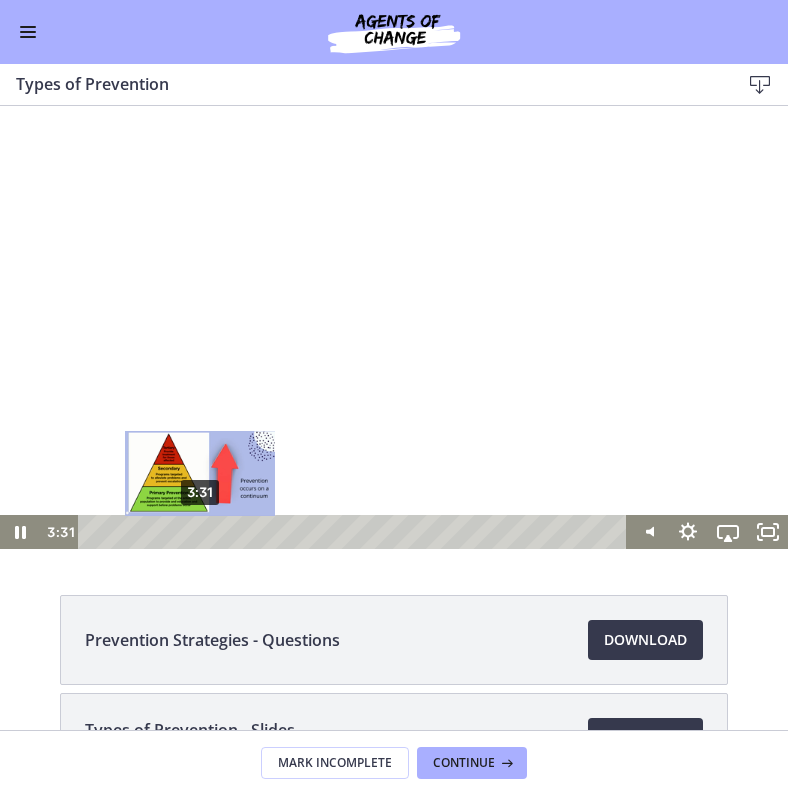 click on "3:31" at bounding box center (355, 532) 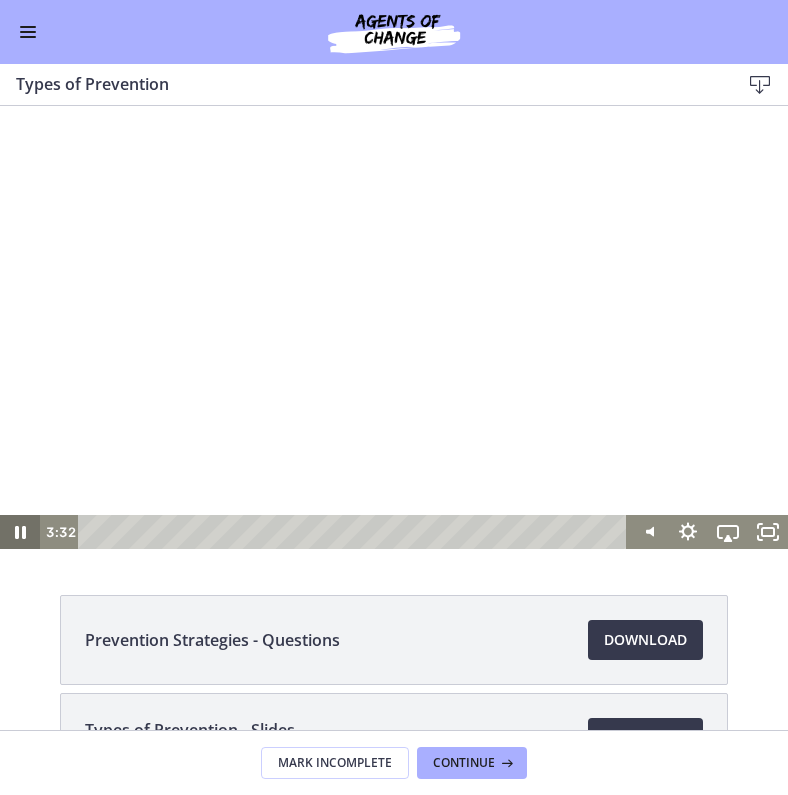 click 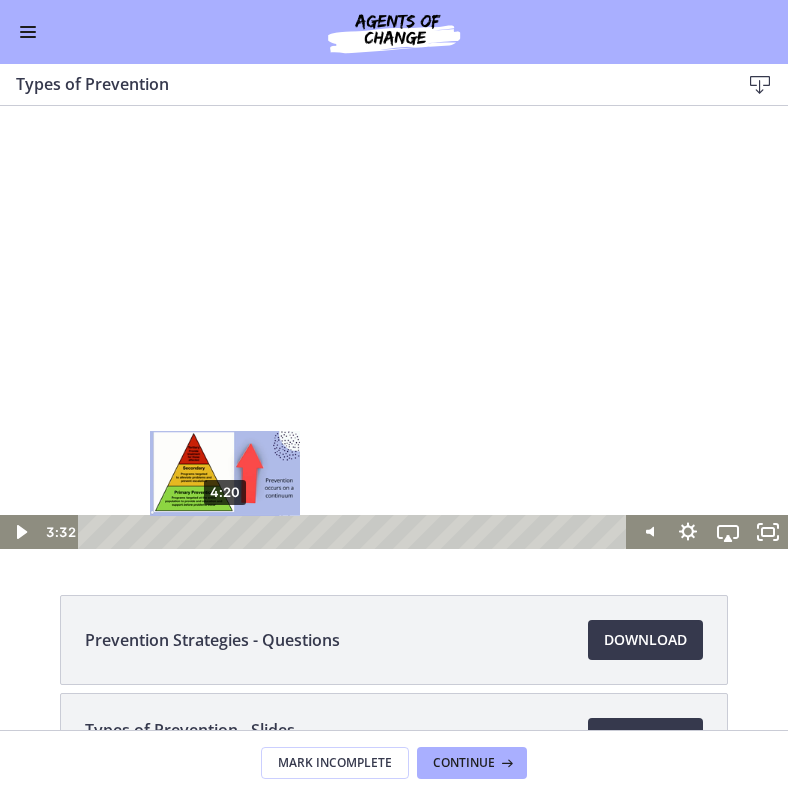 click on "4:20" at bounding box center (355, 532) 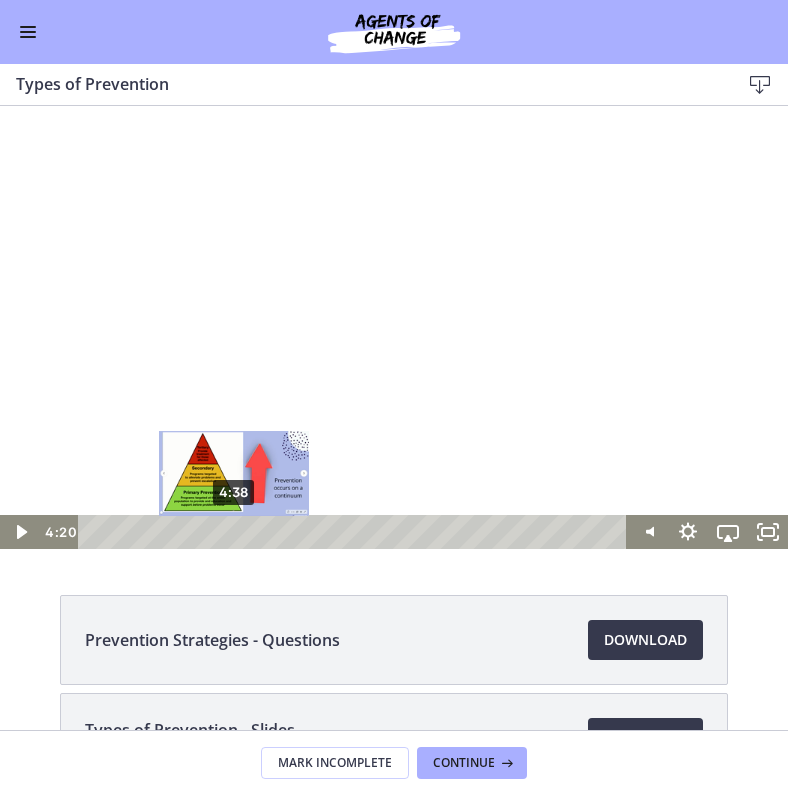 click on "4:38" at bounding box center [355, 532] 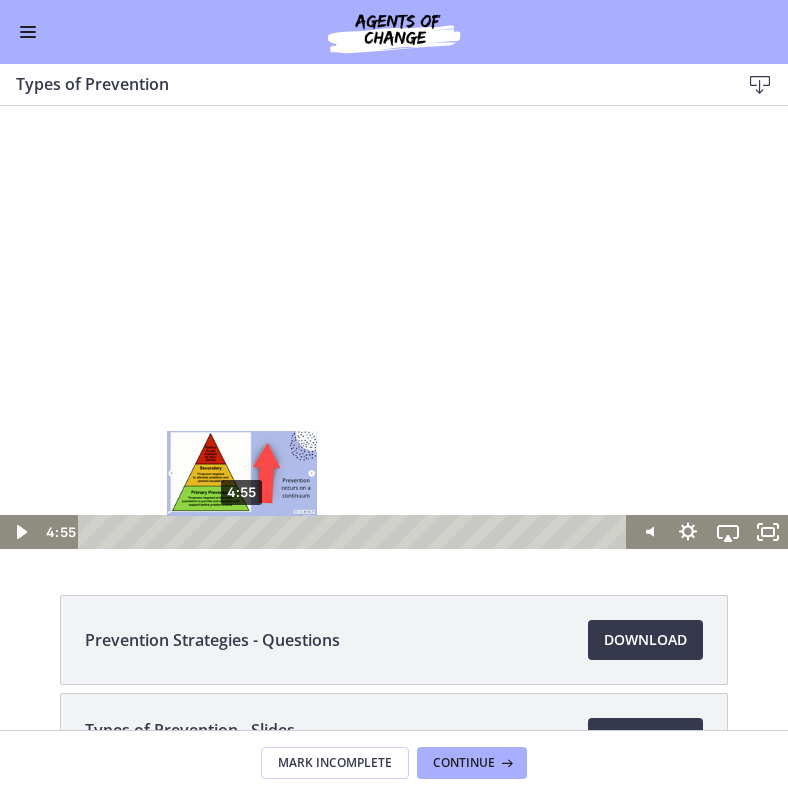 click on "4:55" at bounding box center [355, 532] 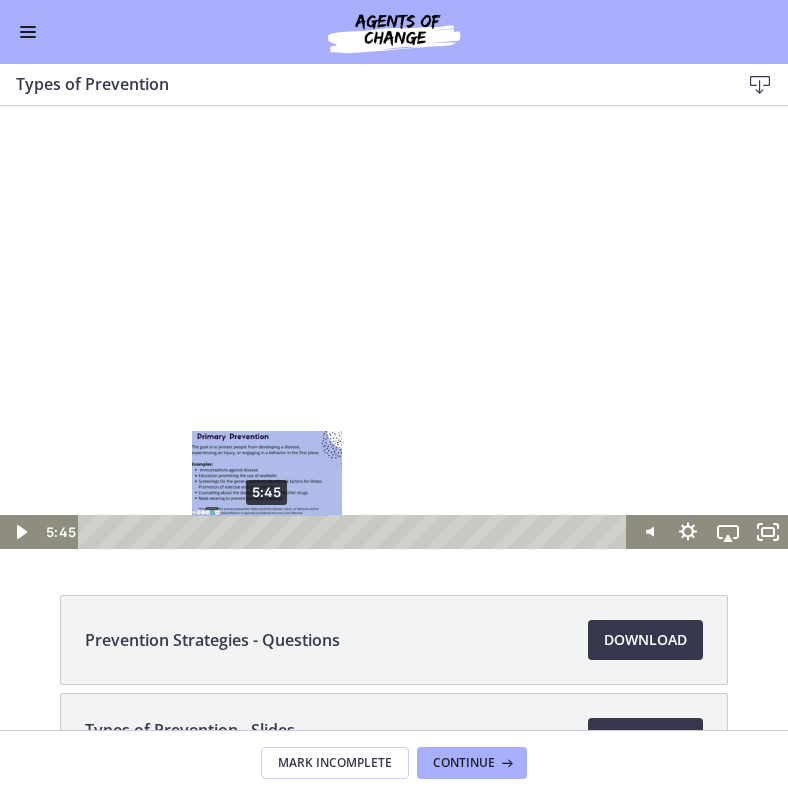 click on "5:45" at bounding box center (355, 532) 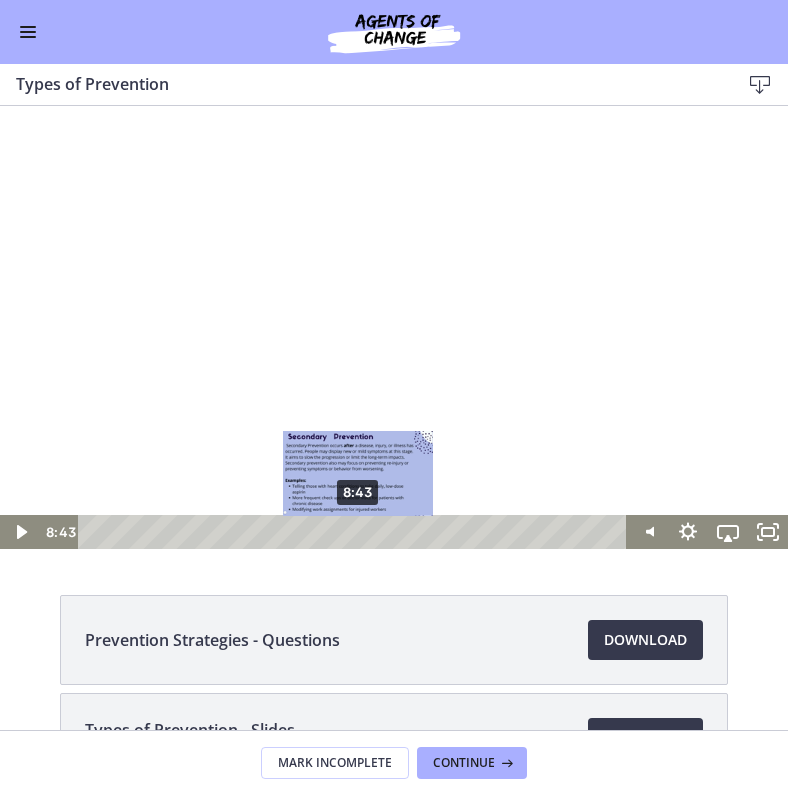 click on "8:43" at bounding box center (355, 532) 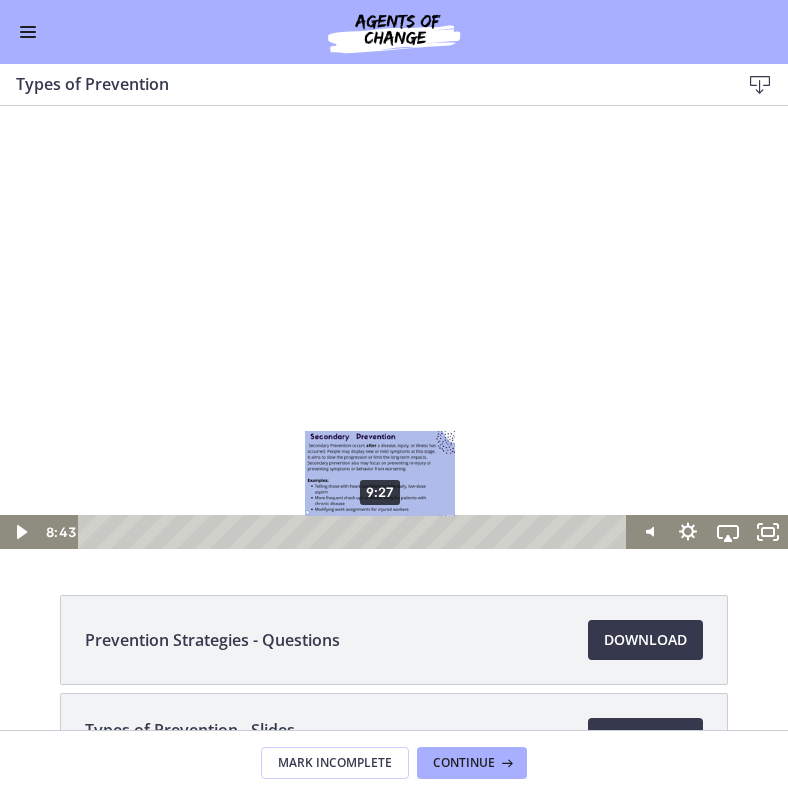 click on "9:27" at bounding box center [355, 532] 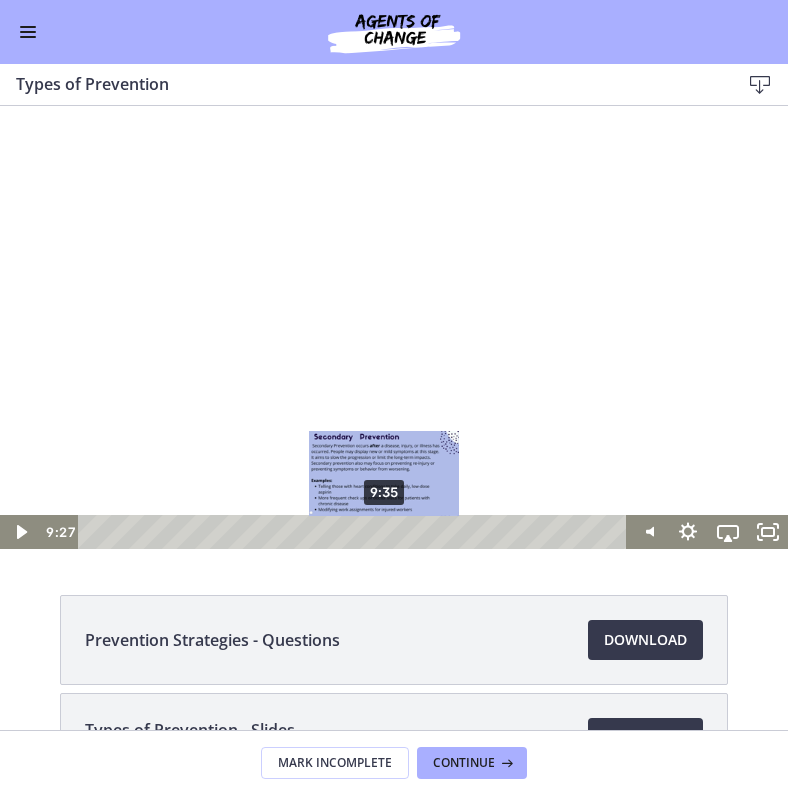 click on "9:35" at bounding box center [355, 532] 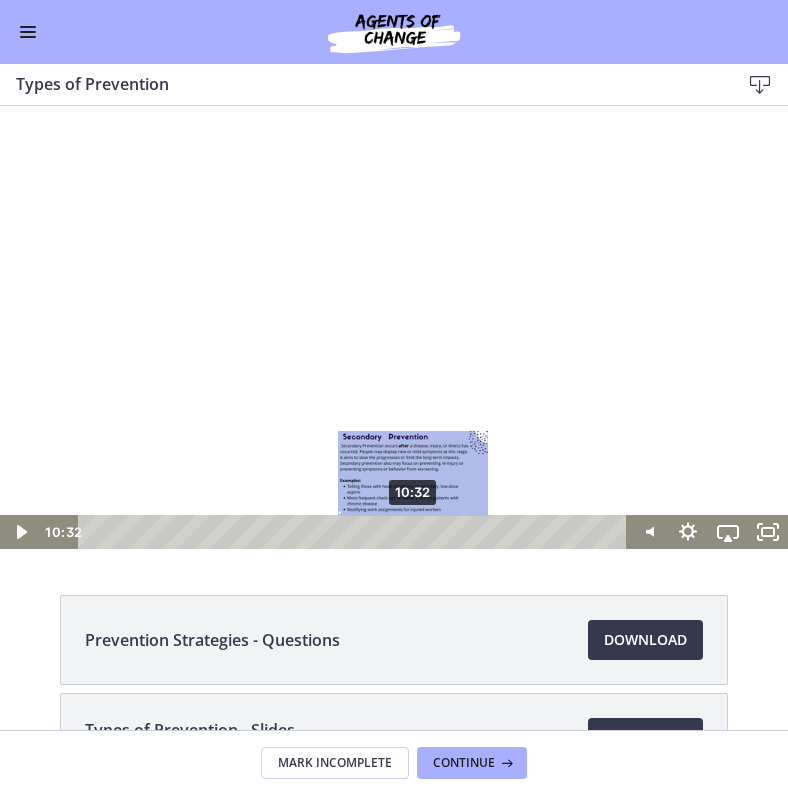 click on "10:32" at bounding box center [355, 532] 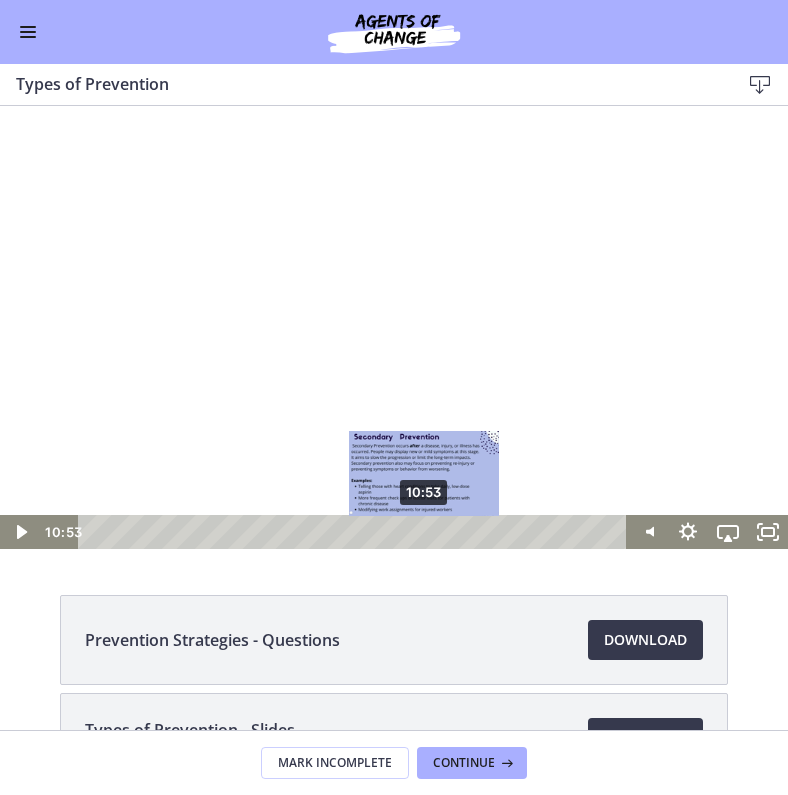click on "10:53" at bounding box center [355, 532] 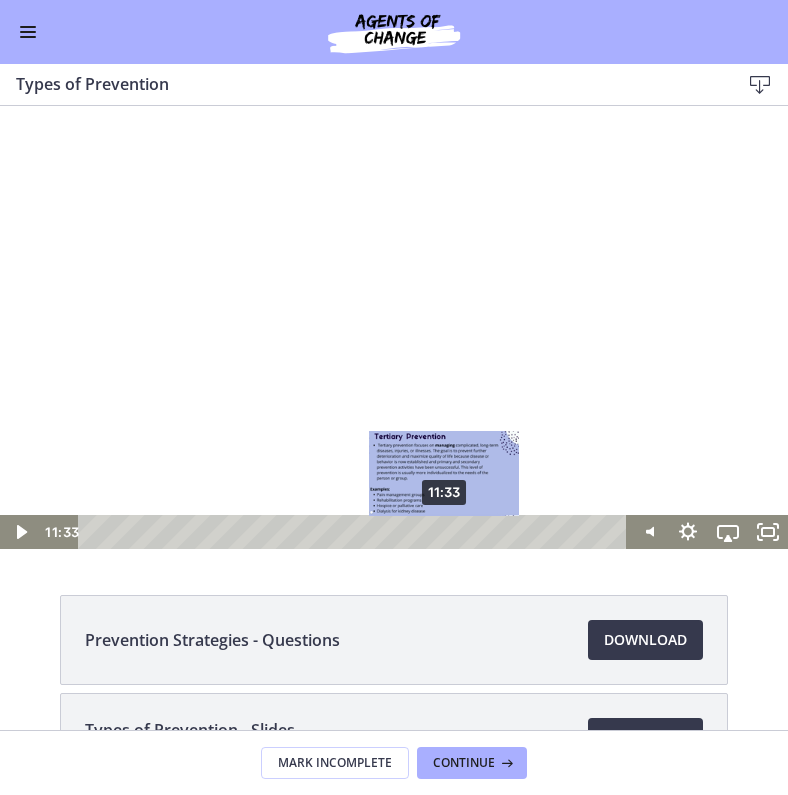 click on "11:33" at bounding box center [355, 532] 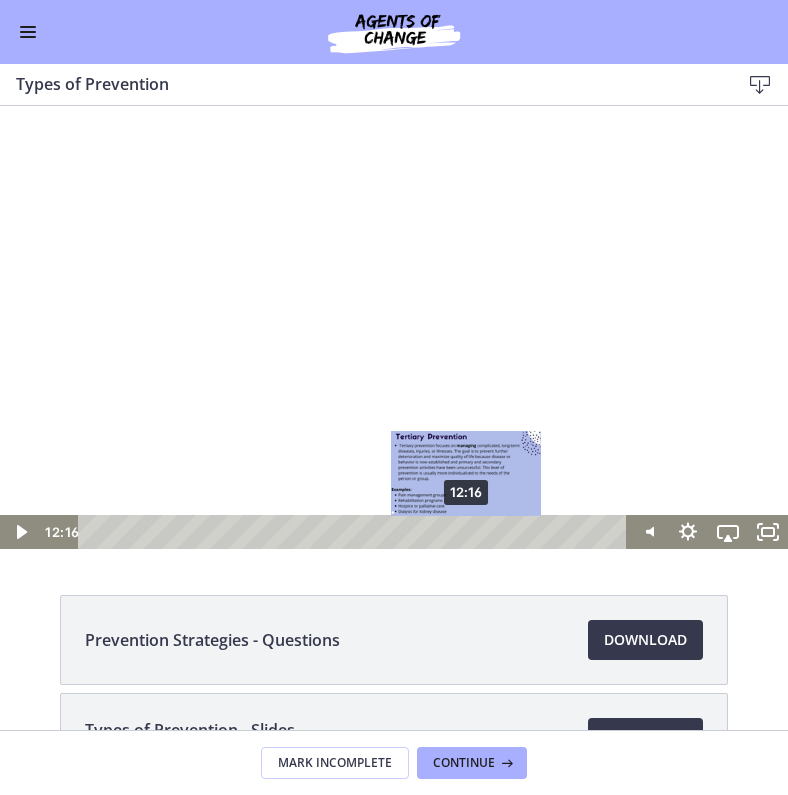 click on "12:16" at bounding box center [355, 532] 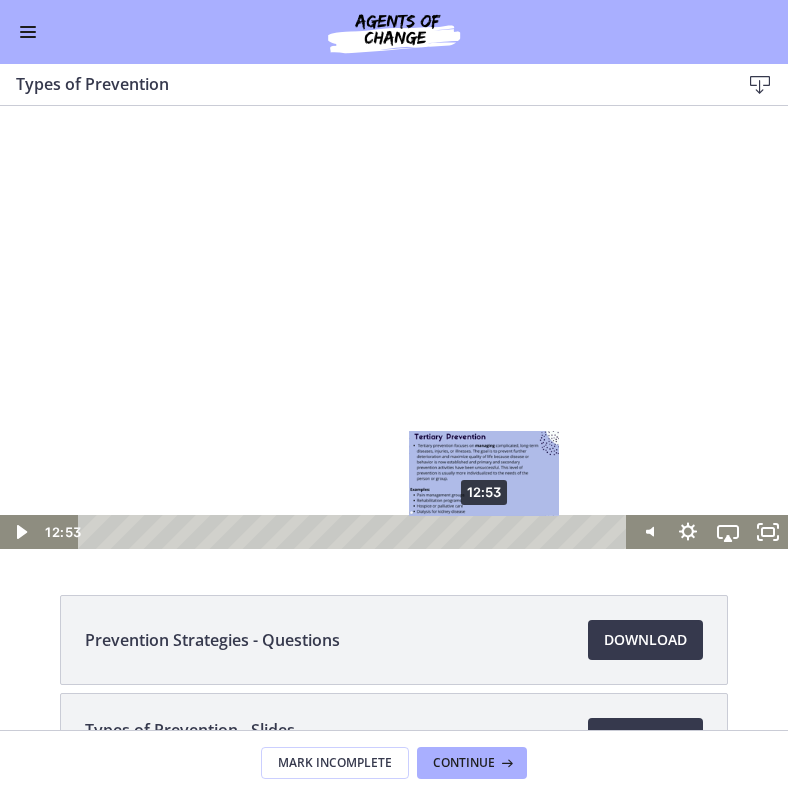 click on "12:53" at bounding box center (355, 532) 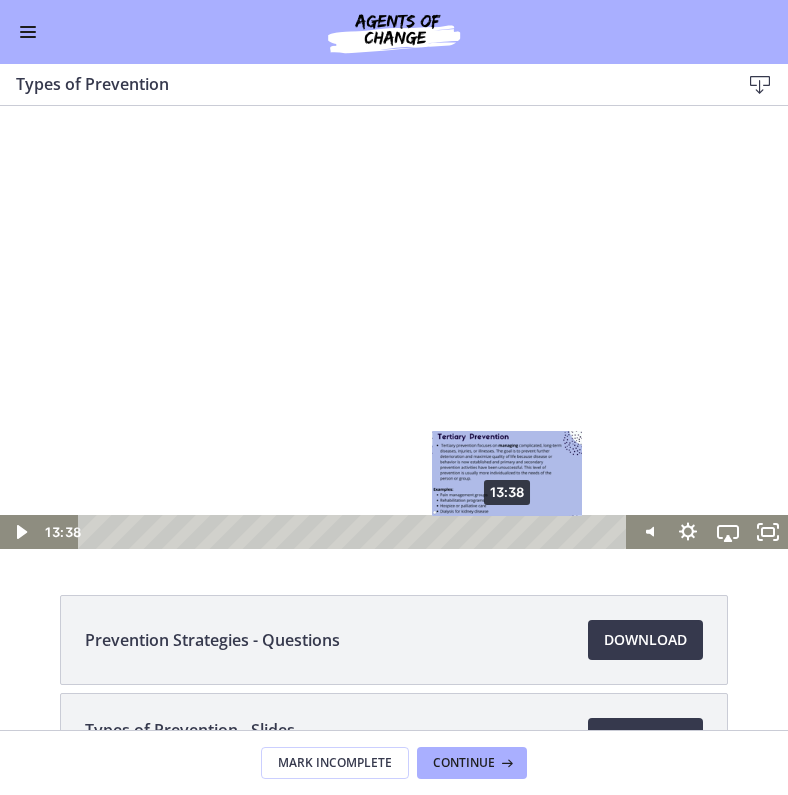 click on "13:38" at bounding box center (355, 532) 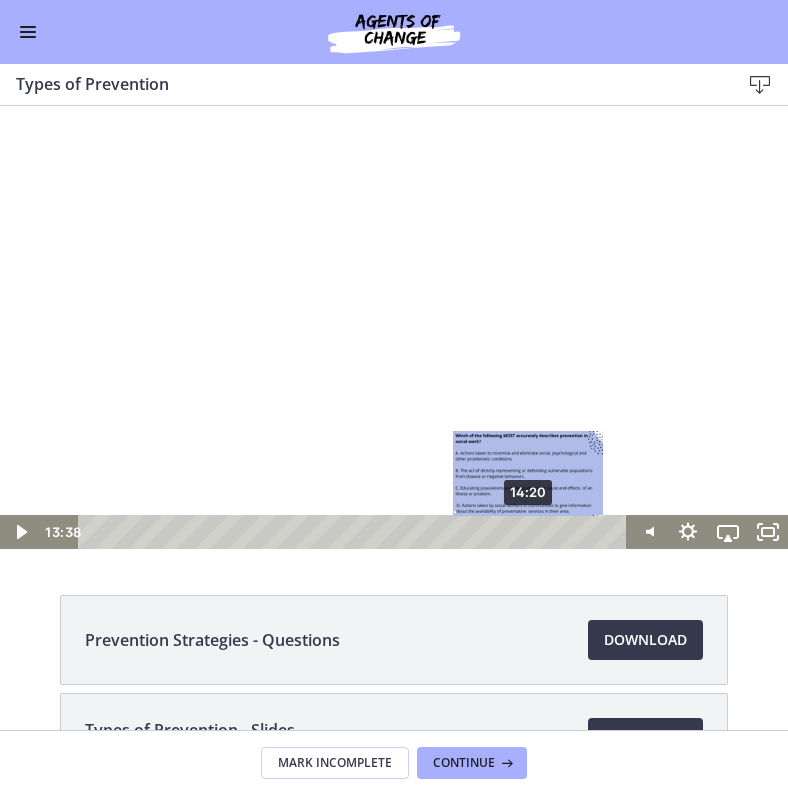 click on "14:20" at bounding box center (355, 532) 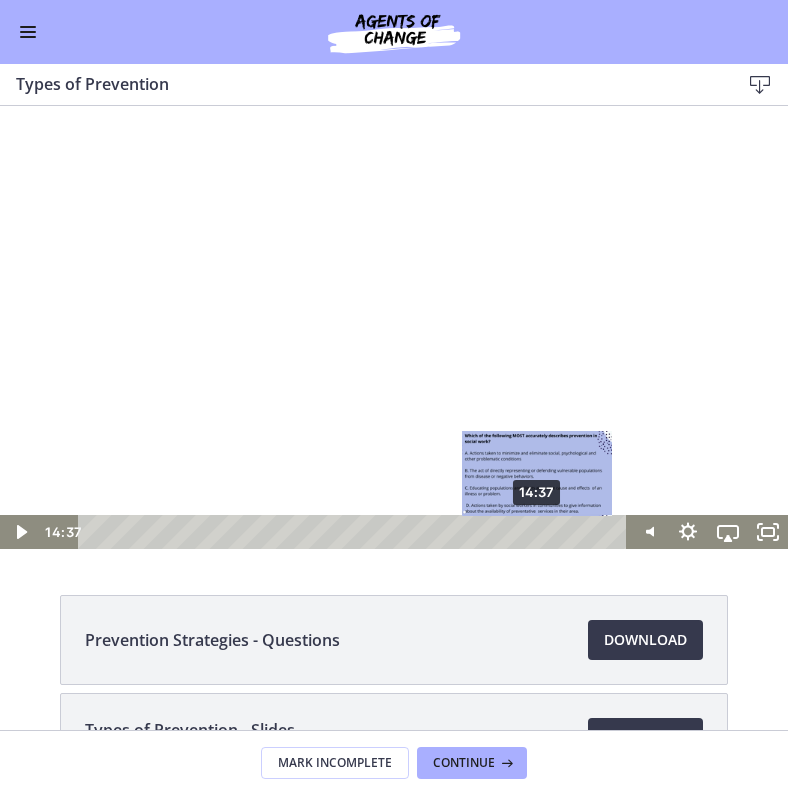 click on "14:37" at bounding box center [355, 532] 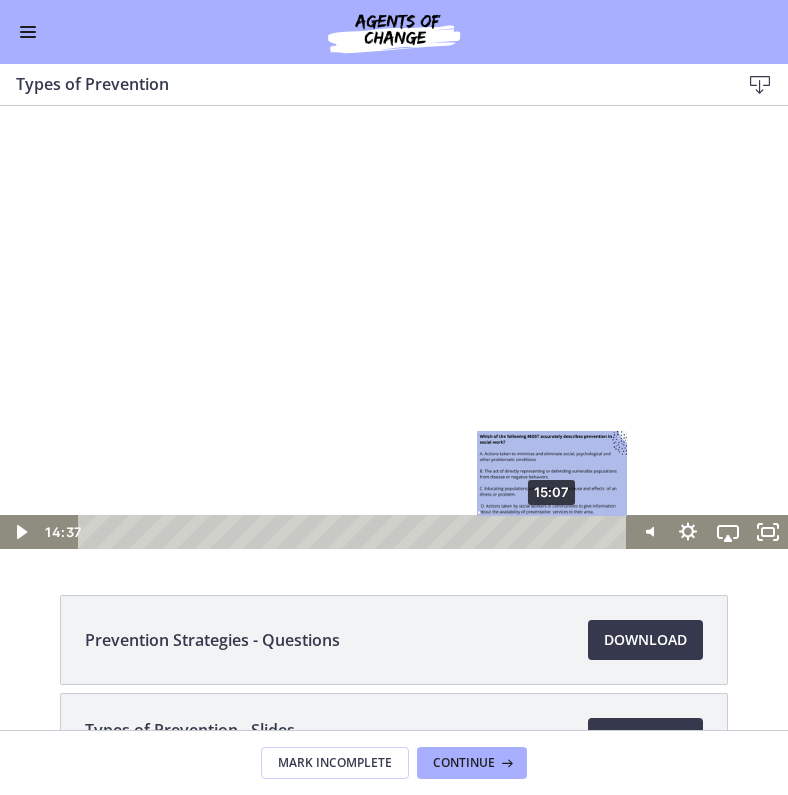 click on "15:07" at bounding box center (355, 532) 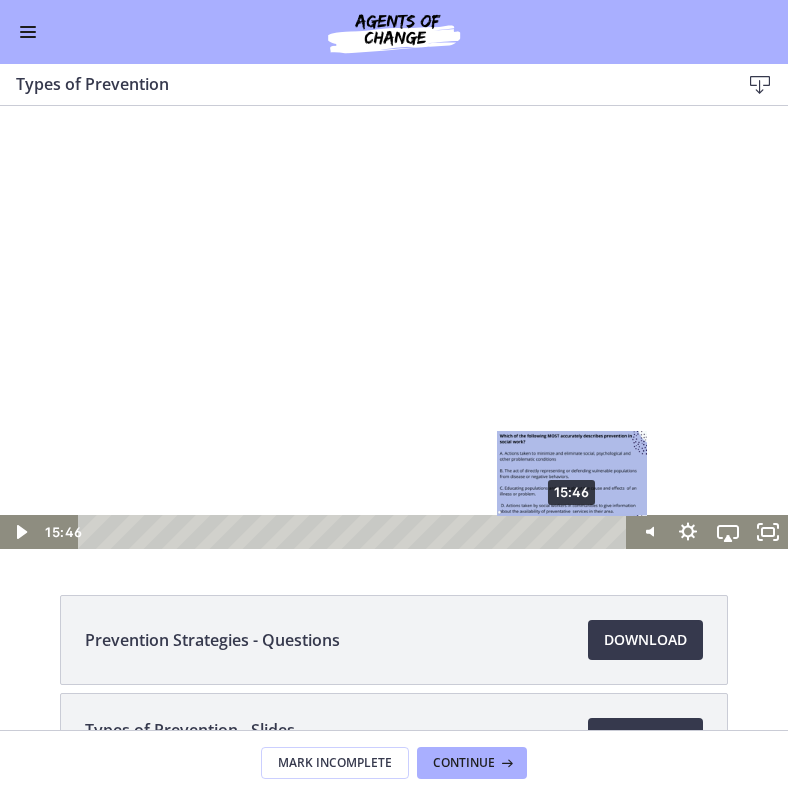 click on "15:46" at bounding box center (355, 532) 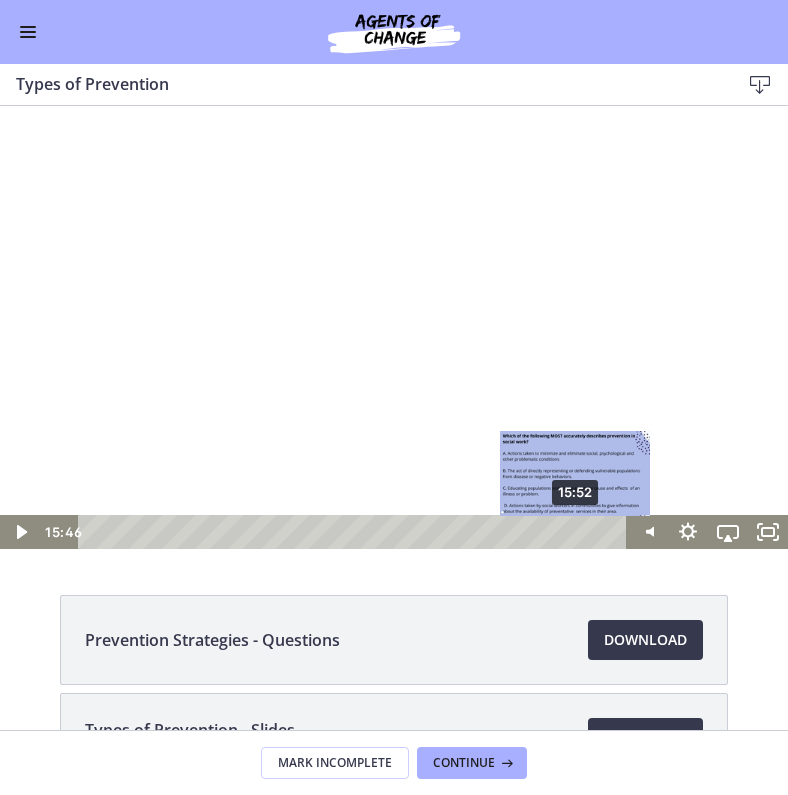 click on "15:52" at bounding box center [355, 532] 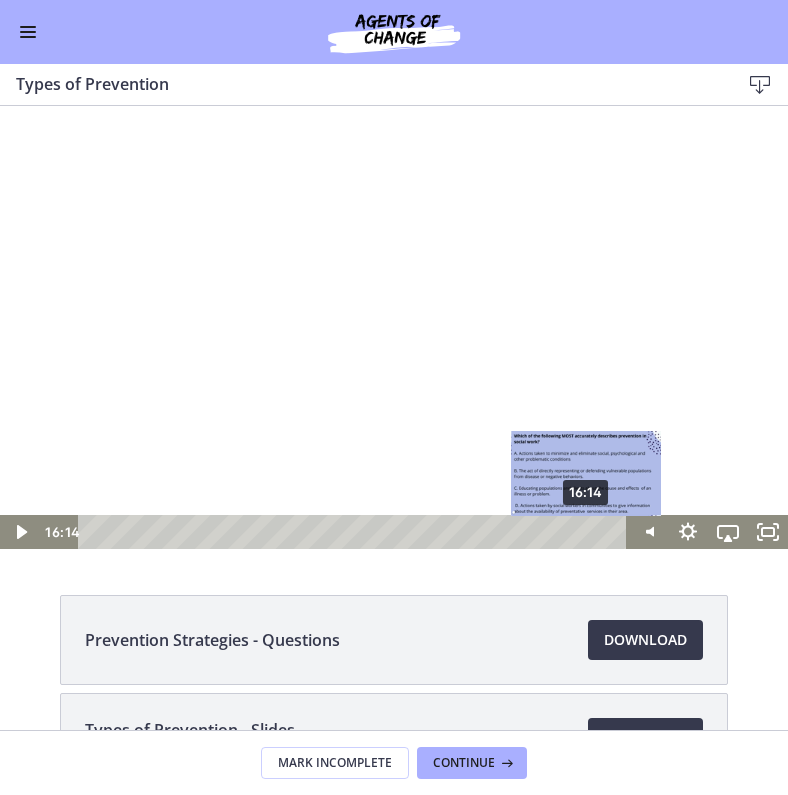click on "16:14" at bounding box center [355, 532] 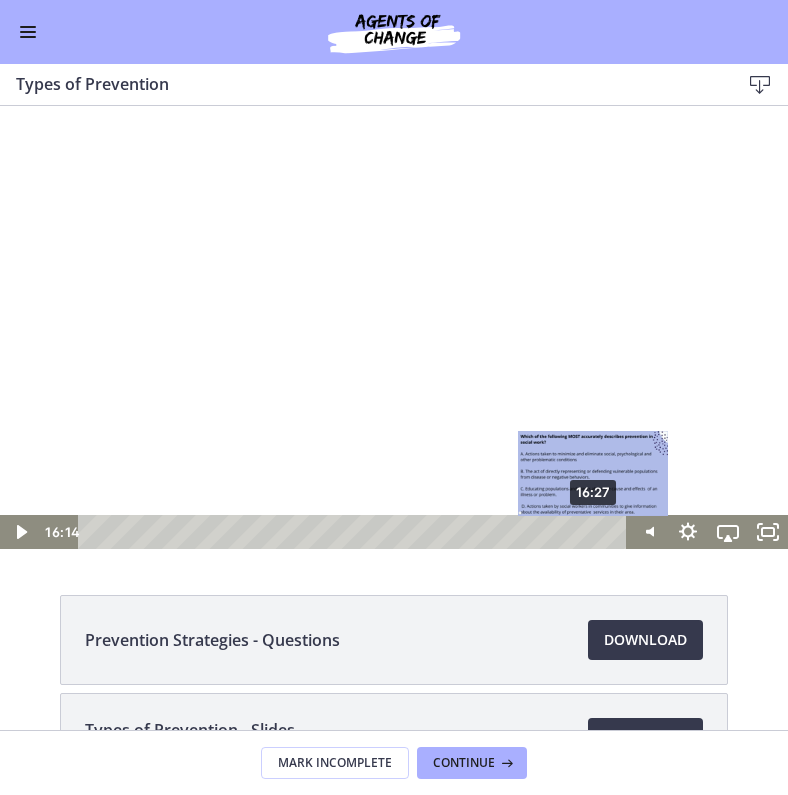 click on "16:27" at bounding box center [355, 532] 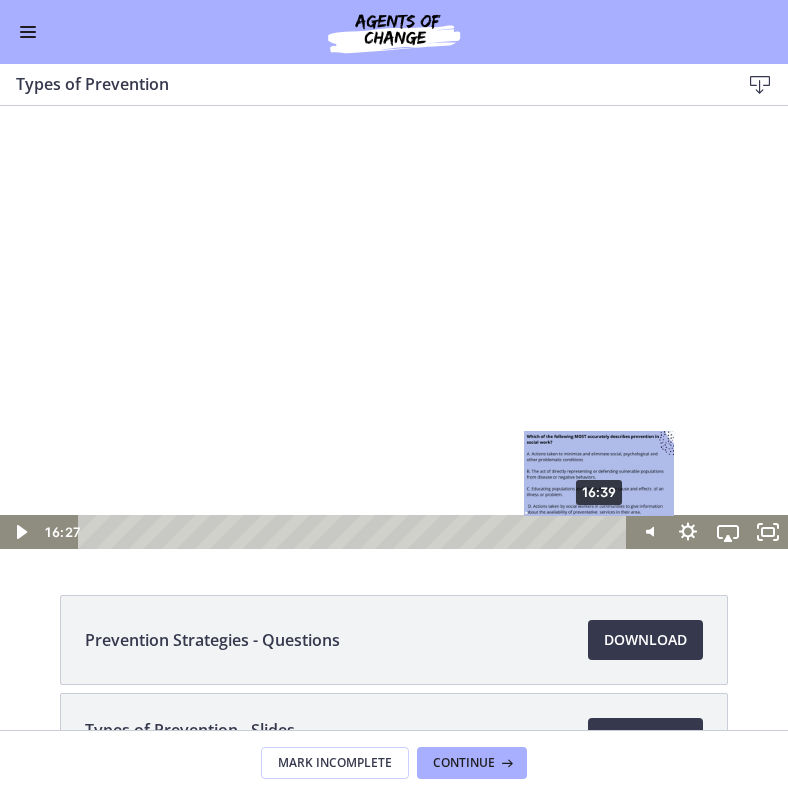 click on "16:39" at bounding box center (355, 532) 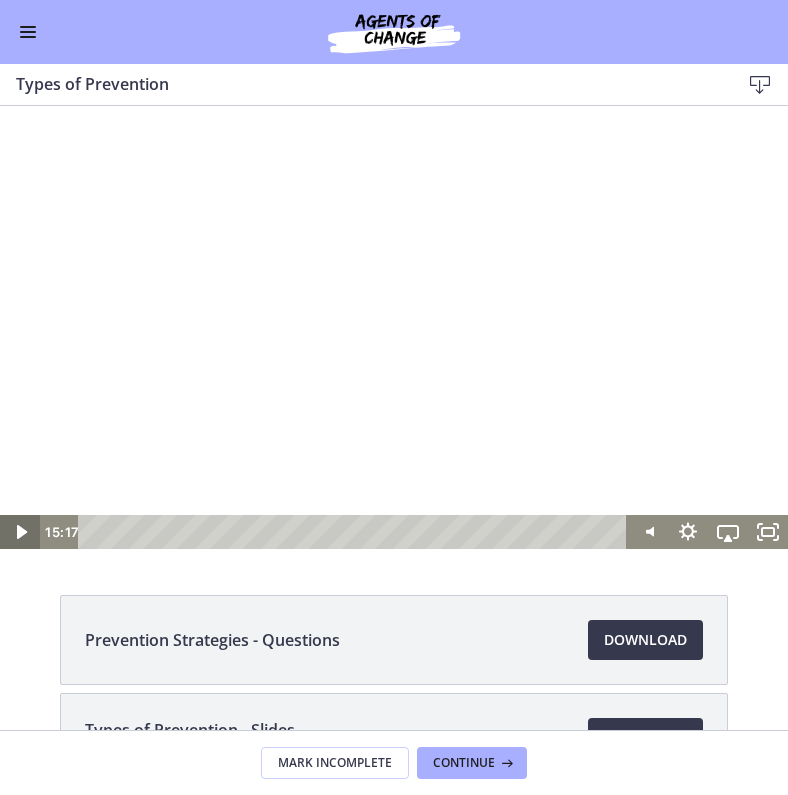 click 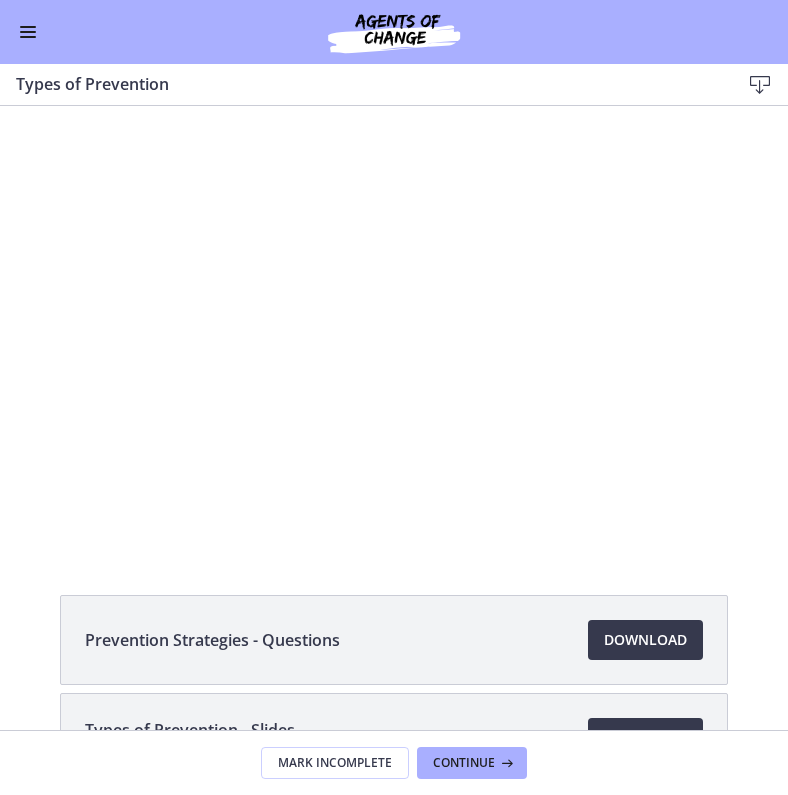 scroll, scrollTop: 0, scrollLeft: 0, axis: both 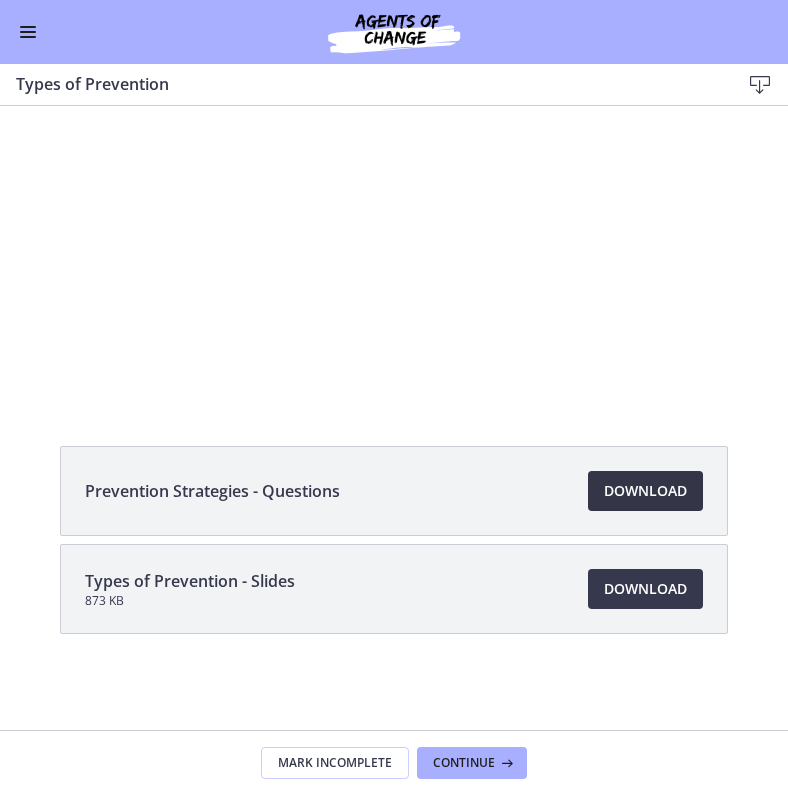 click on "Download
Opens in a new window" at bounding box center (645, 491) 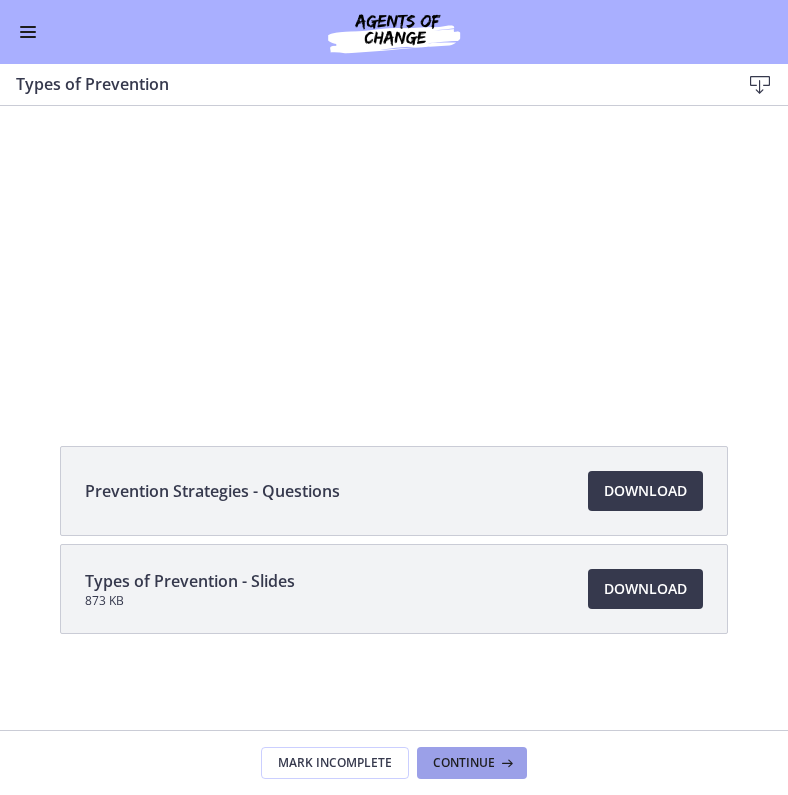 click on "Continue" at bounding box center [464, 763] 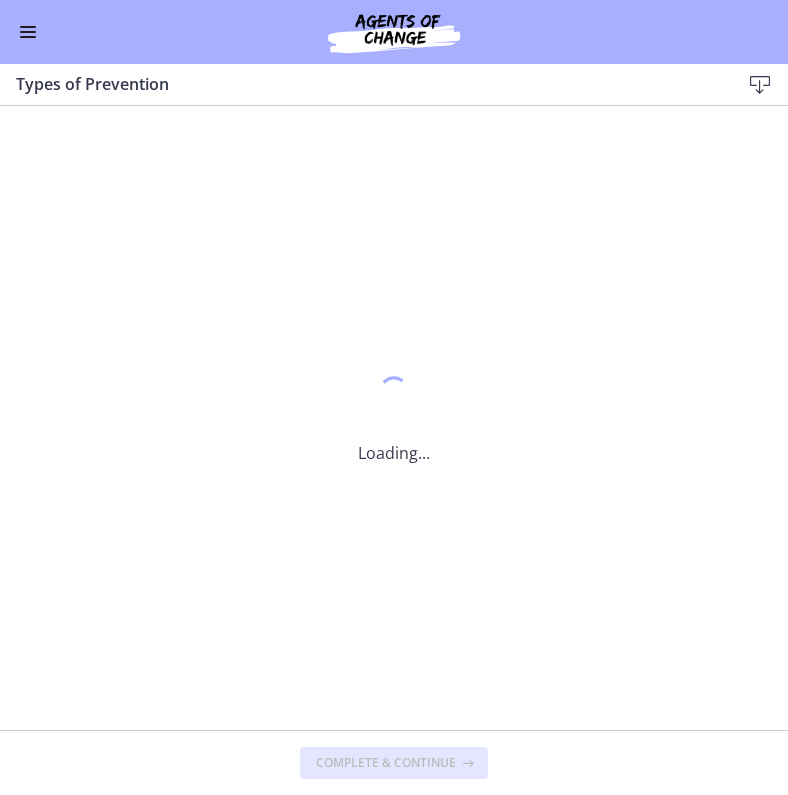 scroll, scrollTop: 0, scrollLeft: 0, axis: both 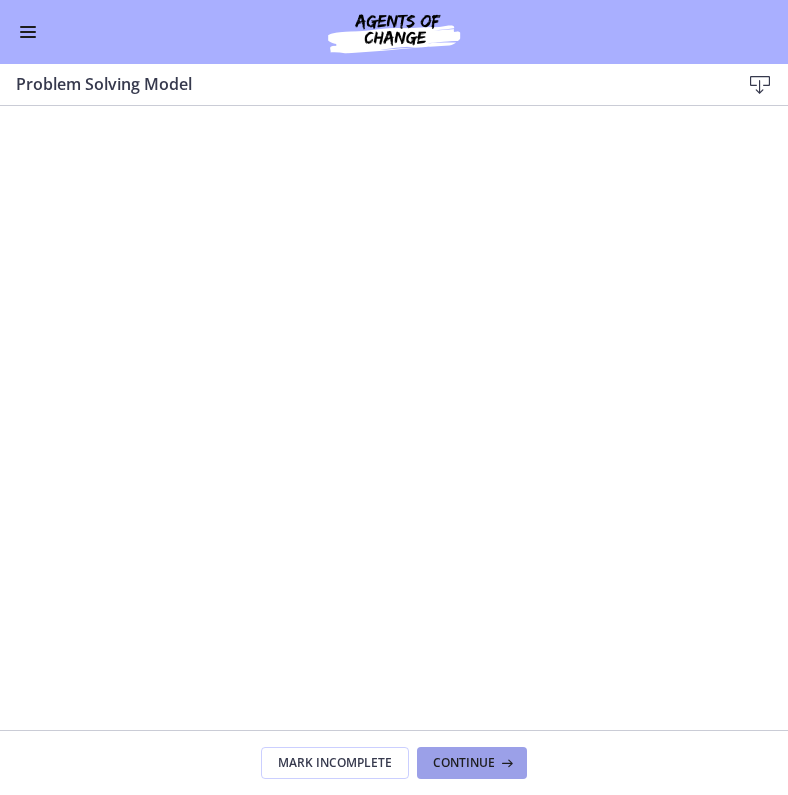click on "Continue" at bounding box center (472, 763) 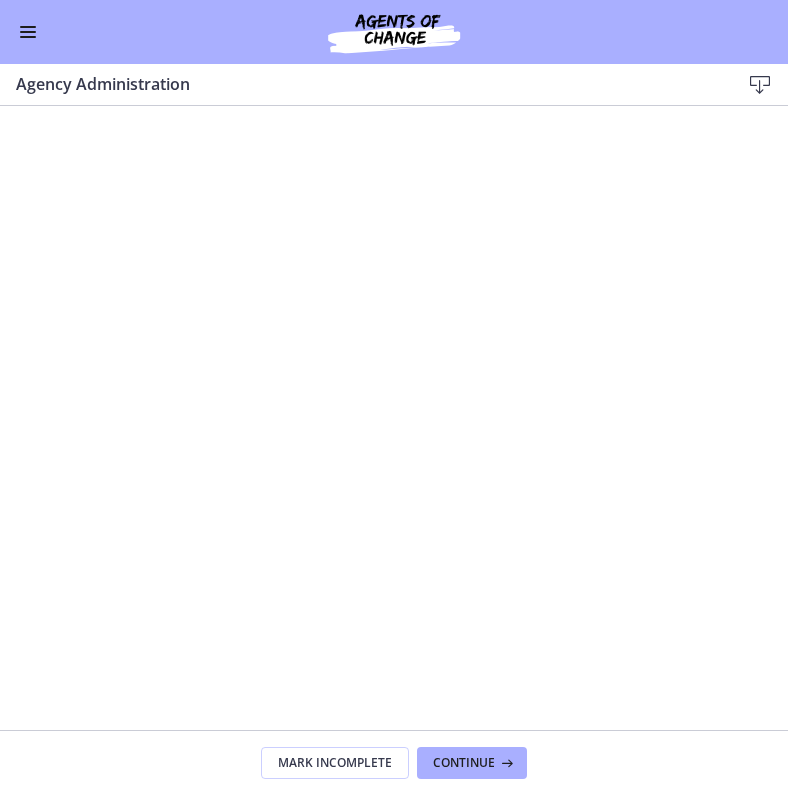 scroll, scrollTop: 0, scrollLeft: 0, axis: both 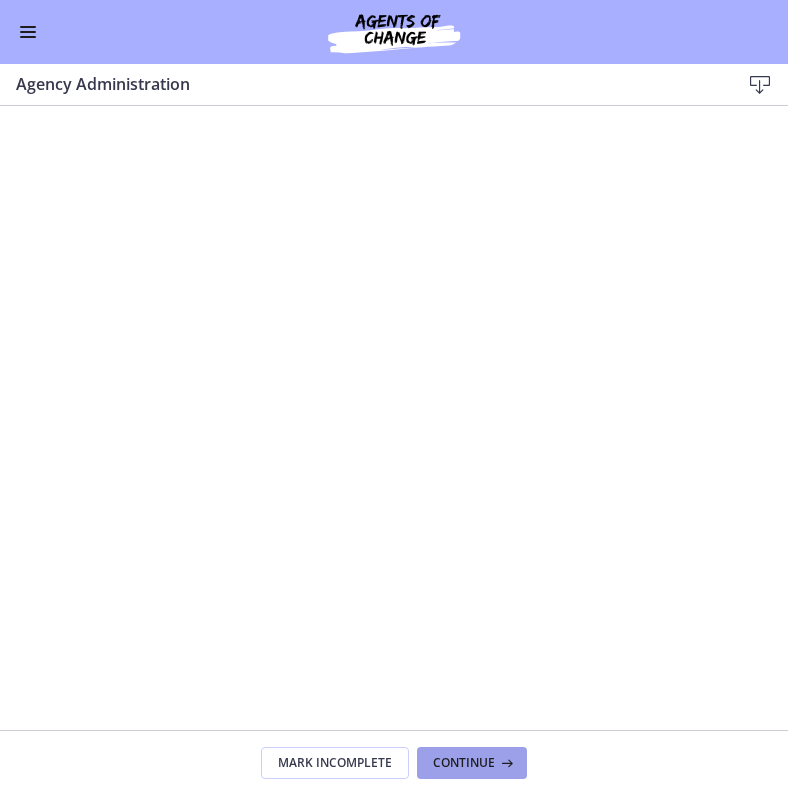 click on "Continue" at bounding box center [472, 763] 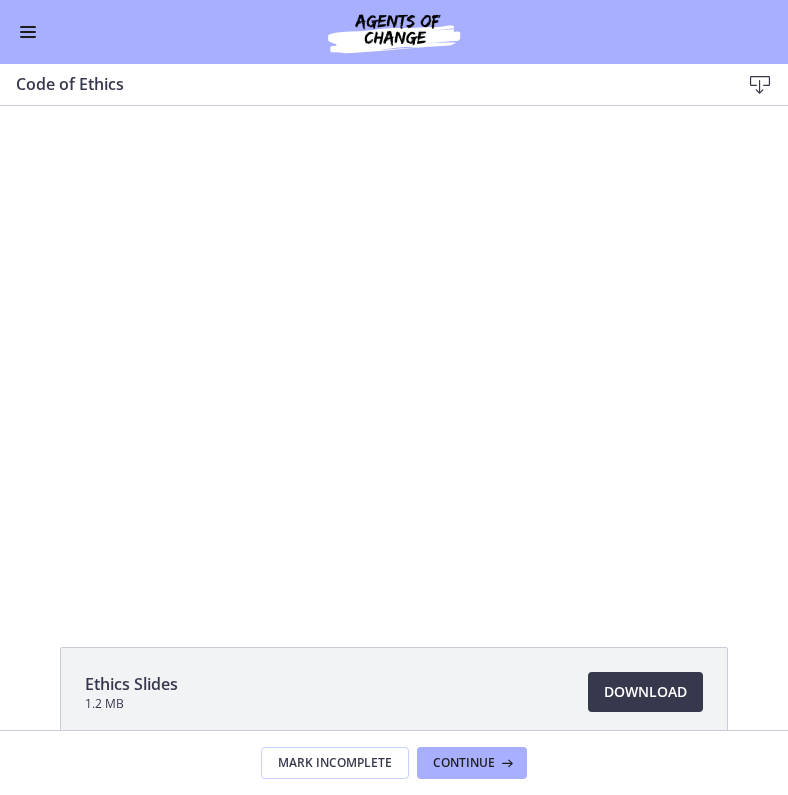 scroll, scrollTop: 0, scrollLeft: 0, axis: both 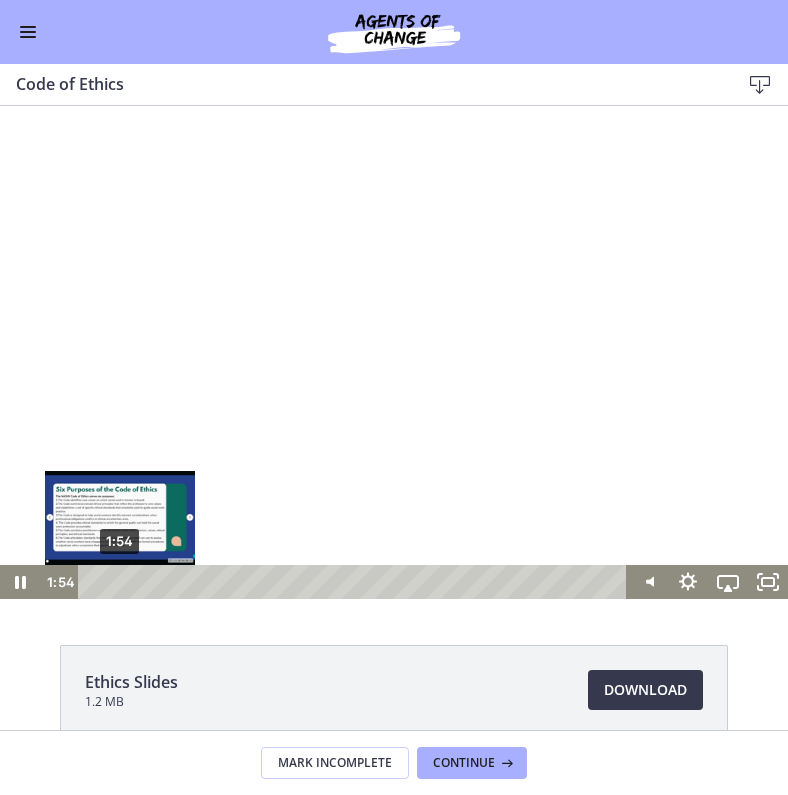click on "1:54" at bounding box center [355, 582] 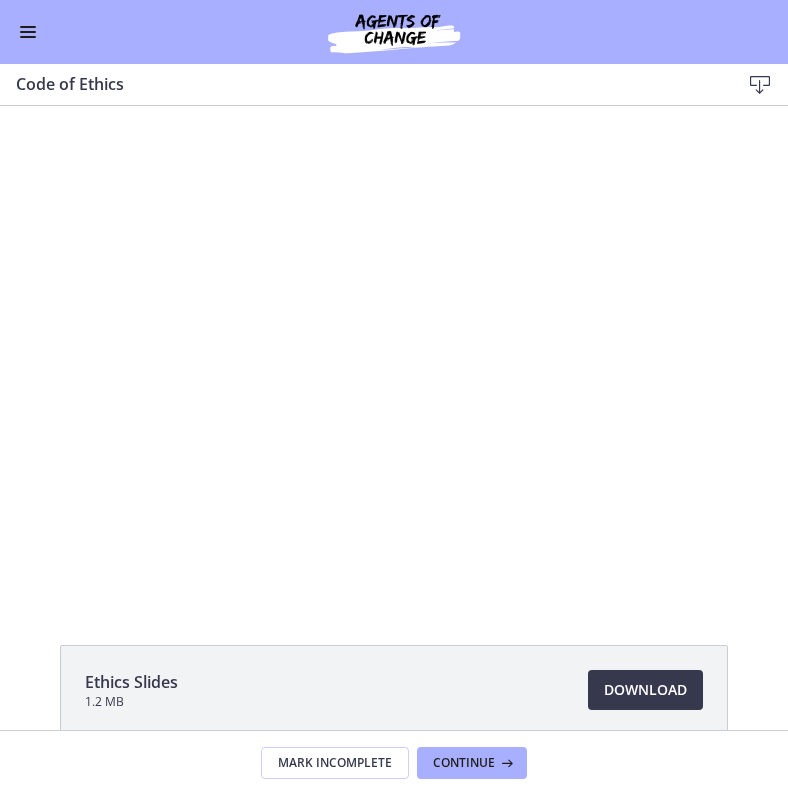 scroll, scrollTop: 0, scrollLeft: 0, axis: both 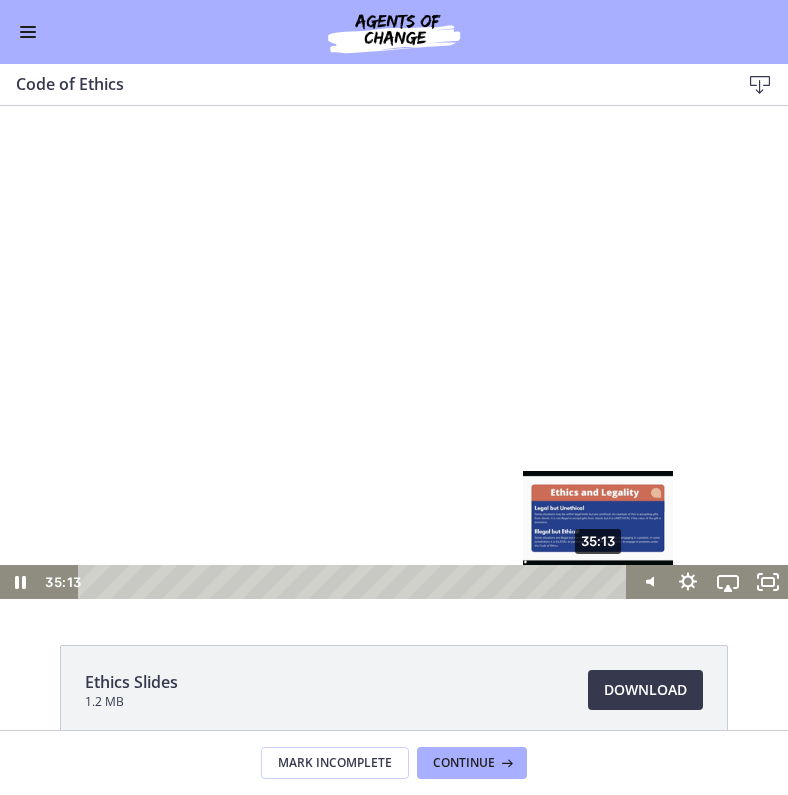 click on "35:13" at bounding box center (355, 582) 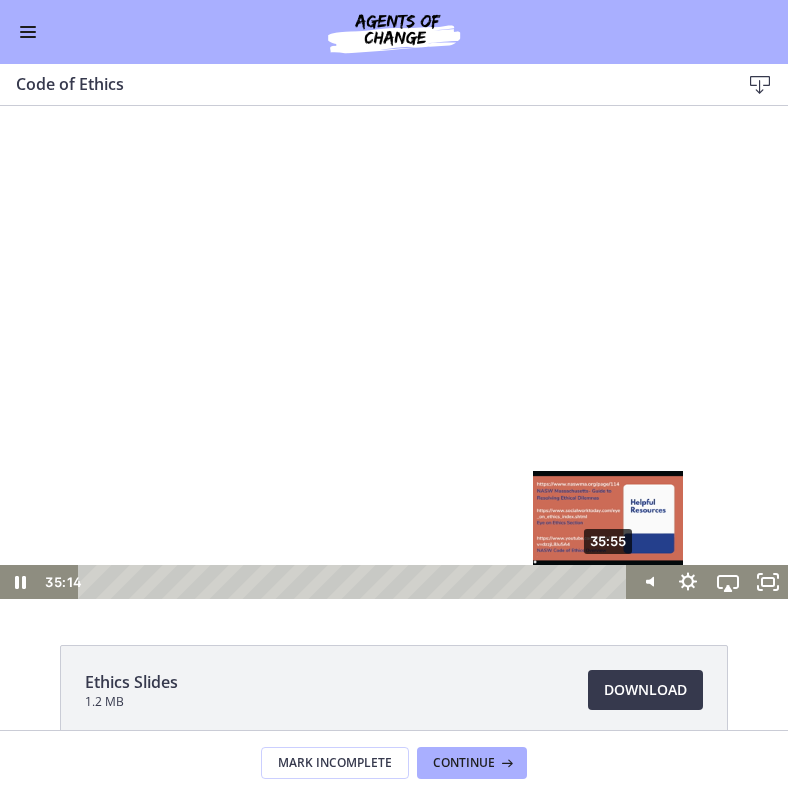 click on "35:55" at bounding box center [355, 582] 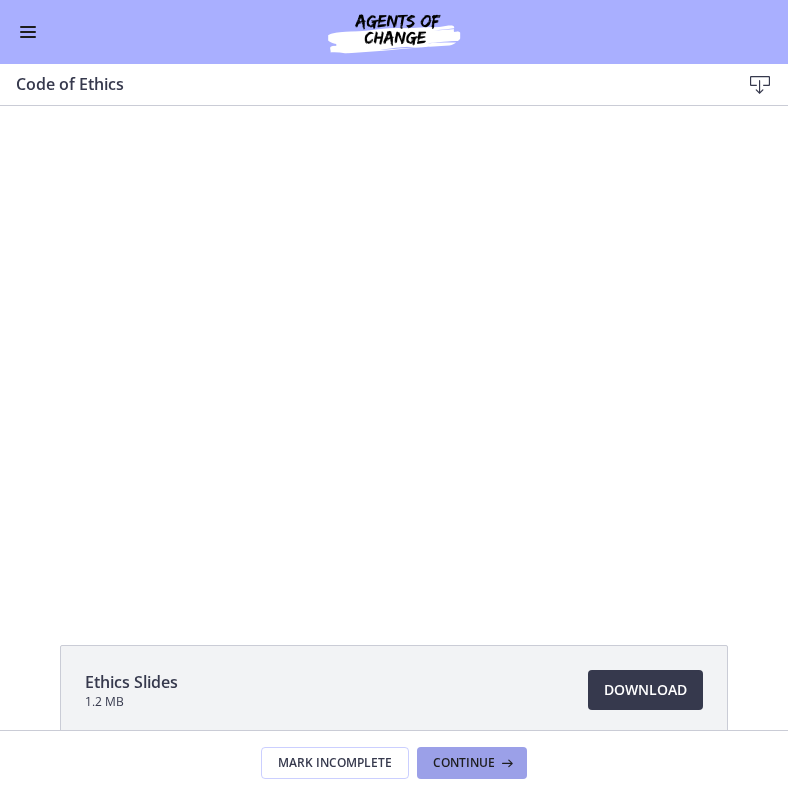 click on "Continue" at bounding box center (472, 763) 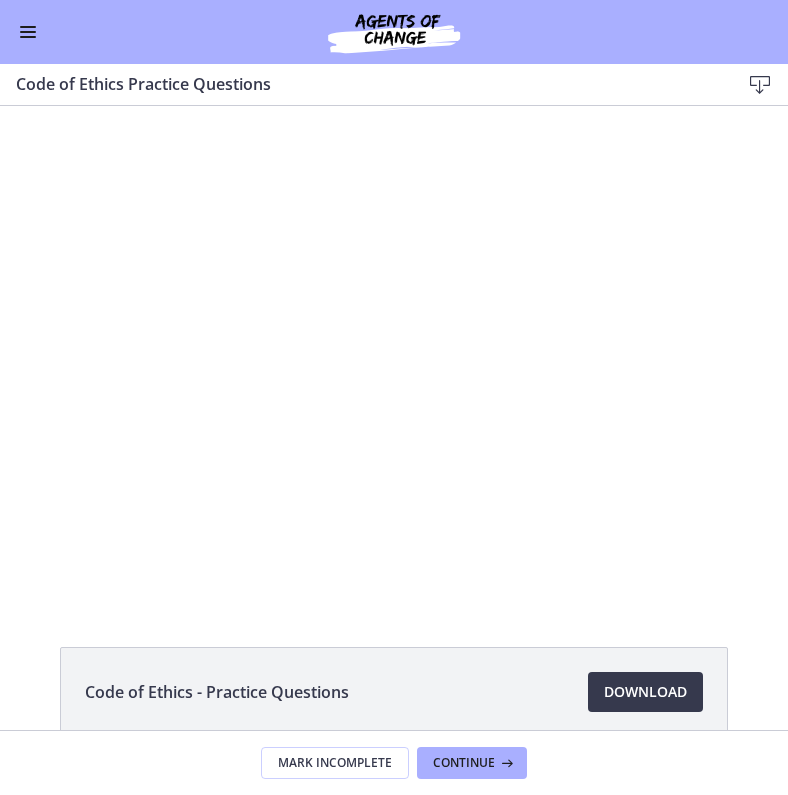 scroll, scrollTop: 0, scrollLeft: 0, axis: both 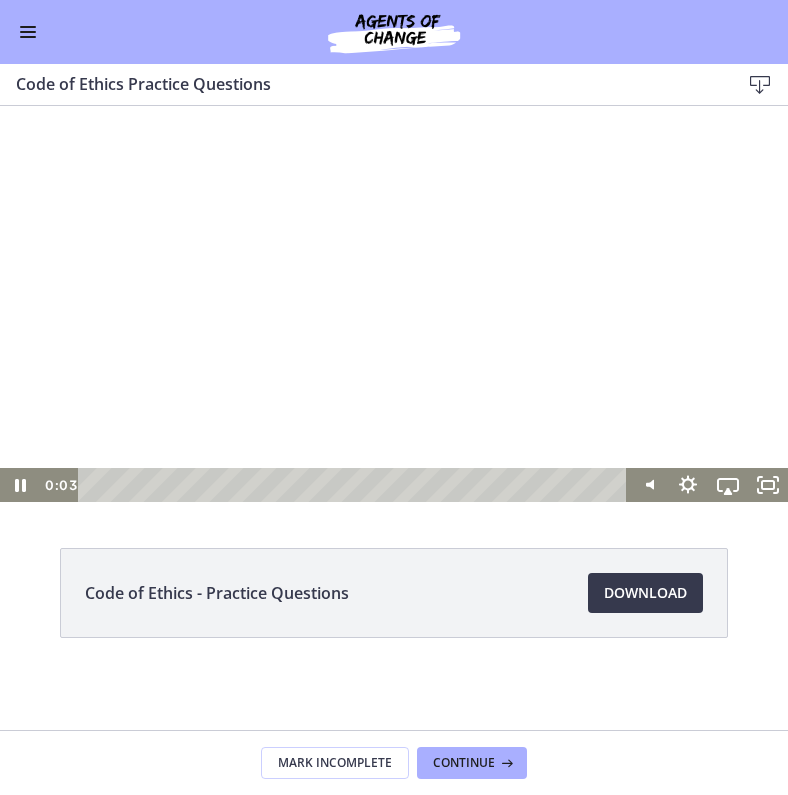click at bounding box center (355, 485) 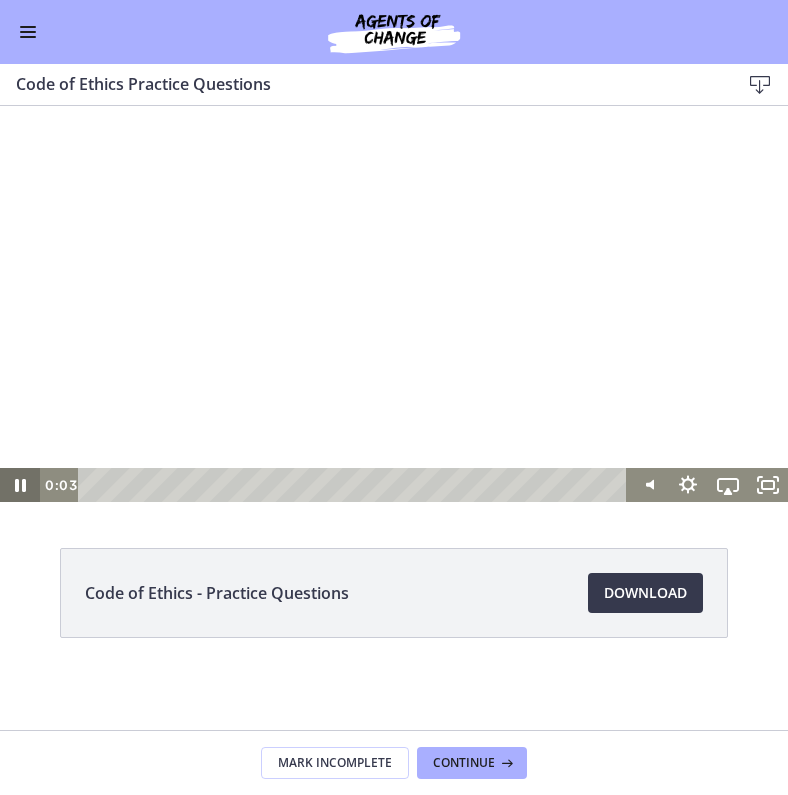 click 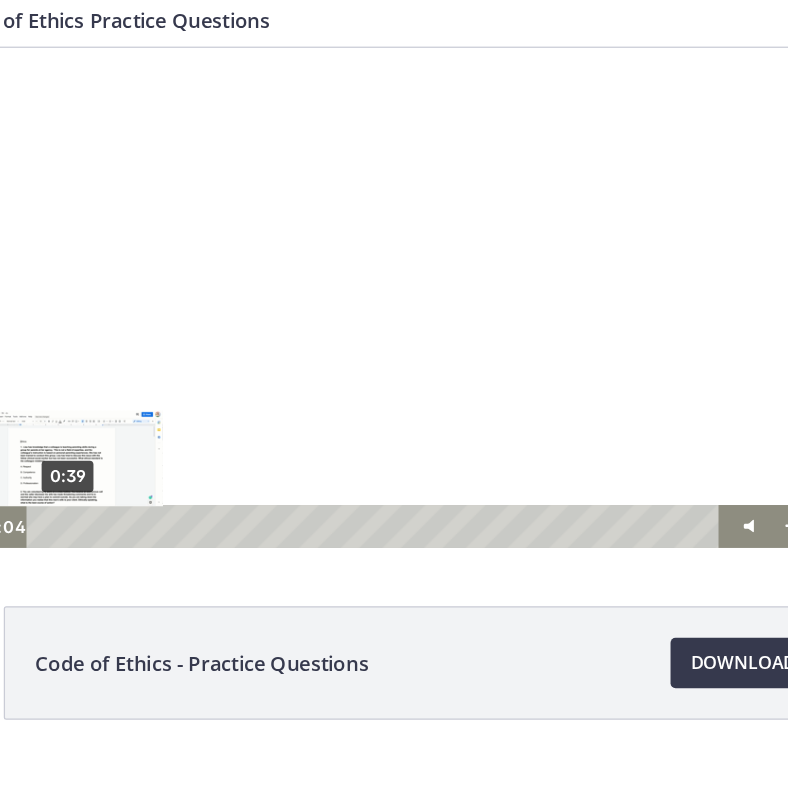 click on "0:39" at bounding box center (283, 426) 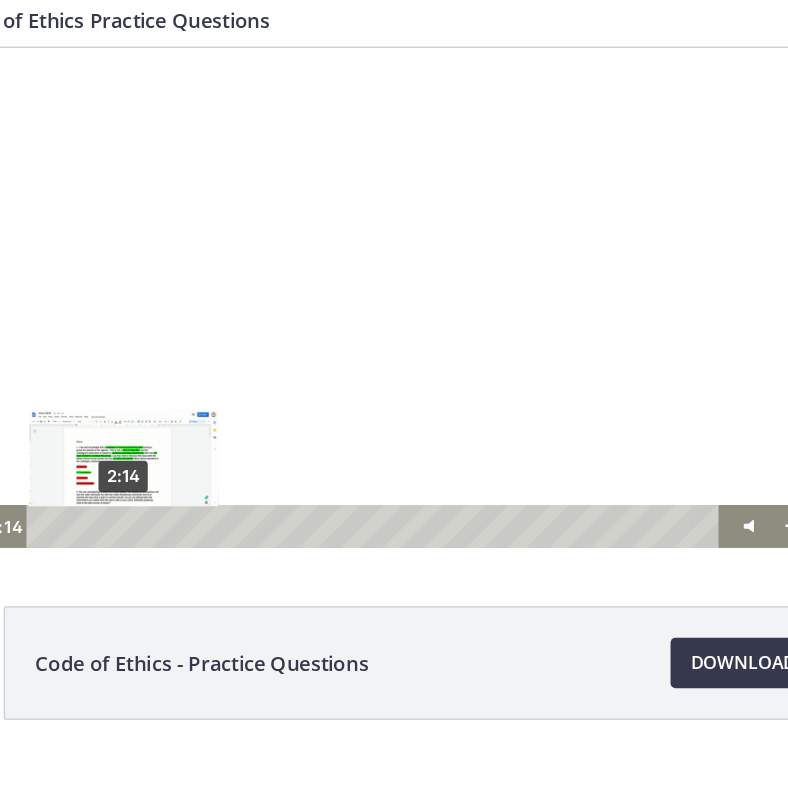 click on "2:14" at bounding box center [283, 426] 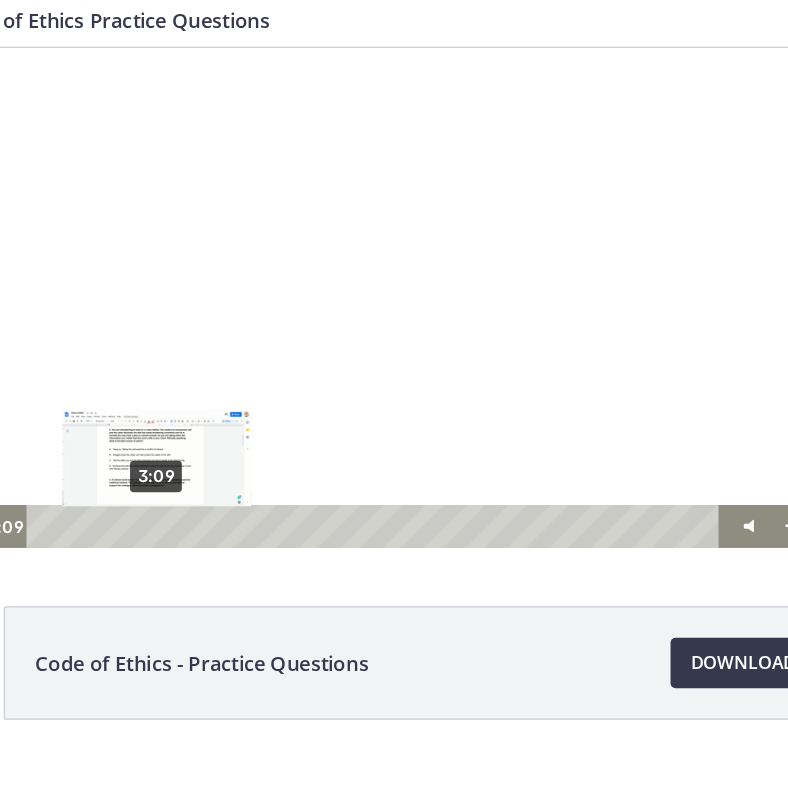 click on "3:09" at bounding box center (283, 426) 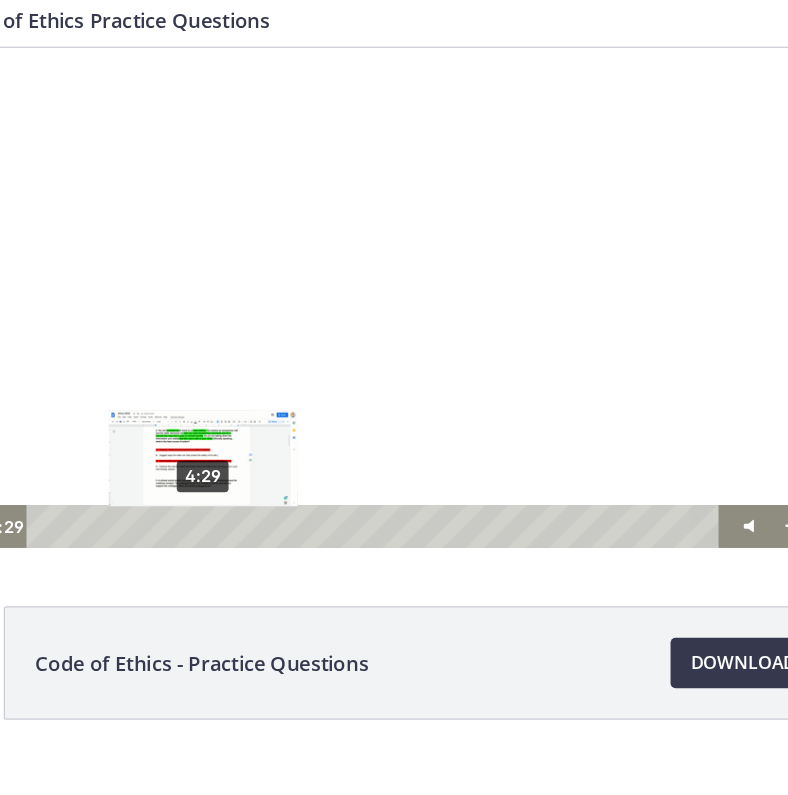 click on "4:29" at bounding box center [283, 426] 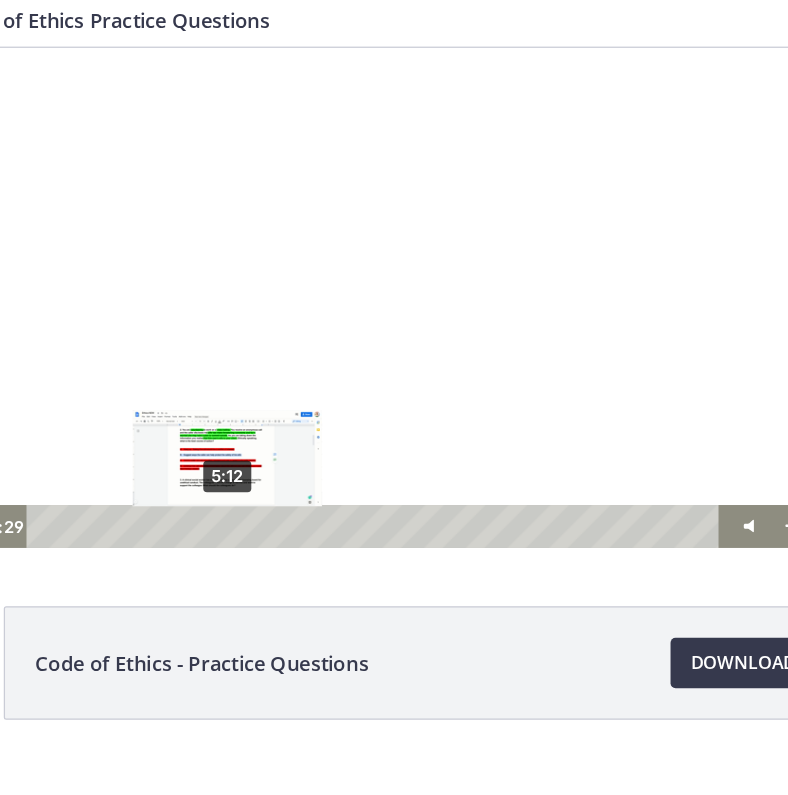 click on "5:12" at bounding box center [283, 426] 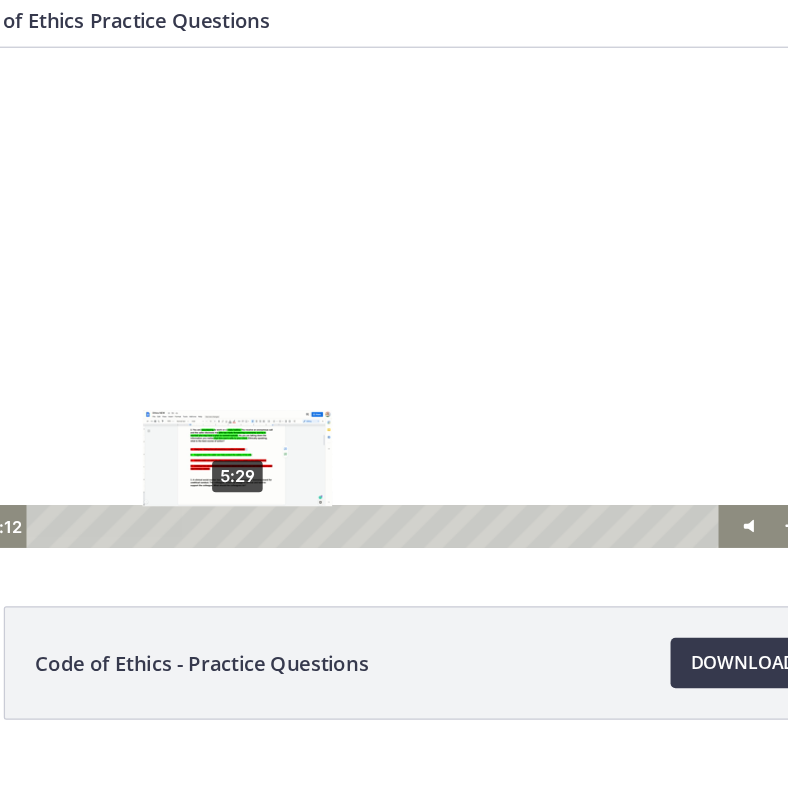 click on "5:29" at bounding box center [283, 426] 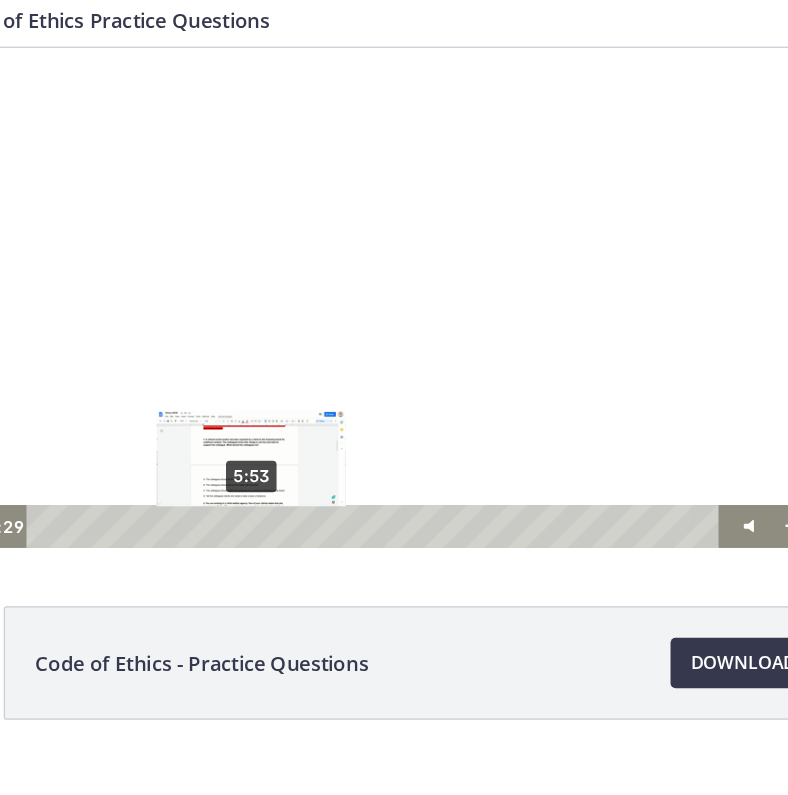 click on "5:53" at bounding box center (283, 426) 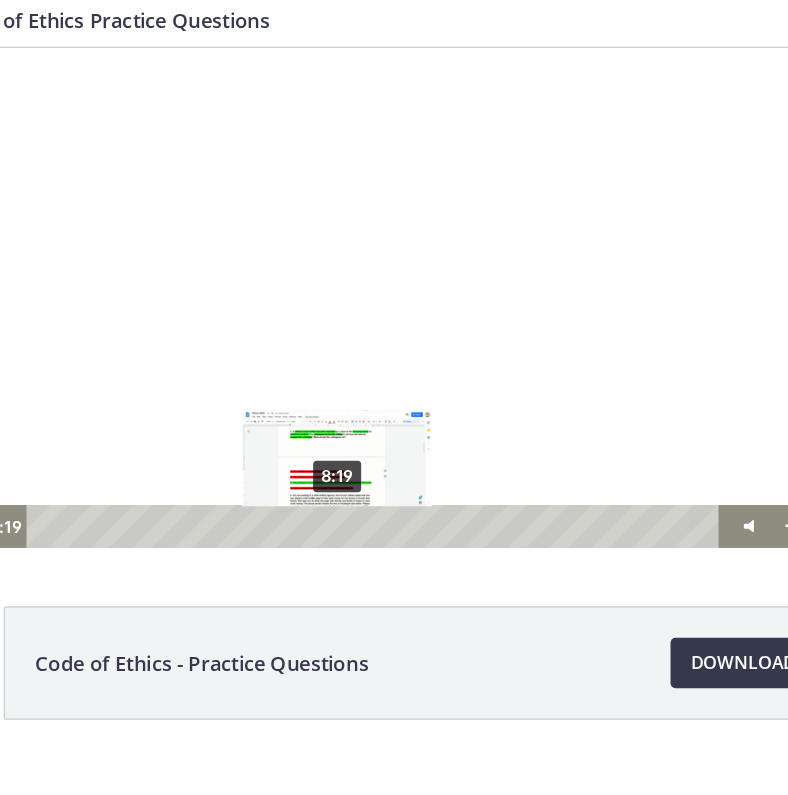 click on "8:19" at bounding box center [283, 426] 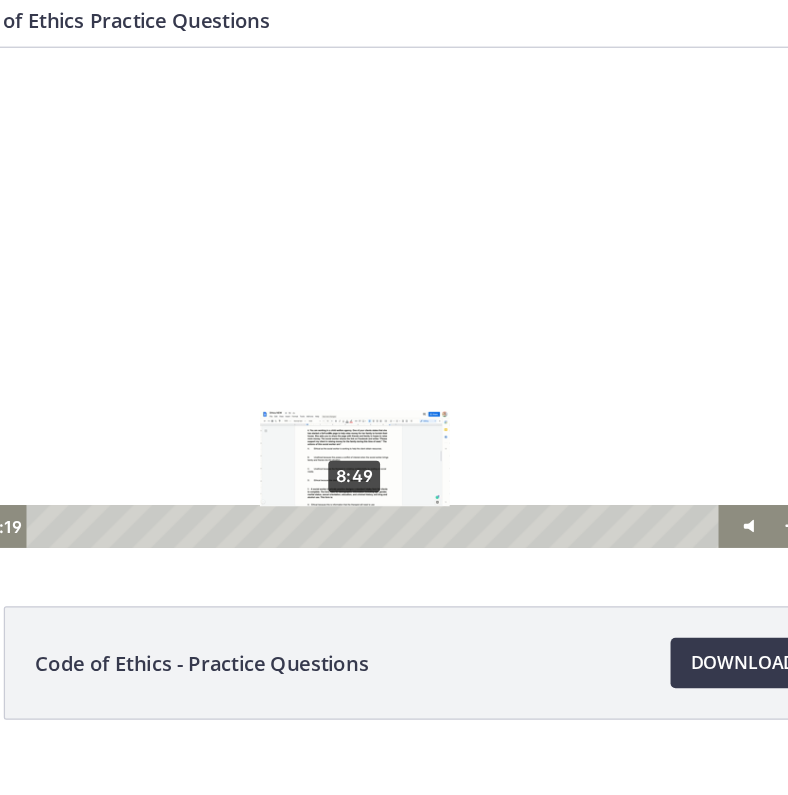 click on "8:49" at bounding box center (283, 426) 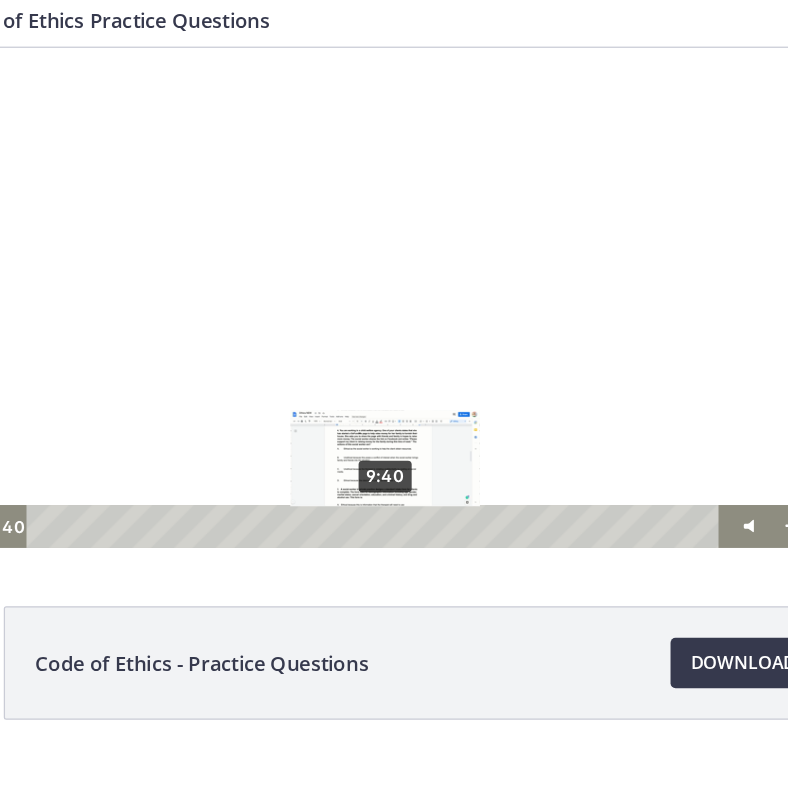 click on "9:40" at bounding box center (283, 426) 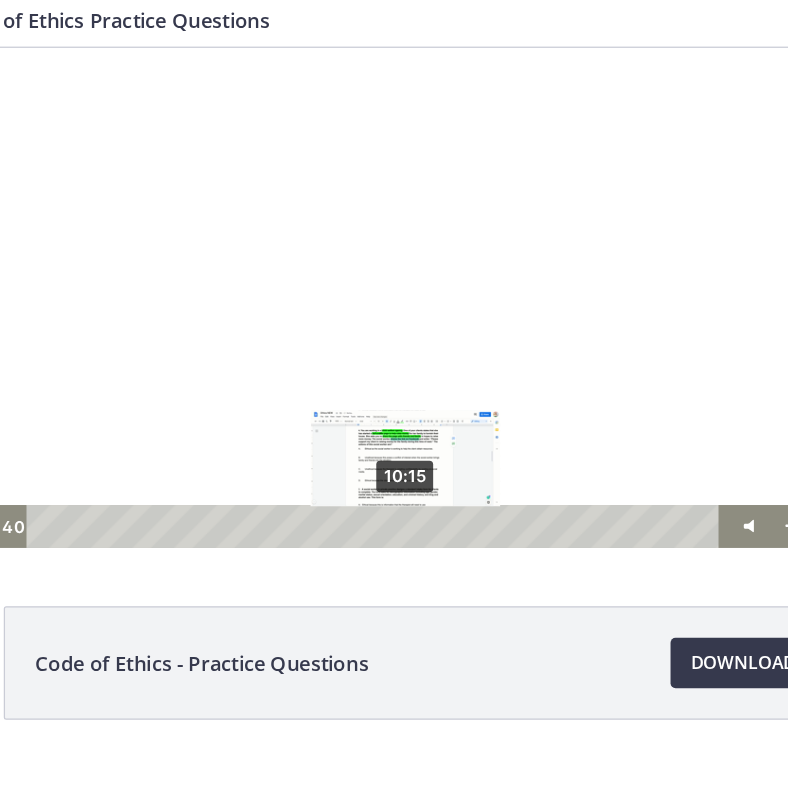 click on "10:15" at bounding box center (283, 426) 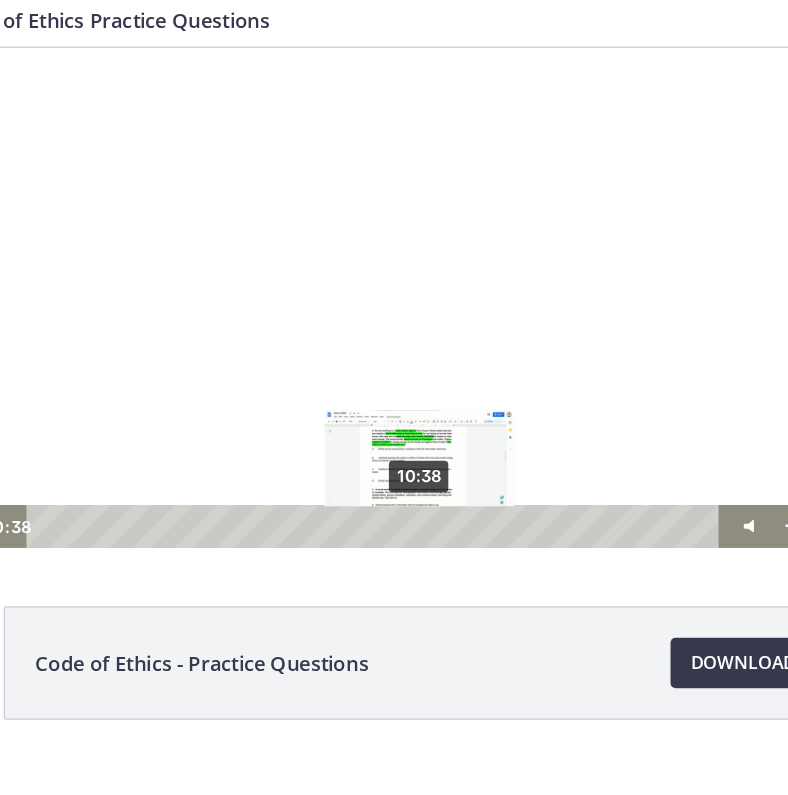 click on "10:38" at bounding box center (283, 426) 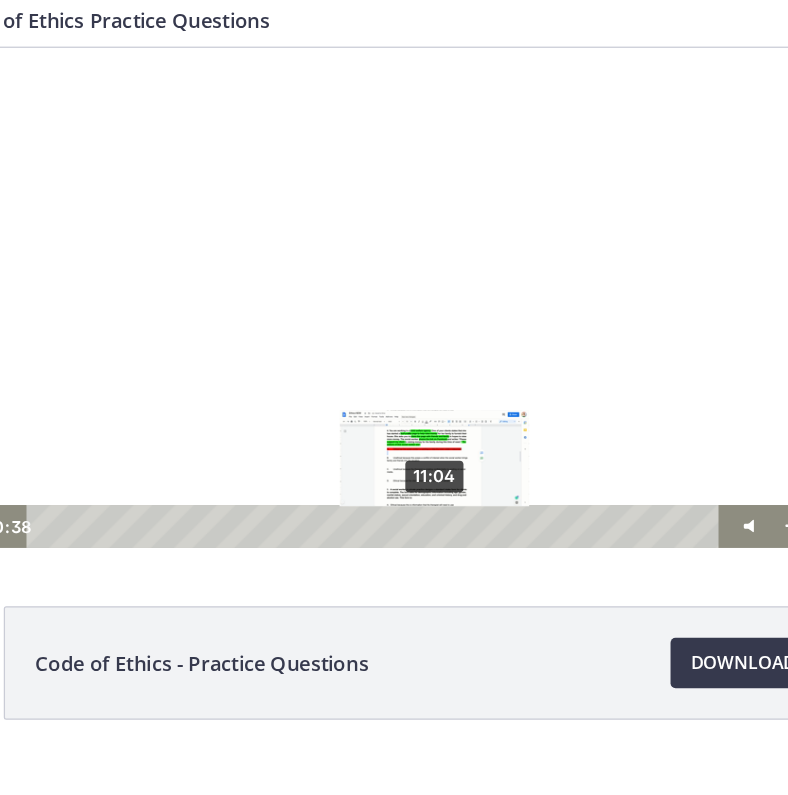 click on "11:04" at bounding box center [283, 426] 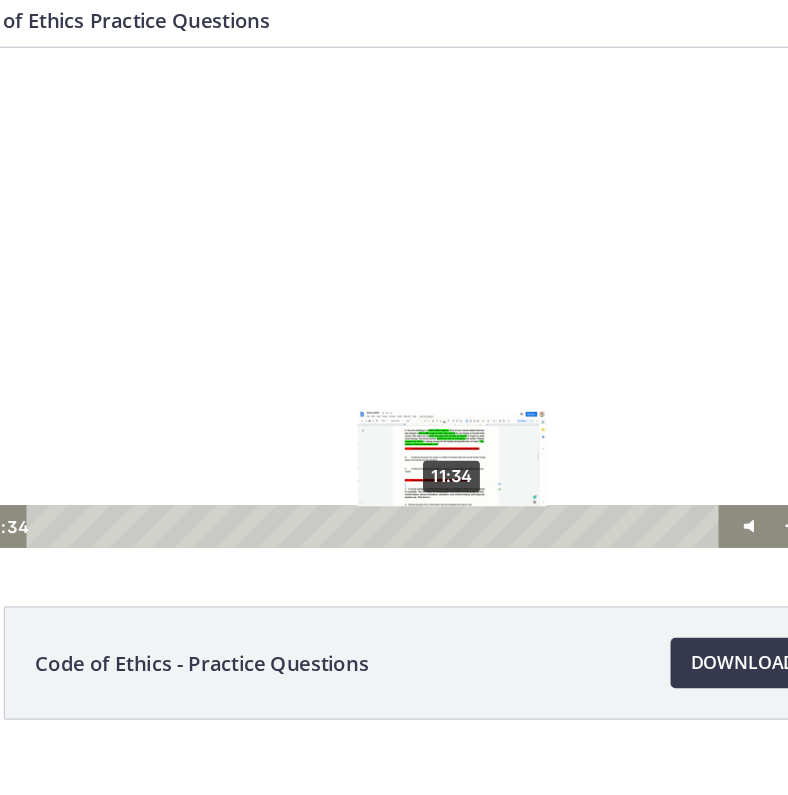 click on "11:34" at bounding box center (283, 426) 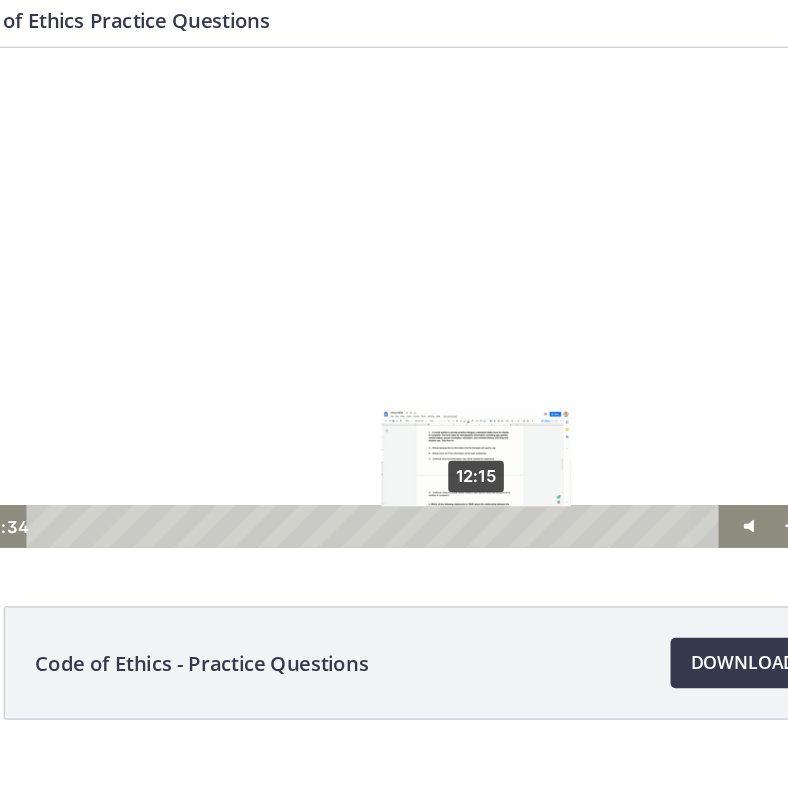 click on "12:15" at bounding box center (283, 426) 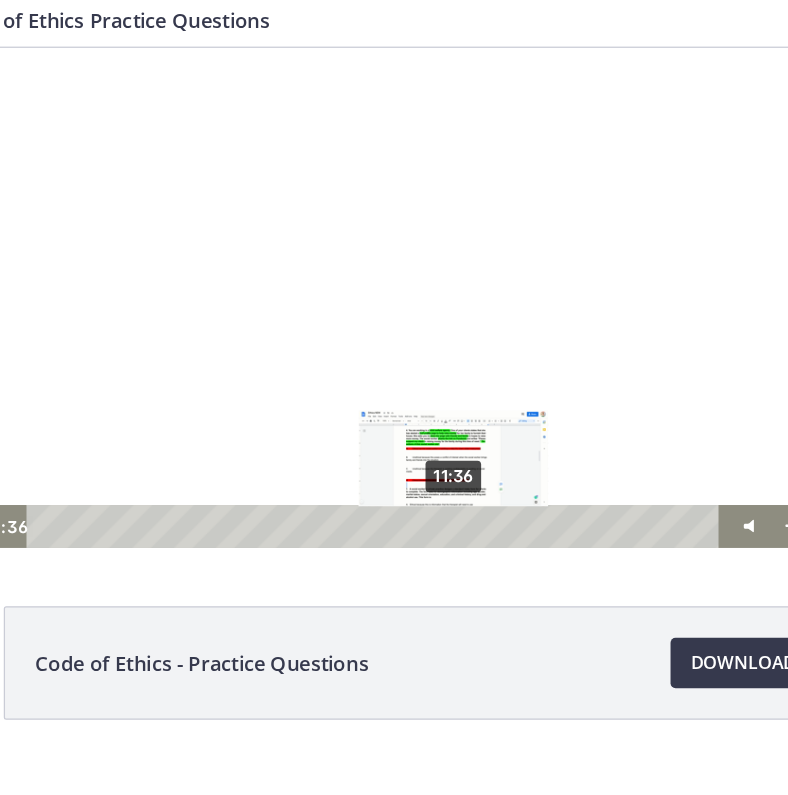 click on "11:36" at bounding box center (283, 426) 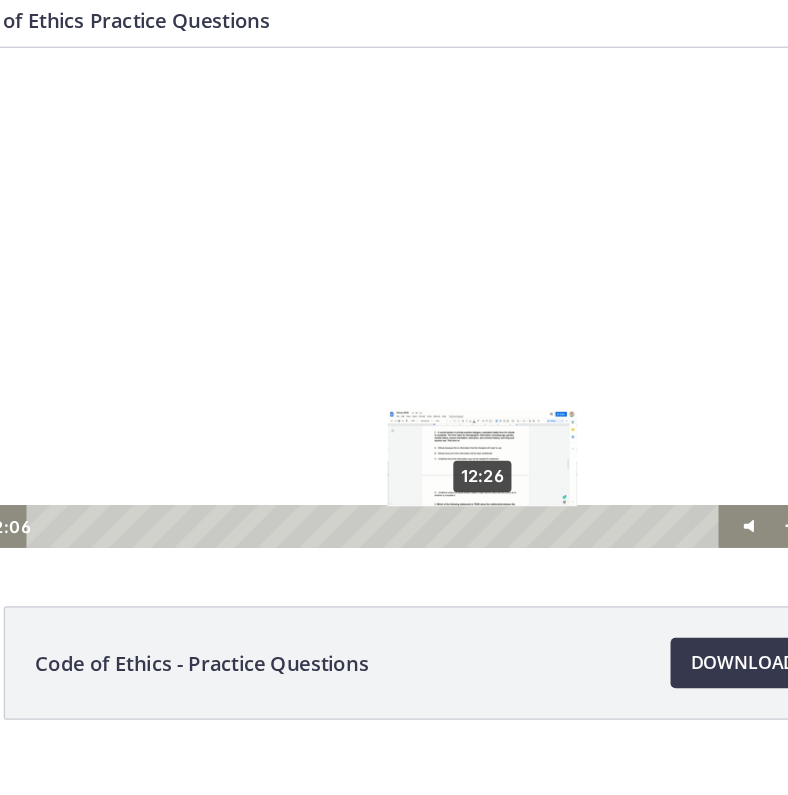 click on "12:26" at bounding box center [283, 426] 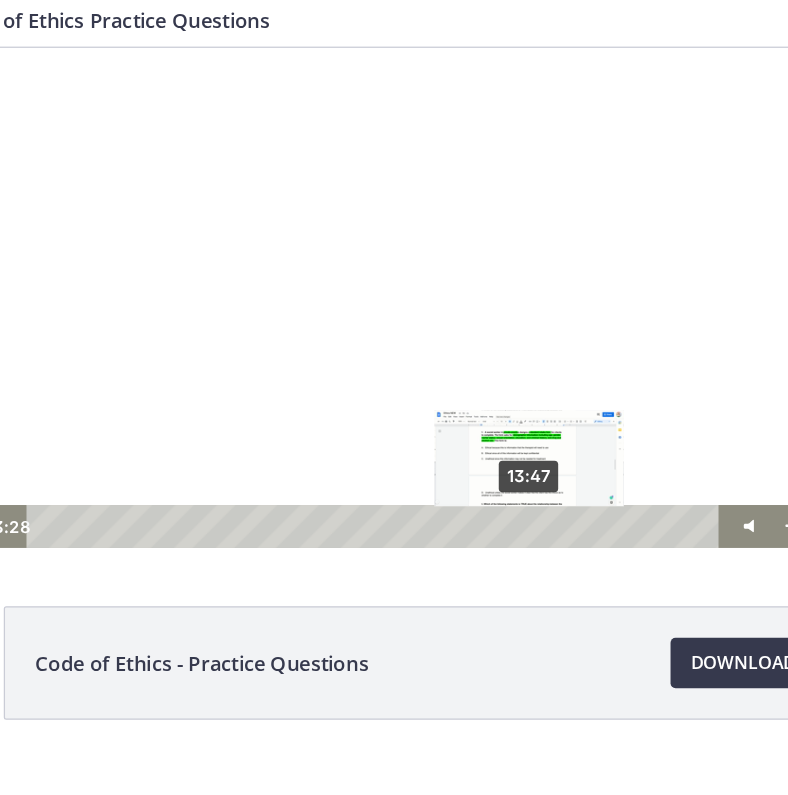click on "13:47" at bounding box center [283, 426] 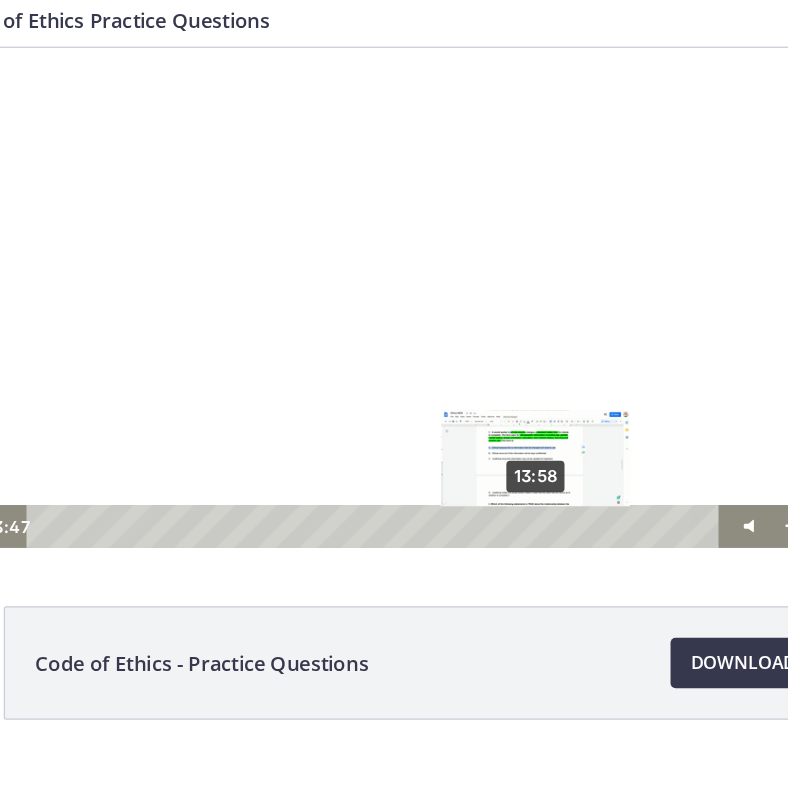 click on "13:58" at bounding box center [283, 426] 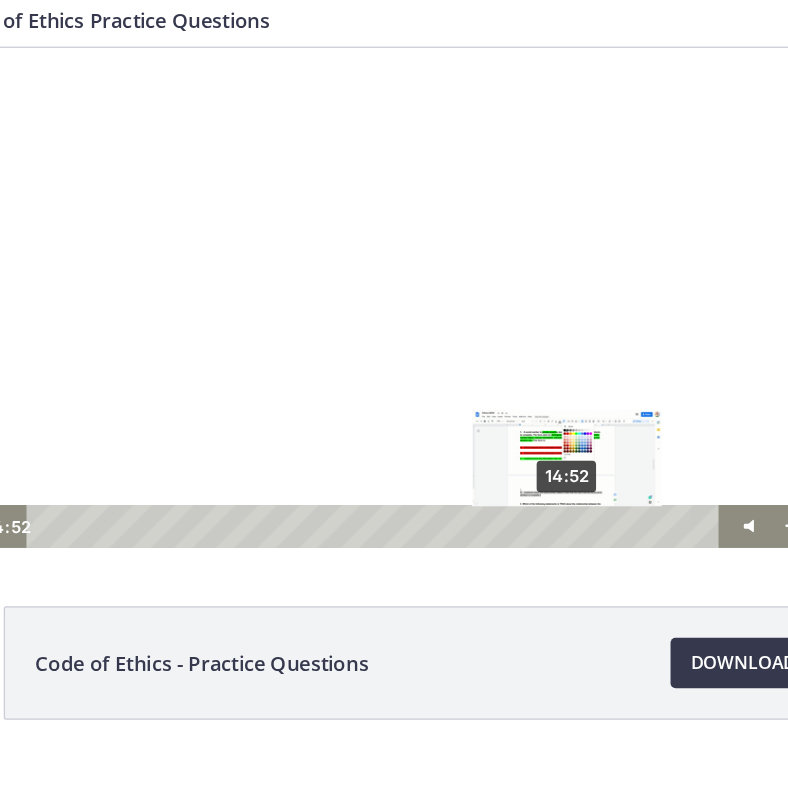 click on "14:52" at bounding box center [283, 426] 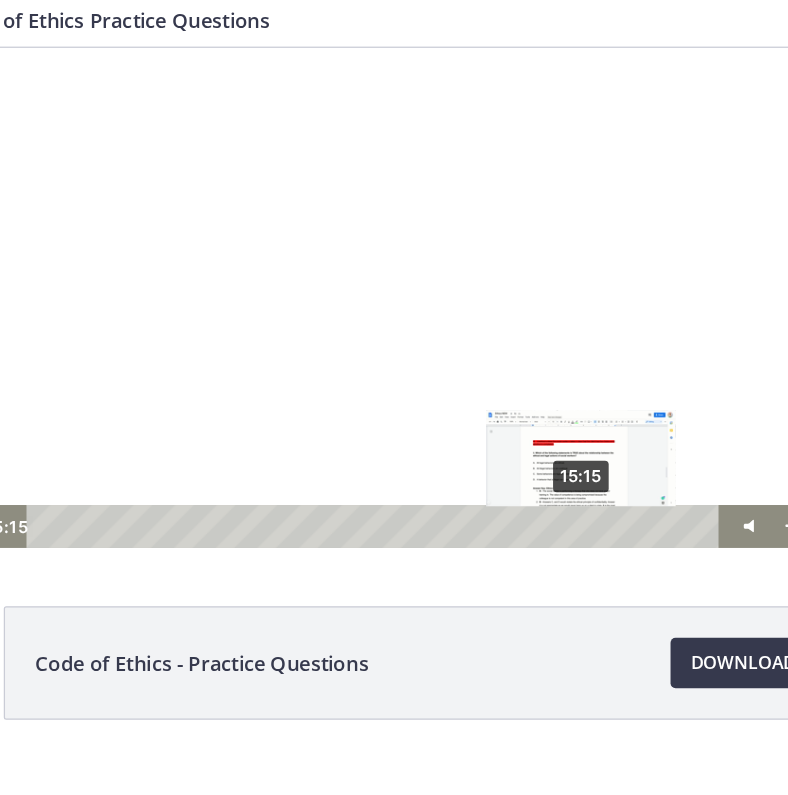 click on "15:15" at bounding box center [283, 426] 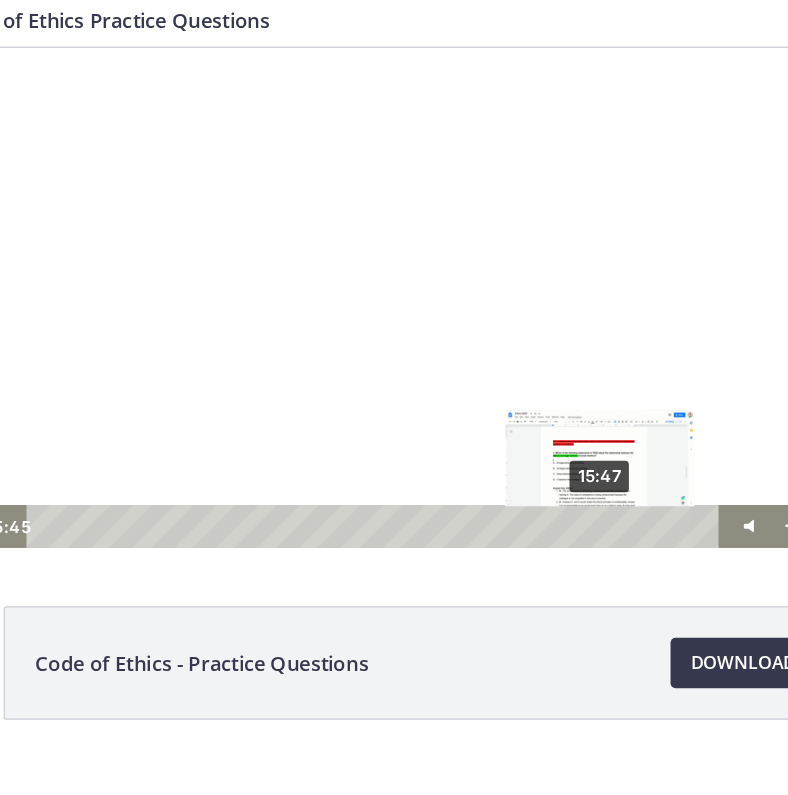 click on "15:47" at bounding box center (283, 426) 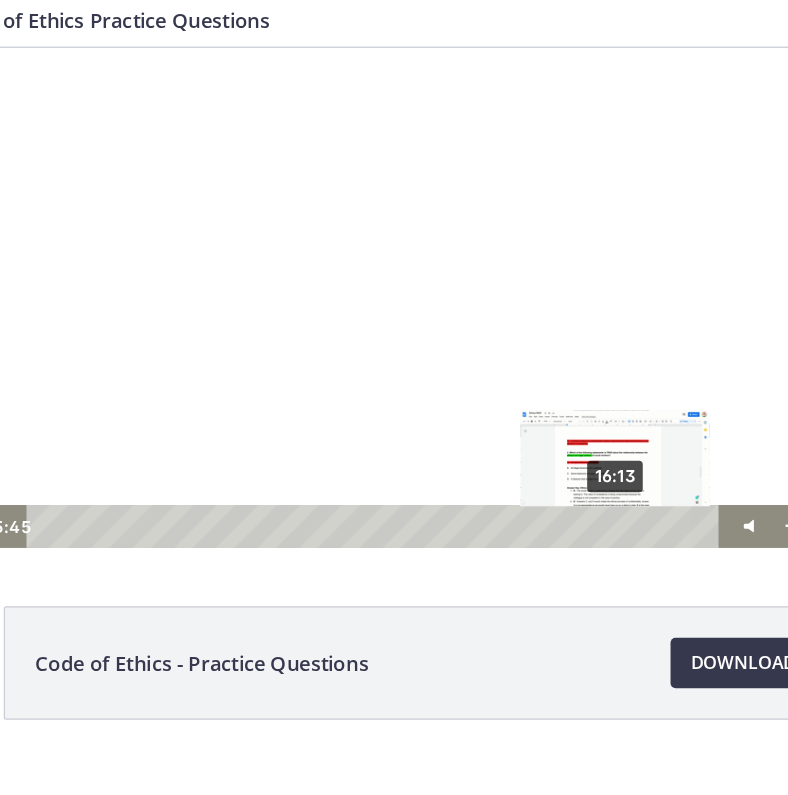 click on "16:13" at bounding box center (283, 426) 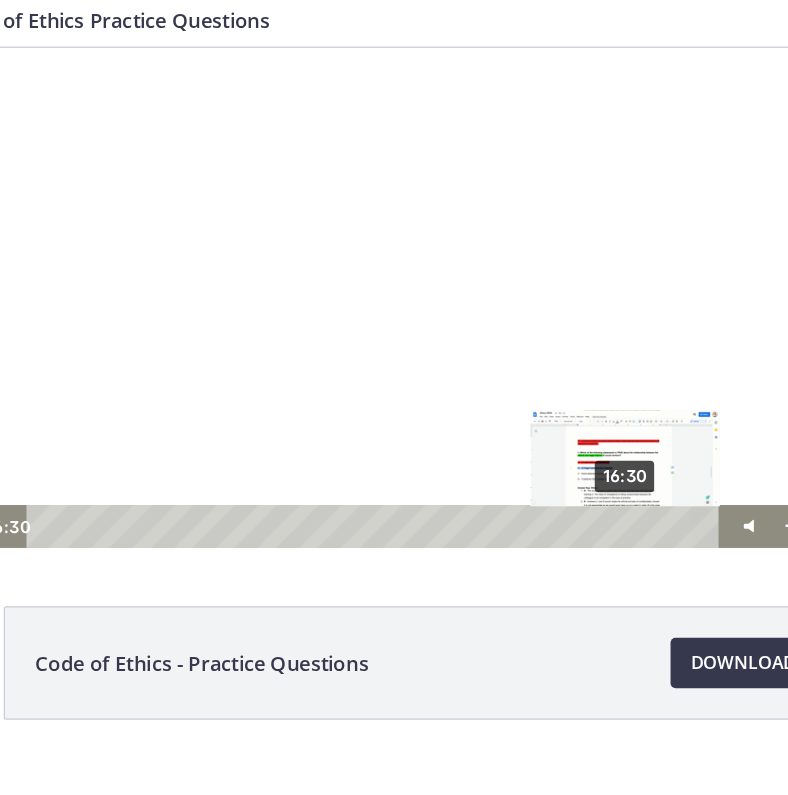 click on "16:30" at bounding box center (283, 426) 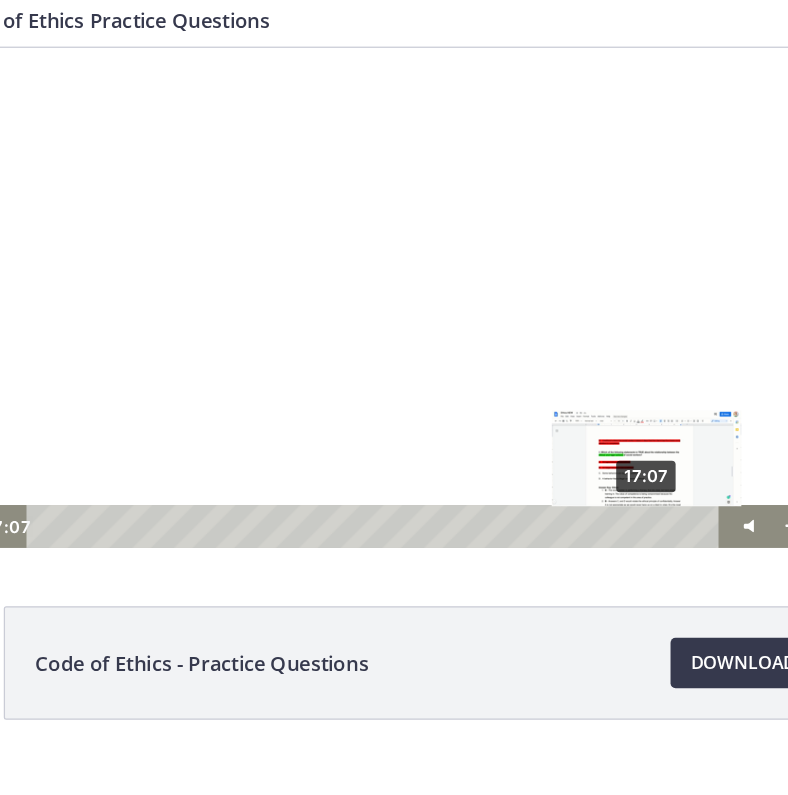 click on "17:07" at bounding box center (283, 426) 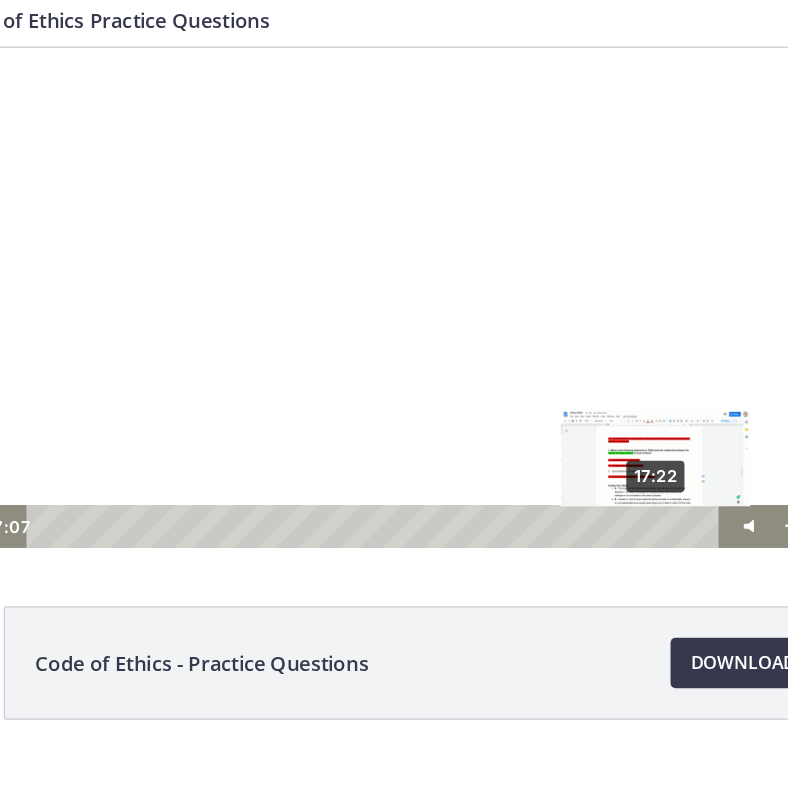 click on "17:22" at bounding box center [283, 426] 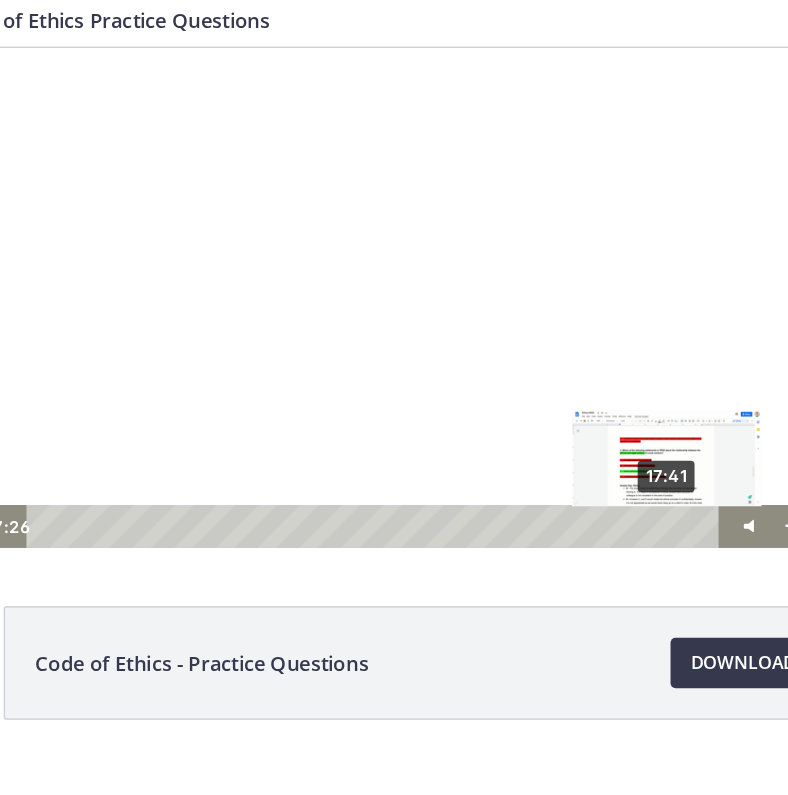 click on "17:41" at bounding box center (283, 426) 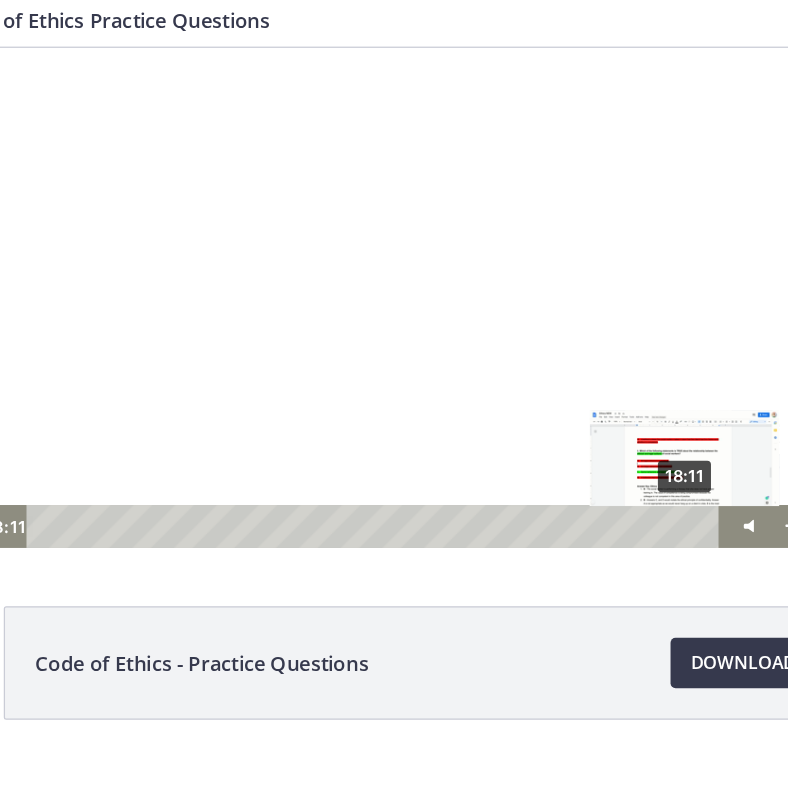 click on "18:11" at bounding box center [283, 426] 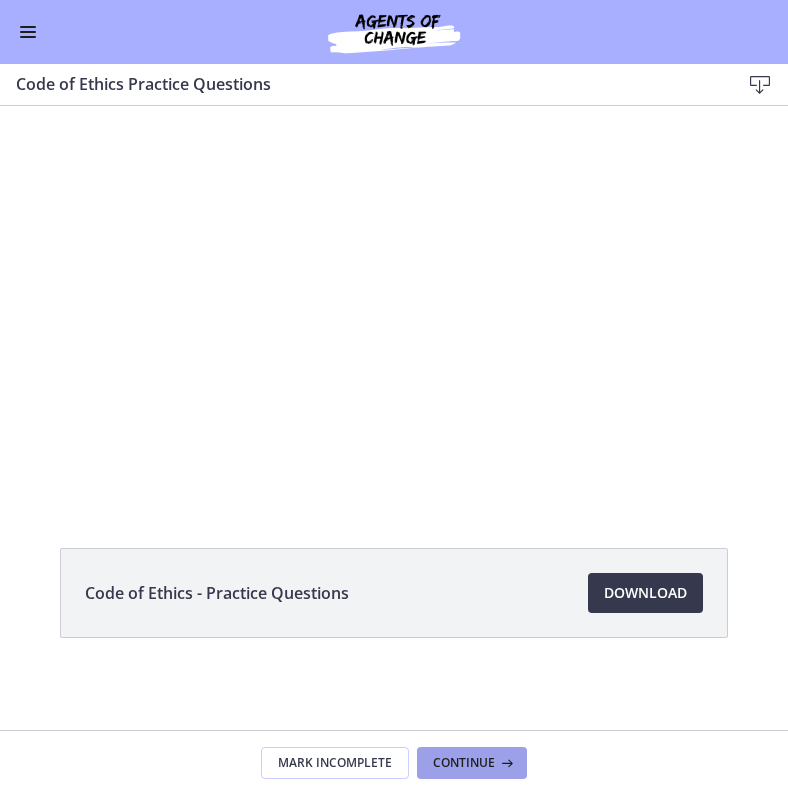 click at bounding box center [505, 763] 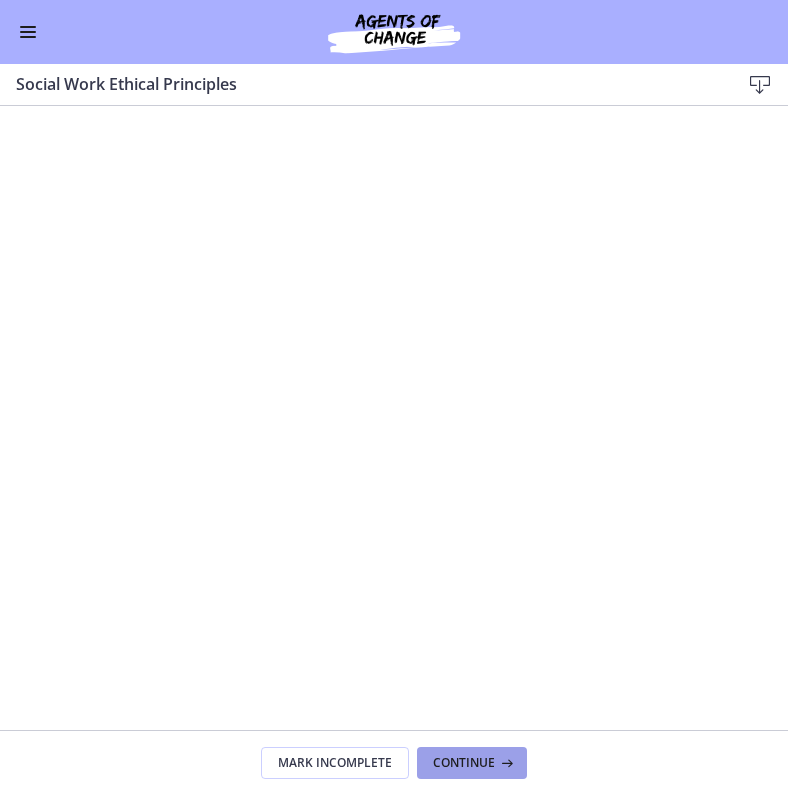 click on "Continue" at bounding box center (464, 763) 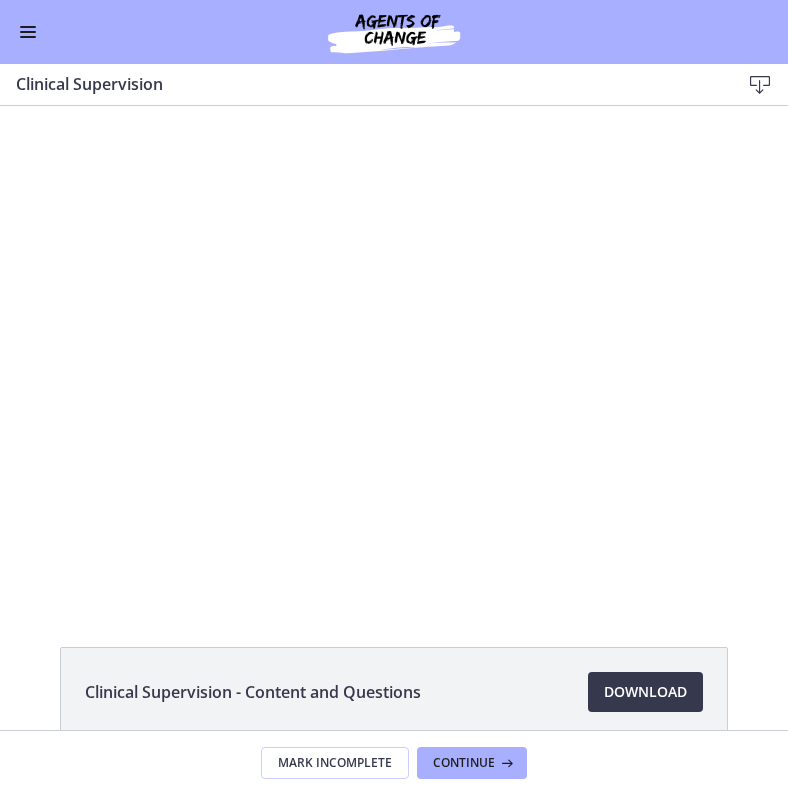 scroll, scrollTop: 0, scrollLeft: 0, axis: both 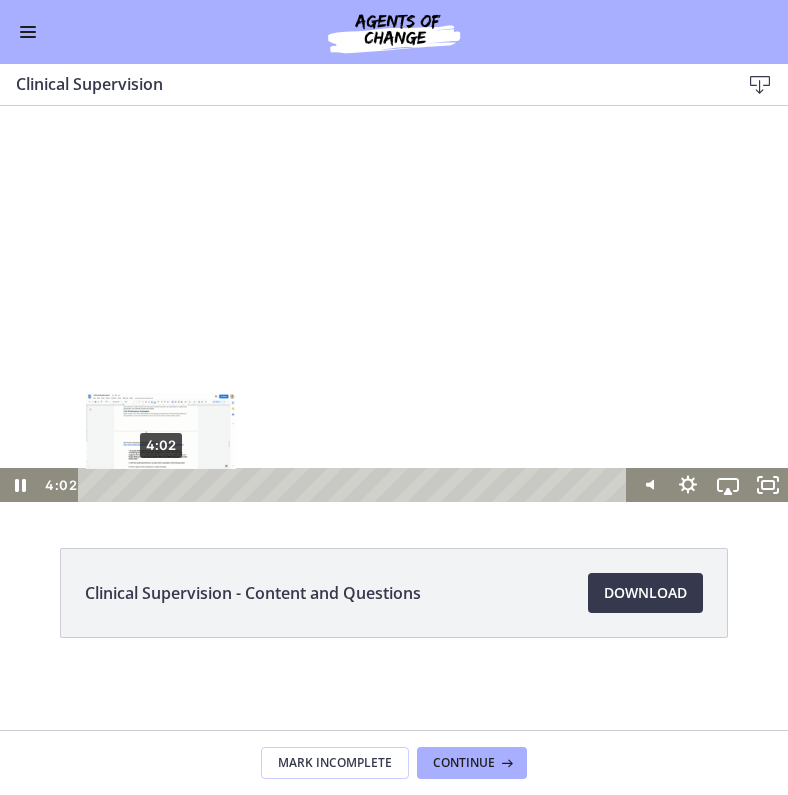 click on "4:02" at bounding box center (355, 485) 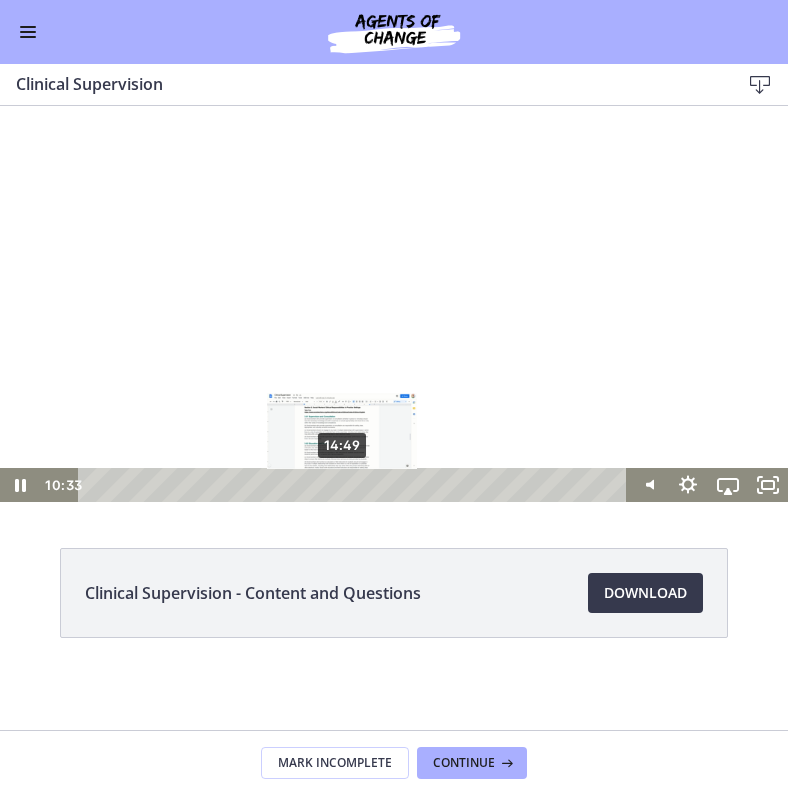 click on "14:49" at bounding box center (355, 485) 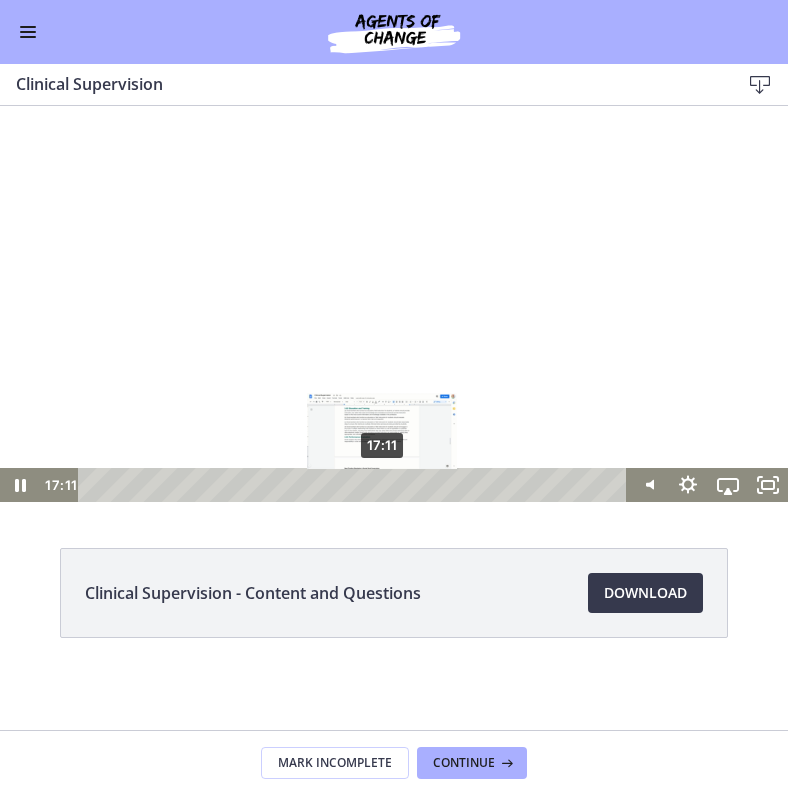 click on "17:11" at bounding box center [355, 485] 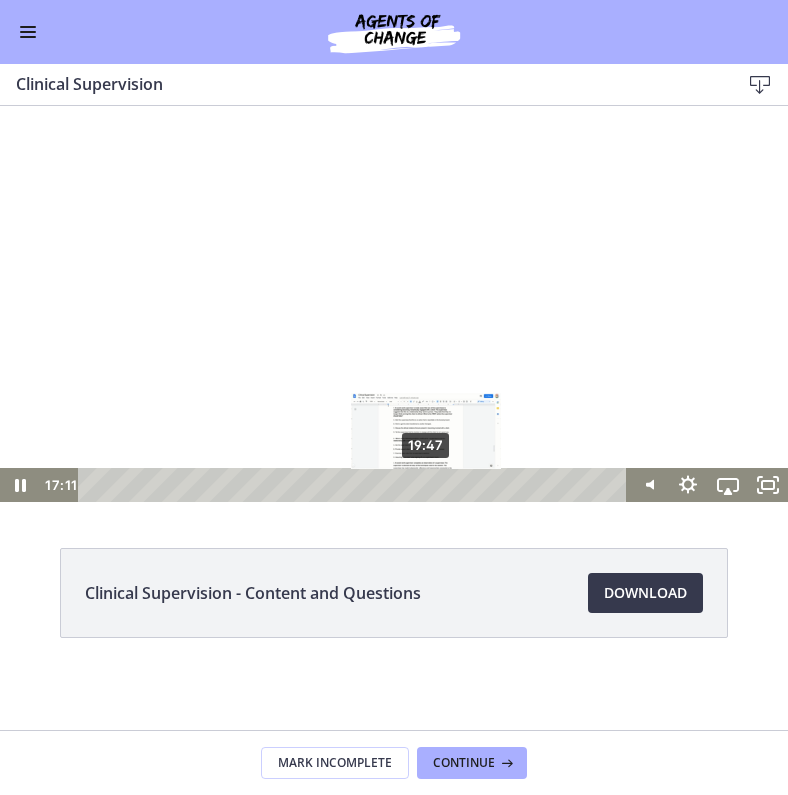 click on "19:47" at bounding box center [355, 485] 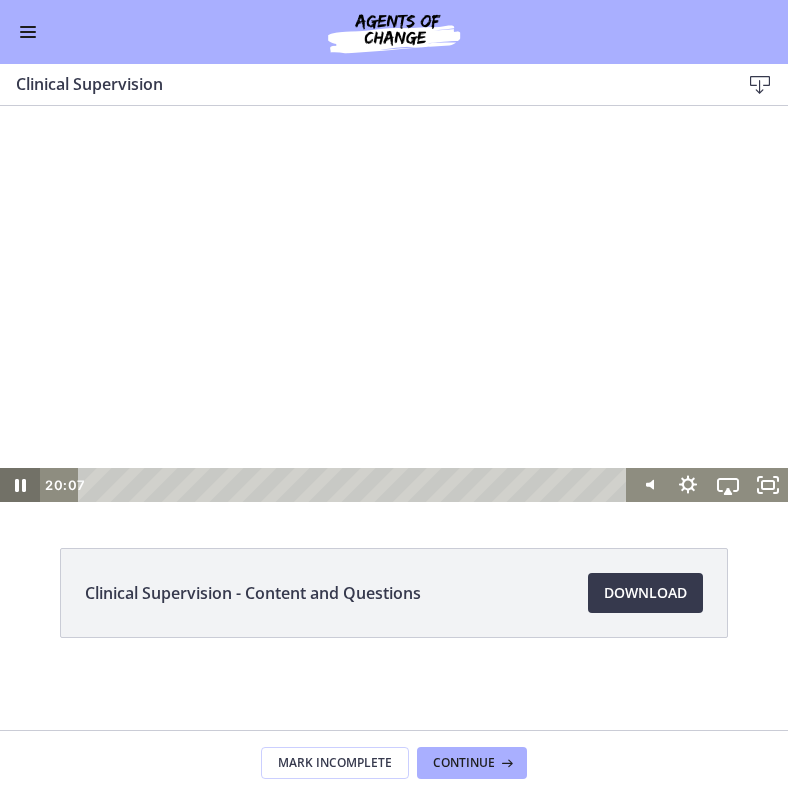 click 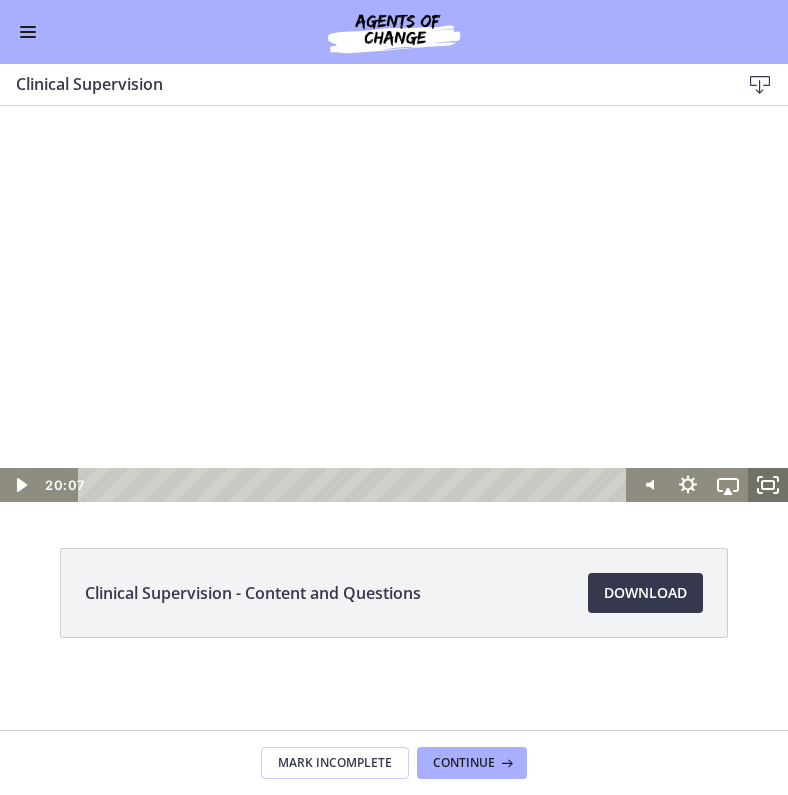 click 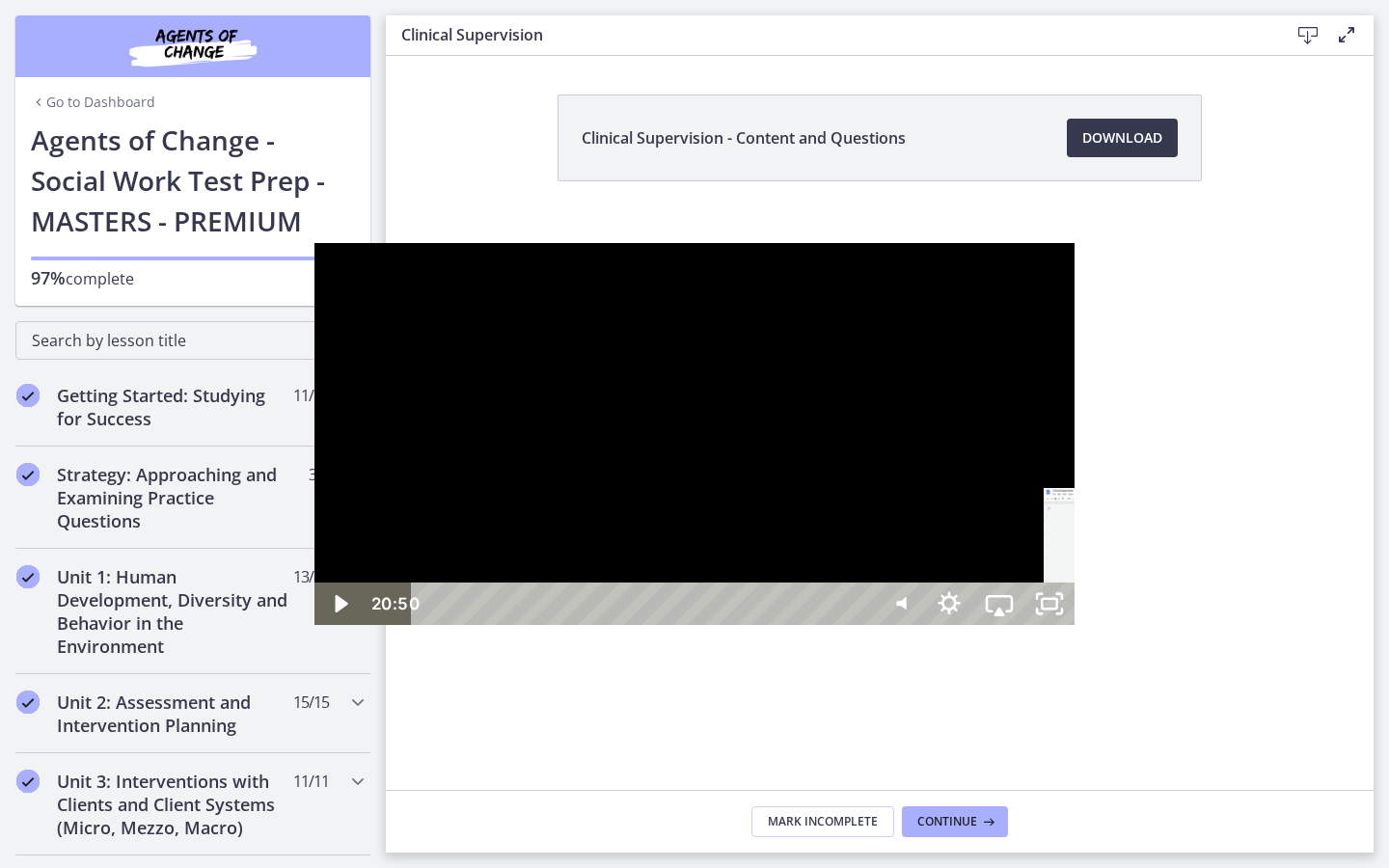 click on "20:50" at bounding box center [645, 604] 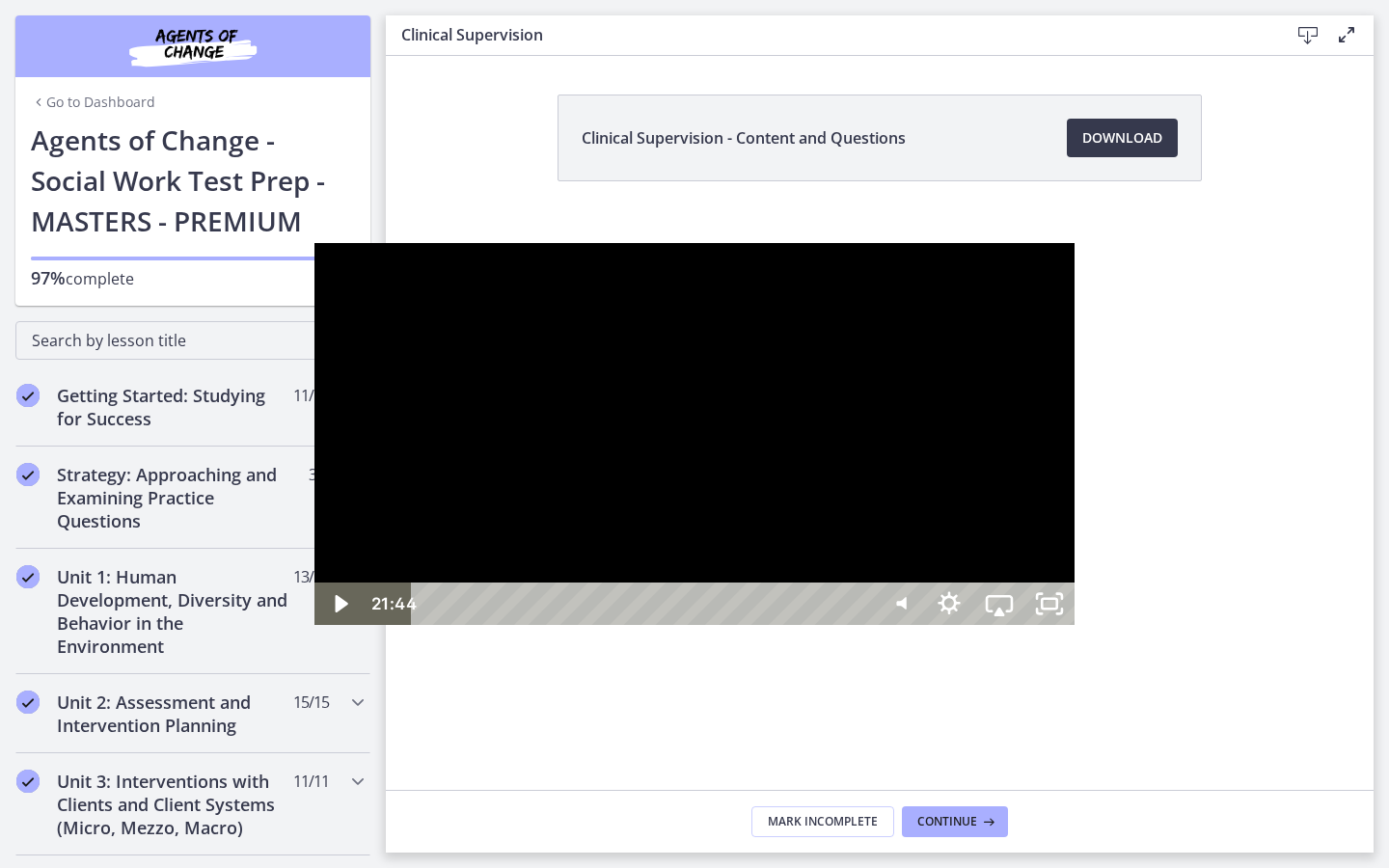 click on "21:44" at bounding box center [645, 604] 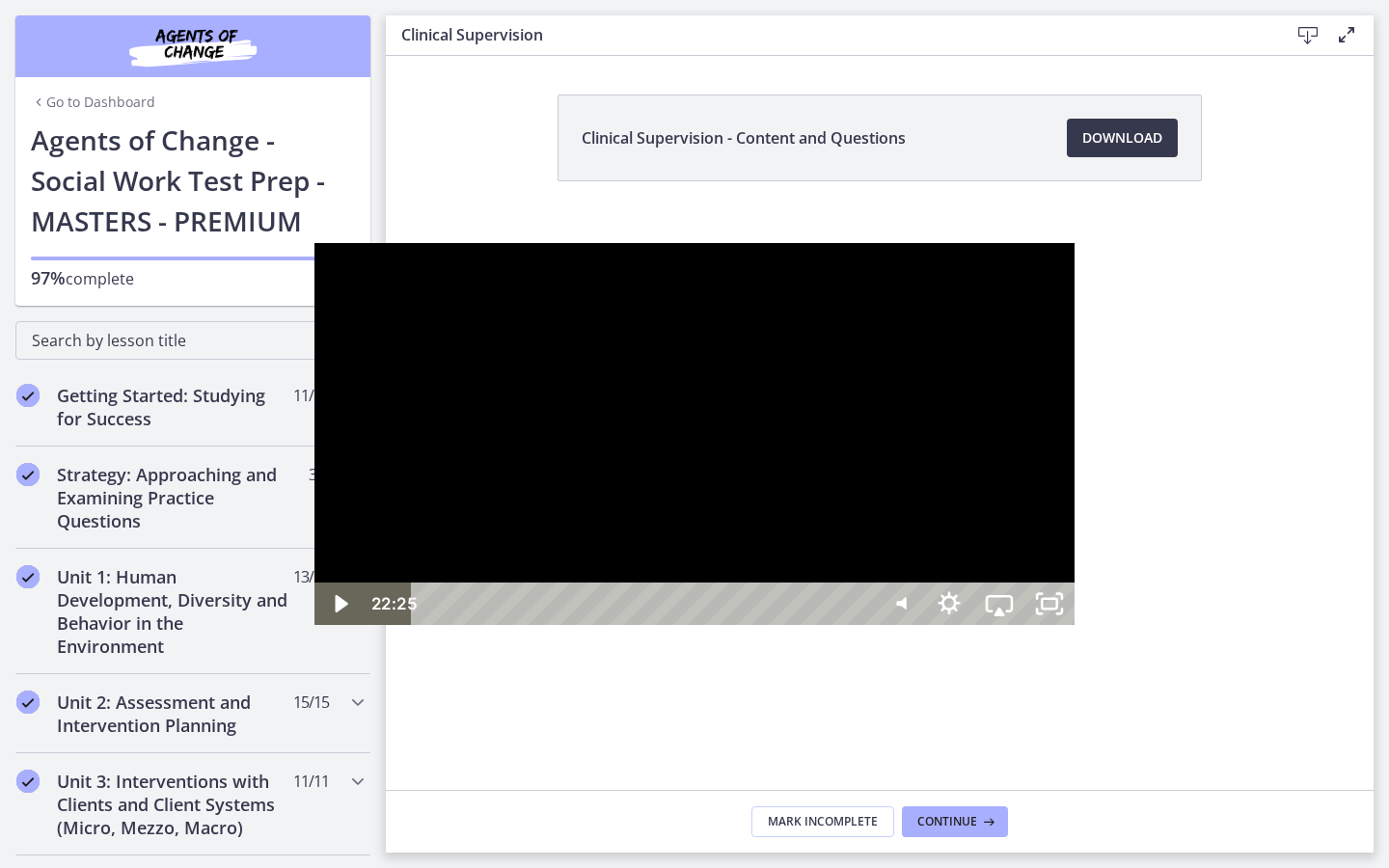 click on "22:25" at bounding box center [645, 604] 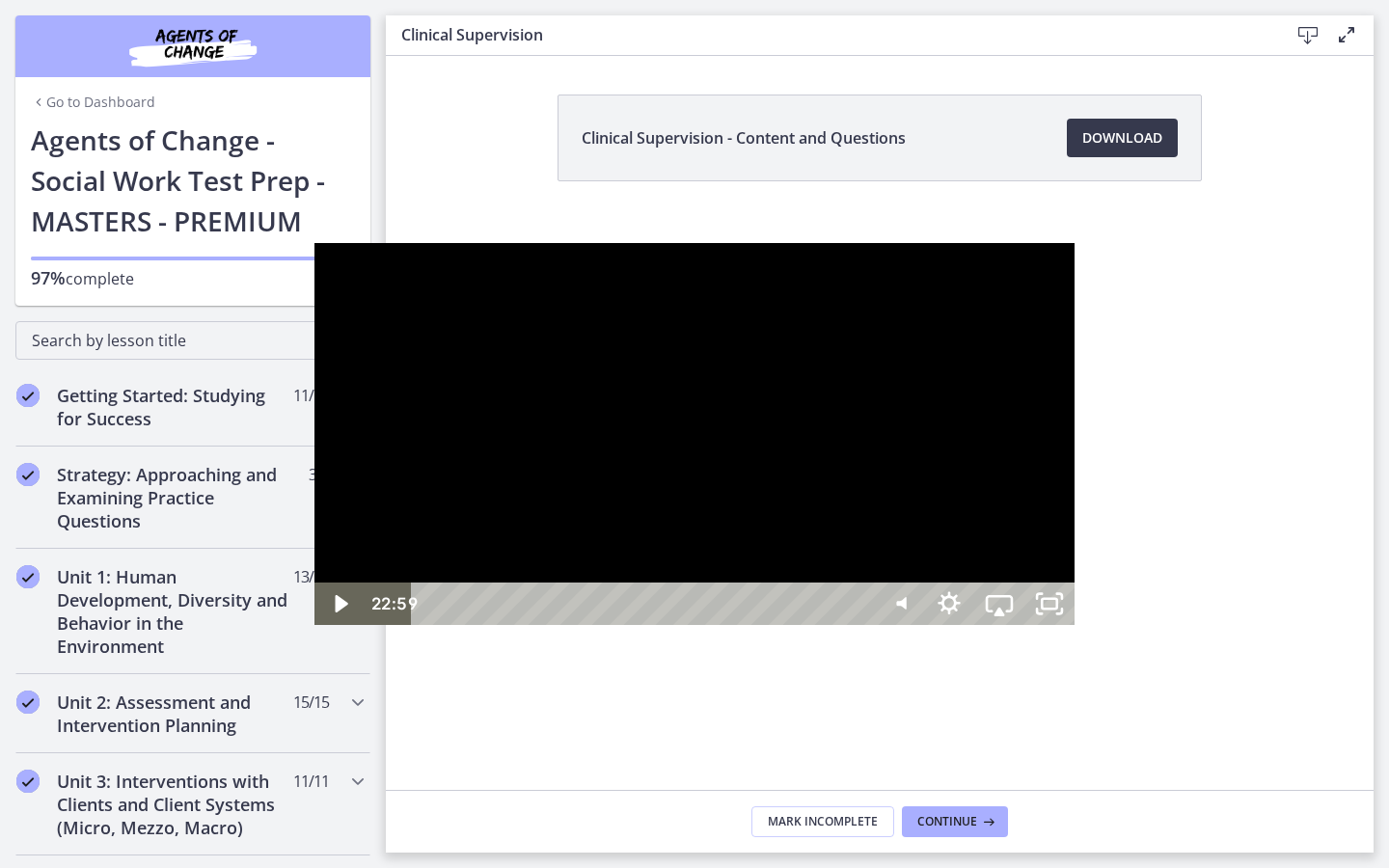 click on "22:59" at bounding box center [645, 604] 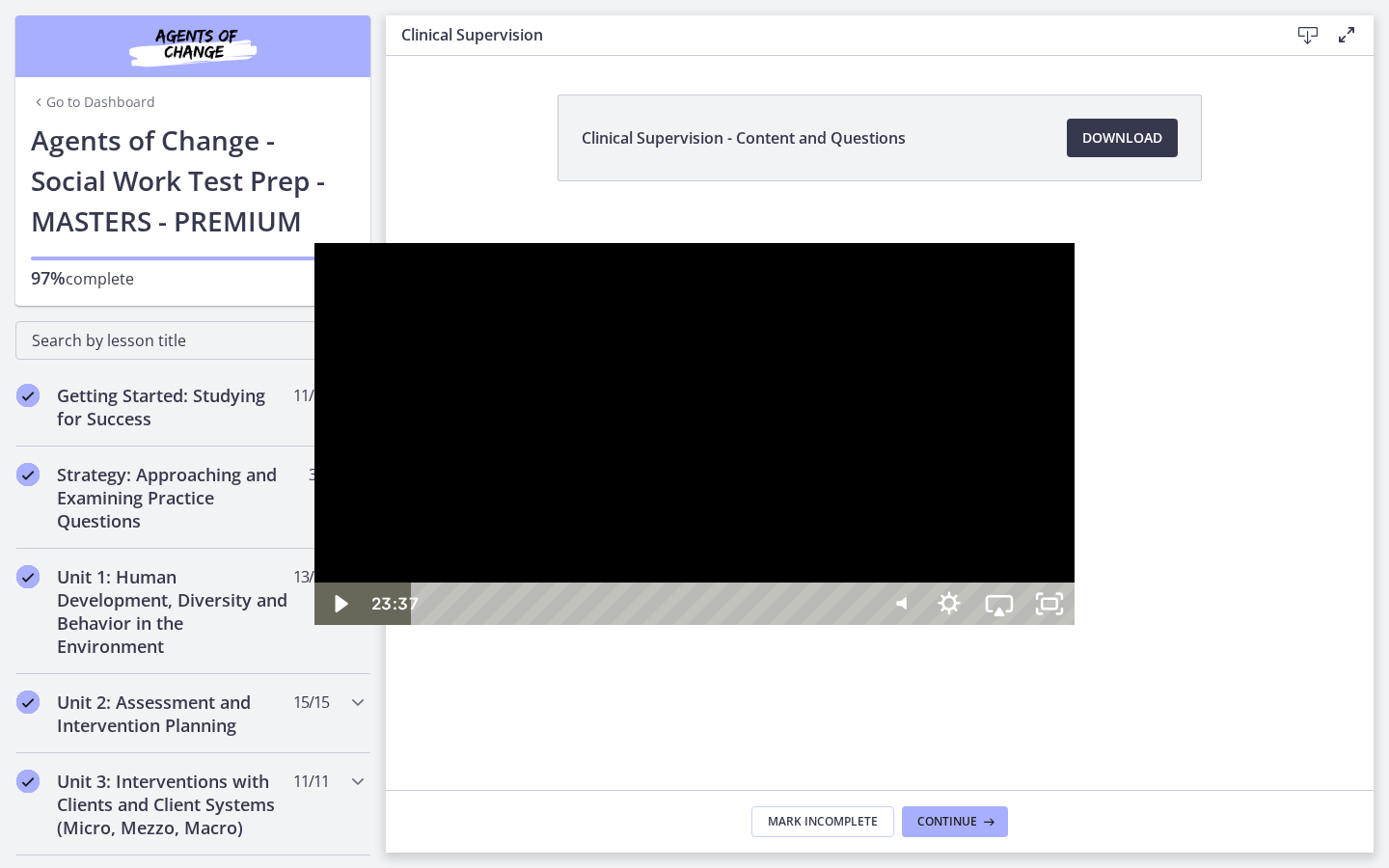 click on "23:37" at bounding box center [645, 604] 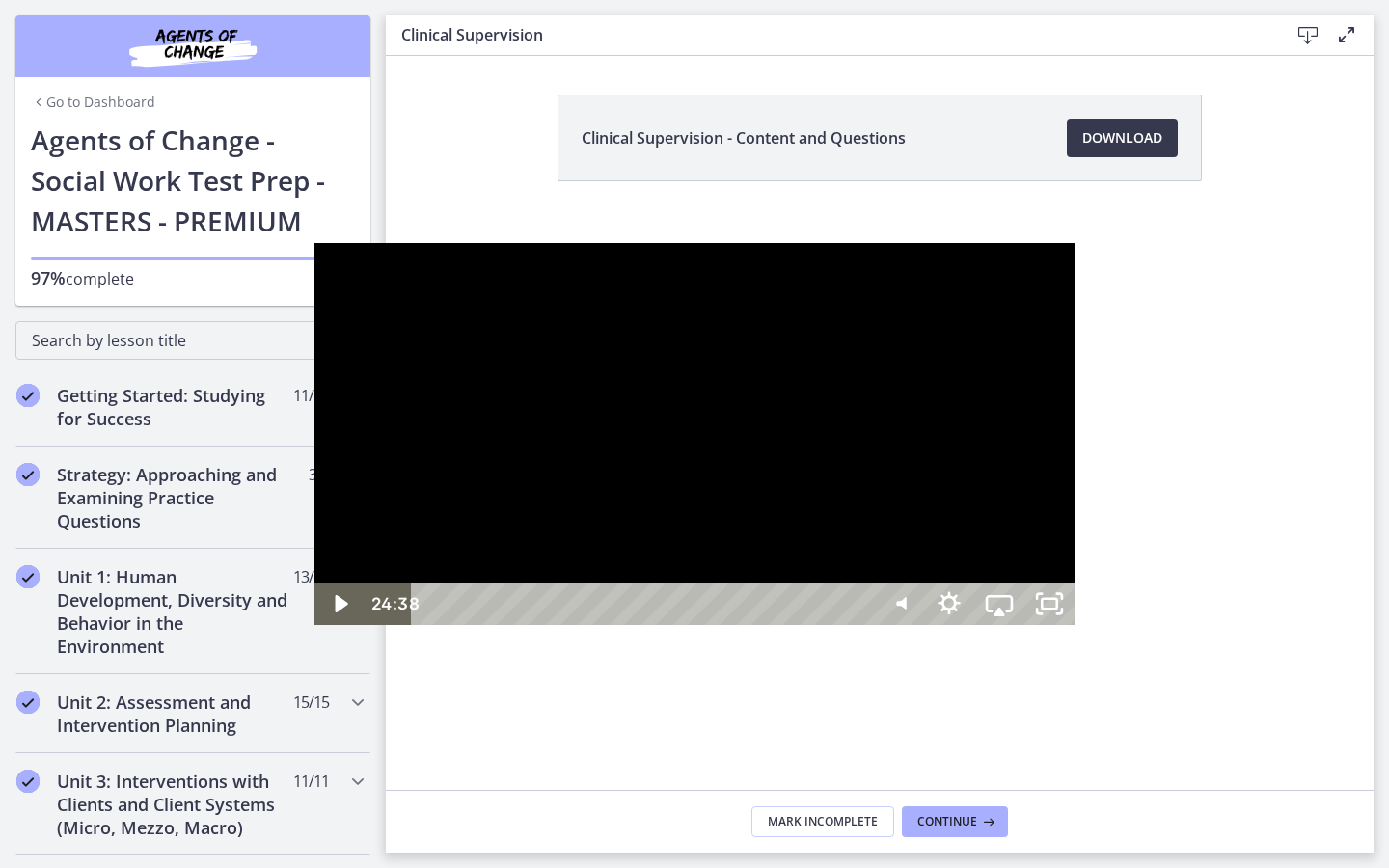 click on "24:38" at bounding box center [645, 604] 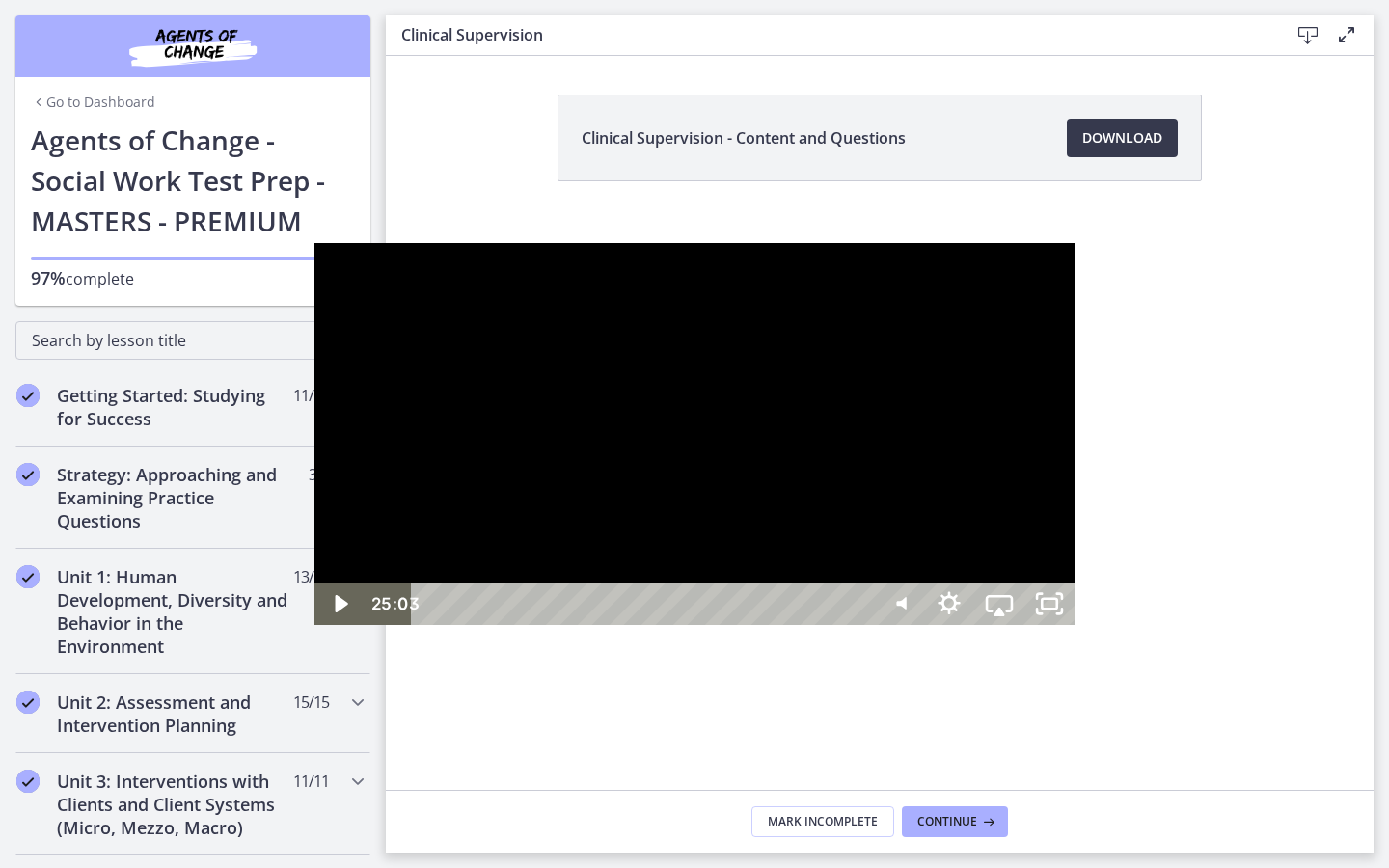 click on "26:10" at bounding box center [645, 604] 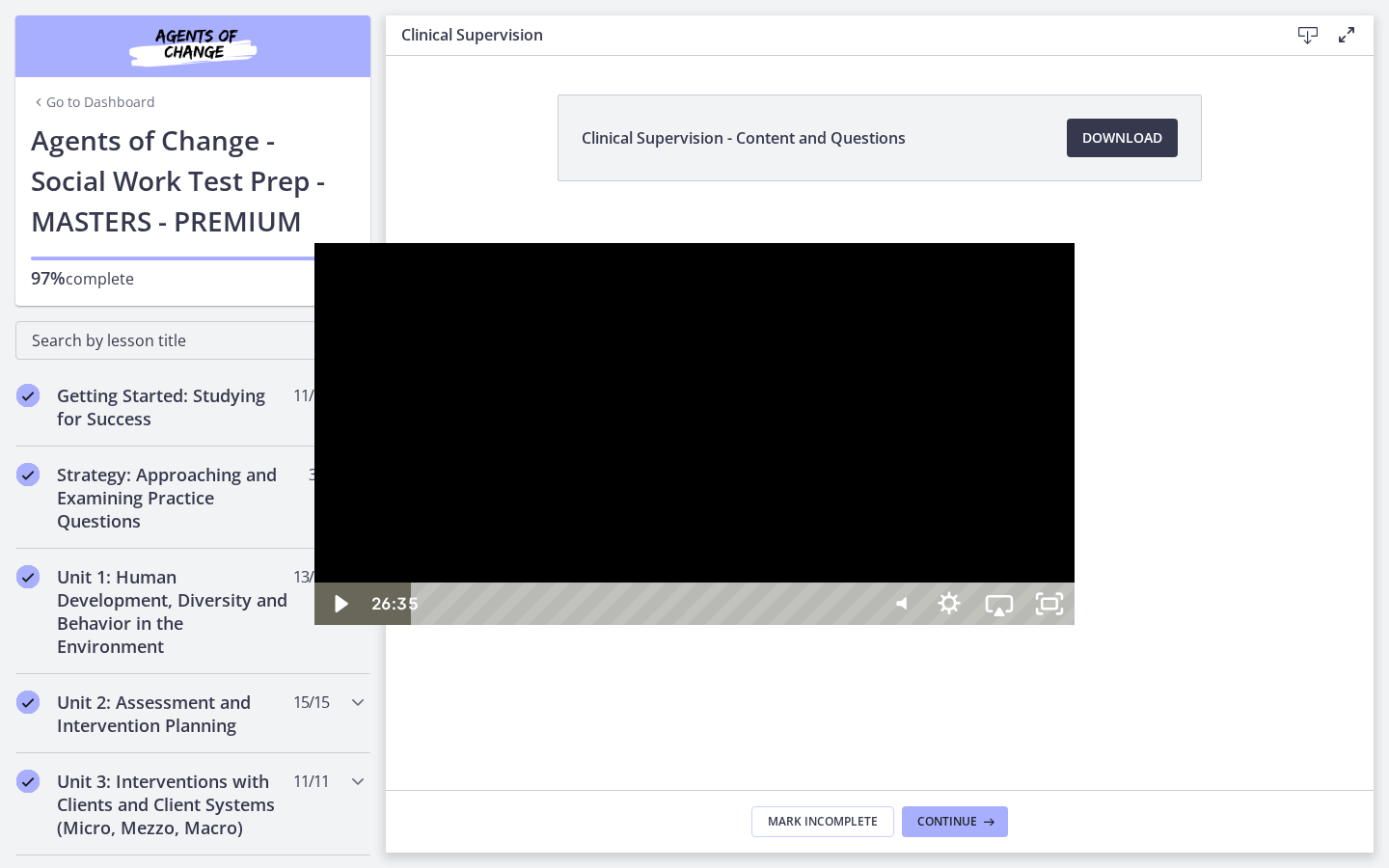 click on "26:35" at bounding box center (645, 604) 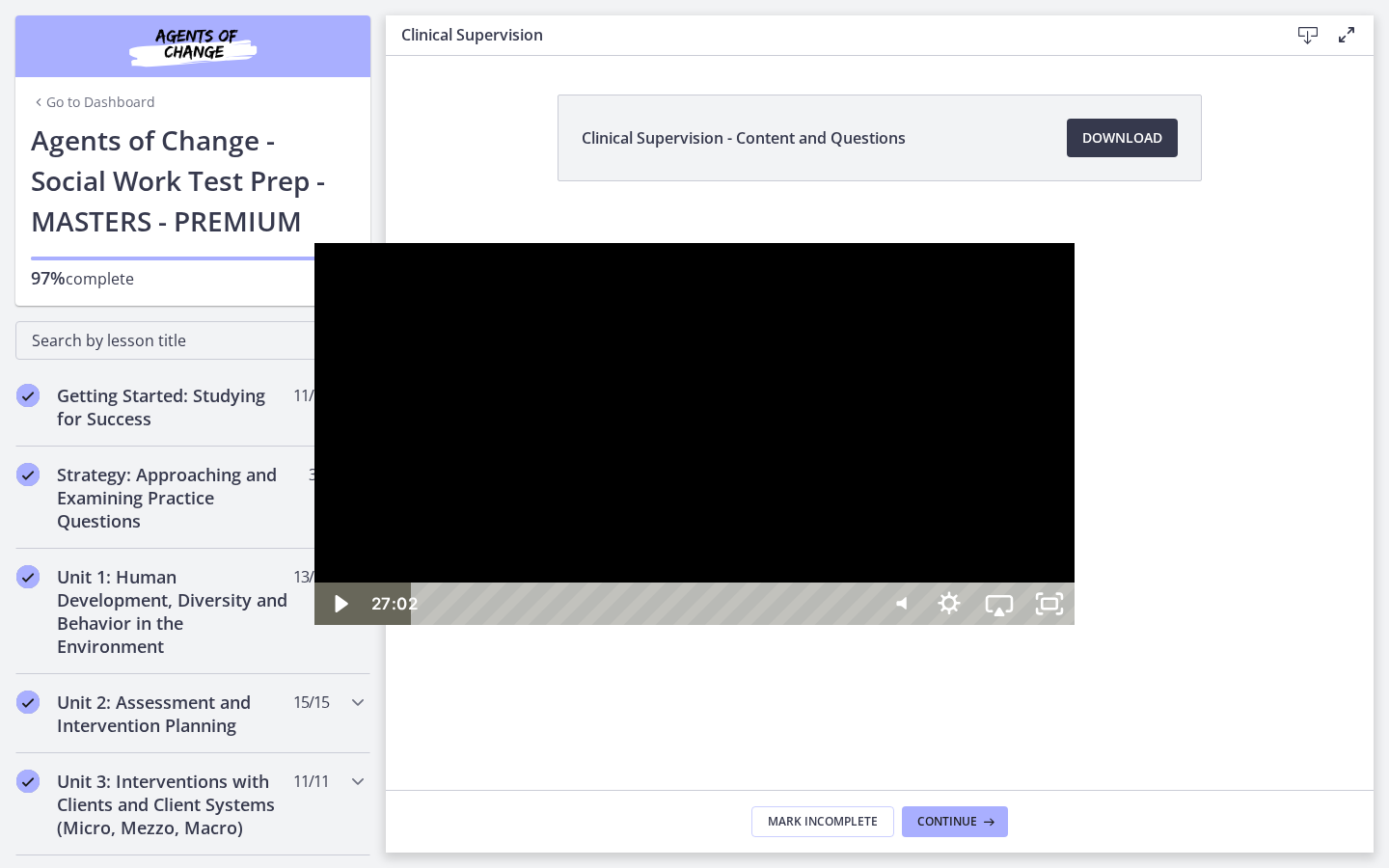 click on "27:02" at bounding box center (645, 604) 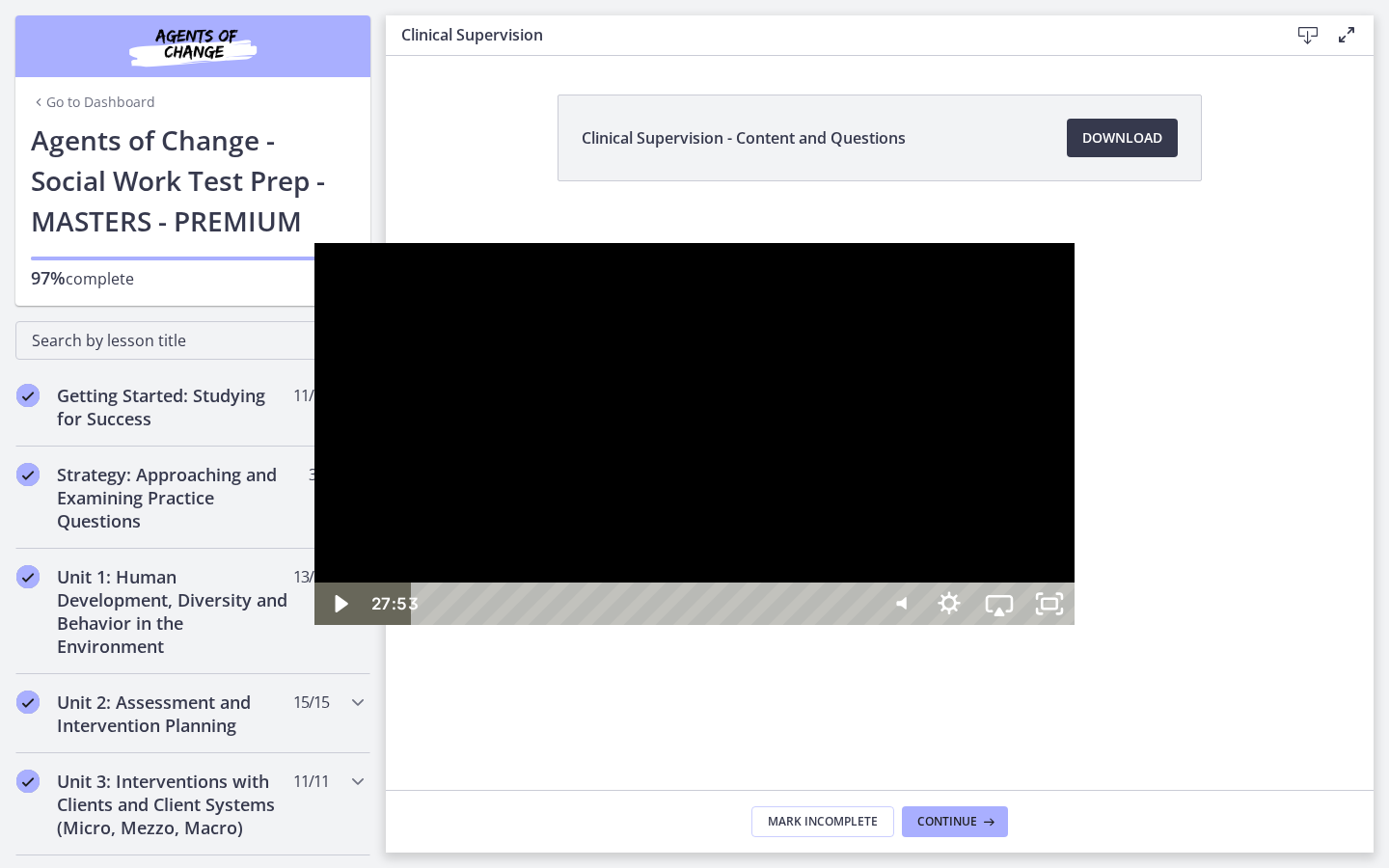 click on "27:53" at bounding box center [645, 604] 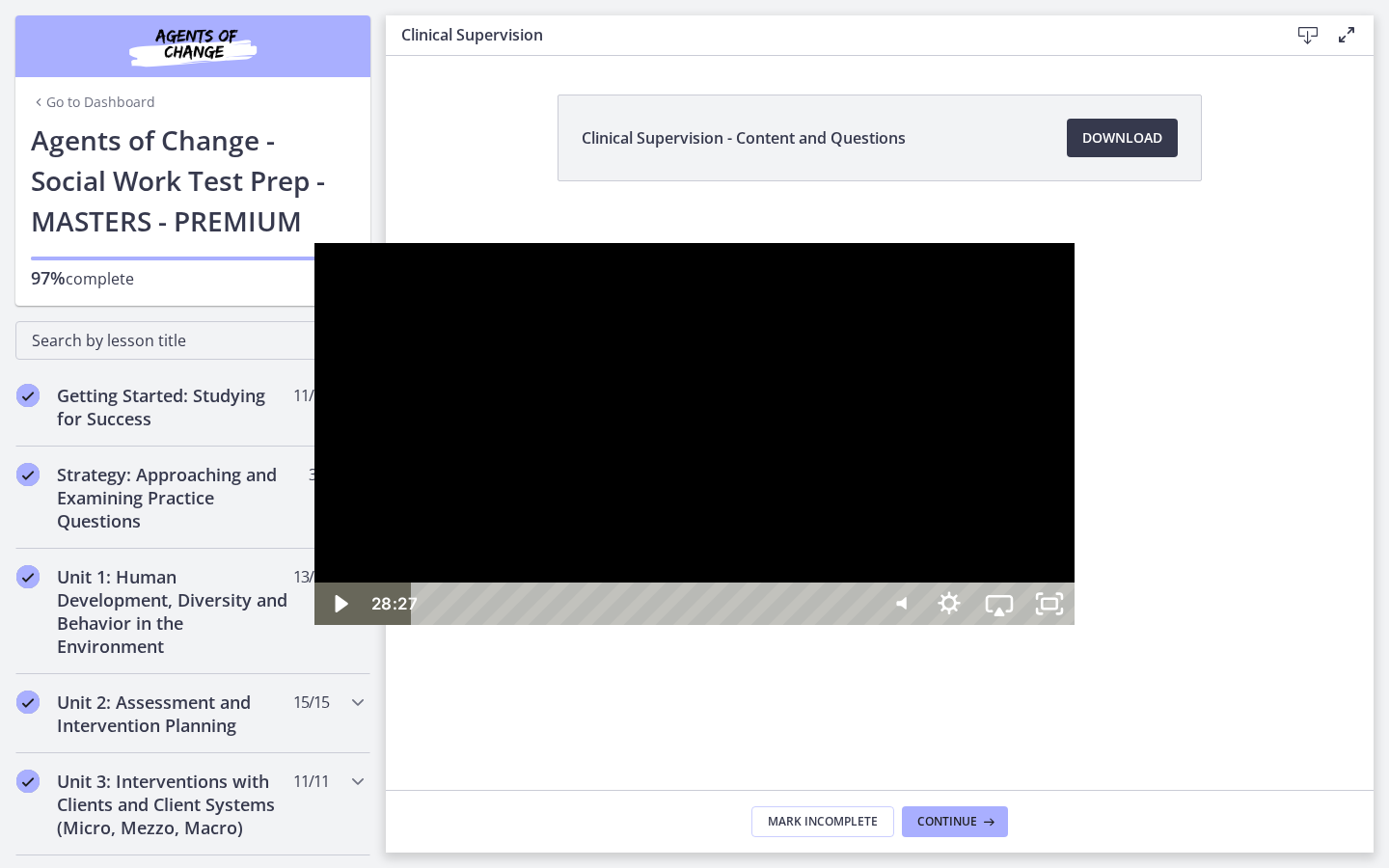 click on "28:27" at bounding box center [645, 604] 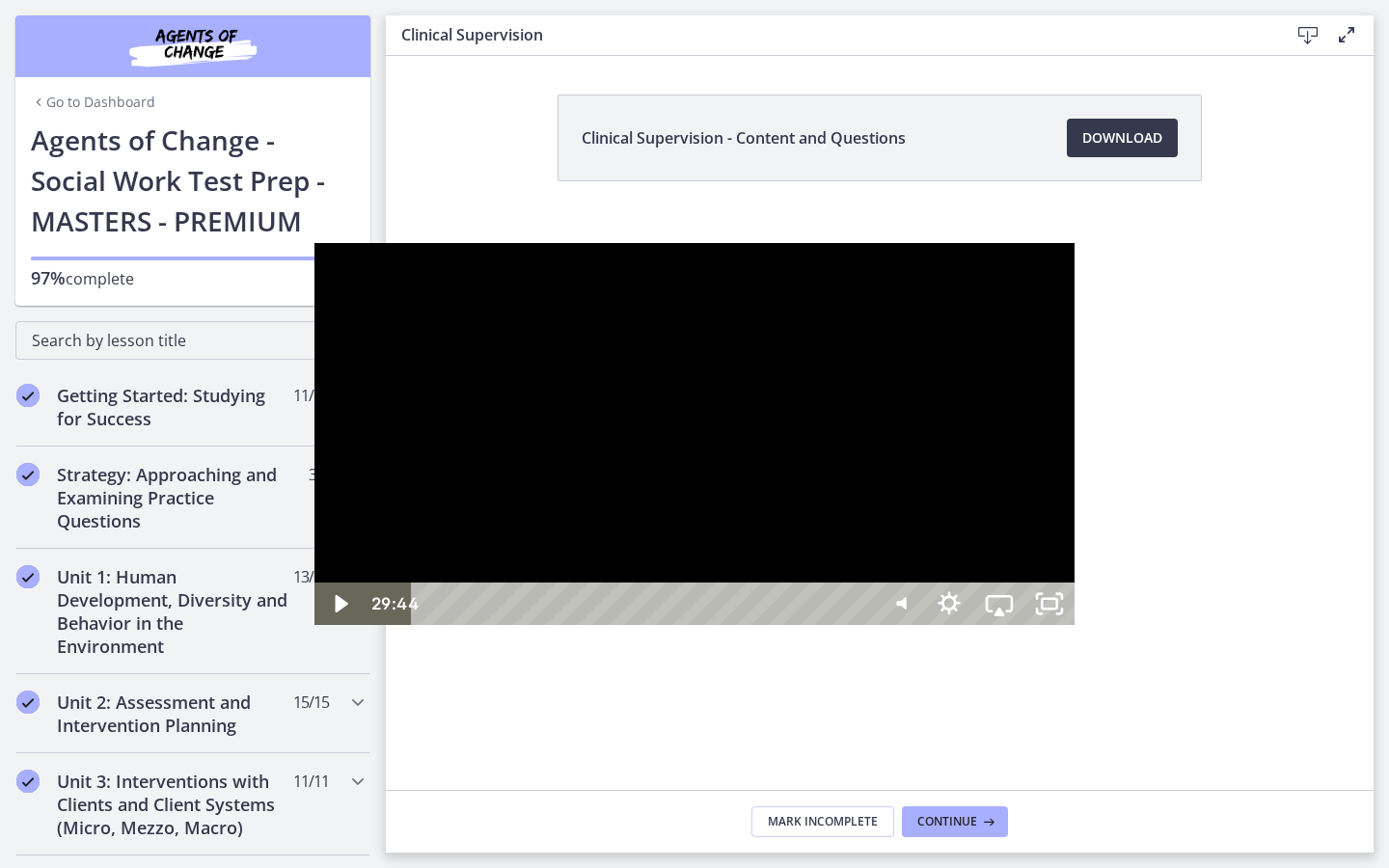 click on "29:44" at bounding box center (645, 604) 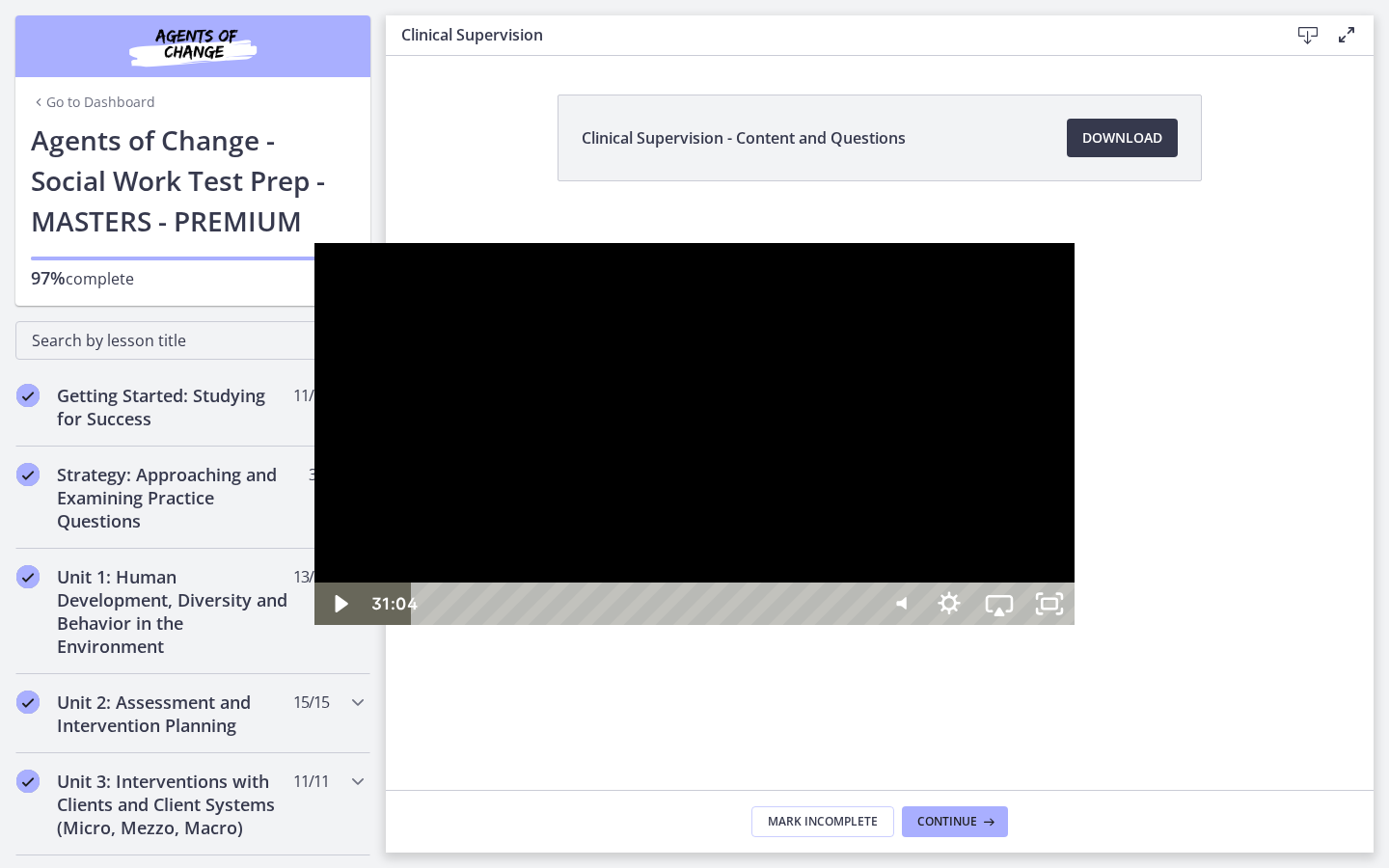 click on "31:04" at bounding box center (645, 604) 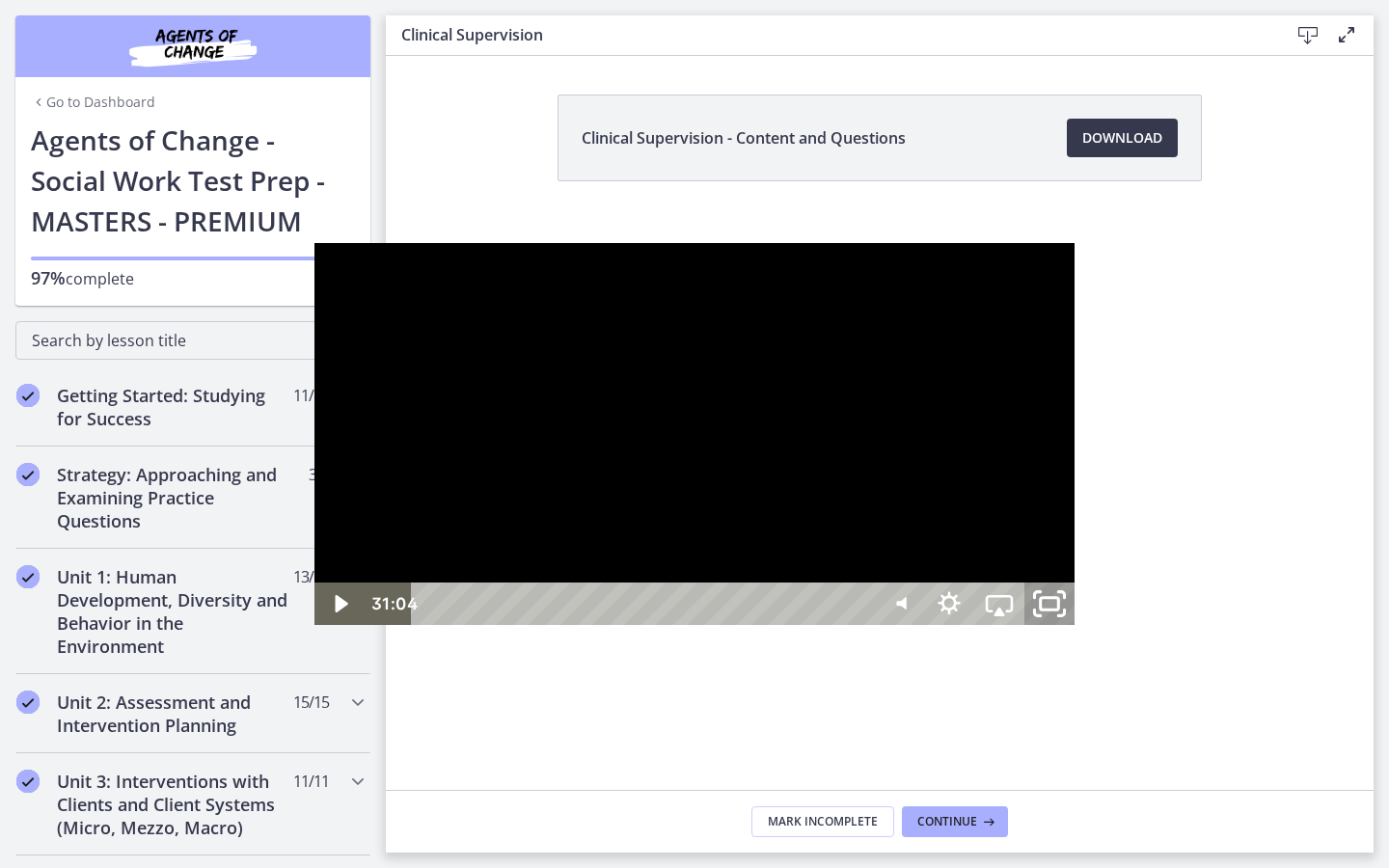 click 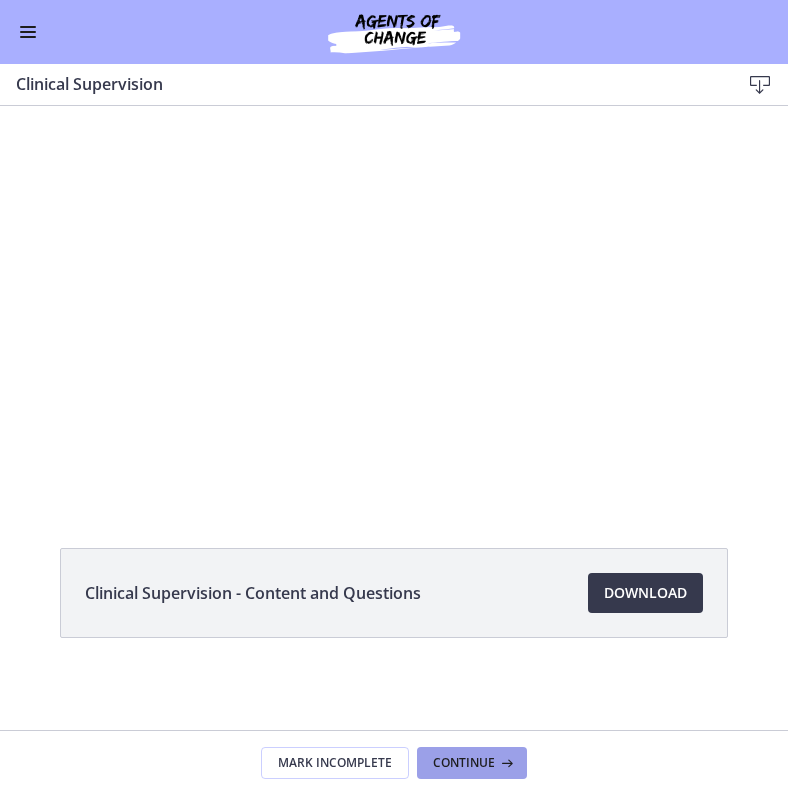click on "Continue" at bounding box center (472, 763) 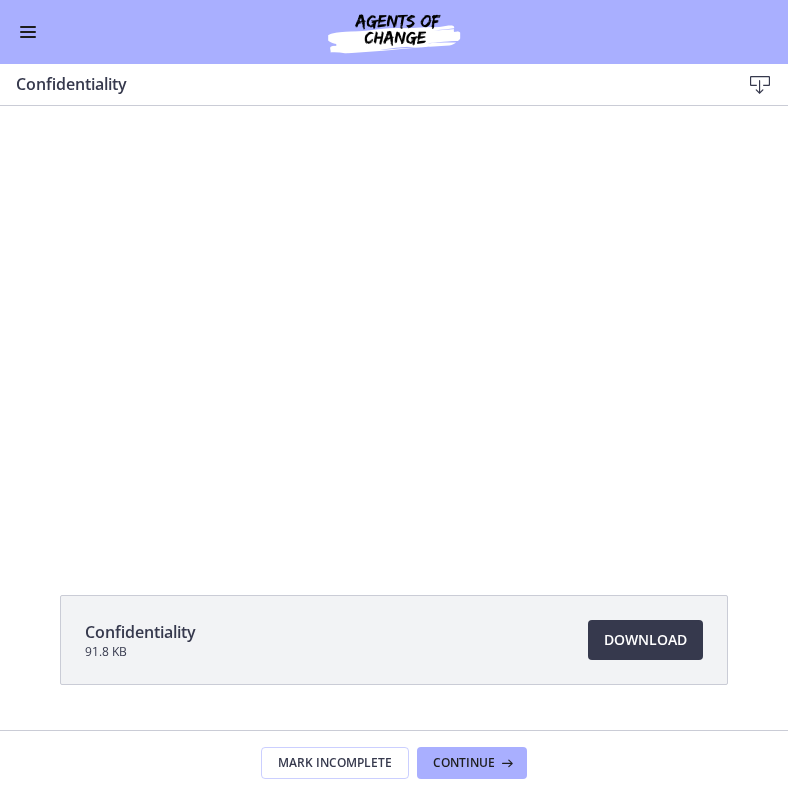 scroll, scrollTop: 0, scrollLeft: 0, axis: both 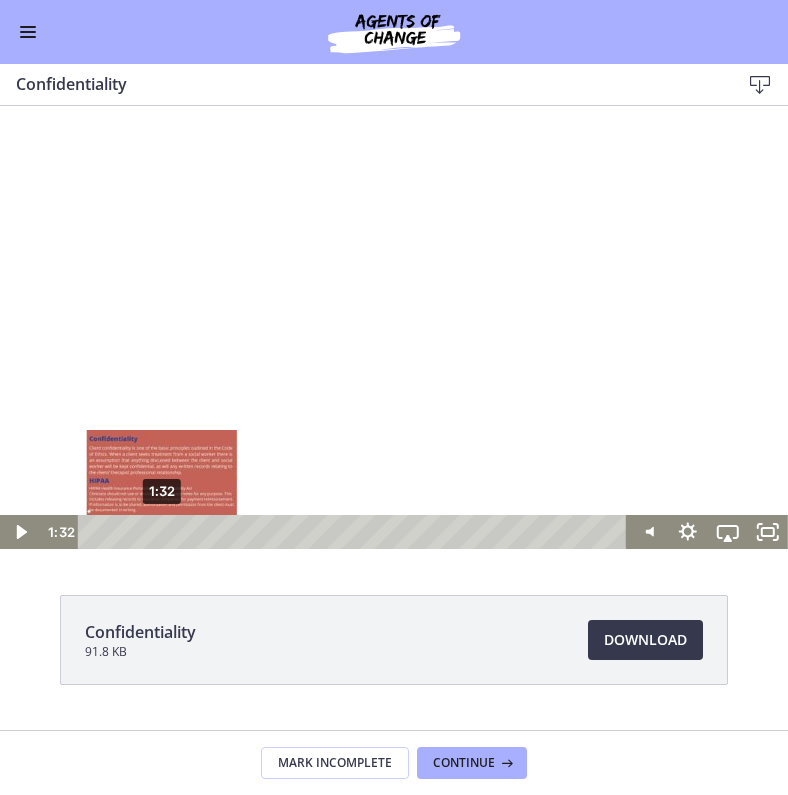click on "1:32" at bounding box center (355, 532) 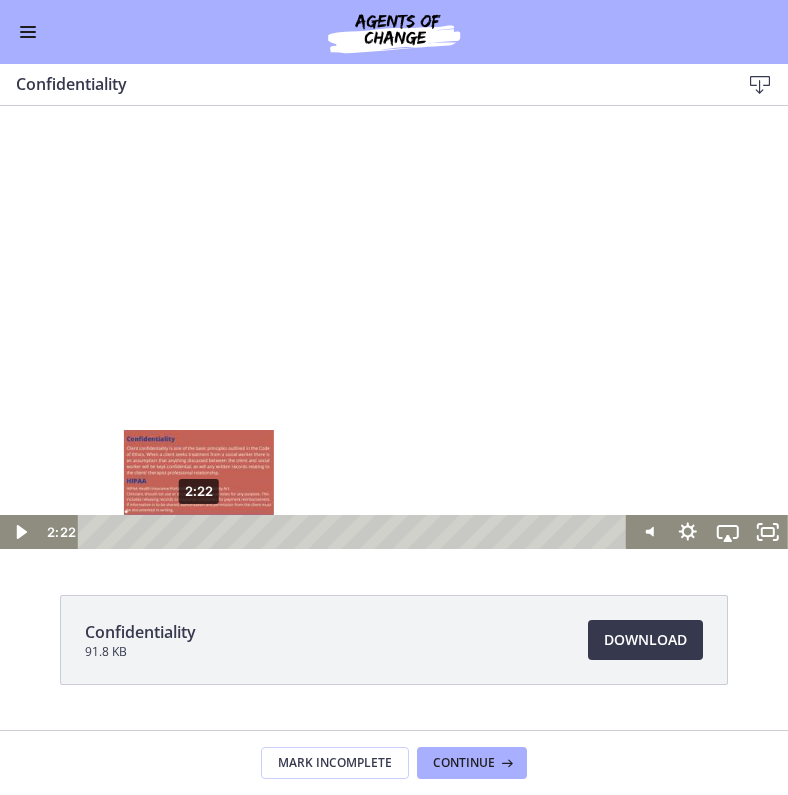 click on "2:22" at bounding box center (355, 532) 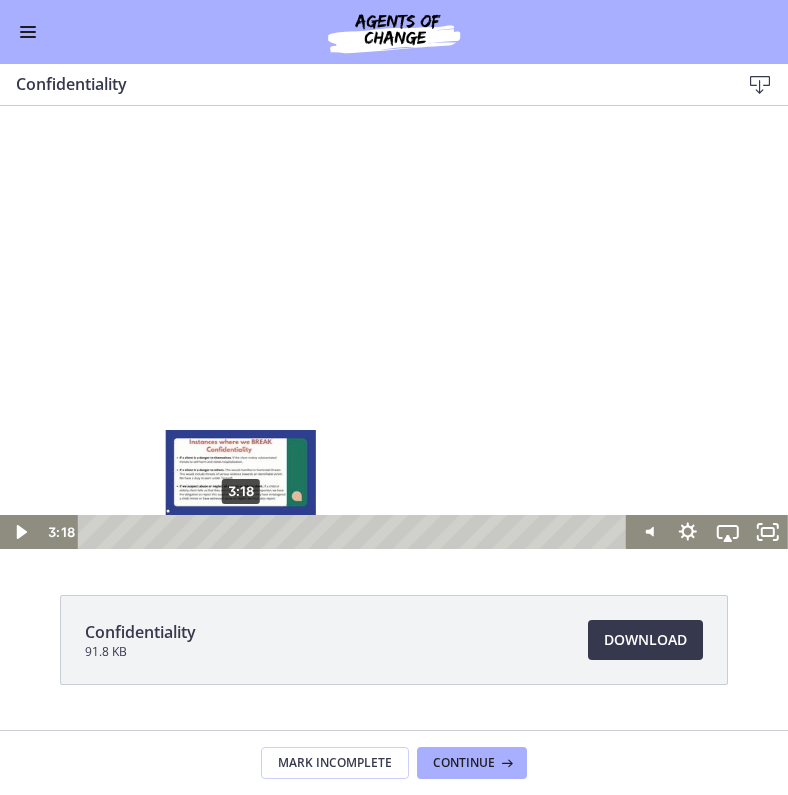 click on "3:18" at bounding box center (355, 532) 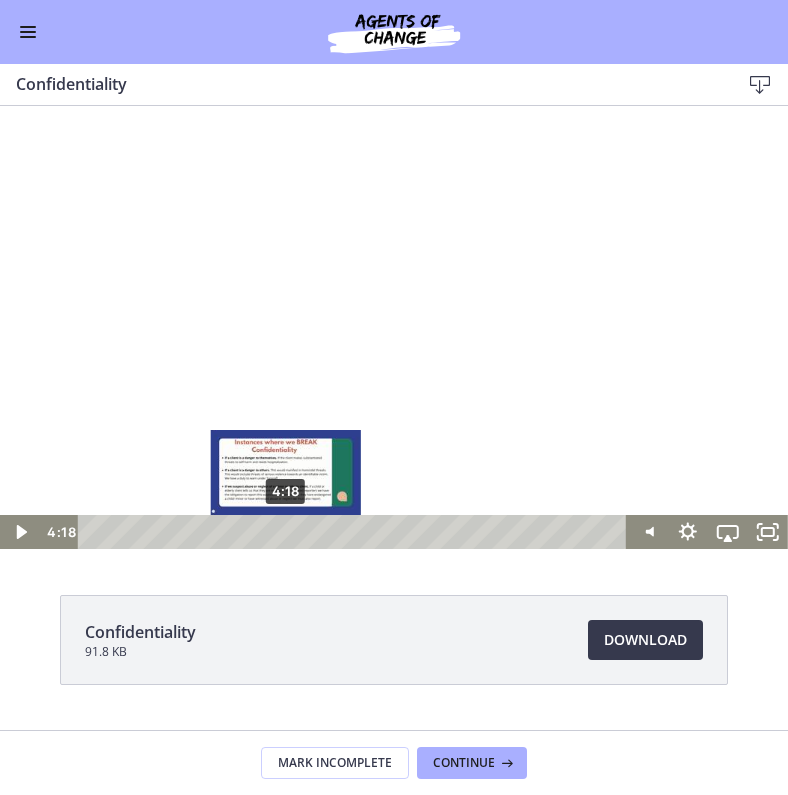 click on "4:18" at bounding box center [355, 532] 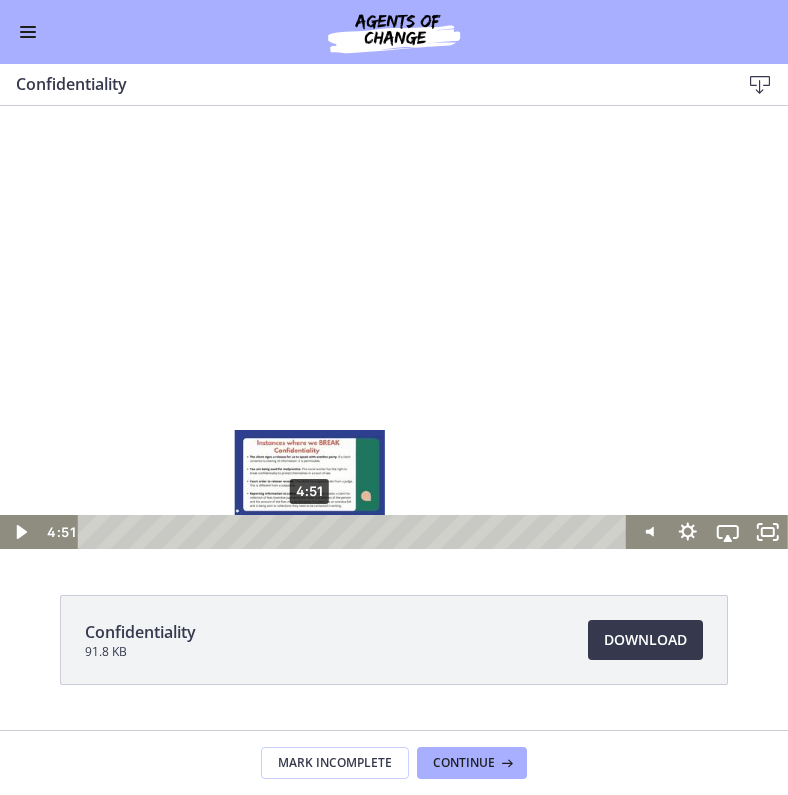 click on "4:51" at bounding box center [355, 532] 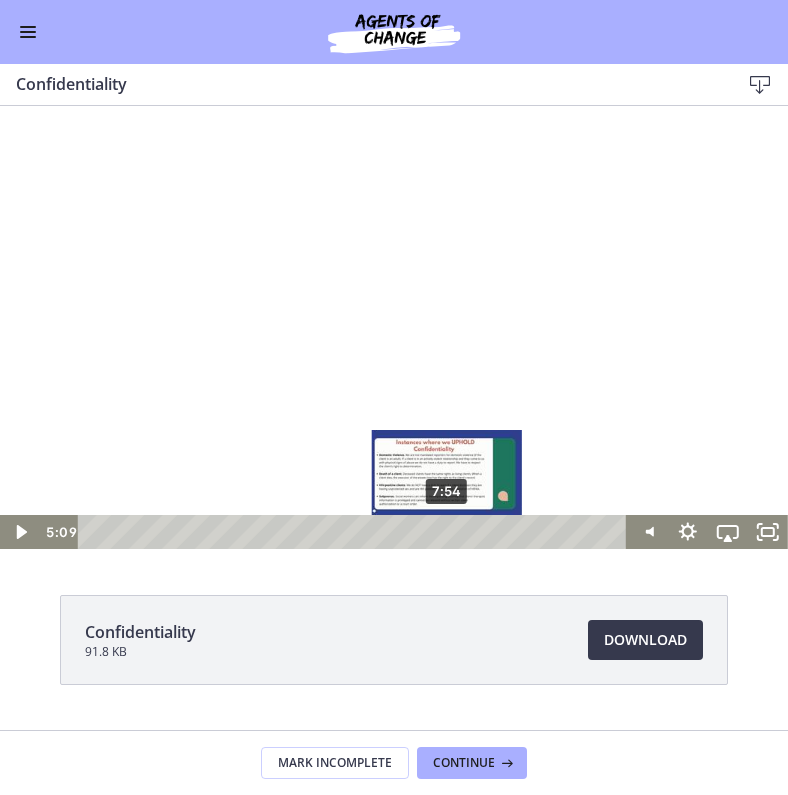 click on "7:54" at bounding box center (355, 532) 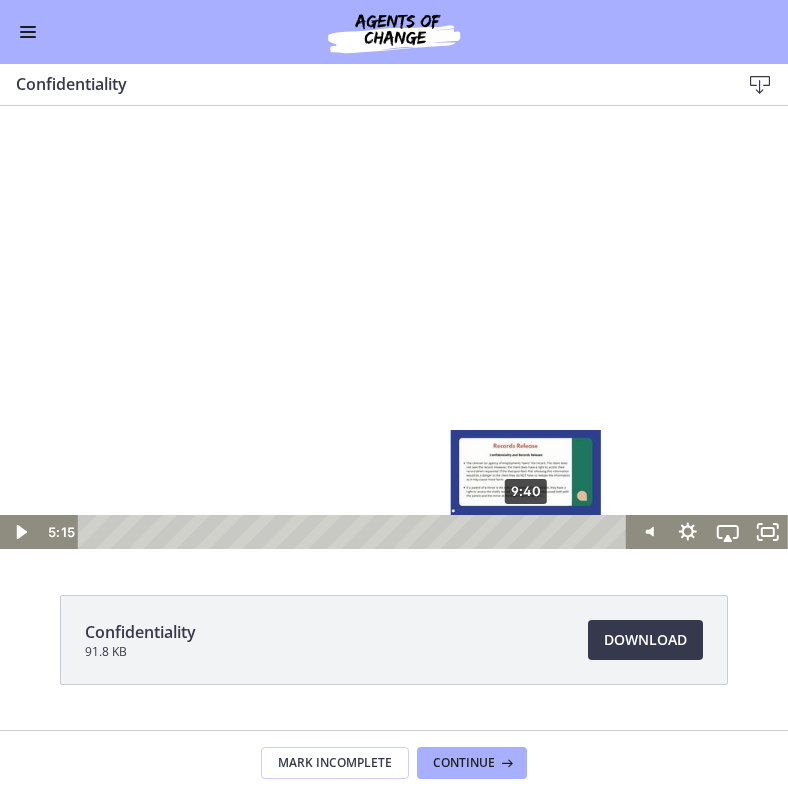 click on "9:40" at bounding box center (355, 532) 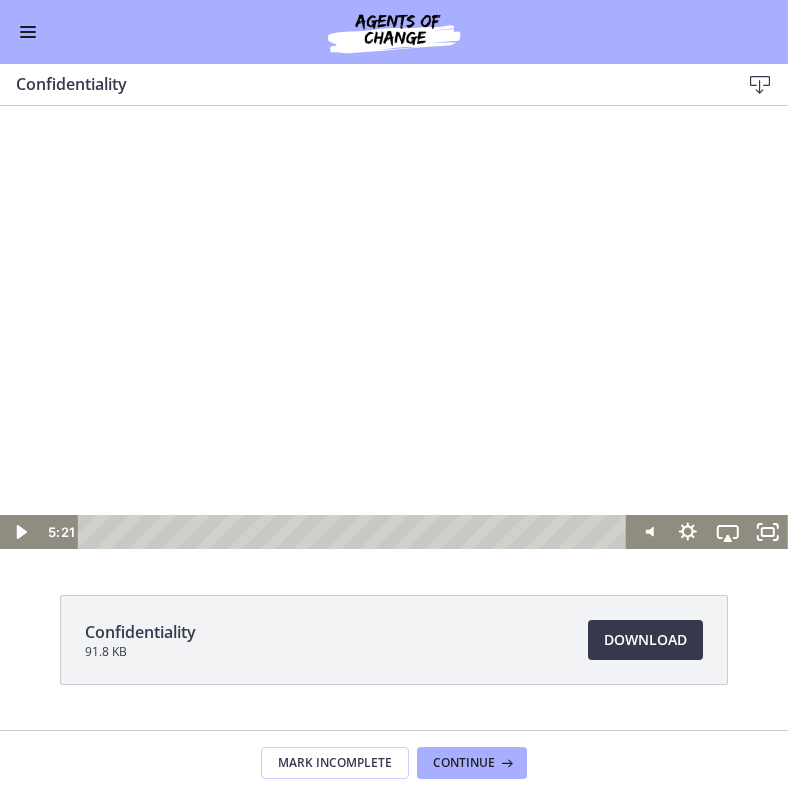 click at bounding box center [394, 327] 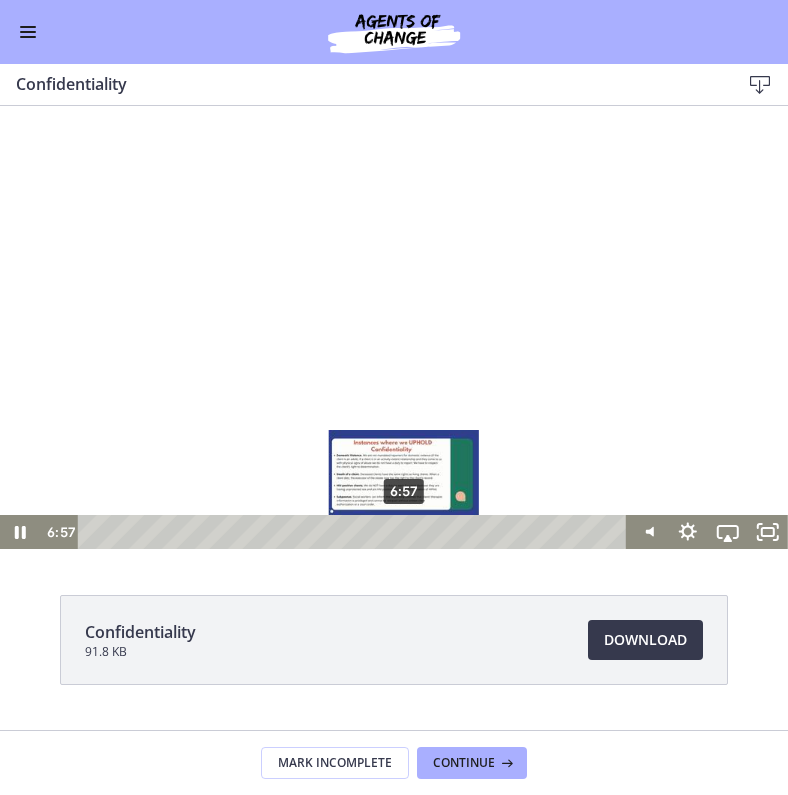 click on "6:57" at bounding box center (355, 532) 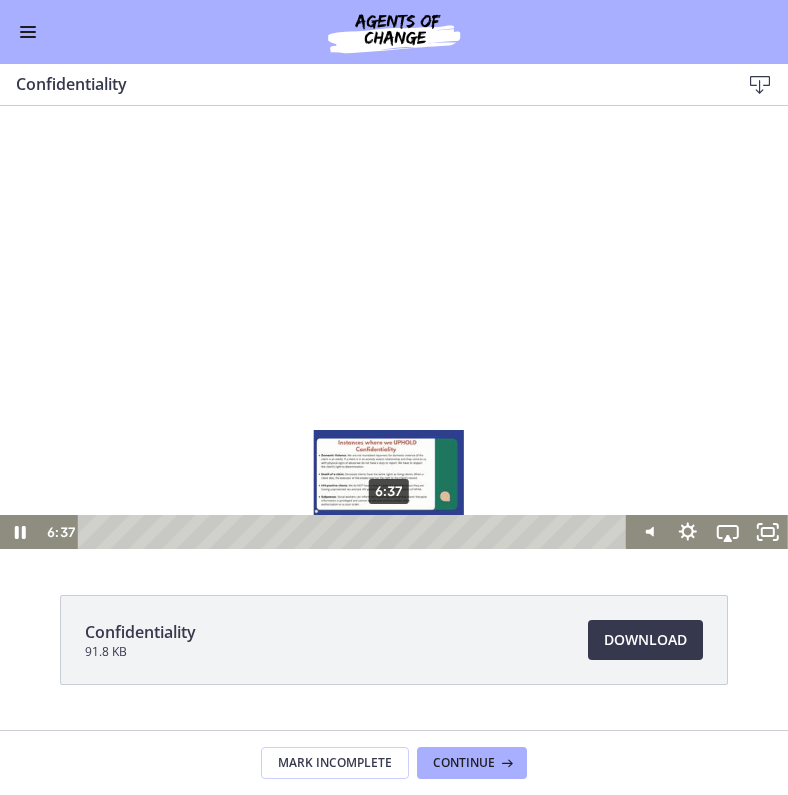 click on "6:37" at bounding box center [355, 532] 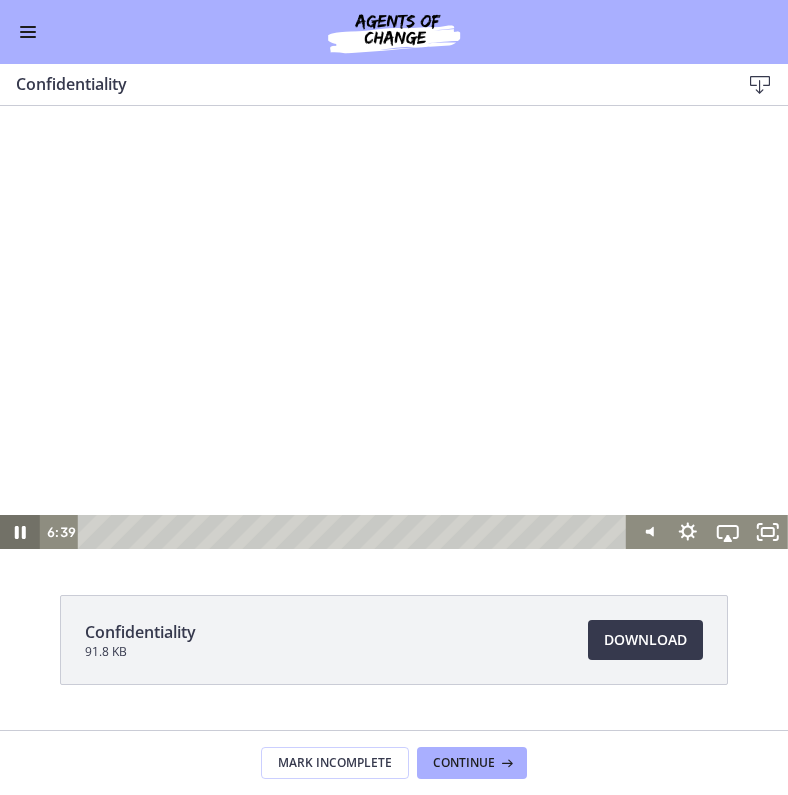click 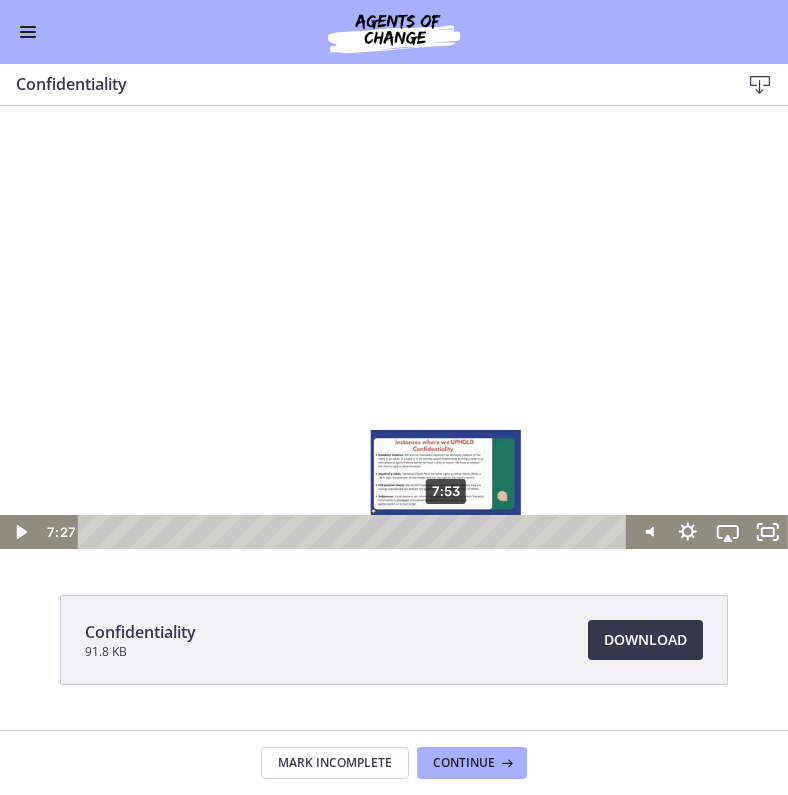 click on "7:53" at bounding box center [355, 532] 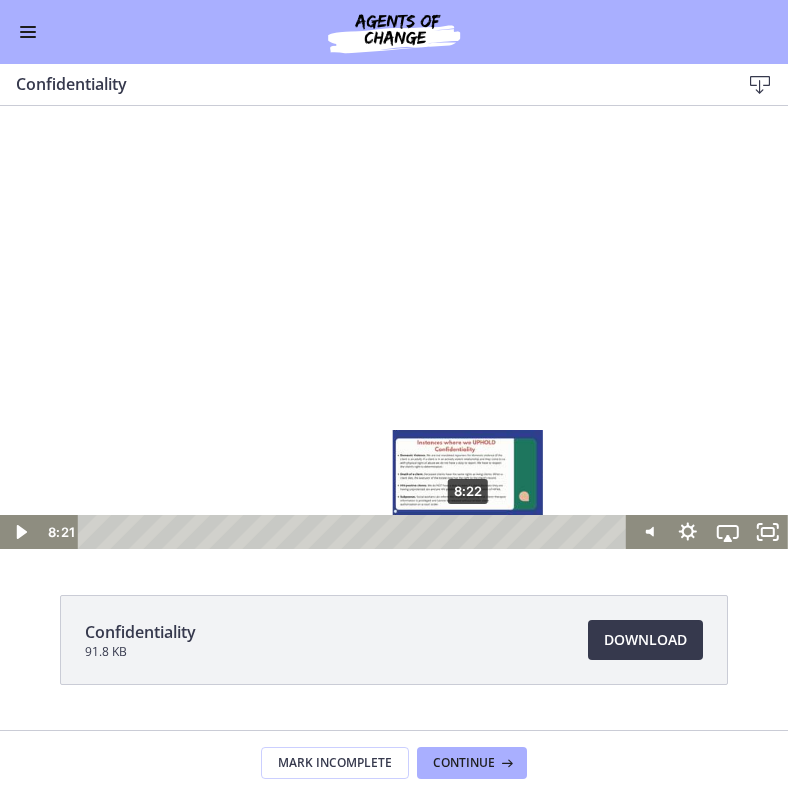 click on "8:22" at bounding box center [355, 532] 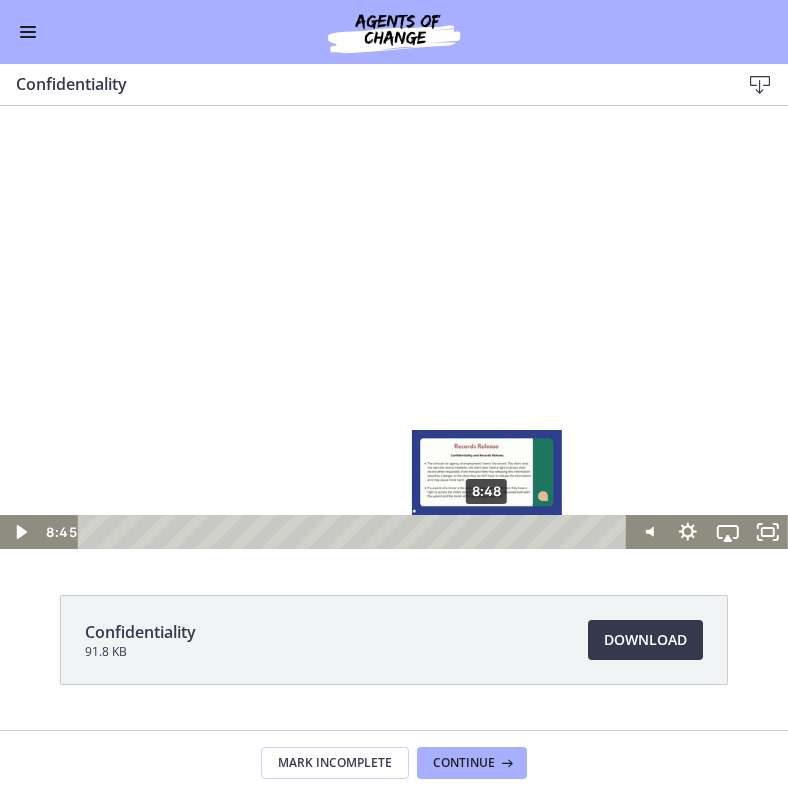 click on "8:48" at bounding box center [355, 532] 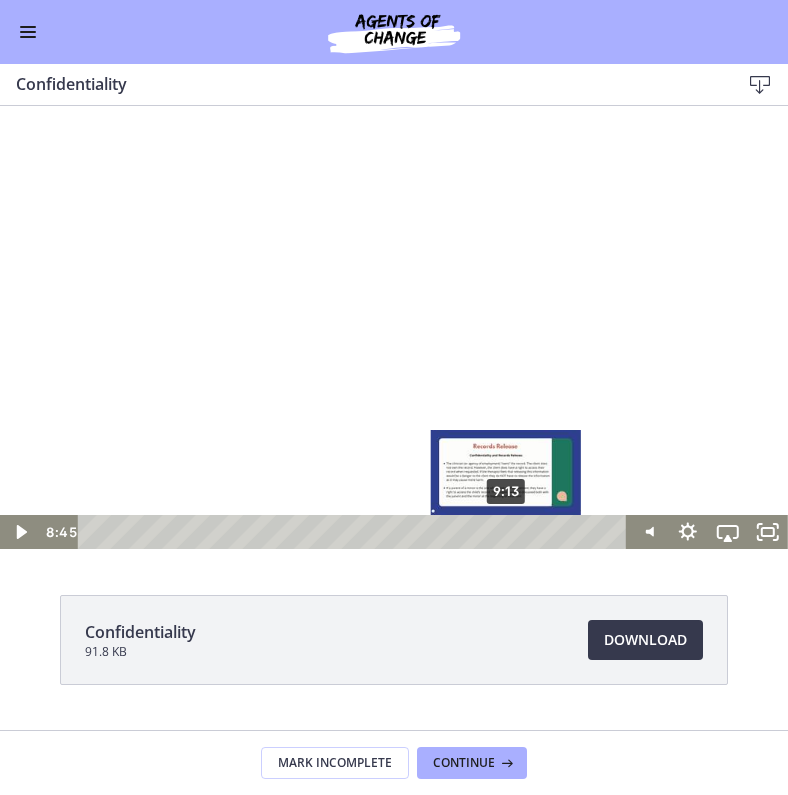click on "9:13" at bounding box center [355, 532] 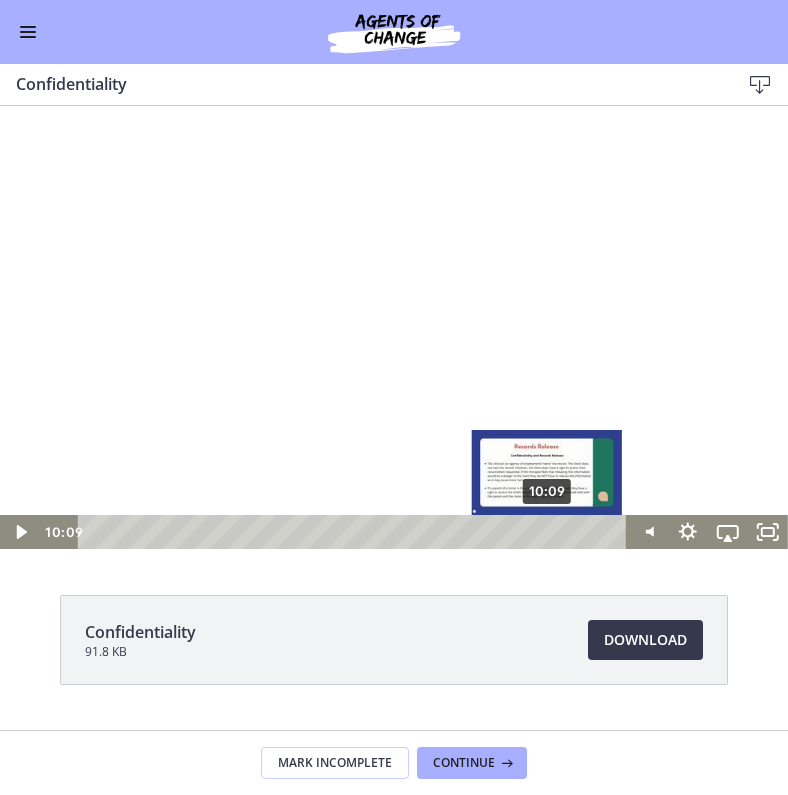 click on "10:09" at bounding box center (355, 532) 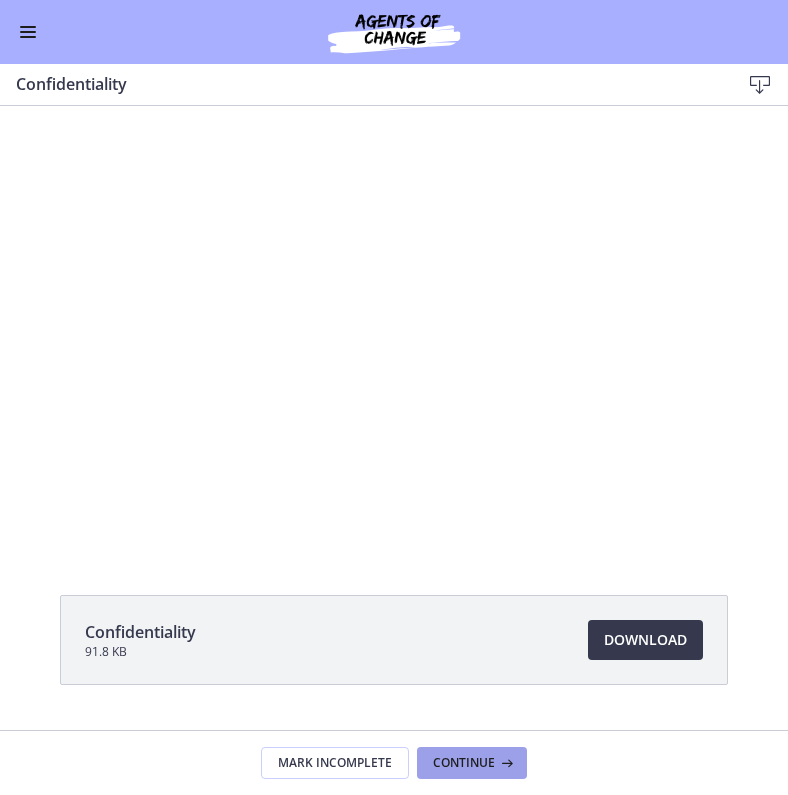 click on "Continue" at bounding box center [472, 763] 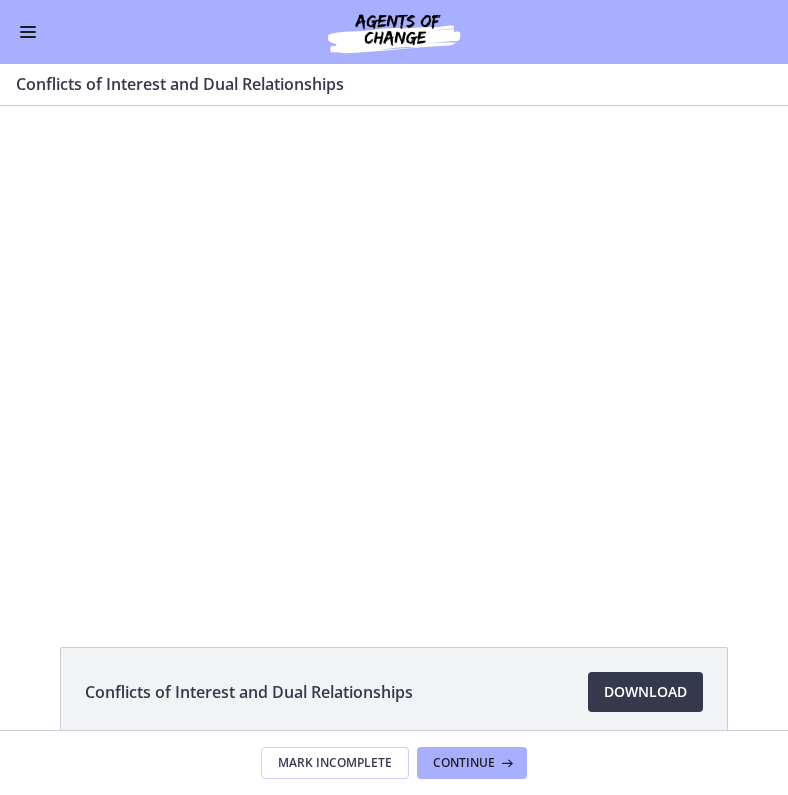 scroll, scrollTop: 0, scrollLeft: 0, axis: both 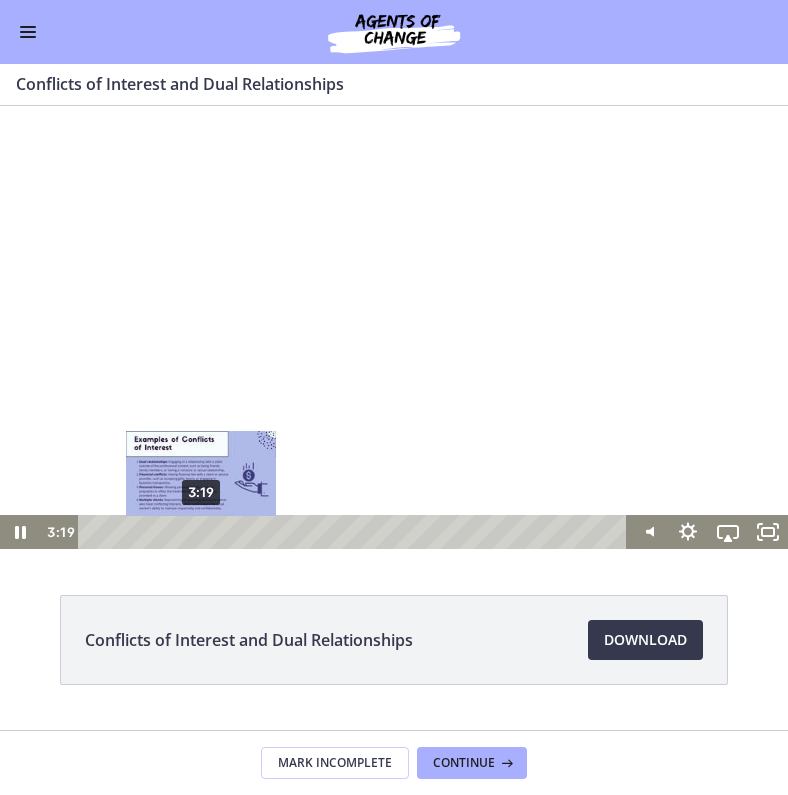 click on "3:19" at bounding box center [355, 532] 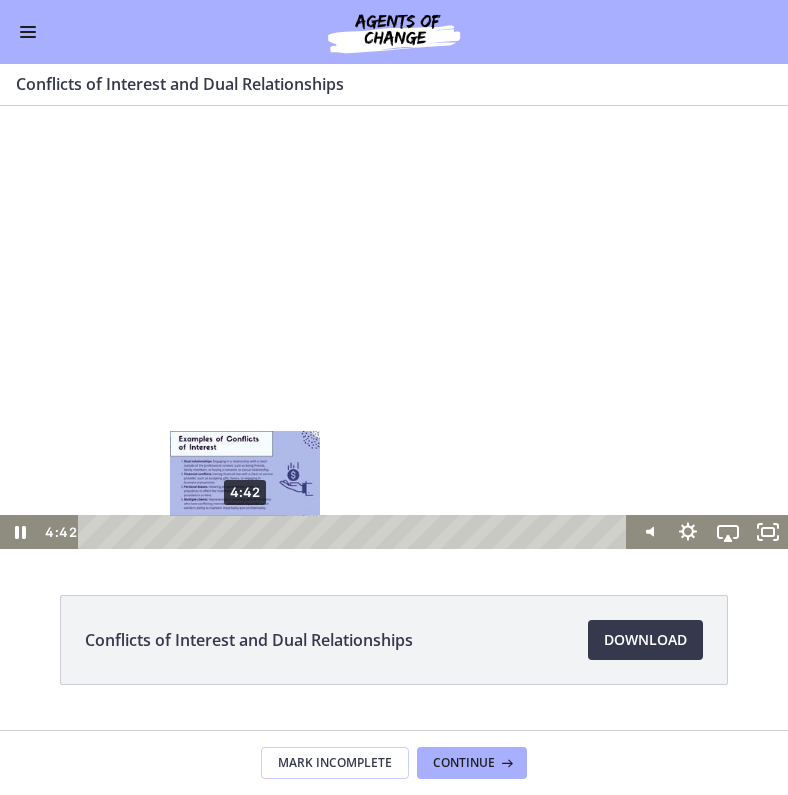 click on "4:42" at bounding box center [355, 532] 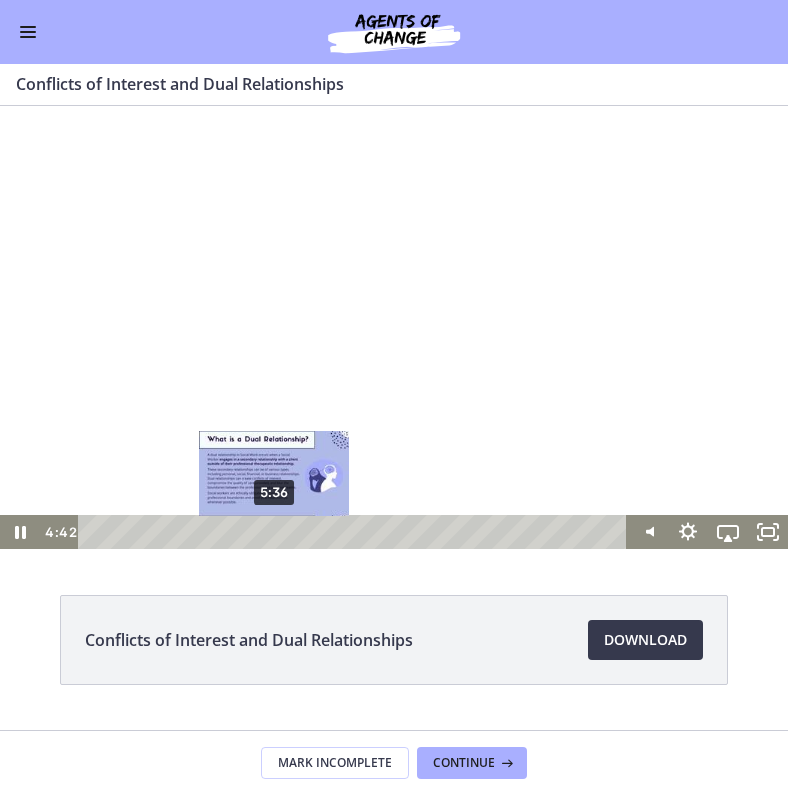 click on "5:36" at bounding box center (355, 532) 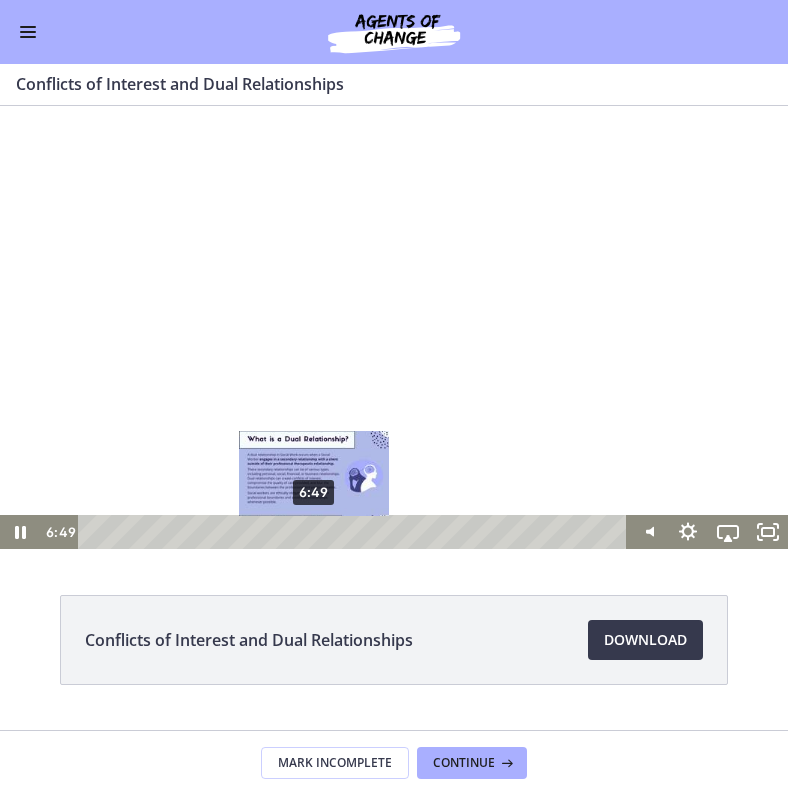 click on "6:49" at bounding box center [355, 532] 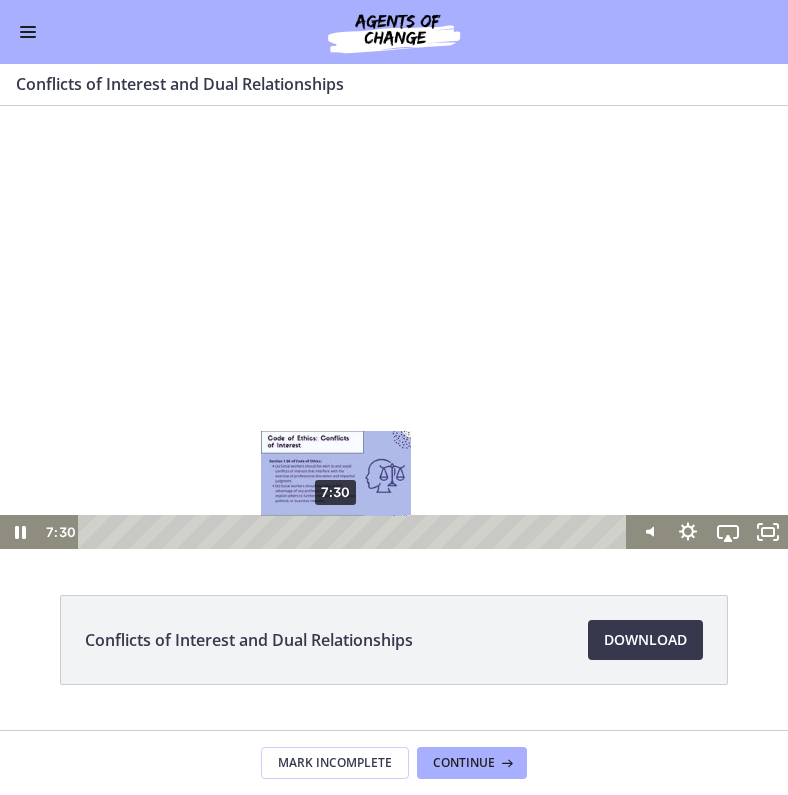 click on "7:30" at bounding box center (355, 532) 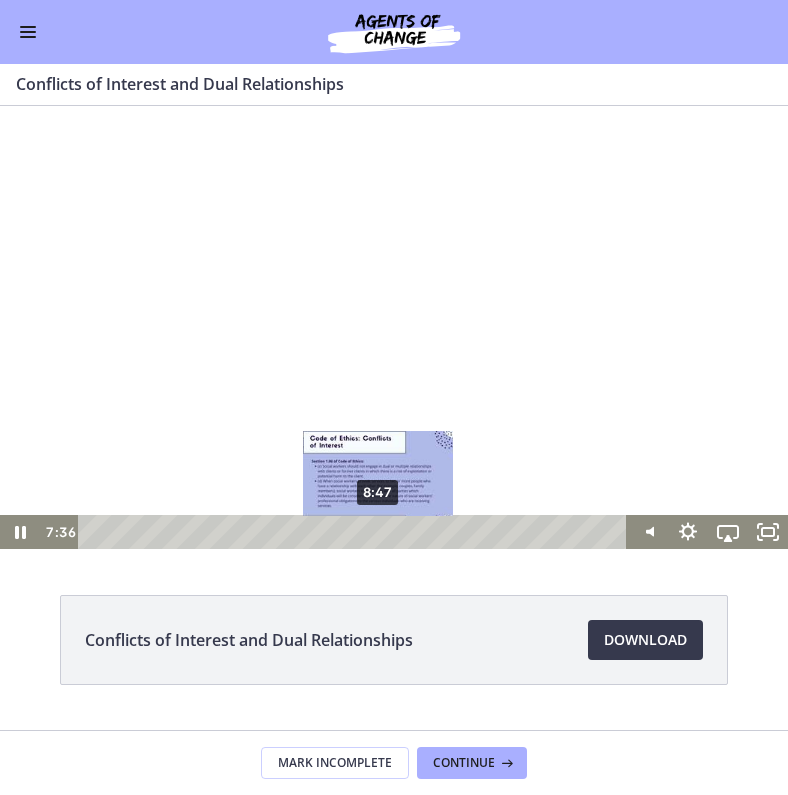 click on "8:47" at bounding box center [355, 532] 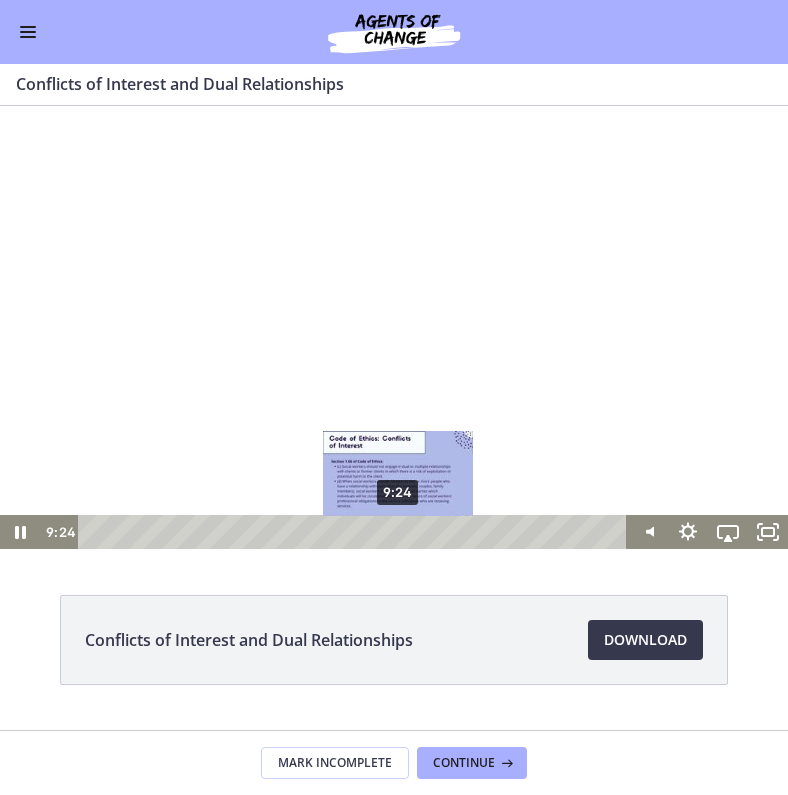click on "9:24" at bounding box center (355, 532) 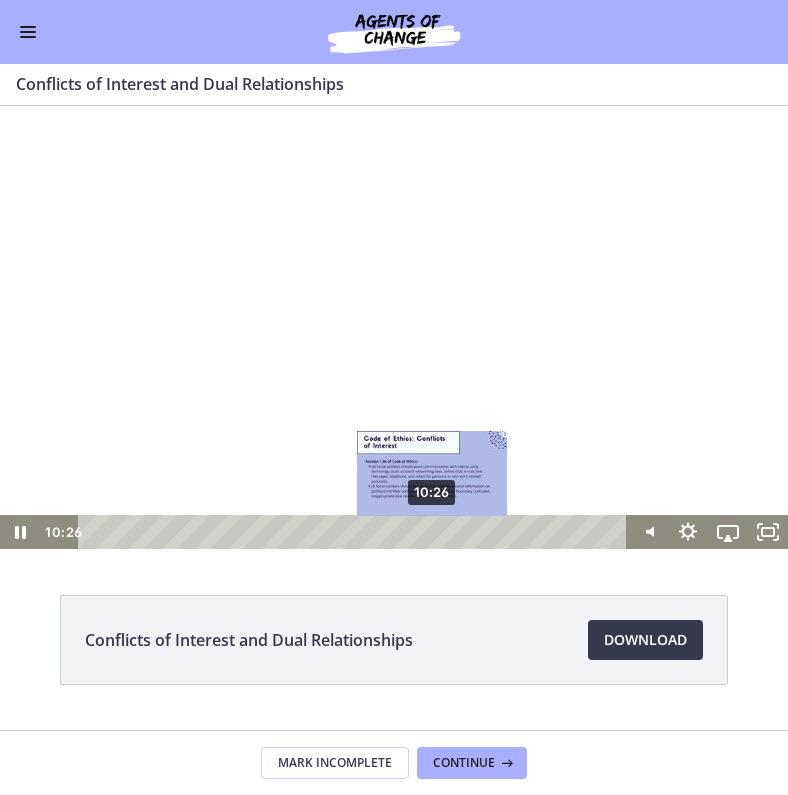 click on "10:26" at bounding box center [355, 532] 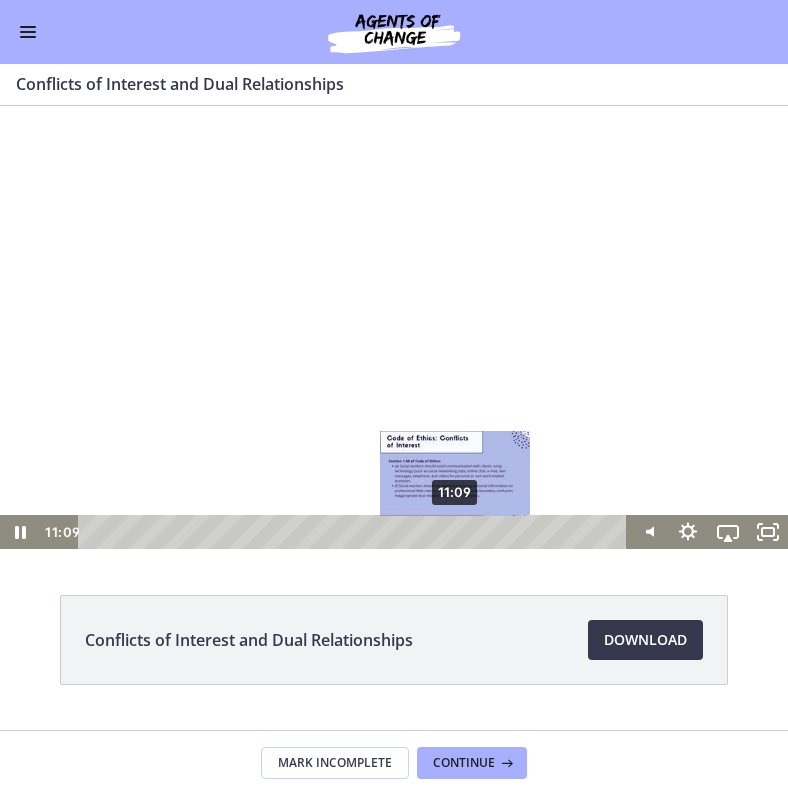 click on "11:09" at bounding box center [355, 532] 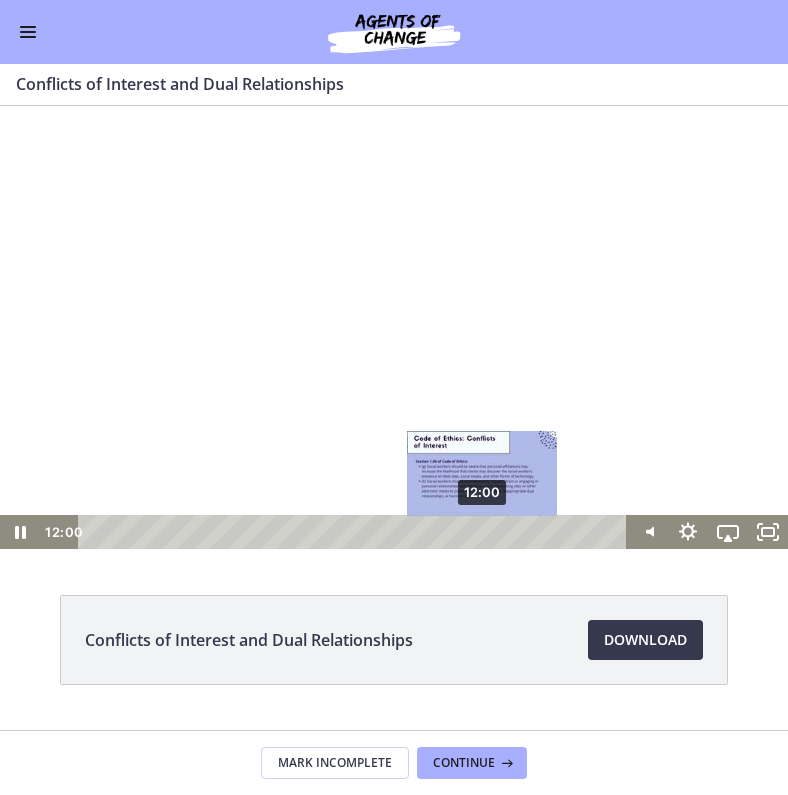 click on "12:00" at bounding box center (355, 532) 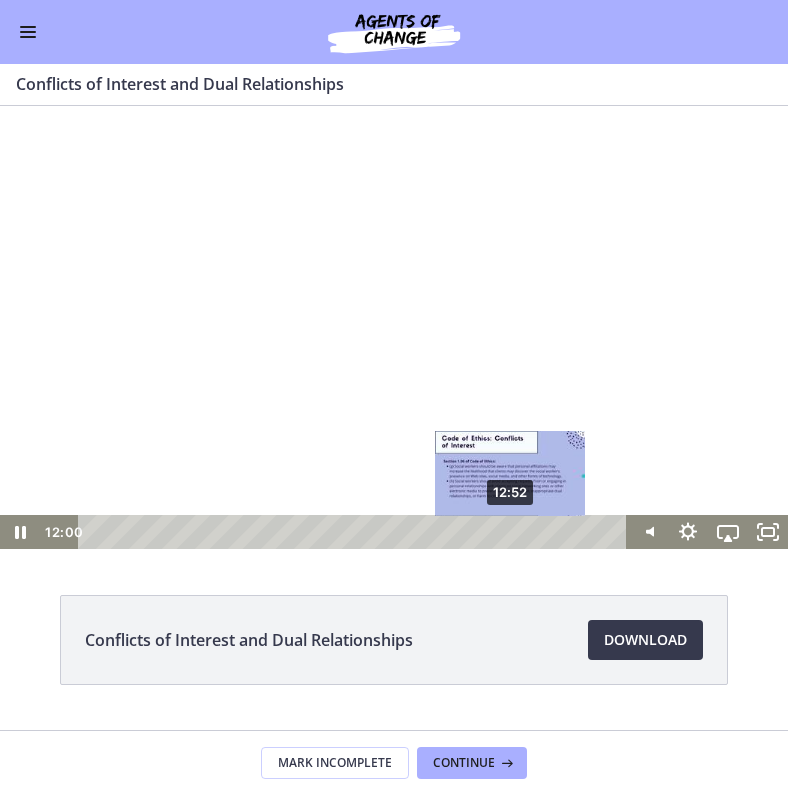 click on "12:52" at bounding box center (355, 532) 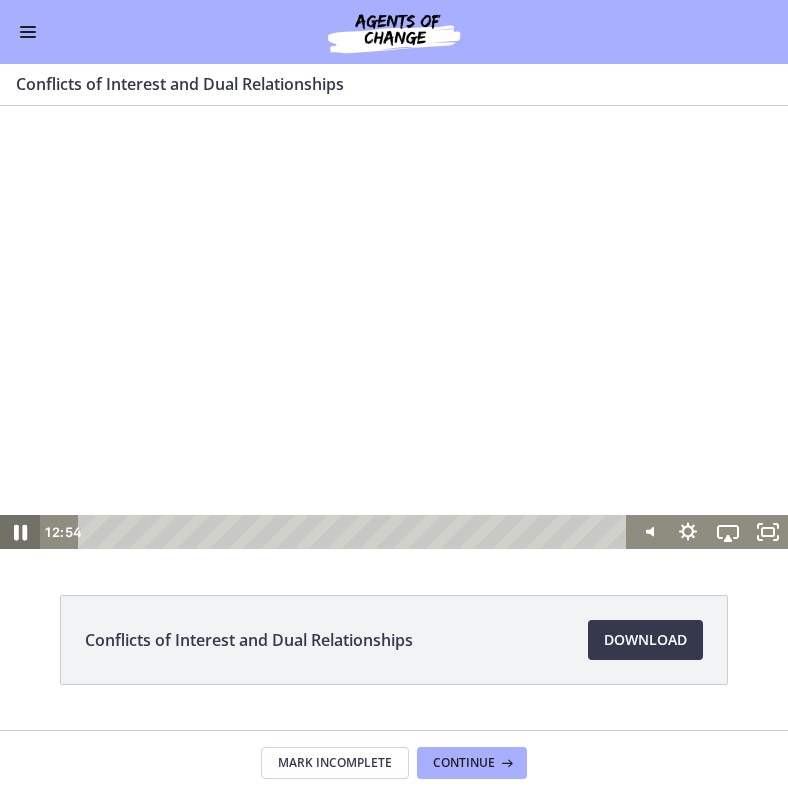 click 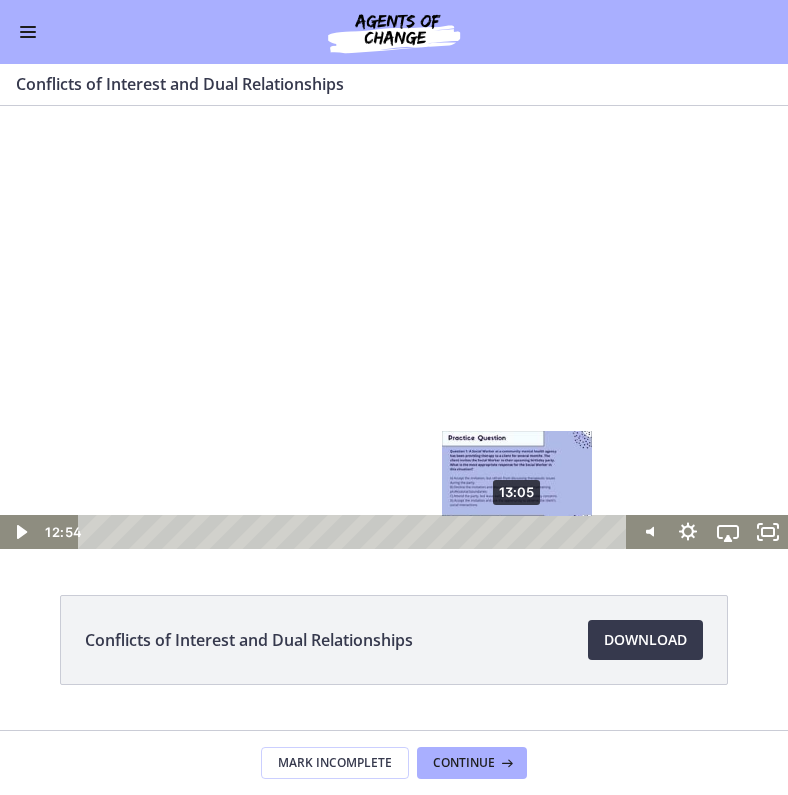 click on "13:05" at bounding box center (355, 532) 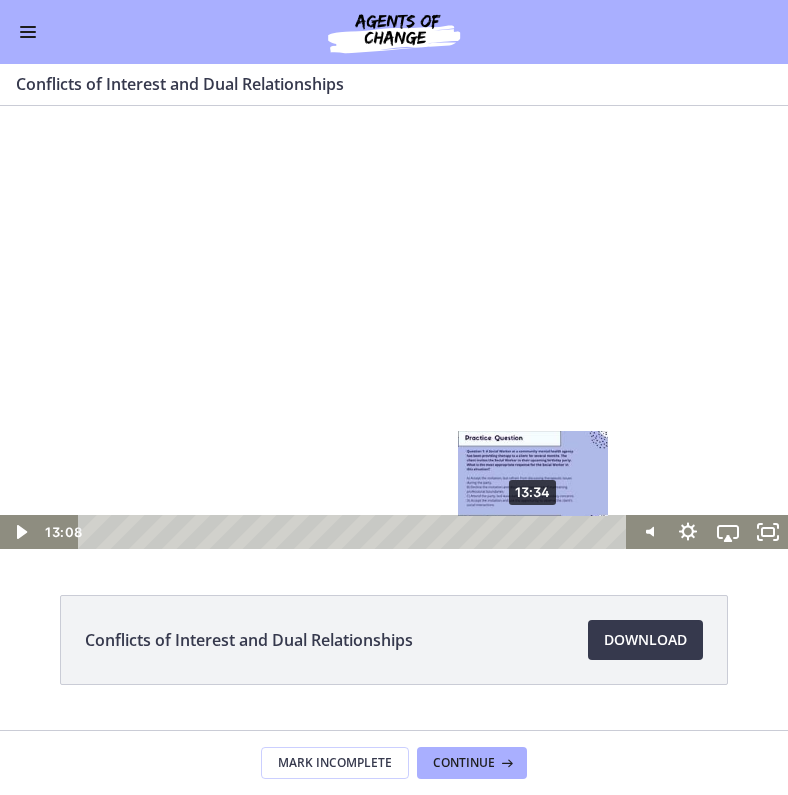 click on "13:34" at bounding box center (355, 532) 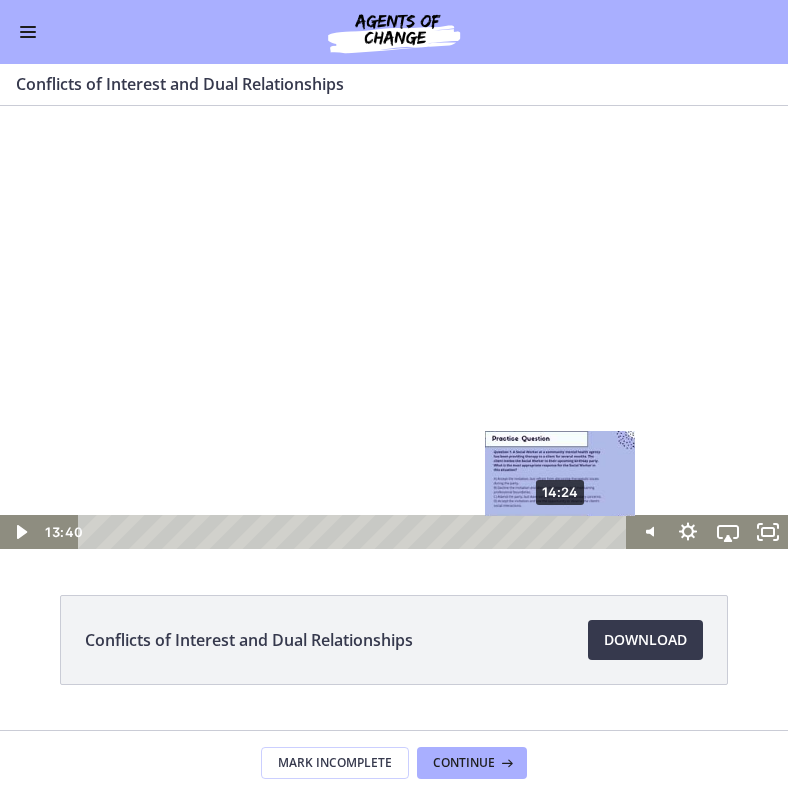 click on "14:24" at bounding box center [355, 532] 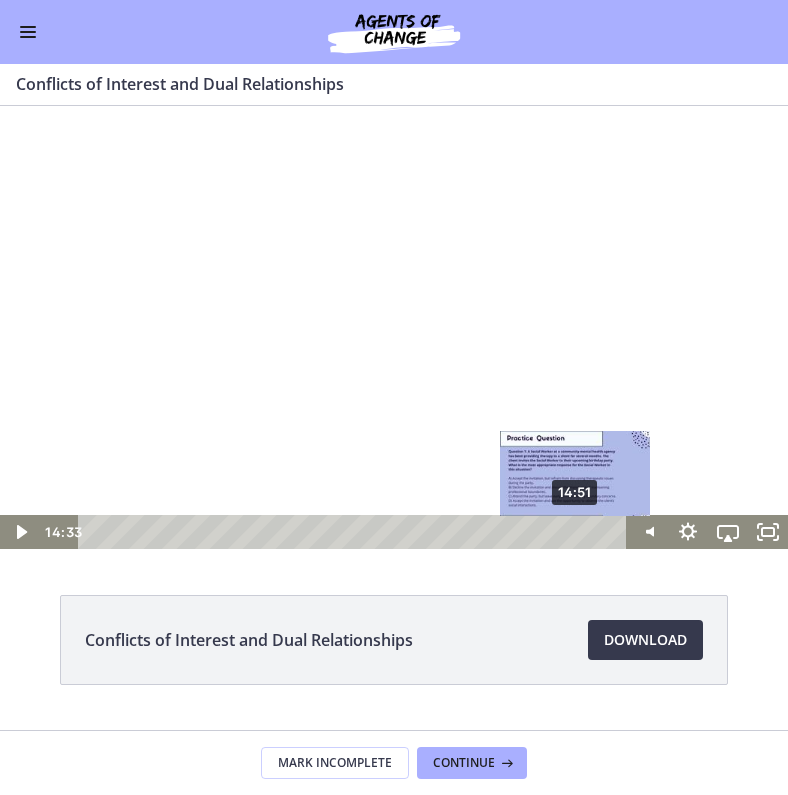 click on "14:51" at bounding box center [355, 532] 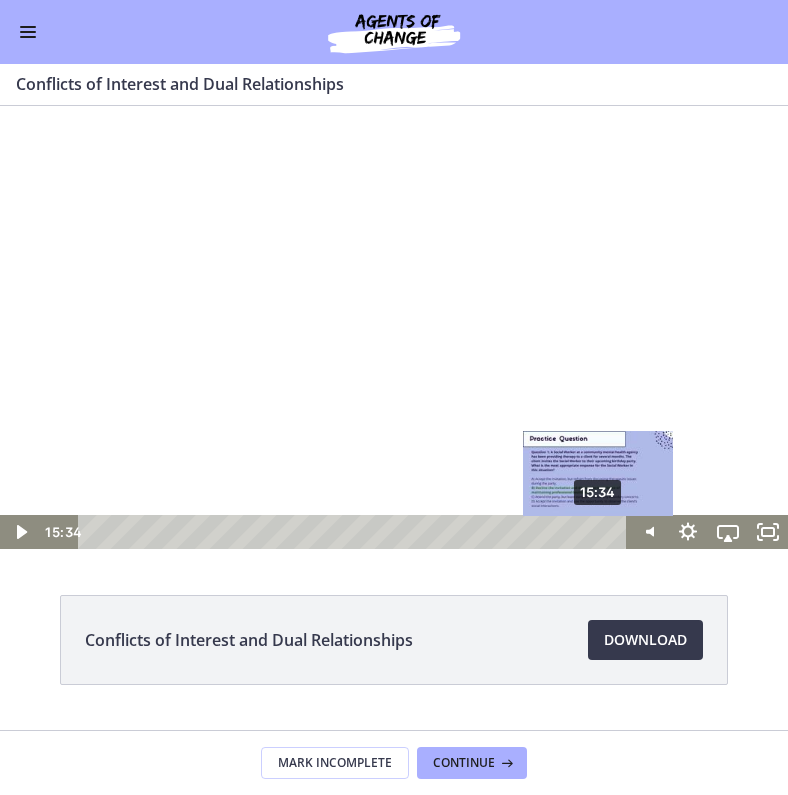 click on "15:34" at bounding box center (355, 532) 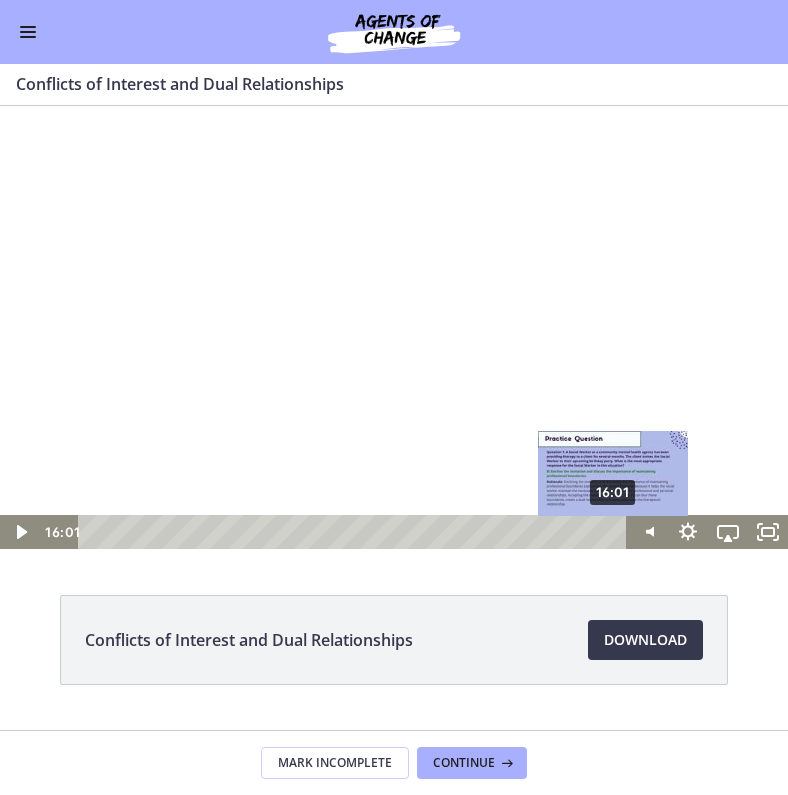 click on "16:01" at bounding box center [355, 532] 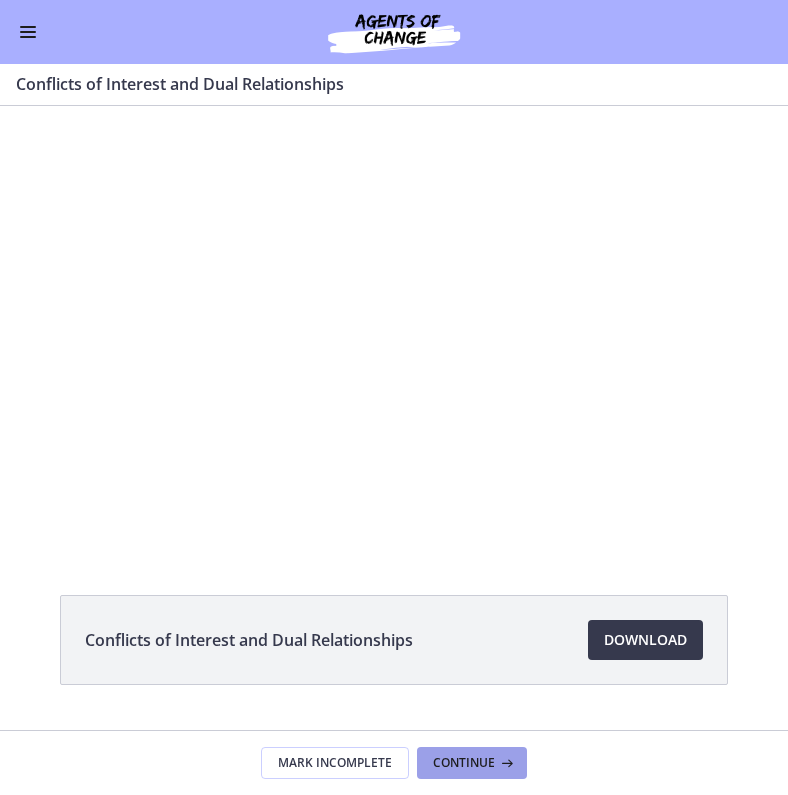 click on "Continue" at bounding box center [464, 763] 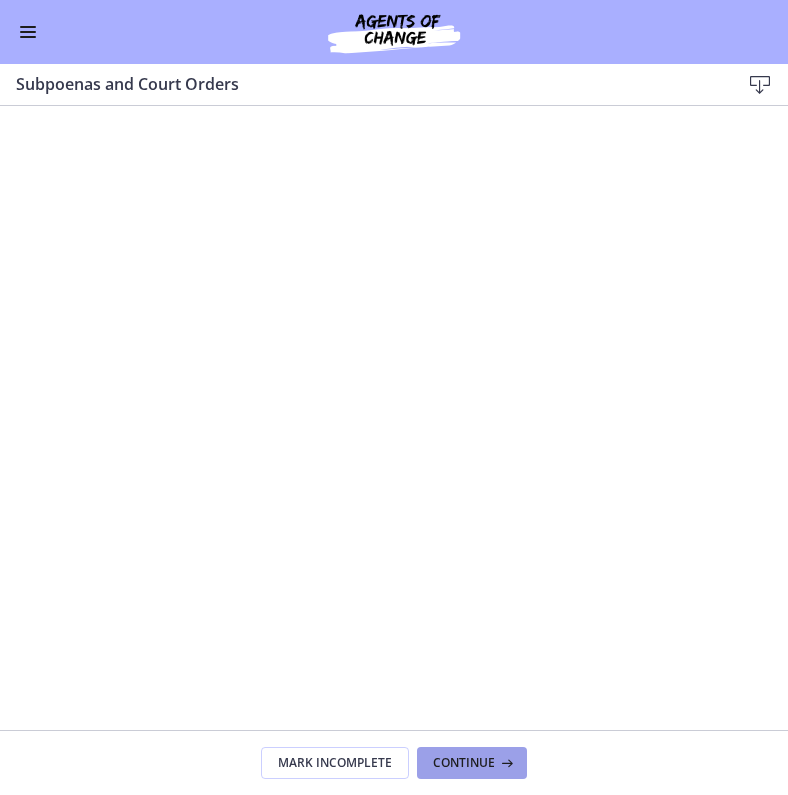 click on "Continue" at bounding box center (472, 763) 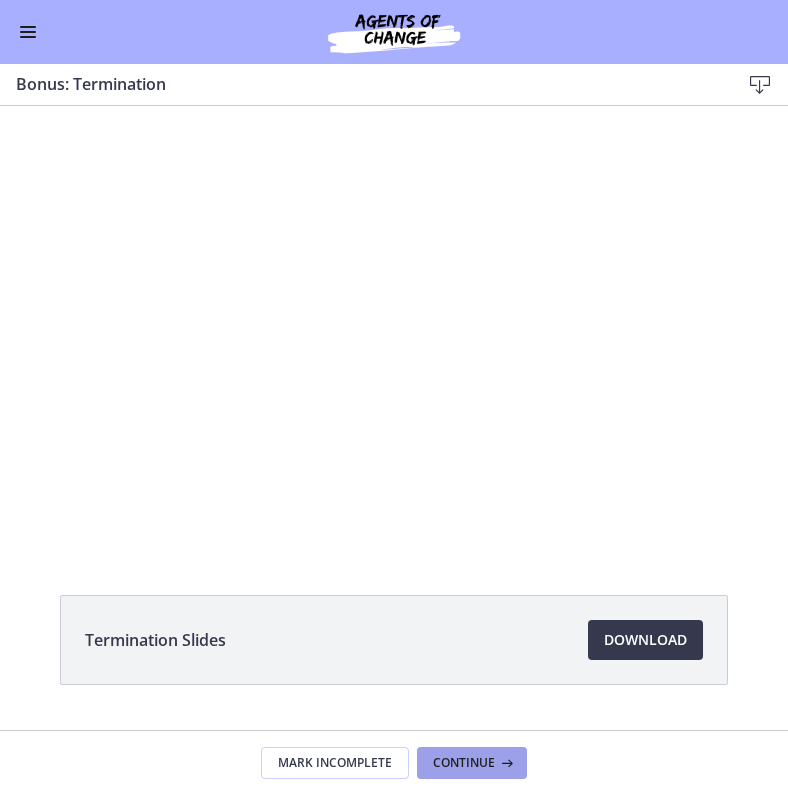 scroll, scrollTop: 0, scrollLeft: 0, axis: both 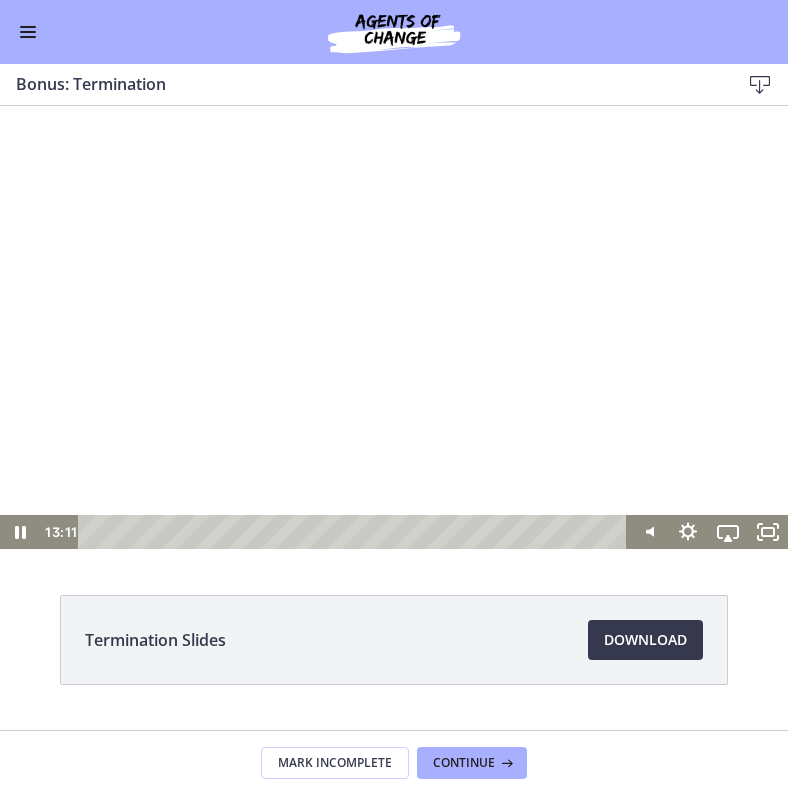 click at bounding box center [355, 532] 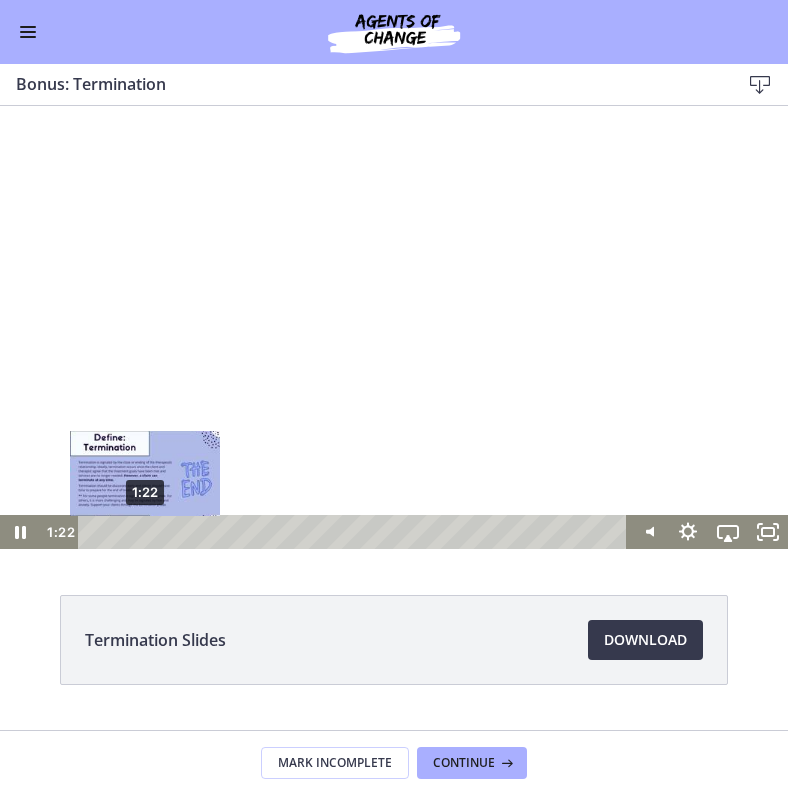 click on "1:22" at bounding box center [355, 532] 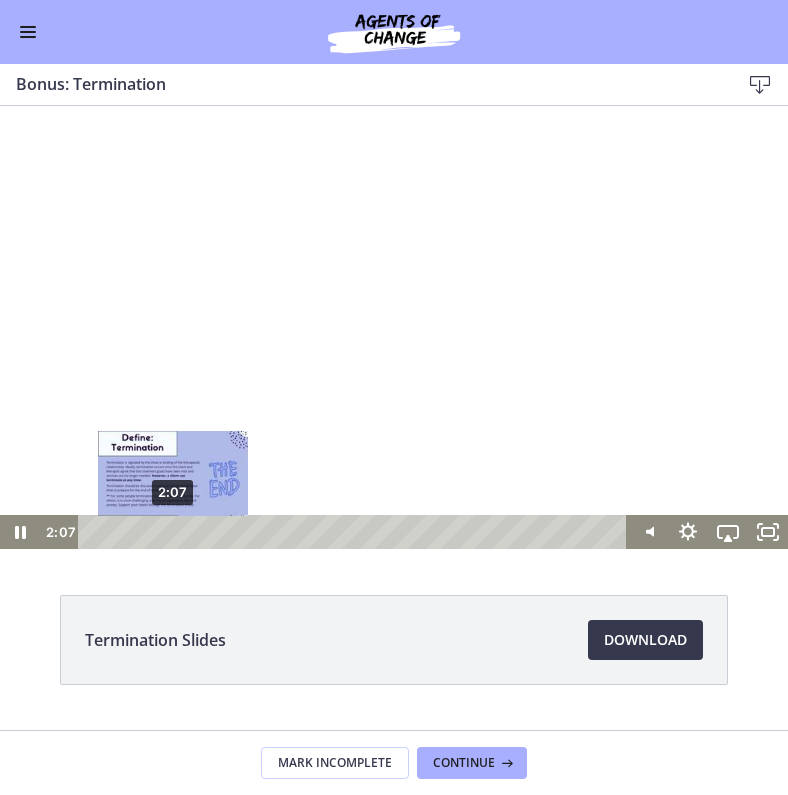 click on "2:07" at bounding box center [355, 532] 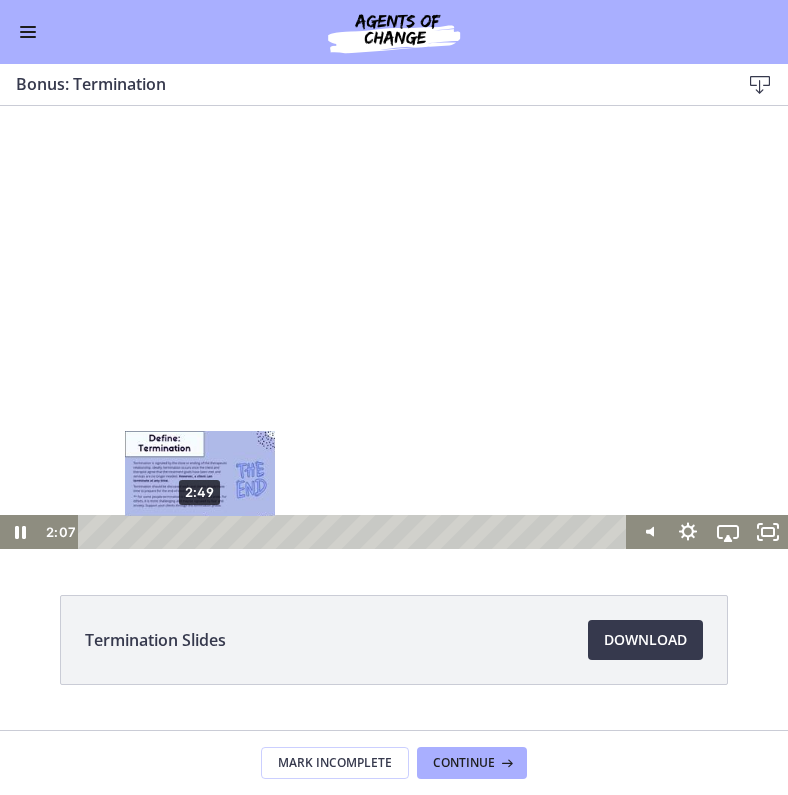 click on "2:49" at bounding box center [355, 532] 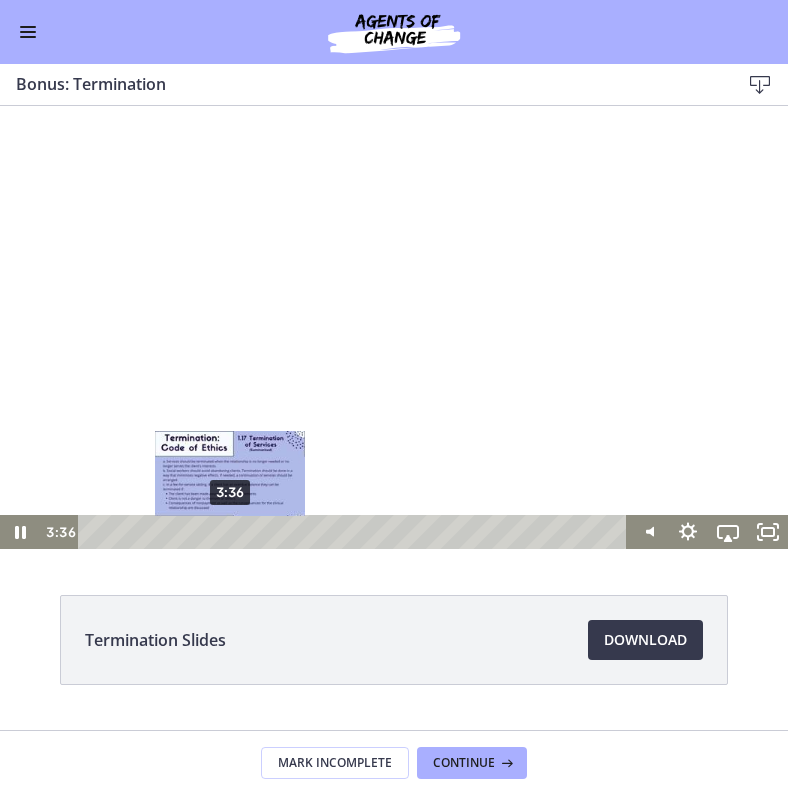 click on "3:36" at bounding box center [355, 532] 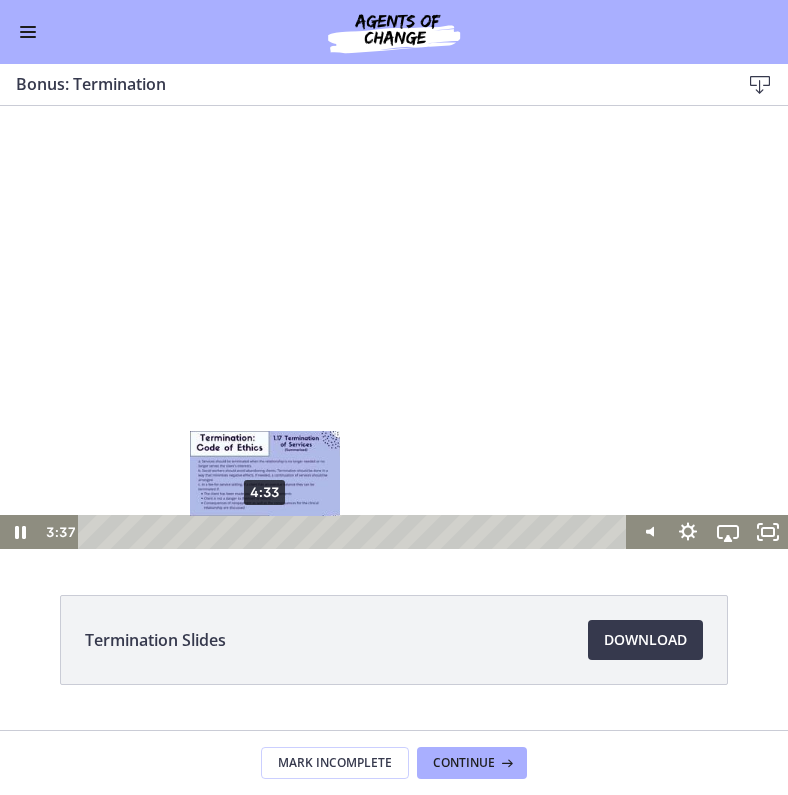click on "4:33" at bounding box center (355, 532) 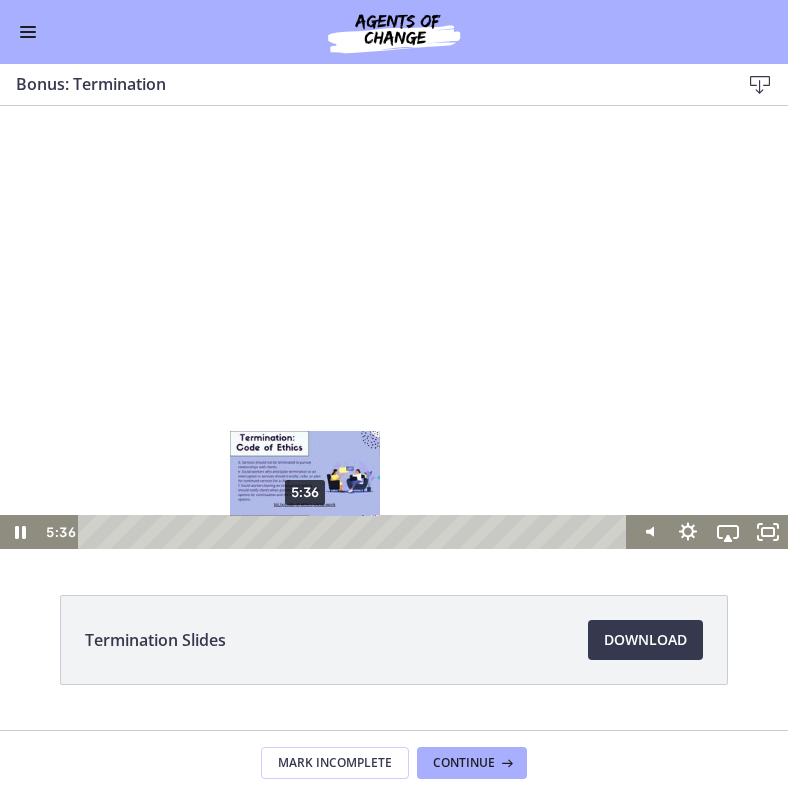 click on "5:36" at bounding box center [355, 532] 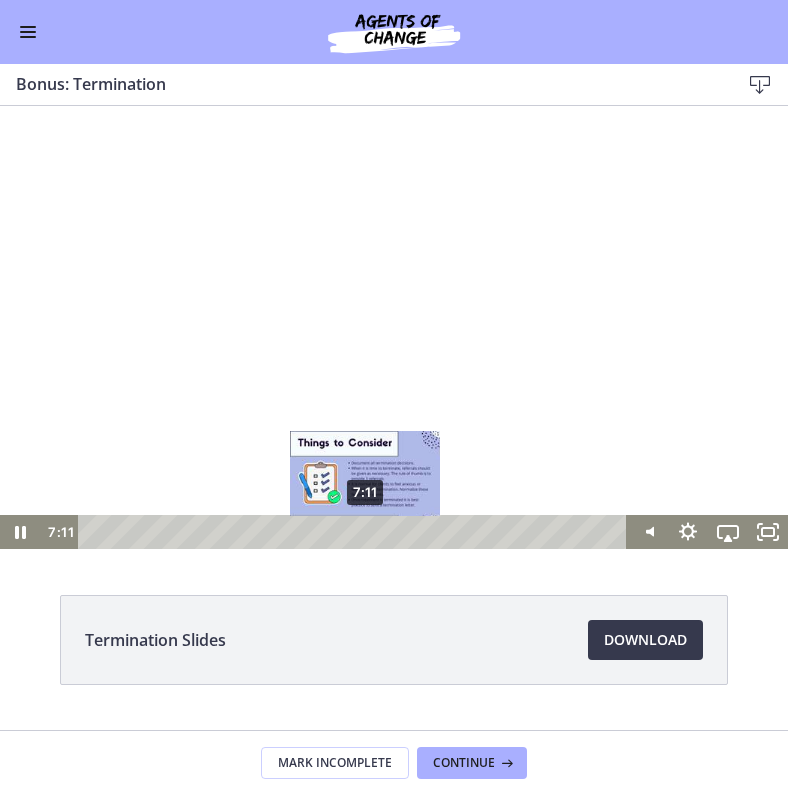 click on "7:11" at bounding box center [355, 532] 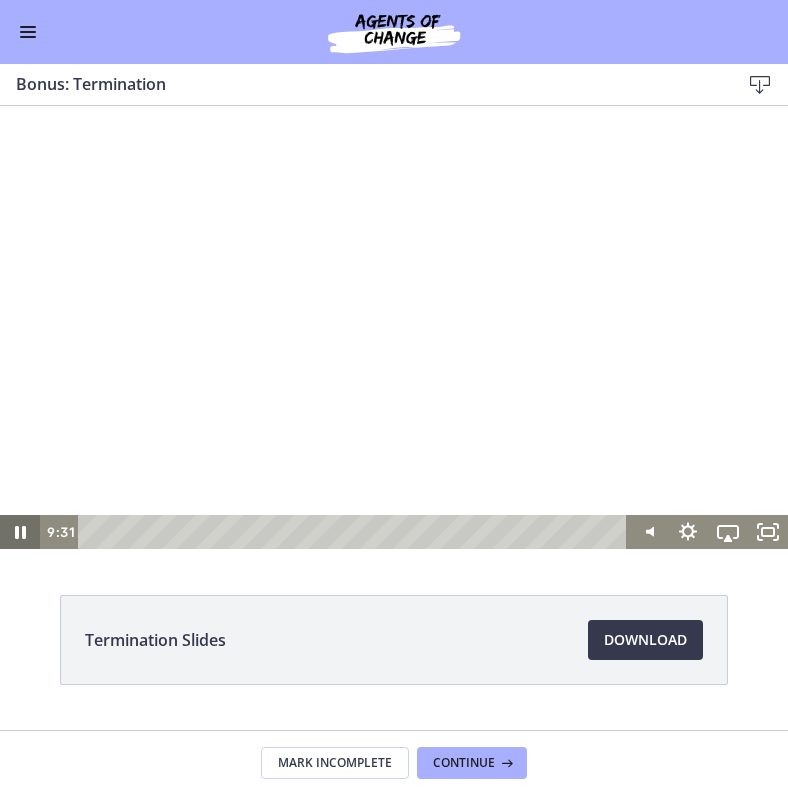 click 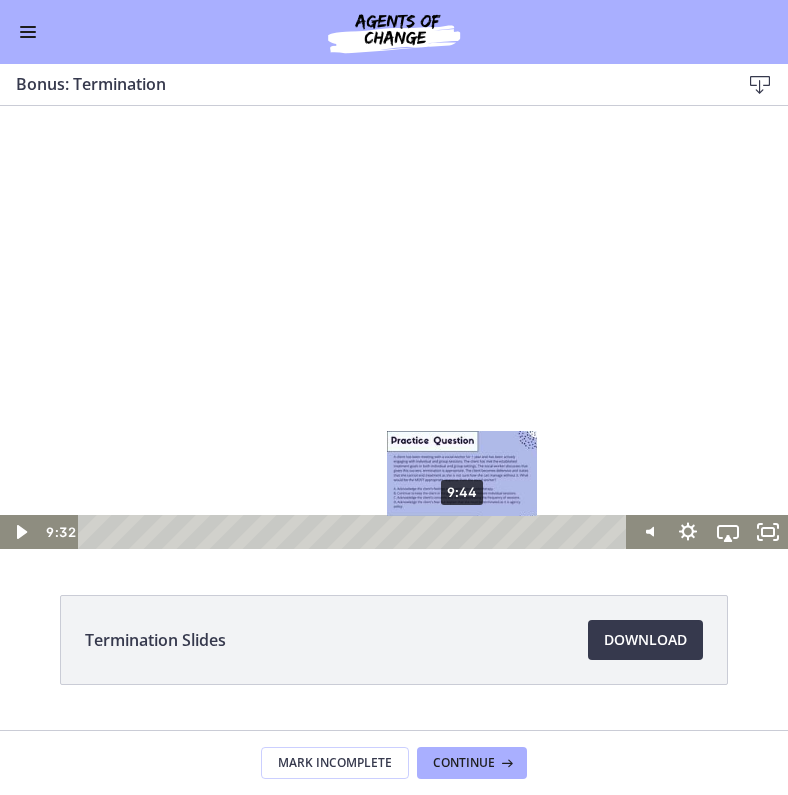 click on "9:44" at bounding box center [355, 532] 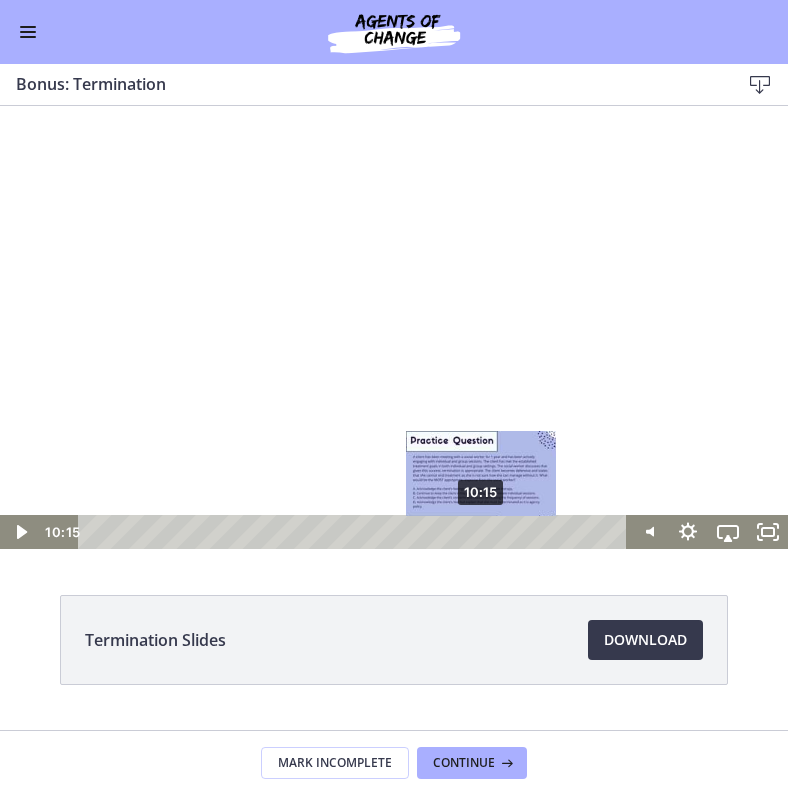 click on "10:15" at bounding box center (355, 532) 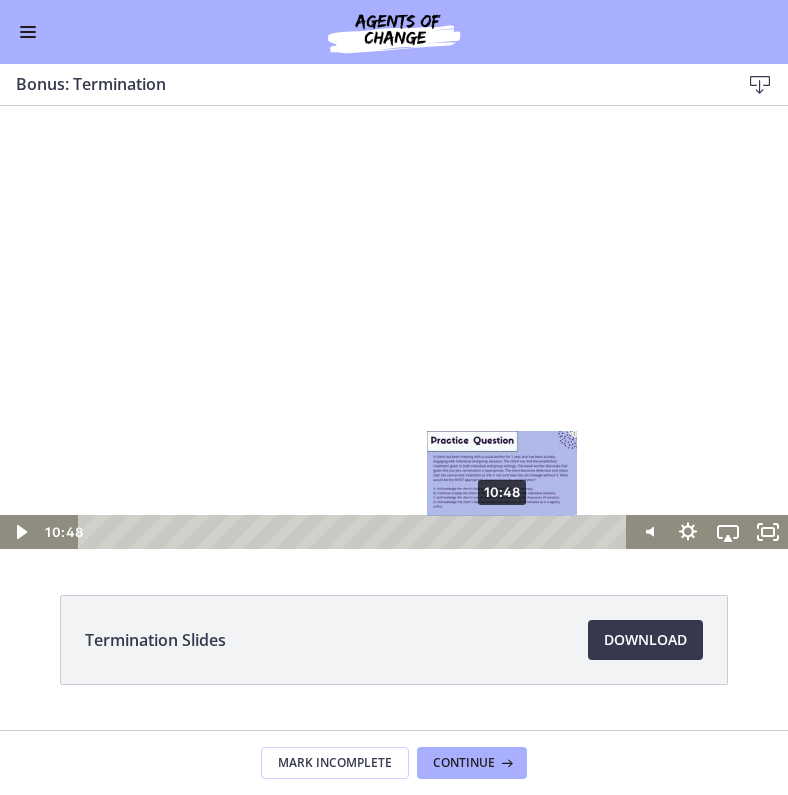 click on "10:48" at bounding box center [355, 532] 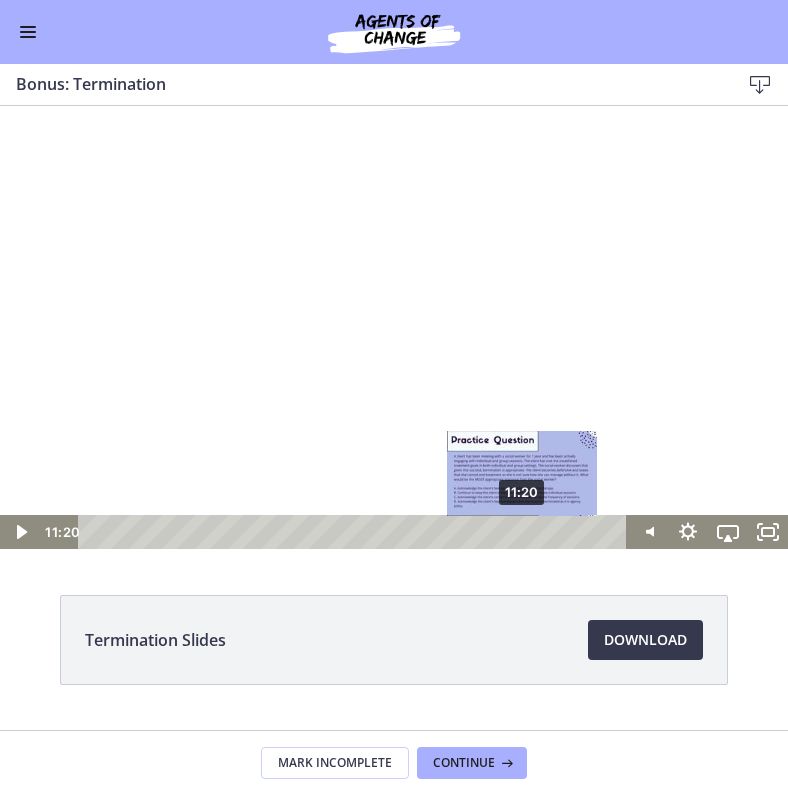 click on "11:20" at bounding box center (355, 532) 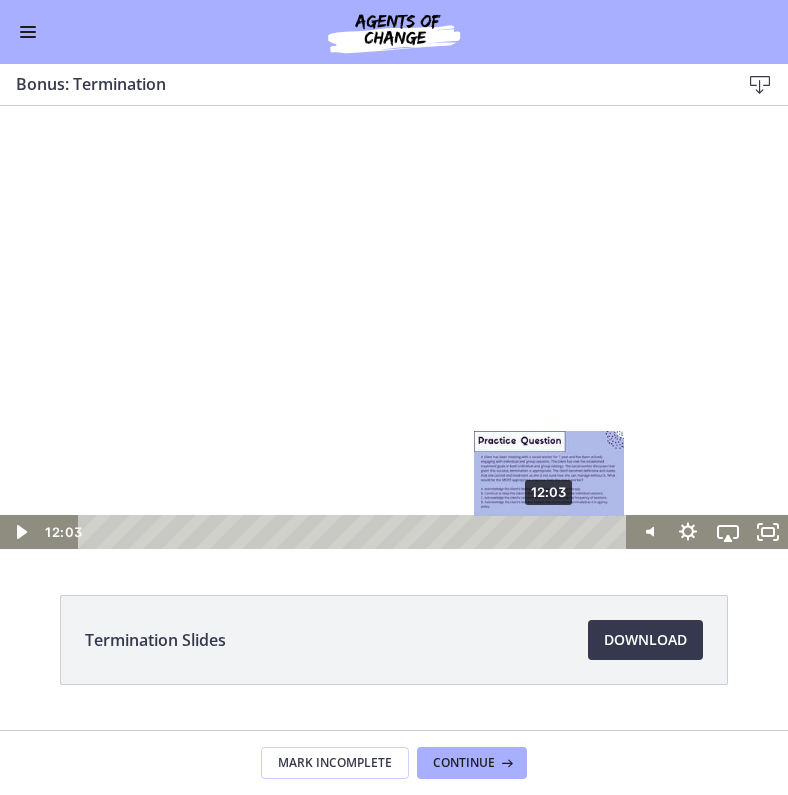 click on "12:03" at bounding box center [355, 532] 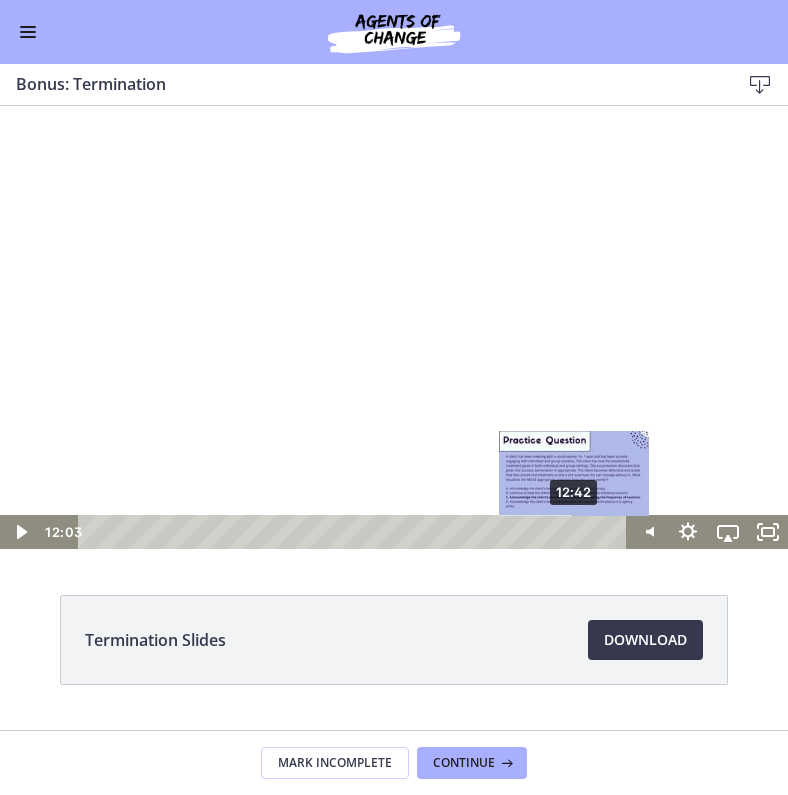click on "12:42" at bounding box center (355, 532) 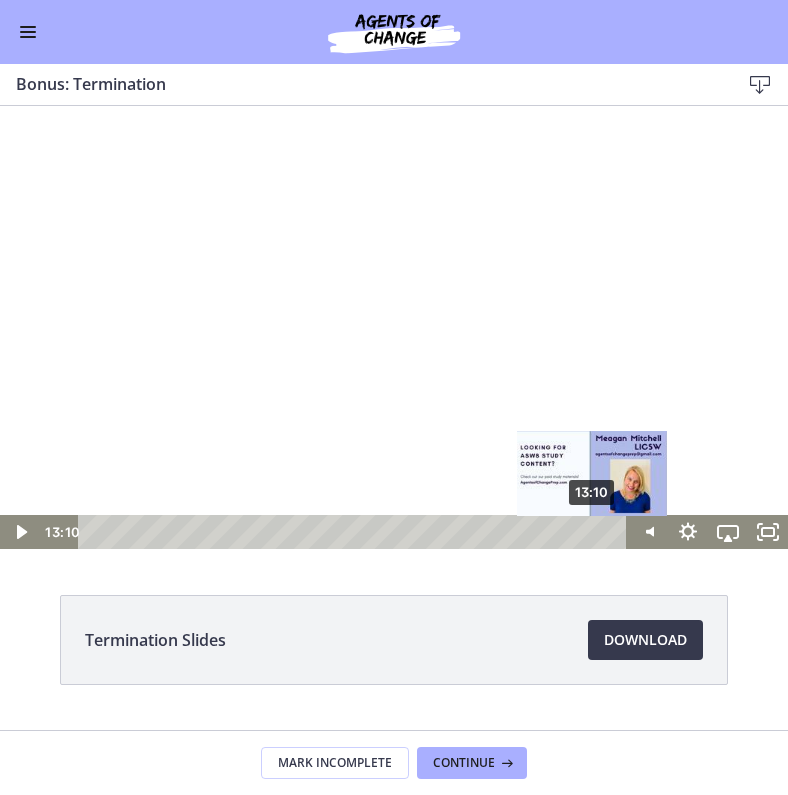 click on "13:10" at bounding box center [355, 532] 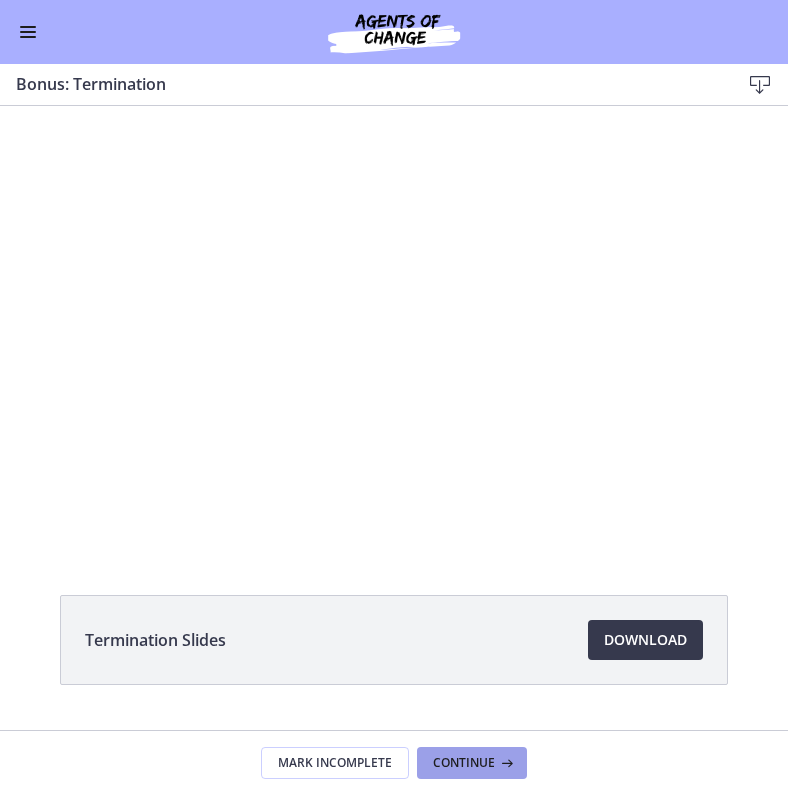 click on "Continue" at bounding box center (472, 763) 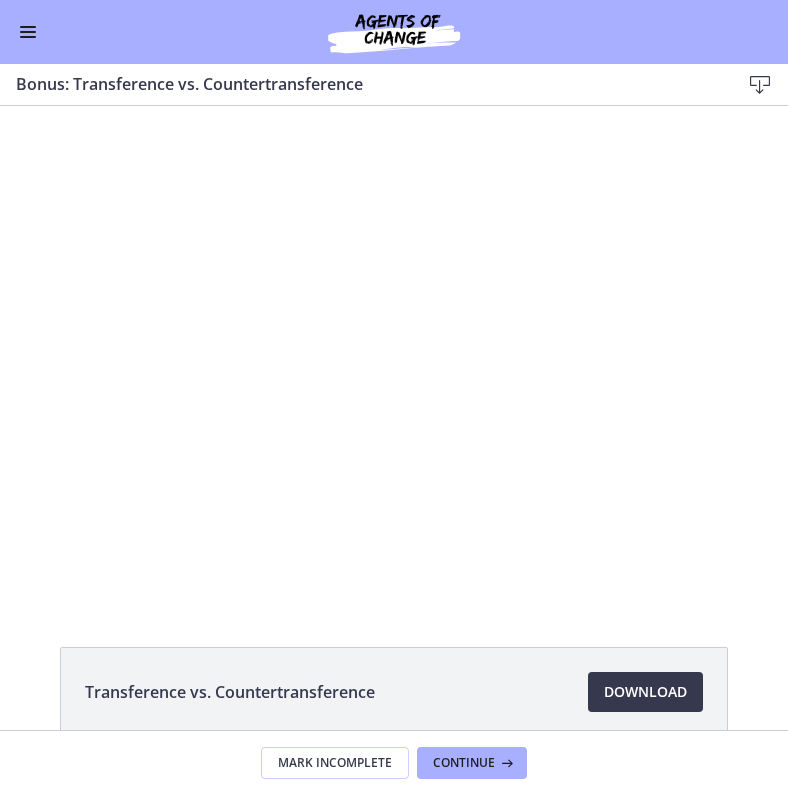 scroll, scrollTop: 0, scrollLeft: 0, axis: both 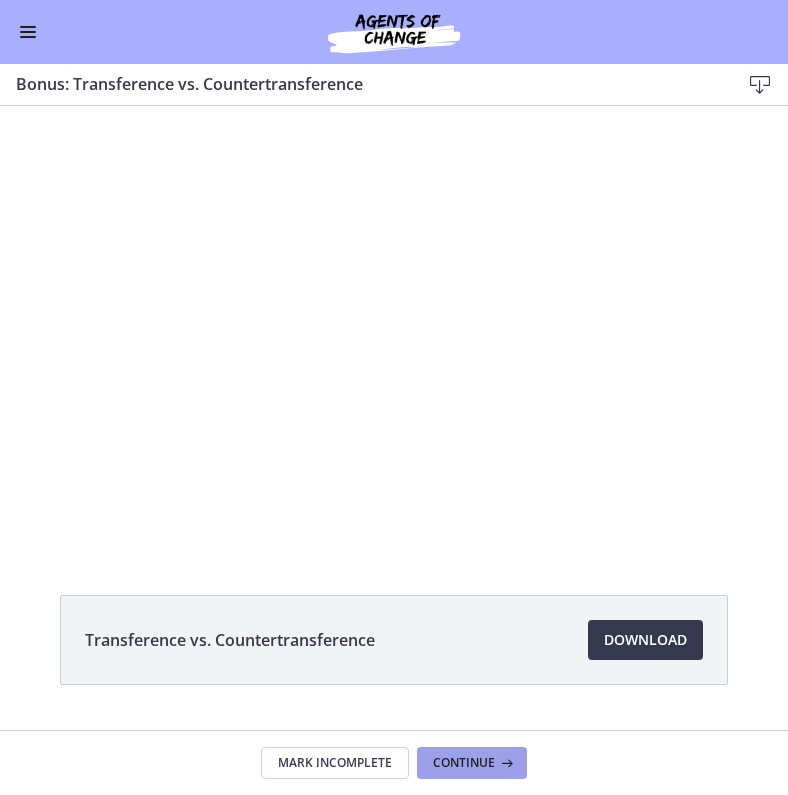 click on "Continue" at bounding box center [472, 763] 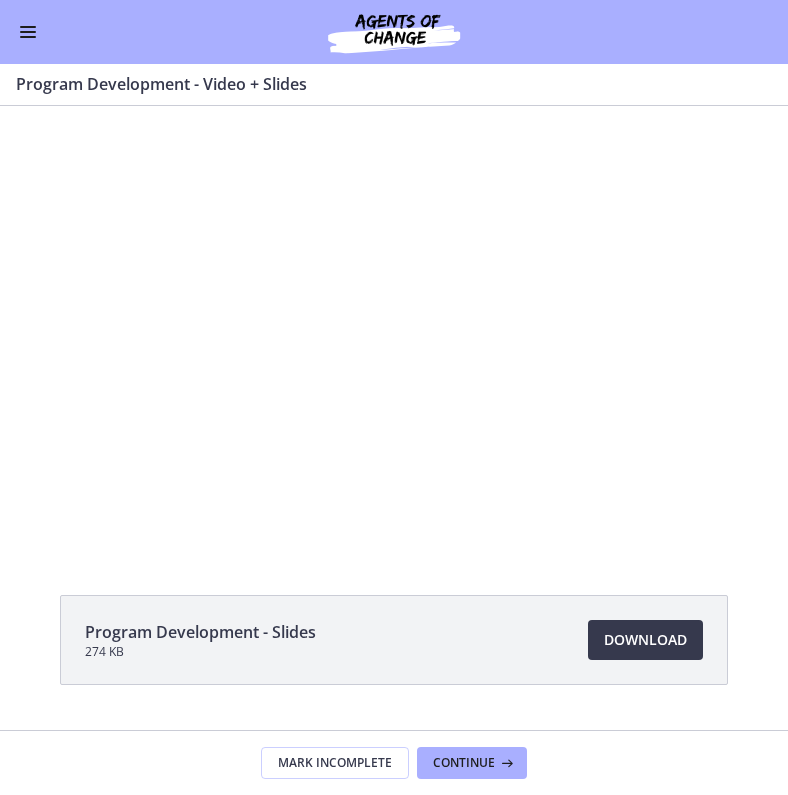 scroll, scrollTop: 0, scrollLeft: 0, axis: both 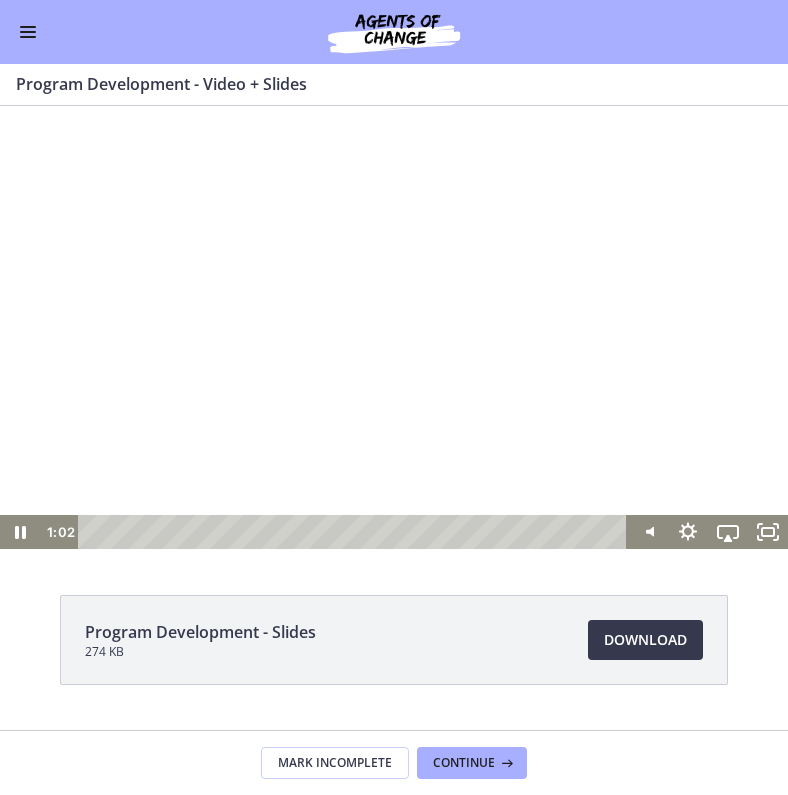 click at bounding box center (355, 532) 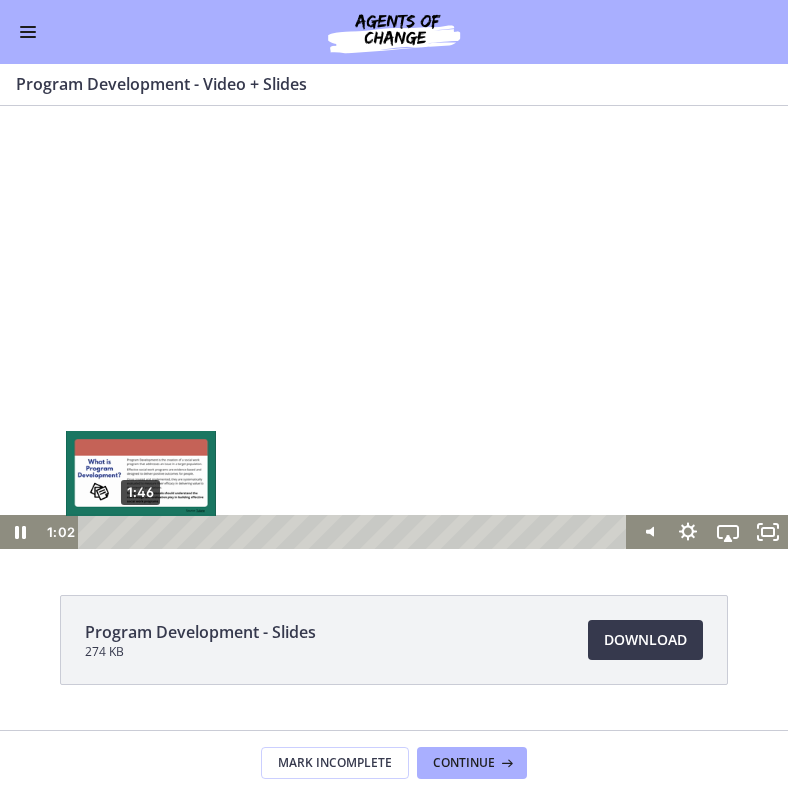 click on "1:46" at bounding box center (355, 532) 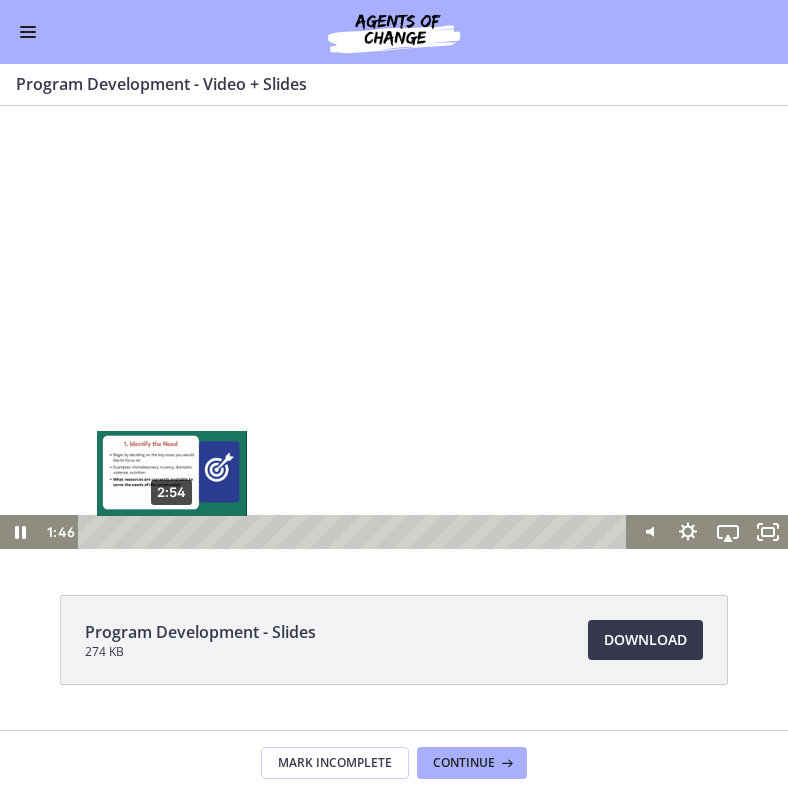 click on "2:54" at bounding box center [355, 532] 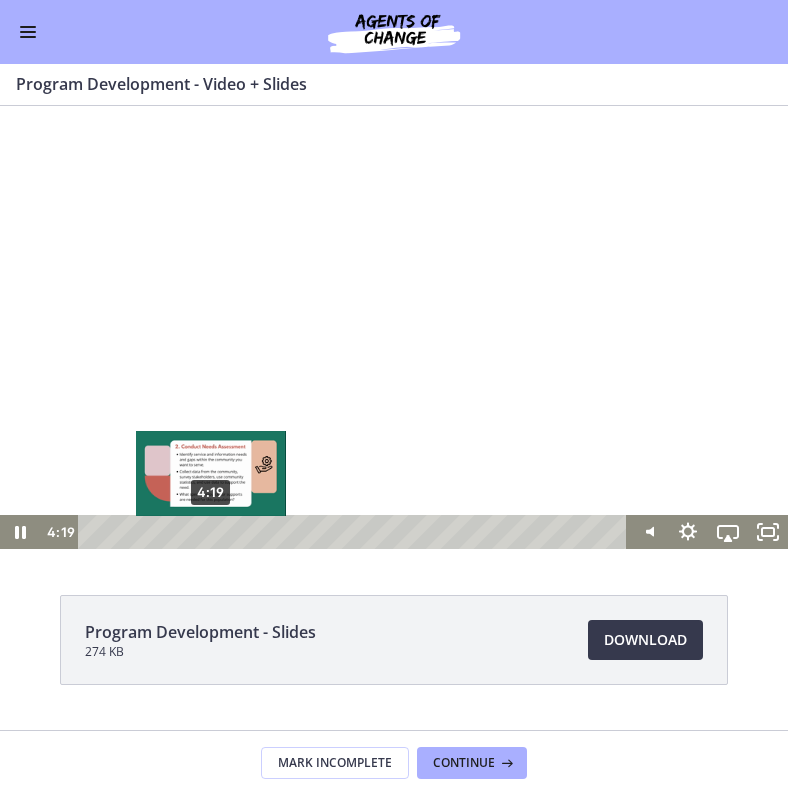 click on "4:19" at bounding box center (355, 532) 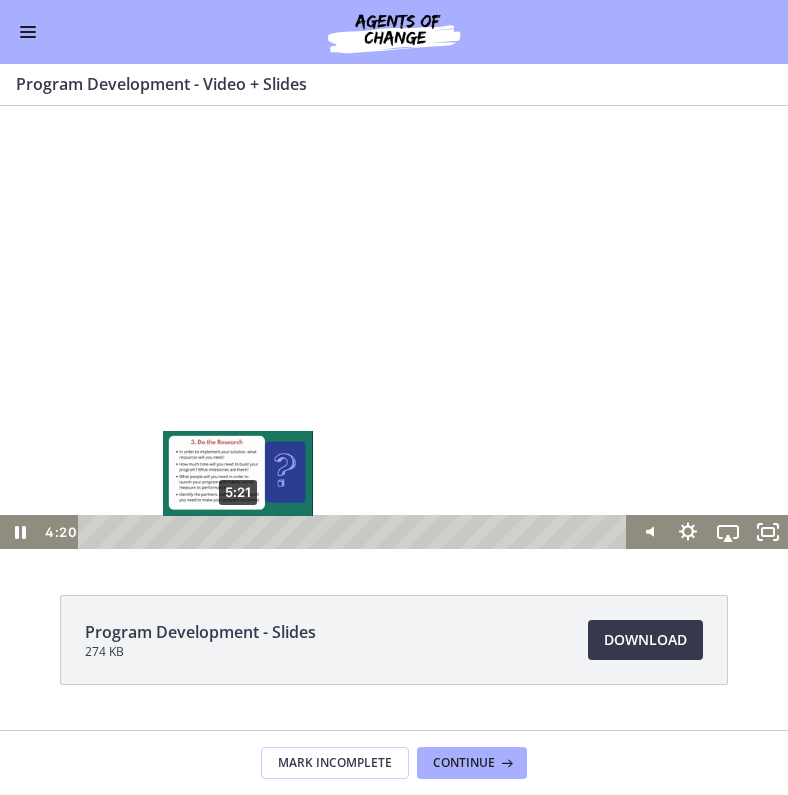 click on "5:21" at bounding box center (355, 532) 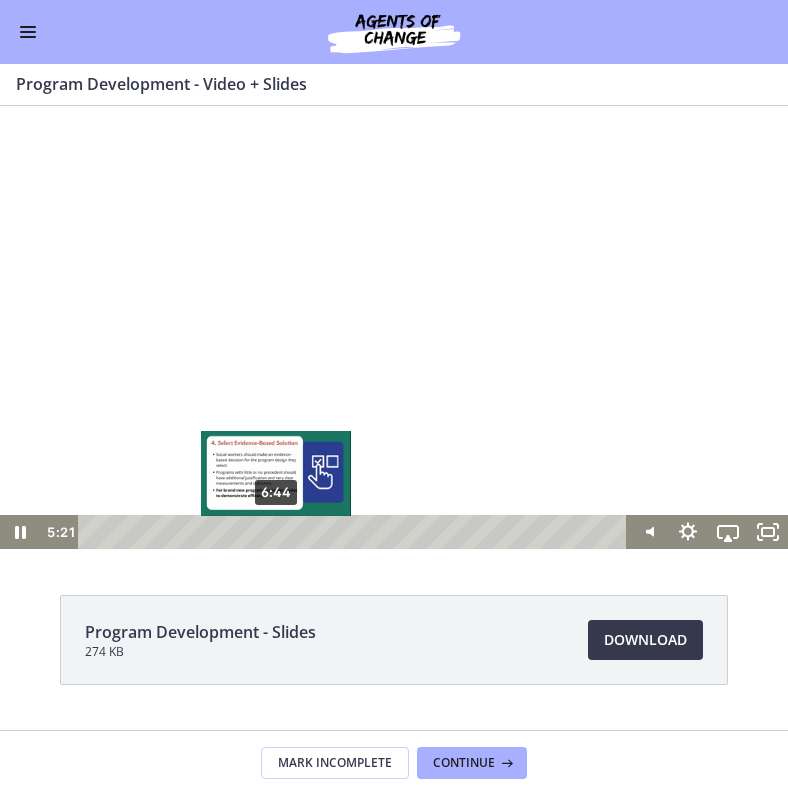 click on "6:44" at bounding box center (355, 532) 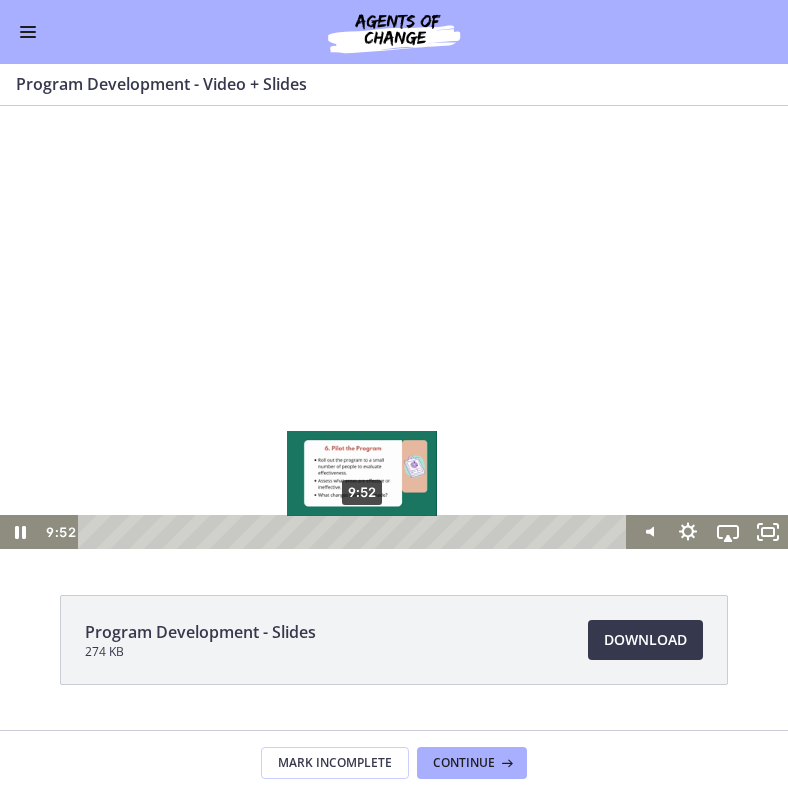 click on "9:52" at bounding box center [355, 532] 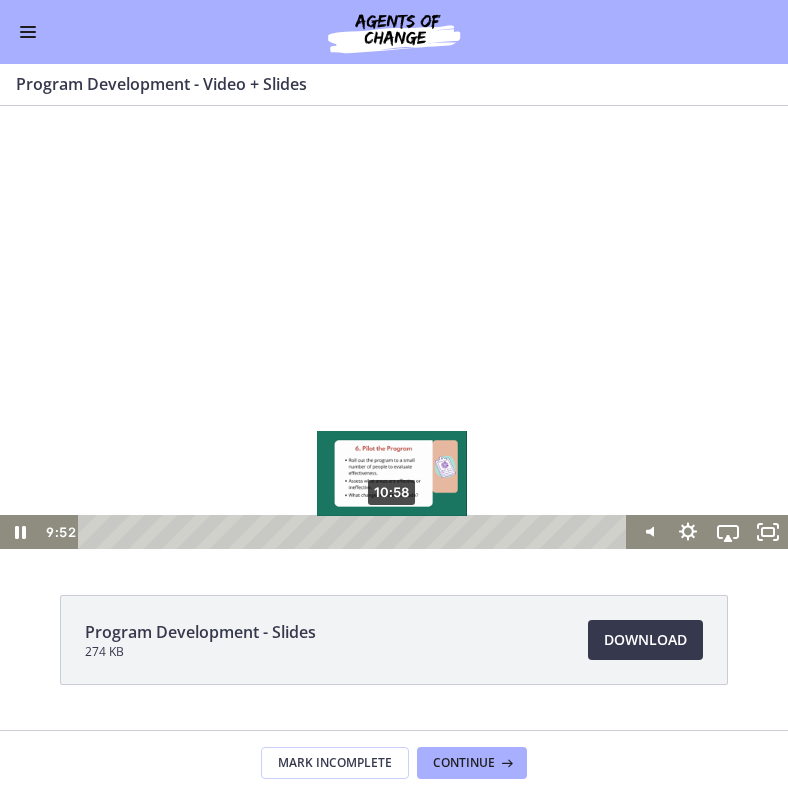 click on "10:58" at bounding box center (355, 532) 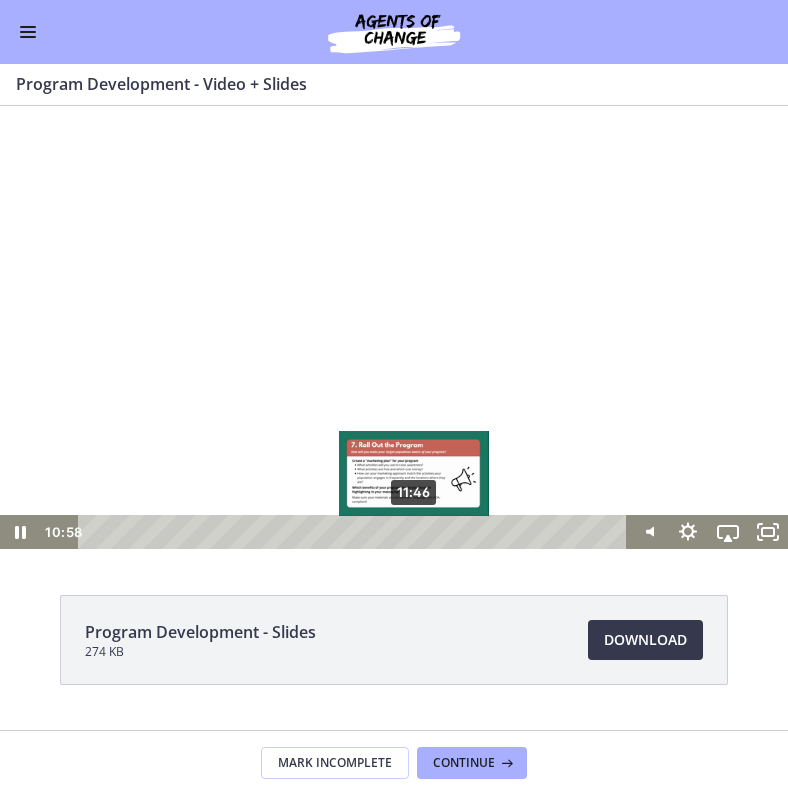 click on "11:46" at bounding box center (355, 532) 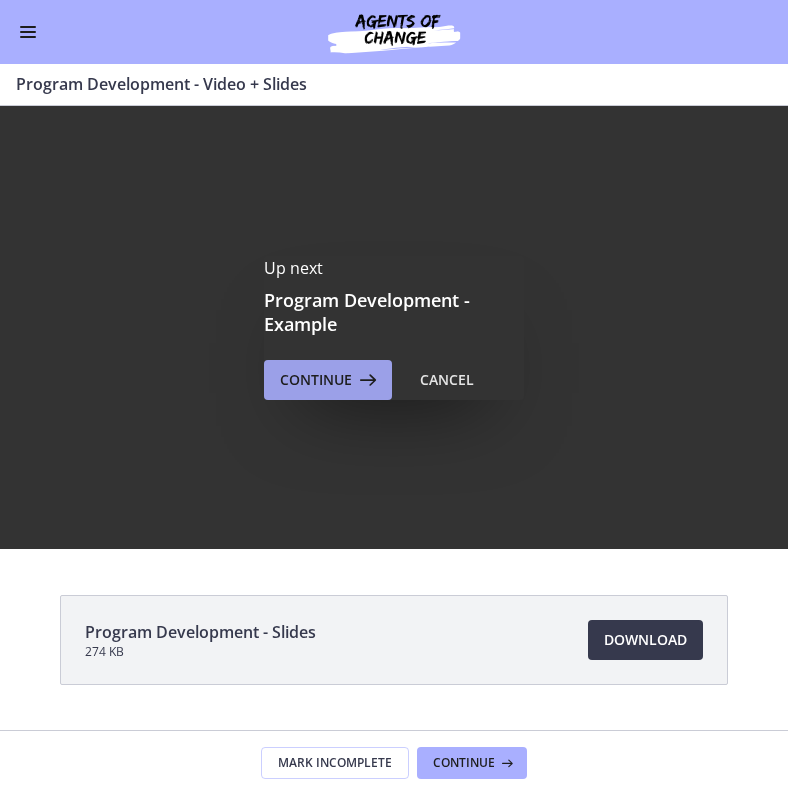 scroll, scrollTop: 0, scrollLeft: 0, axis: both 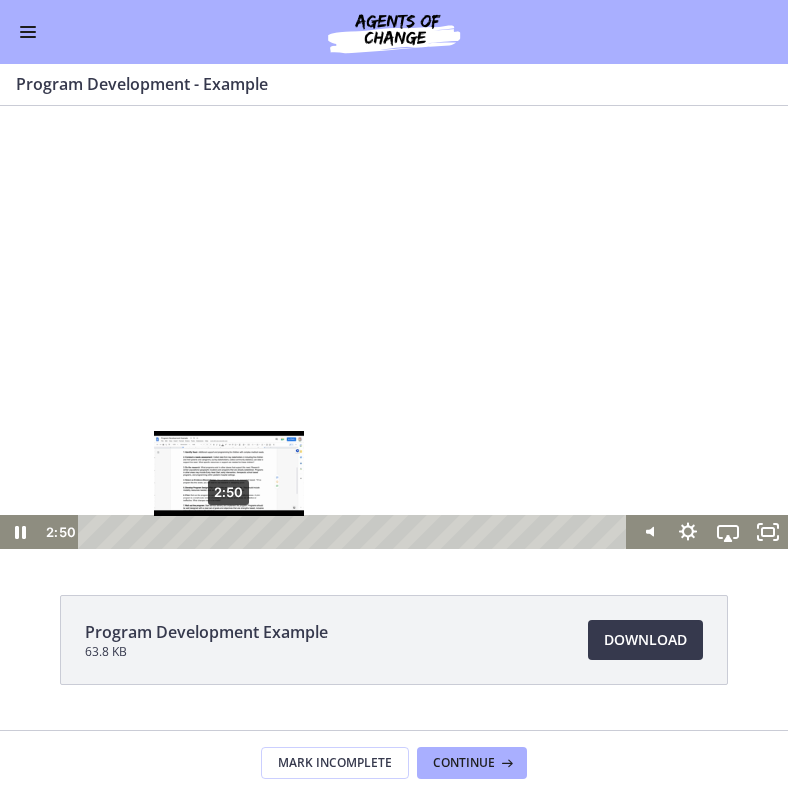 click on "2:50" at bounding box center [355, 532] 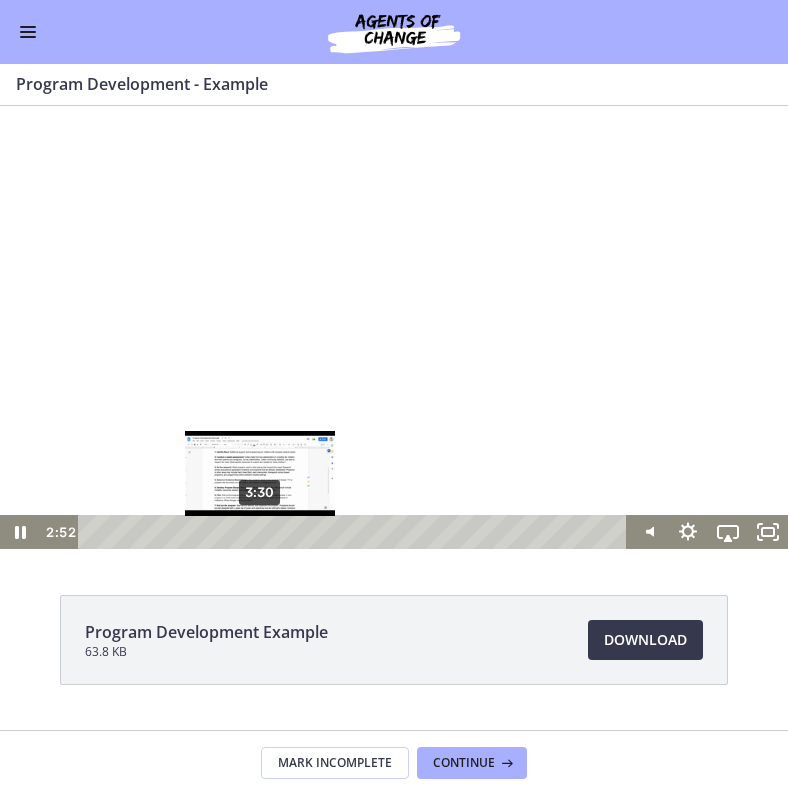 click on "3:30" at bounding box center [355, 532] 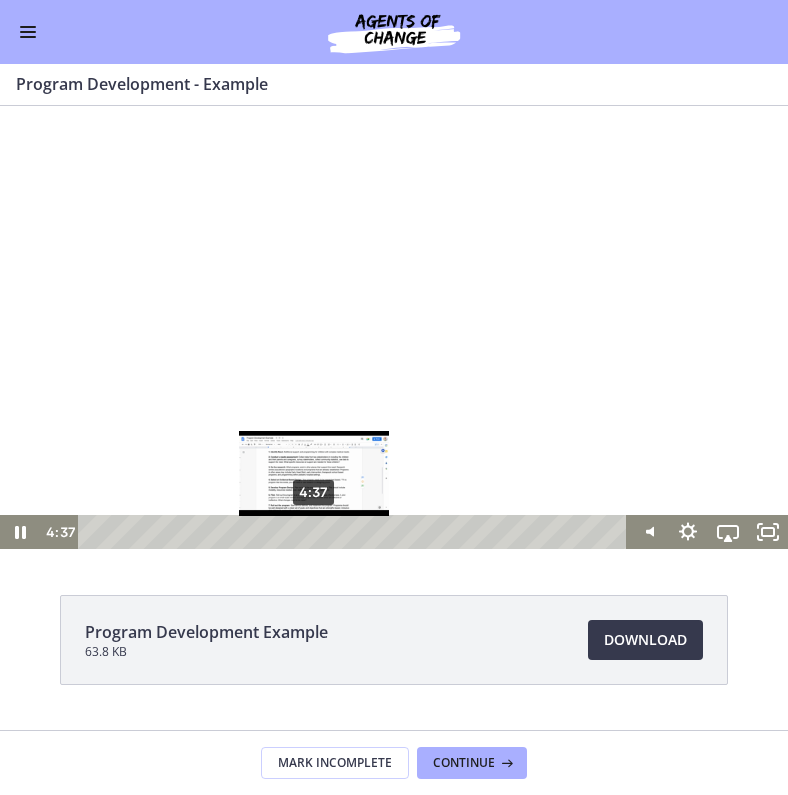 click on "4:37" at bounding box center (355, 532) 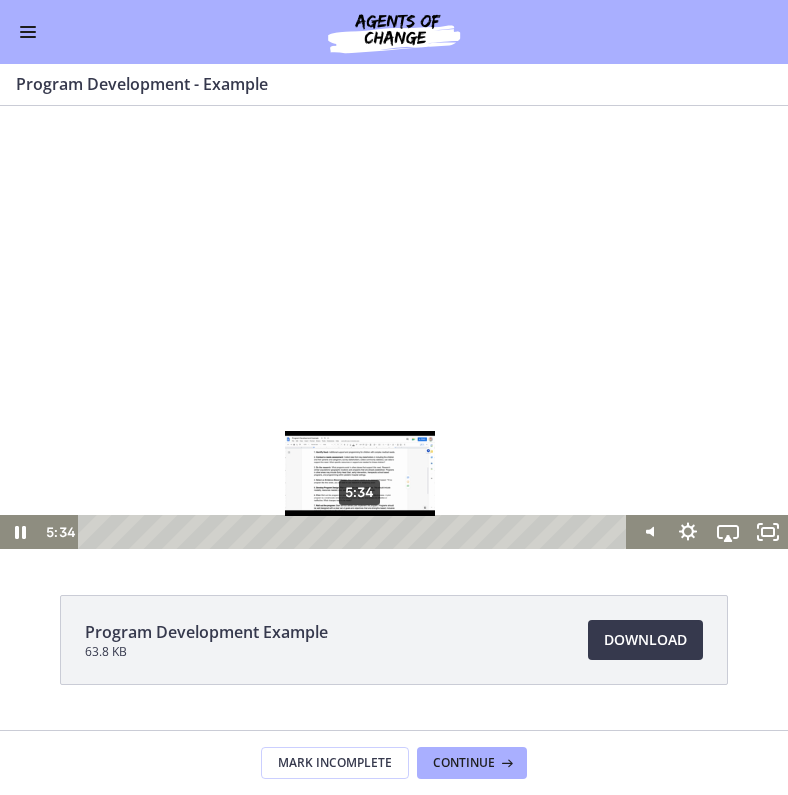 click on "5:34" at bounding box center (355, 532) 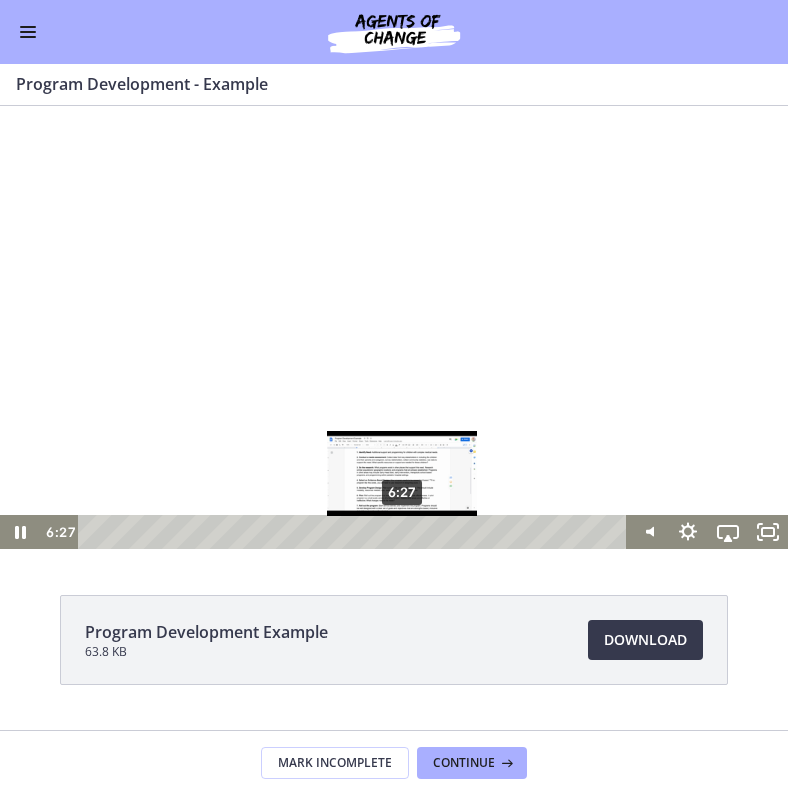 click on "6:27" at bounding box center (355, 532) 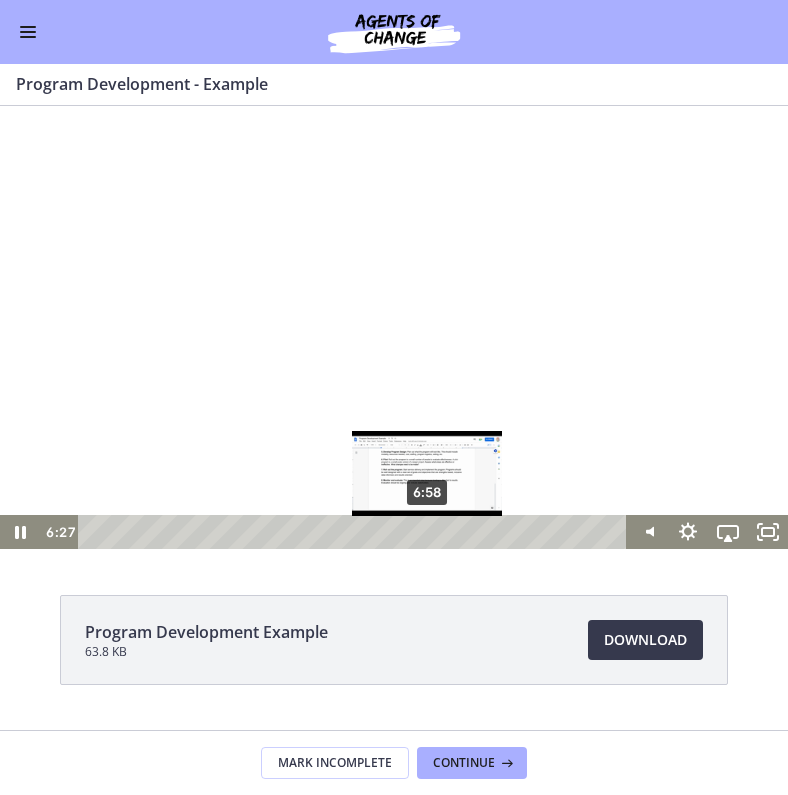 click on "6:58" at bounding box center [355, 532] 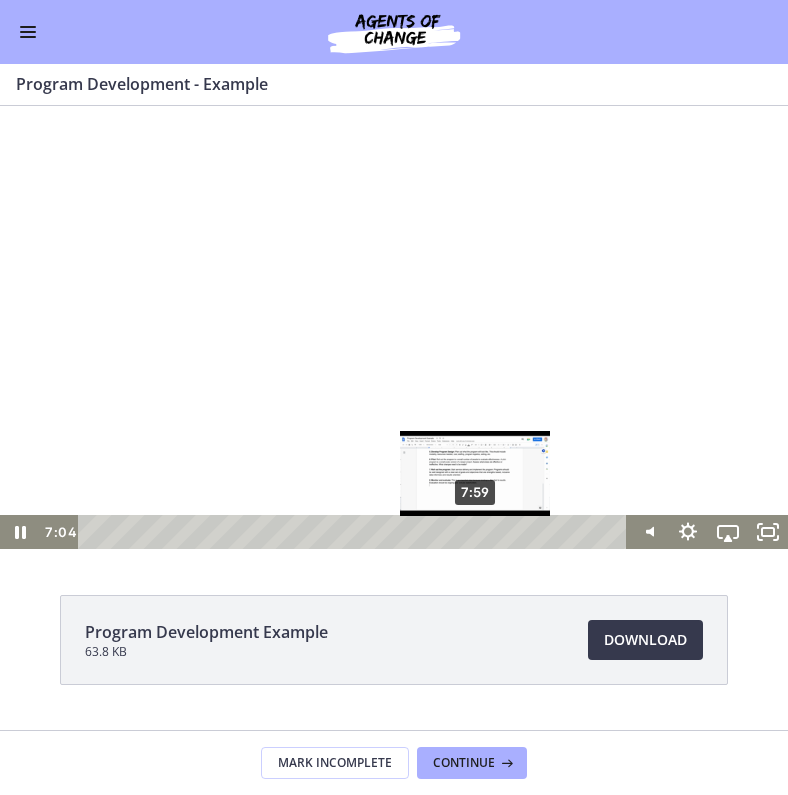 click on "7:59" at bounding box center [355, 532] 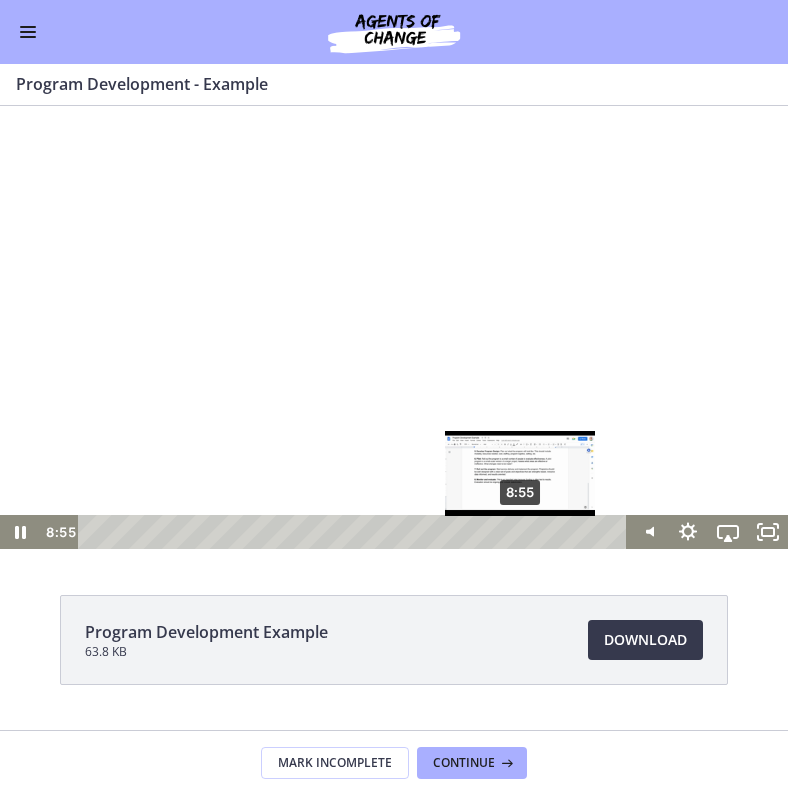 click on "8:55" at bounding box center [355, 532] 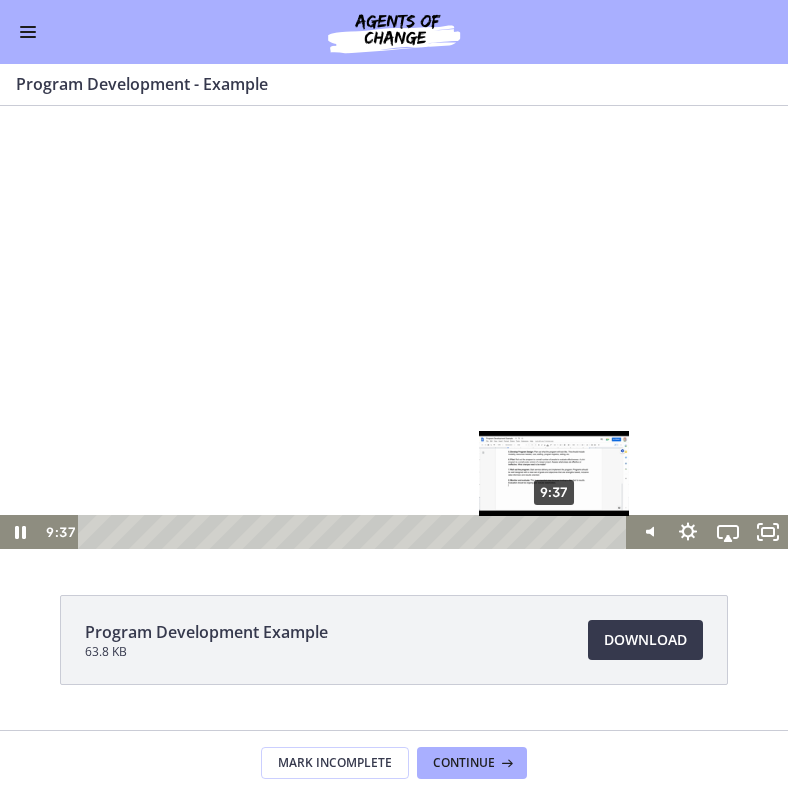 click on "9:37" at bounding box center [355, 532] 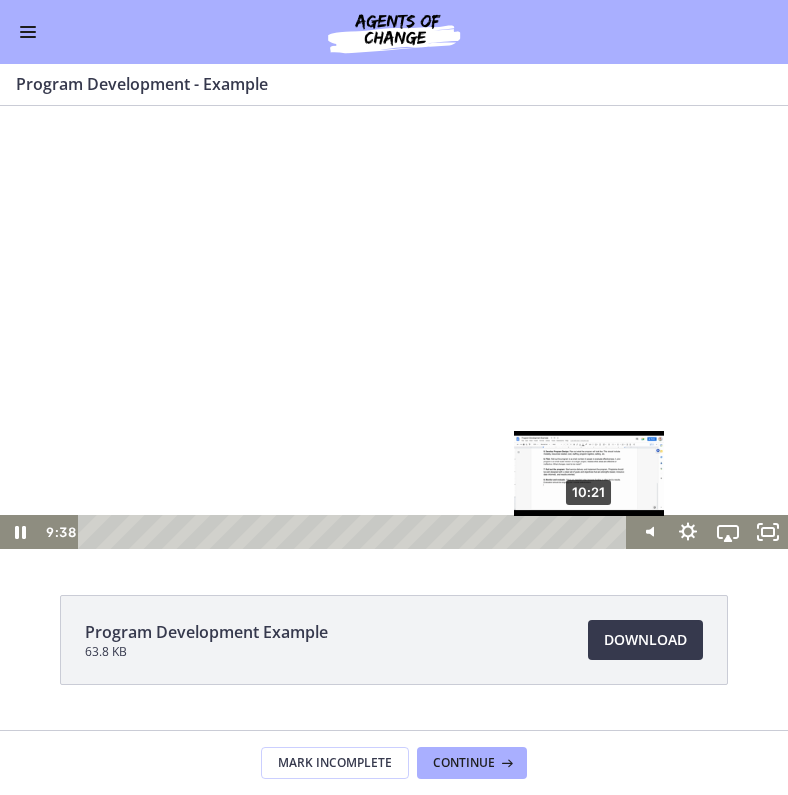 click on "10:21" at bounding box center (355, 532) 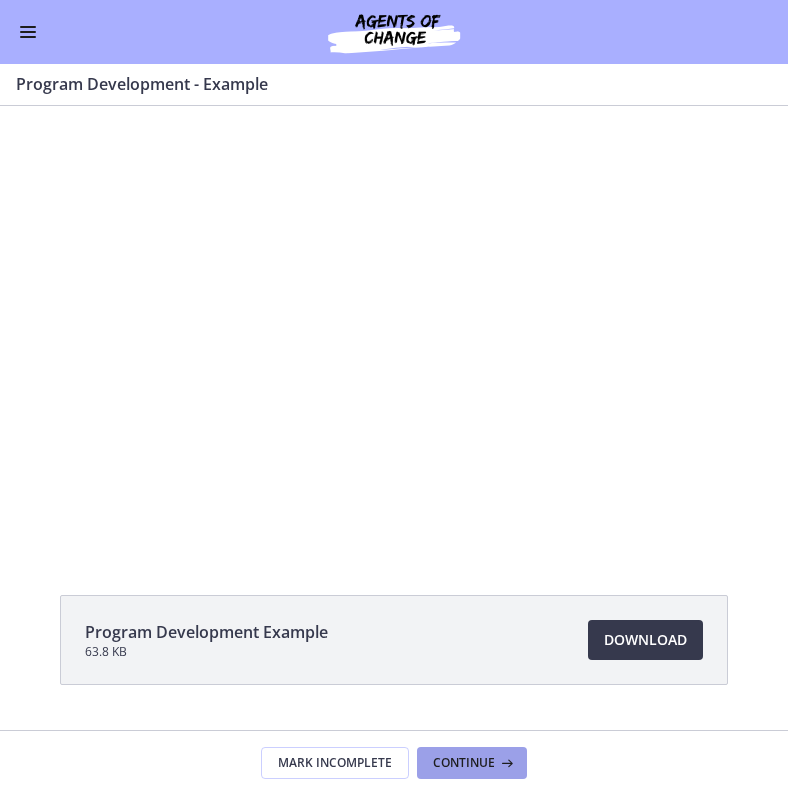 click at bounding box center [505, 763] 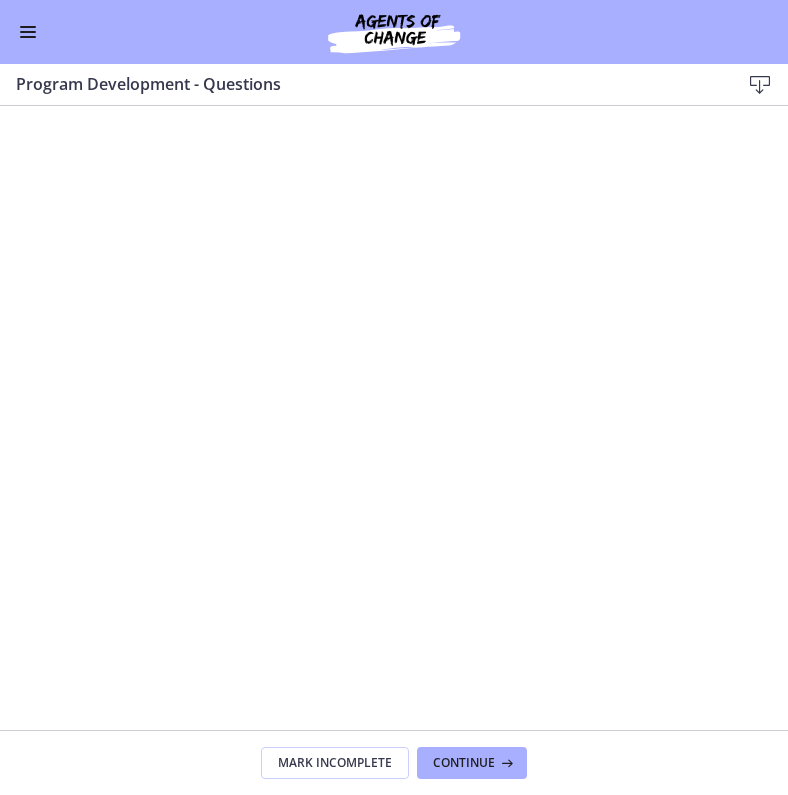 scroll, scrollTop: 0, scrollLeft: 0, axis: both 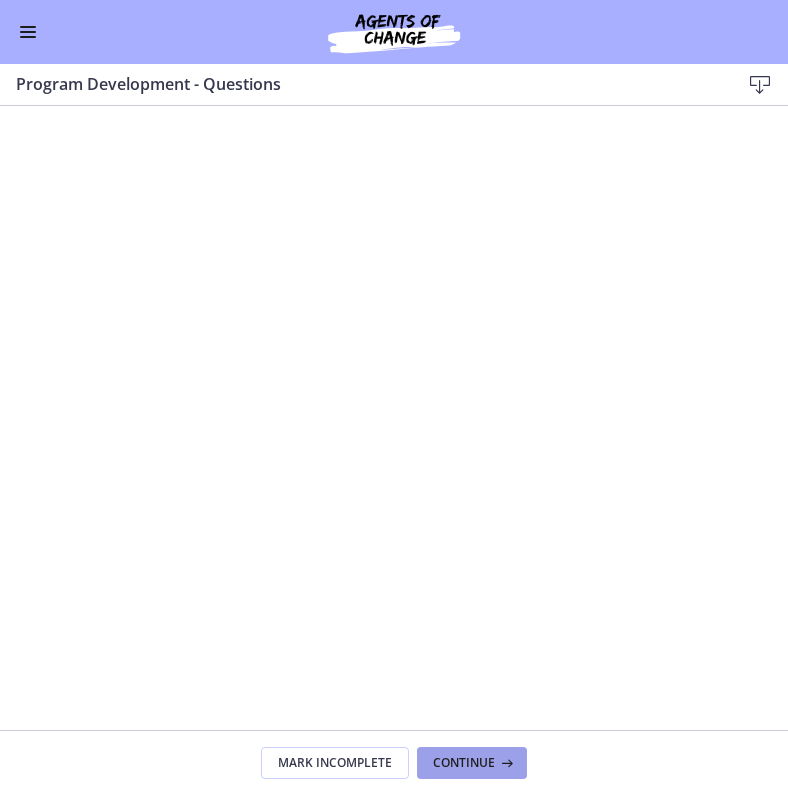 click on "Continue" at bounding box center [464, 763] 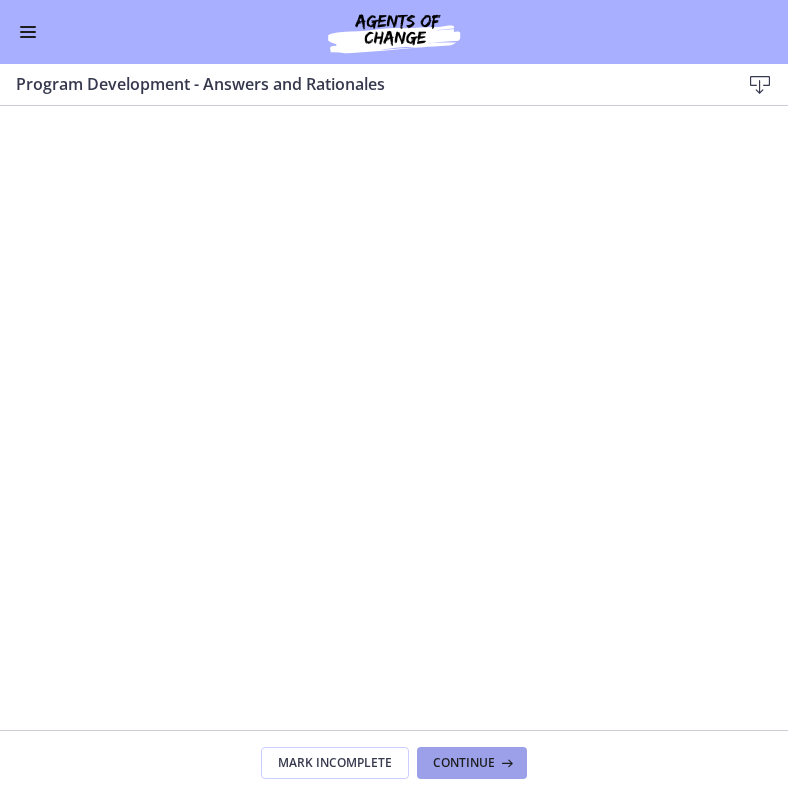 click on "Continue" at bounding box center [464, 763] 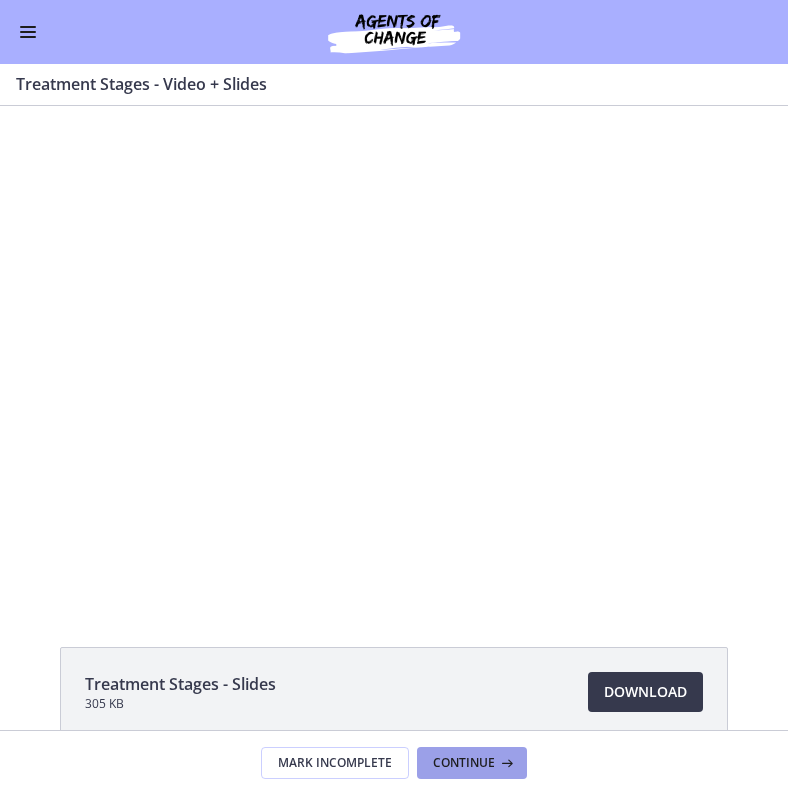 scroll, scrollTop: 0, scrollLeft: 0, axis: both 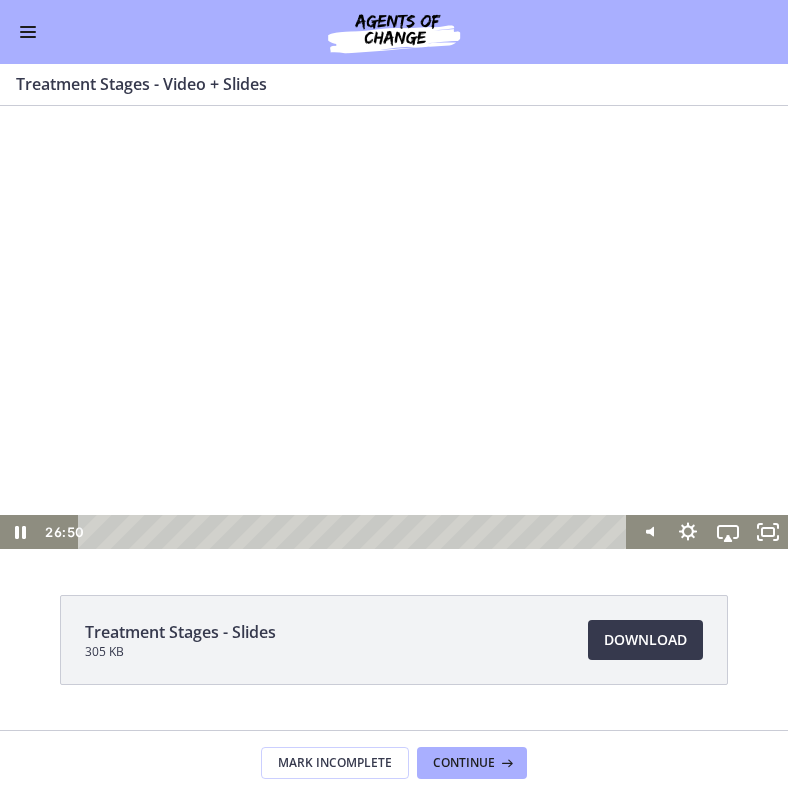 click at bounding box center (355, 532) 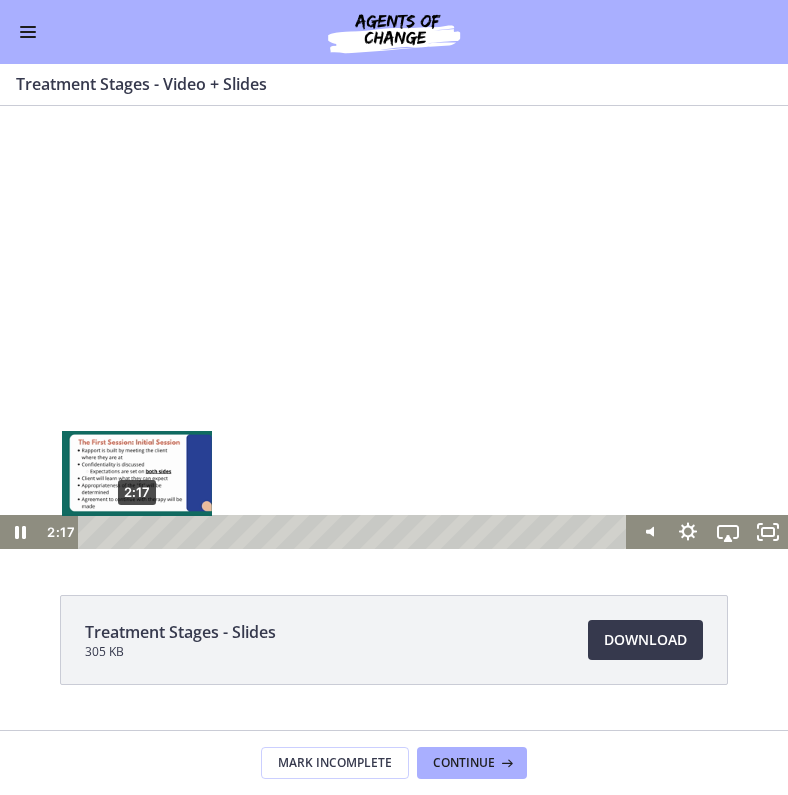 click on "2:17" at bounding box center (355, 532) 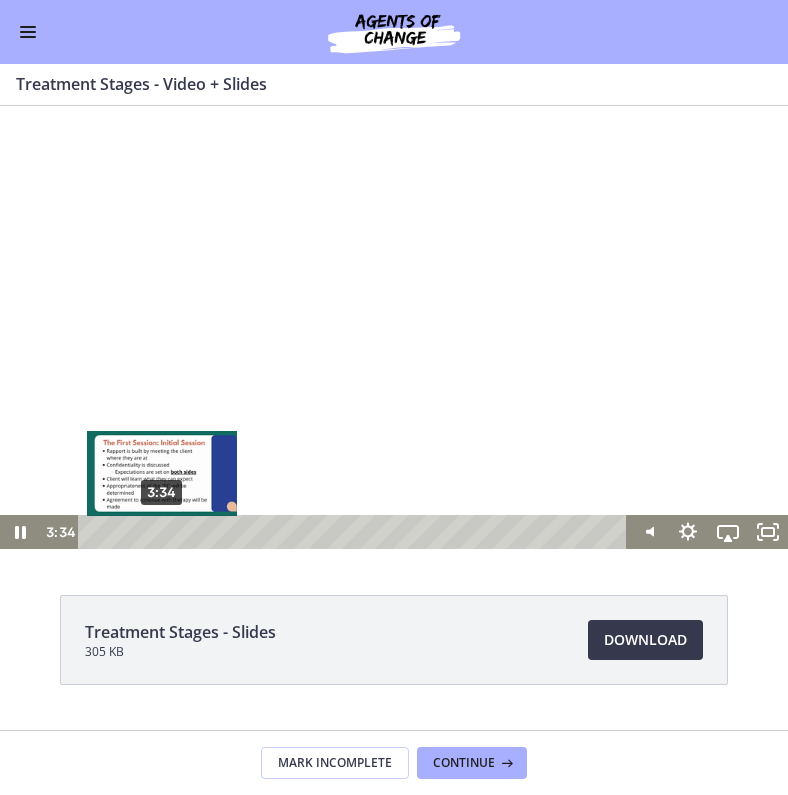 click on "3:34" at bounding box center (355, 532) 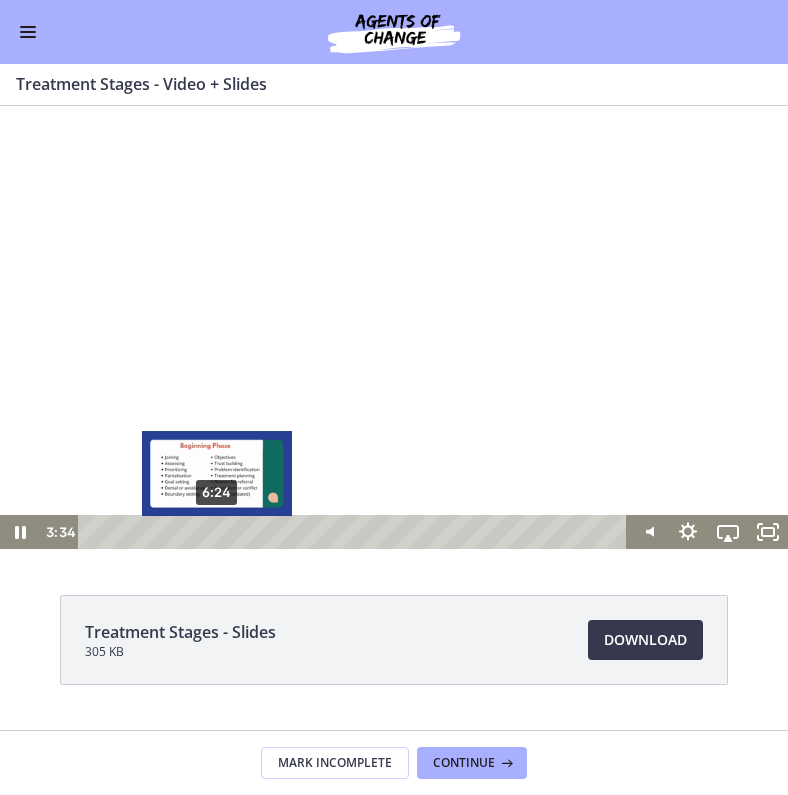 click on "6:24" at bounding box center [355, 532] 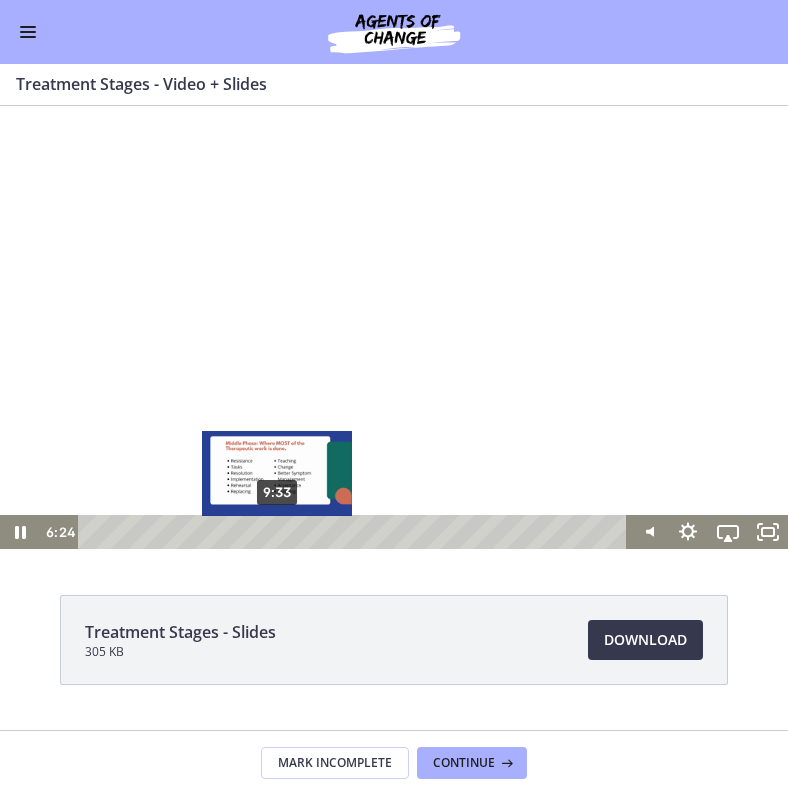 click on "9:33" at bounding box center [355, 532] 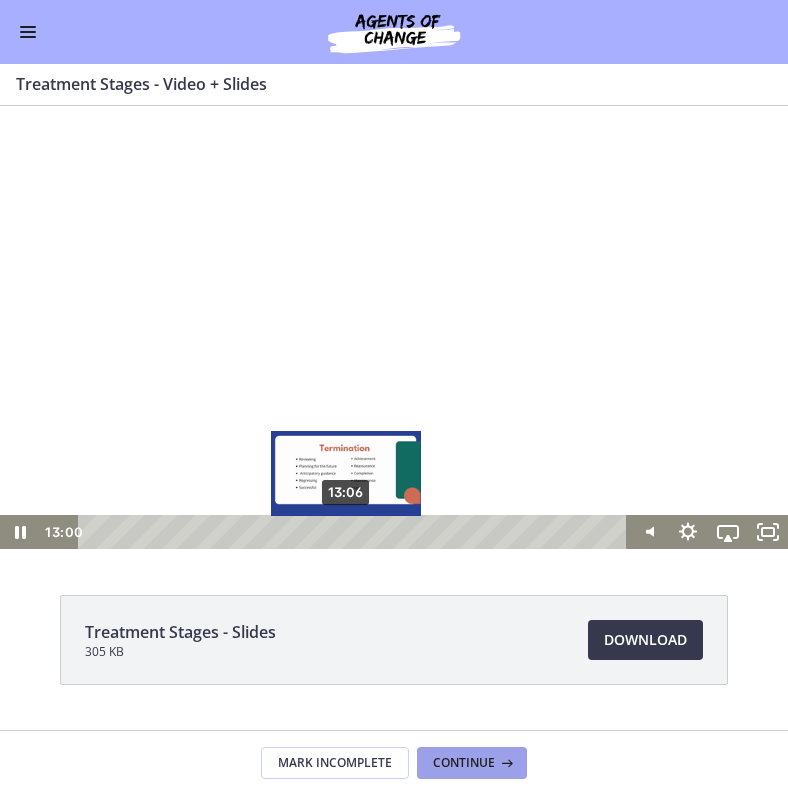 click on "Continue" at bounding box center [472, 763] 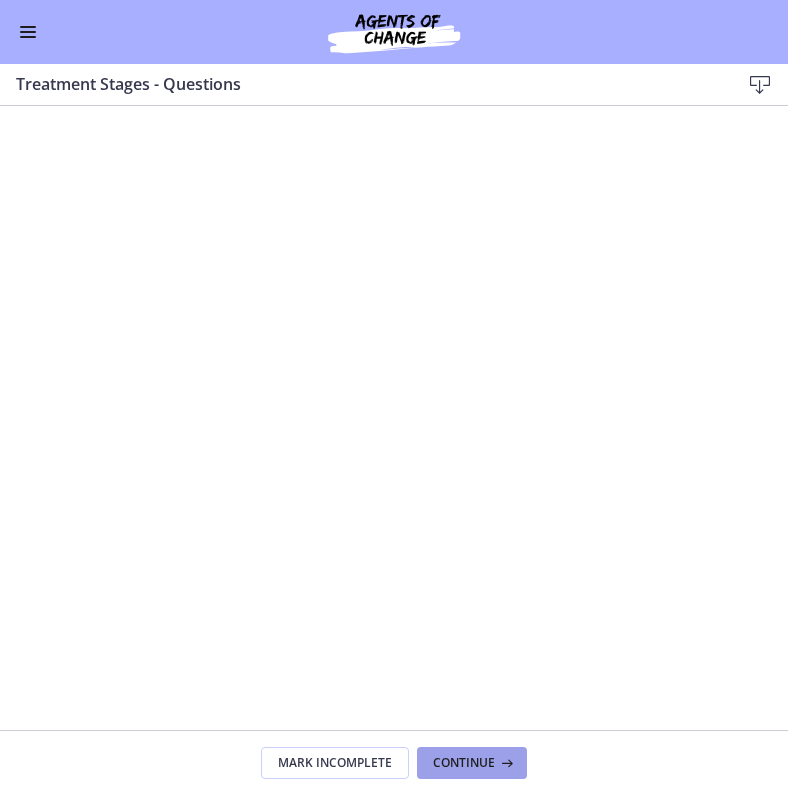 click on "Continue" at bounding box center [464, 763] 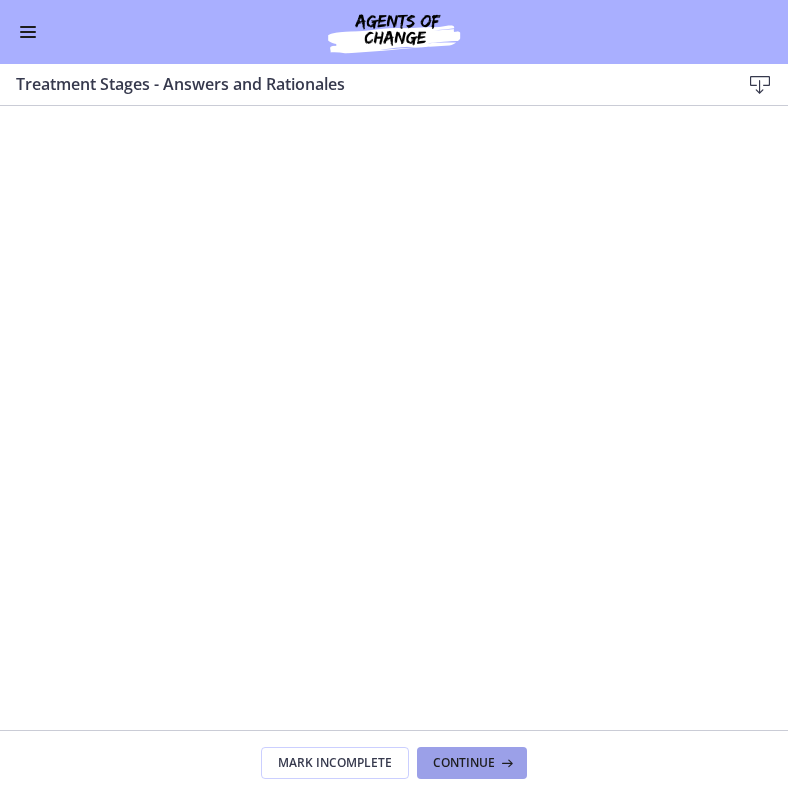 click on "Continue" at bounding box center [472, 763] 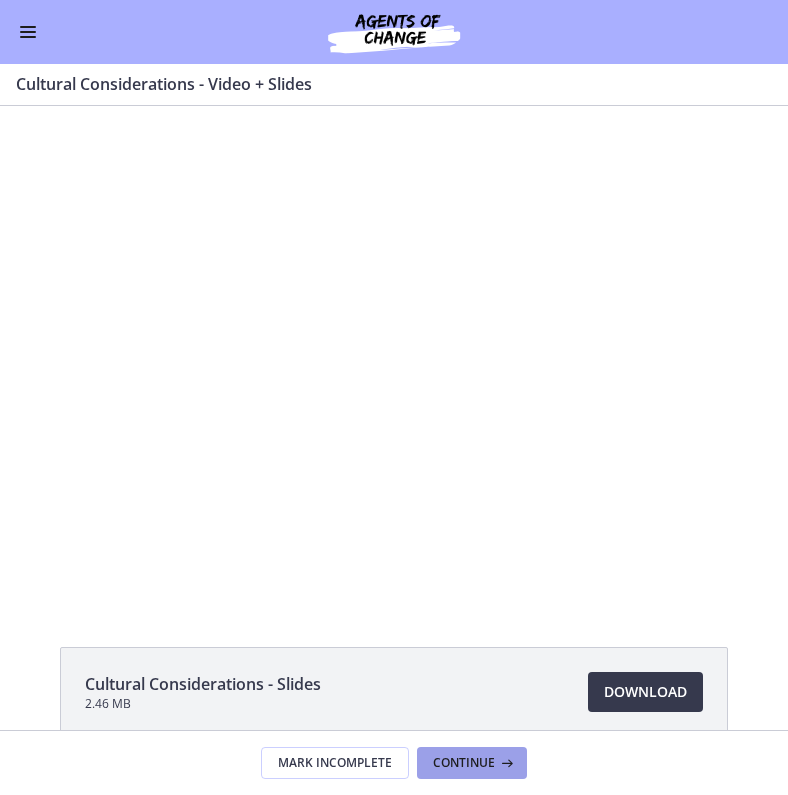 scroll, scrollTop: 0, scrollLeft: 0, axis: both 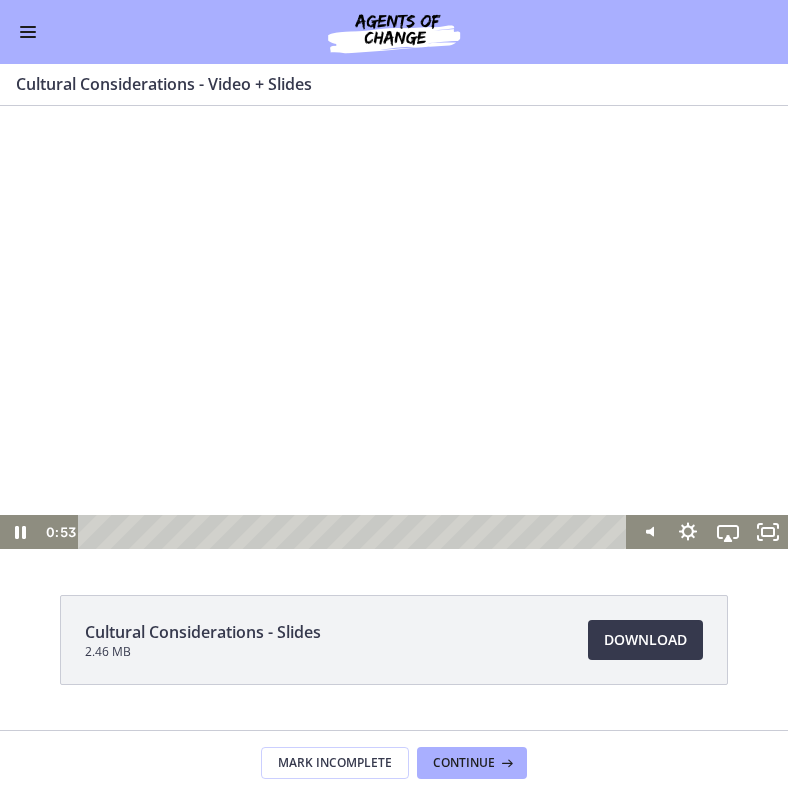 click at bounding box center (355, 532) 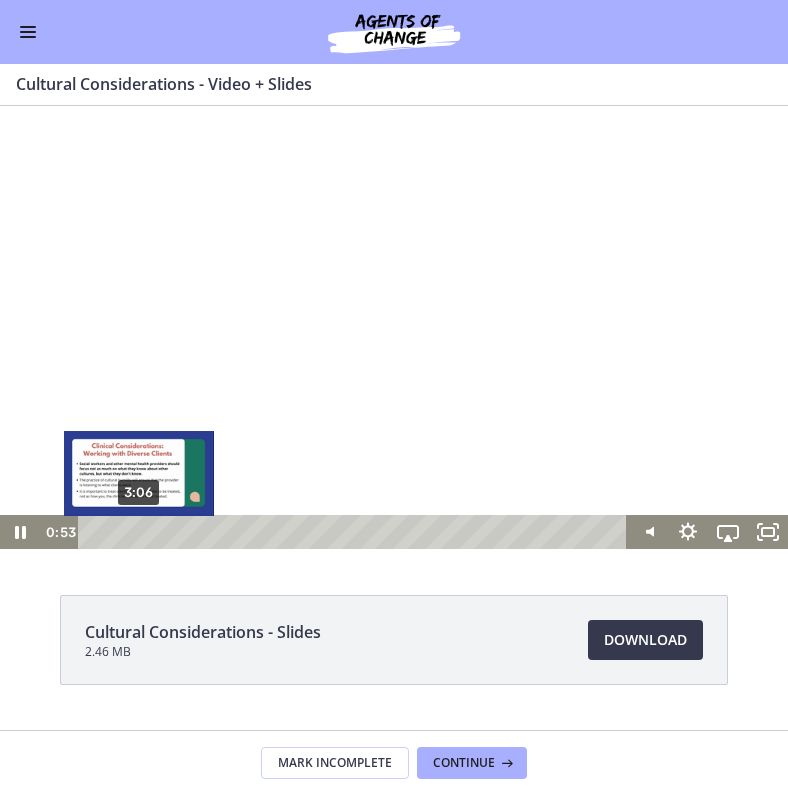 click on "3:06" at bounding box center [355, 532] 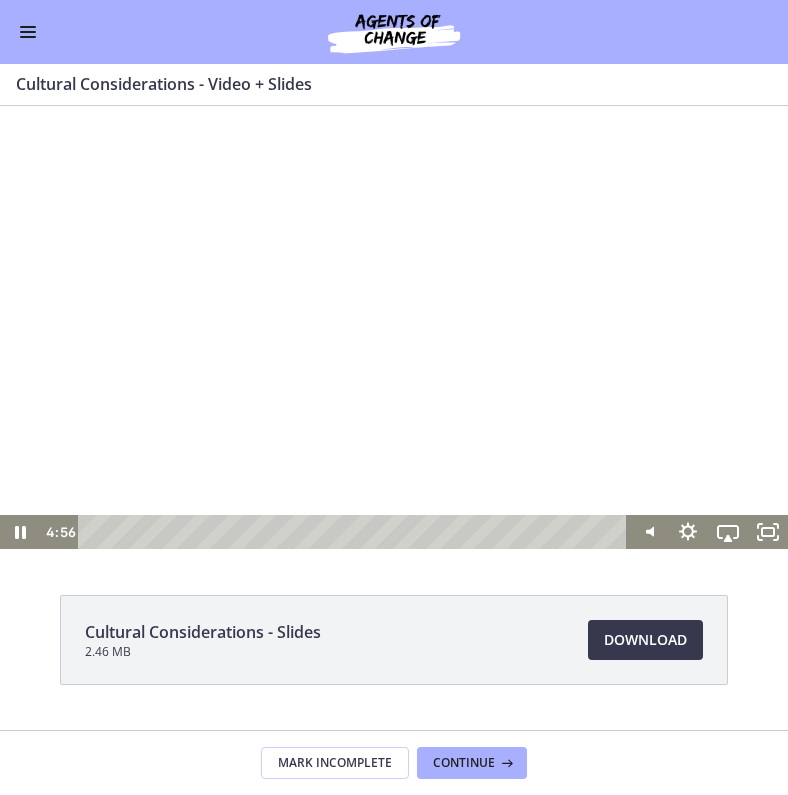 click at bounding box center [394, 327] 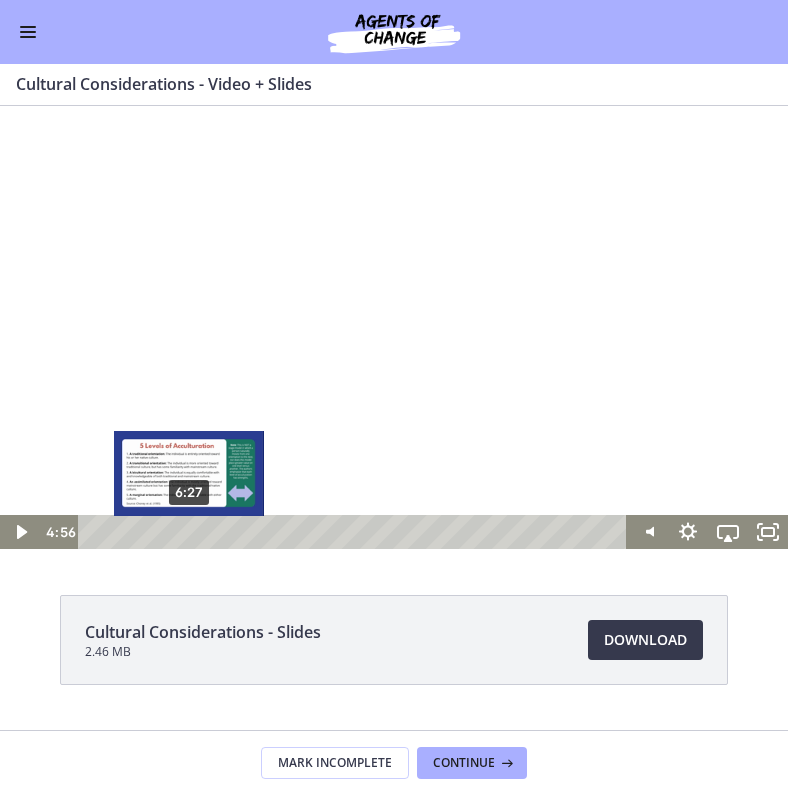 click on "6:27" at bounding box center [355, 532] 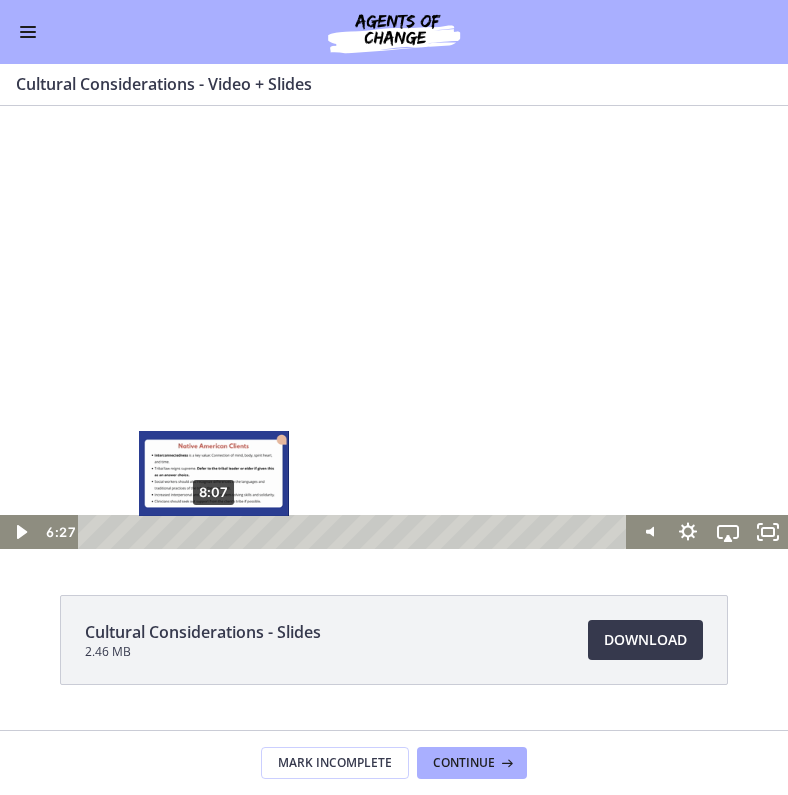 click on "8:07" at bounding box center (355, 532) 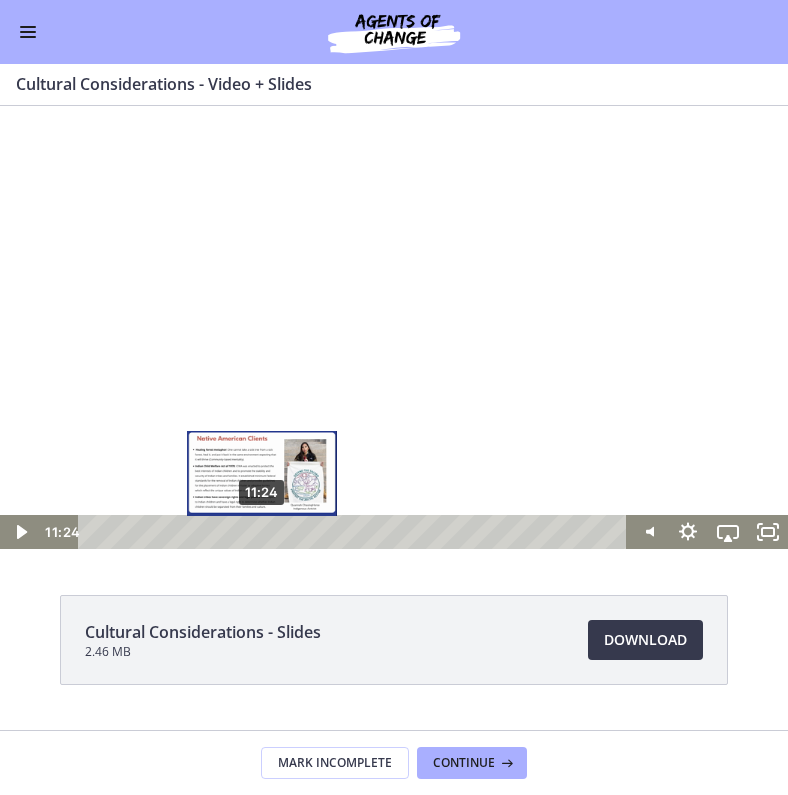 click on "11:24" at bounding box center [355, 532] 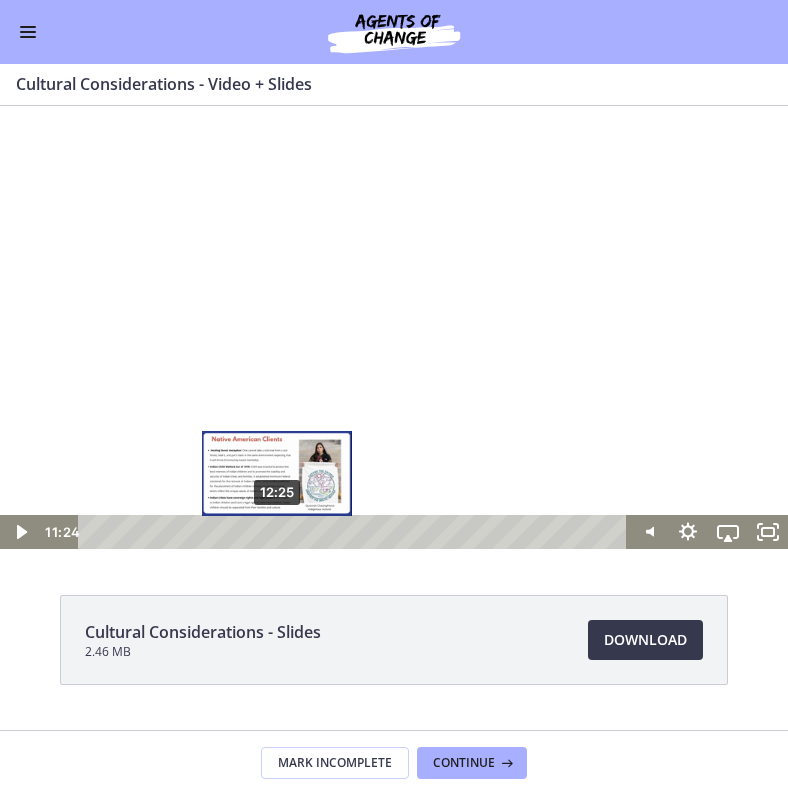 click on "12:25" at bounding box center [355, 532] 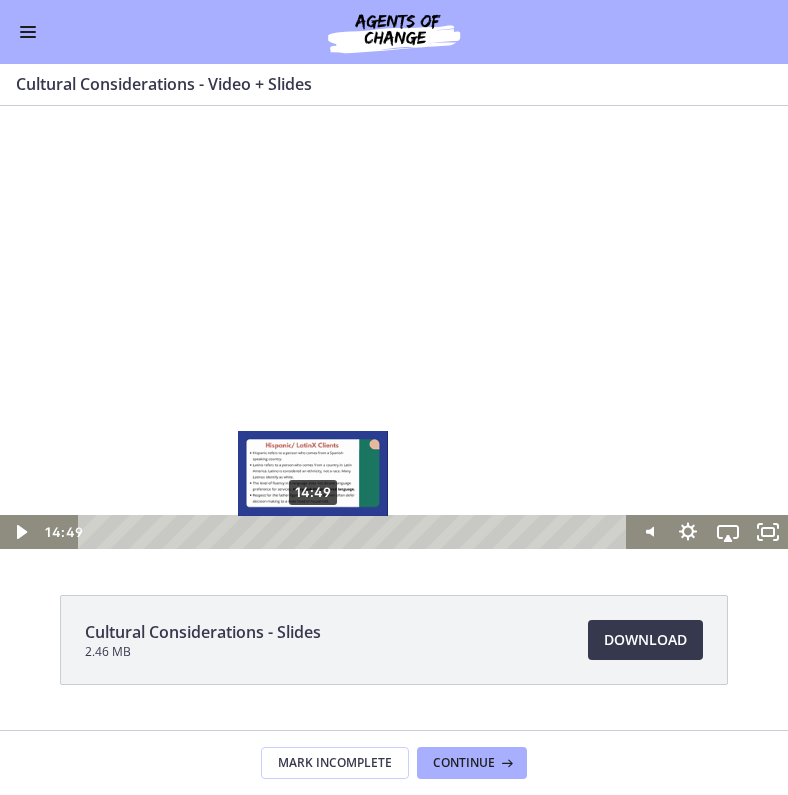 click on "14:49" at bounding box center [355, 532] 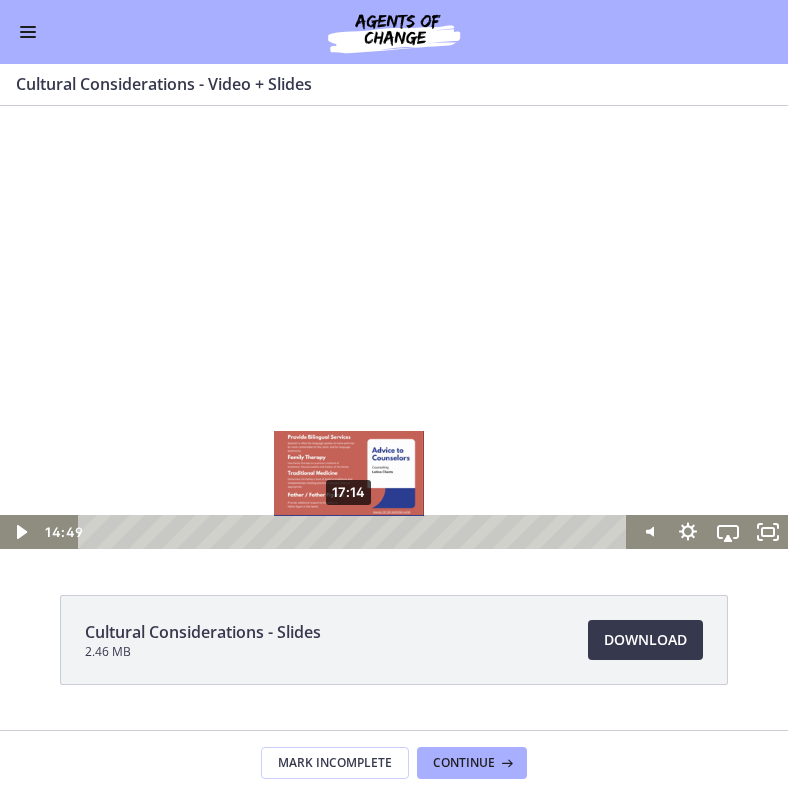 click on "17:14" at bounding box center (355, 532) 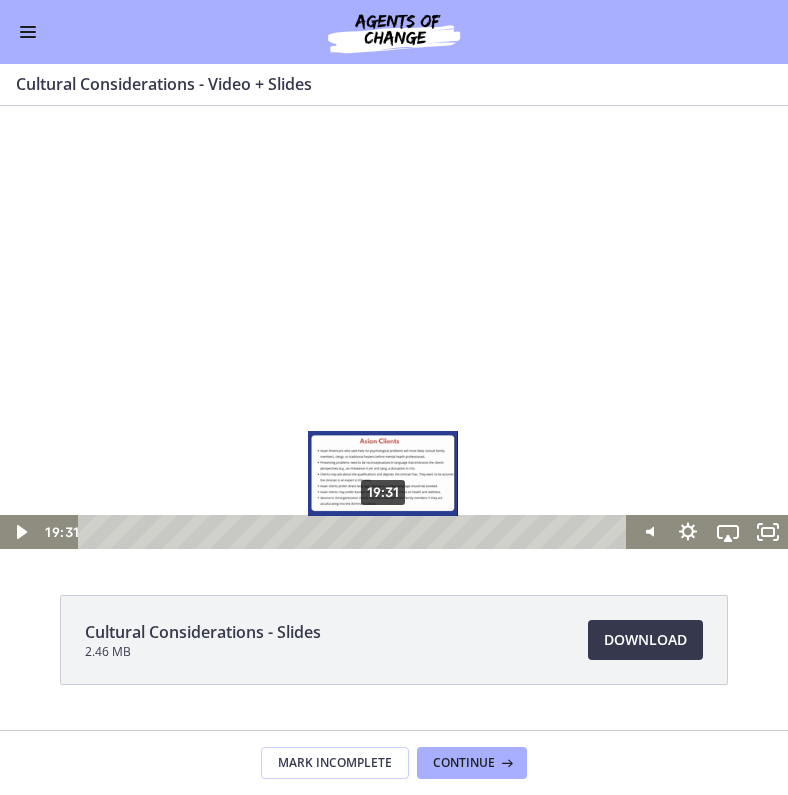 click on "19:31" at bounding box center [355, 532] 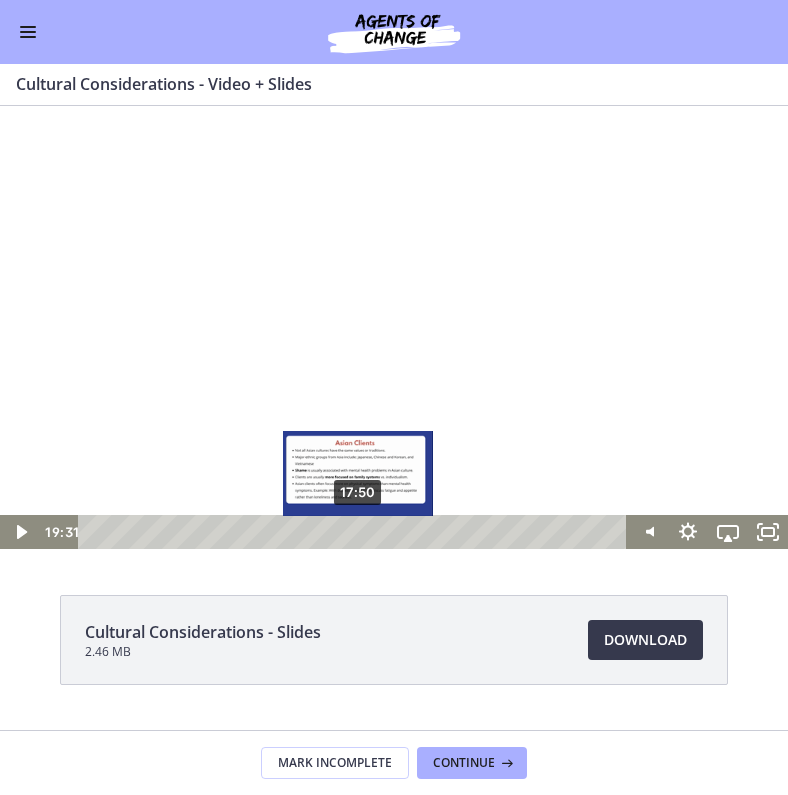 click on "17:50" at bounding box center [355, 532] 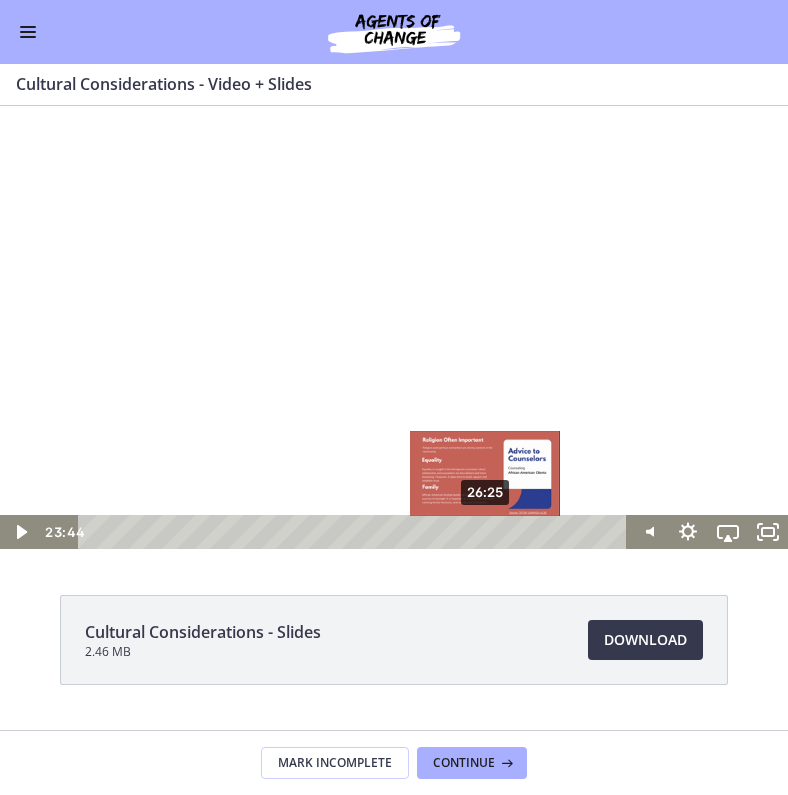 click on "26:25" at bounding box center (355, 532) 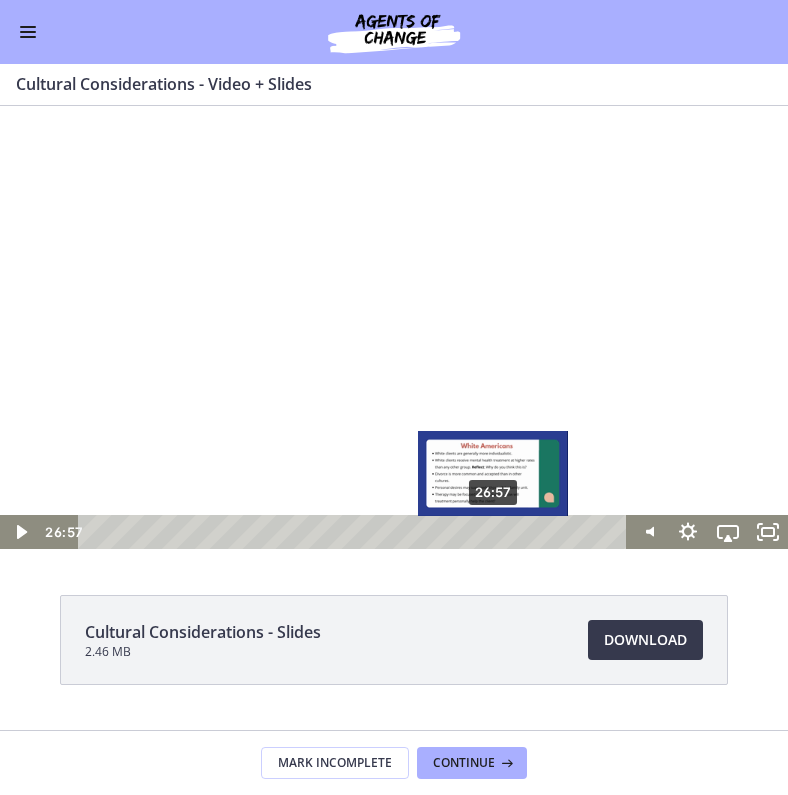 click on "26:57" at bounding box center (355, 532) 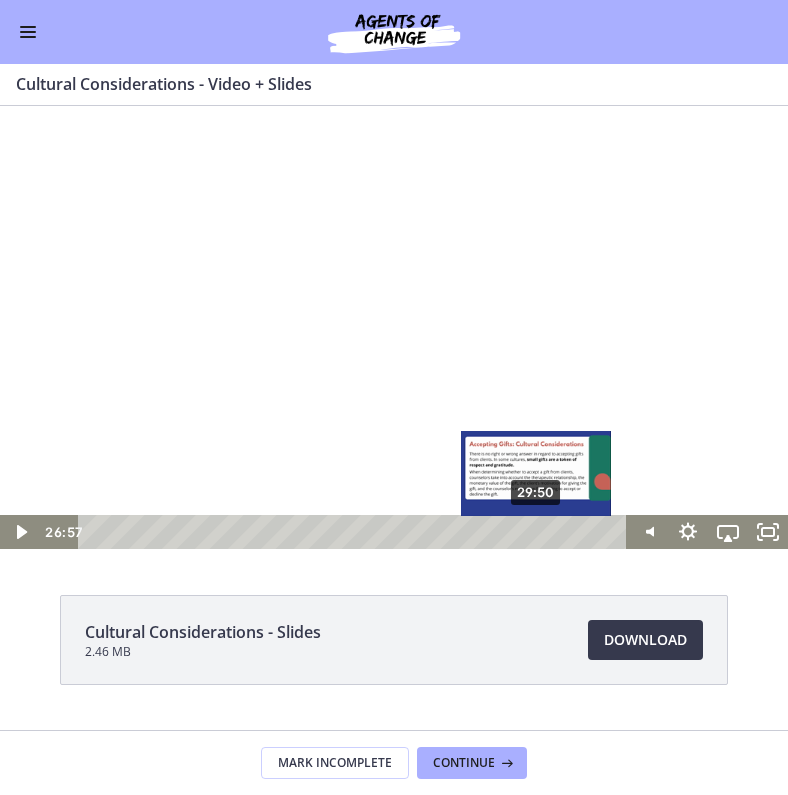 click on "29:50" at bounding box center (355, 532) 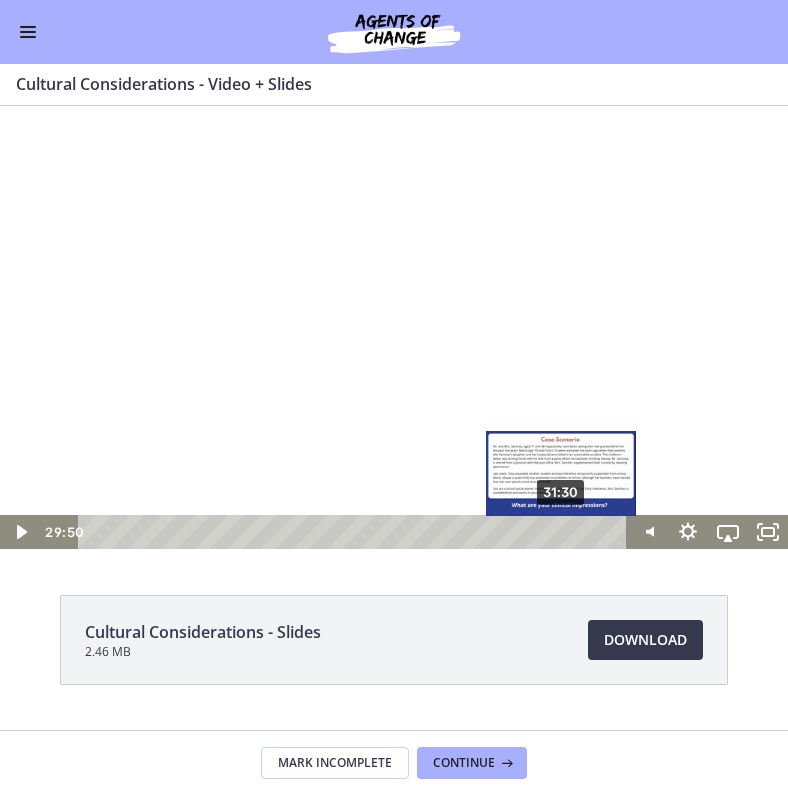 click on "31:30" at bounding box center [355, 532] 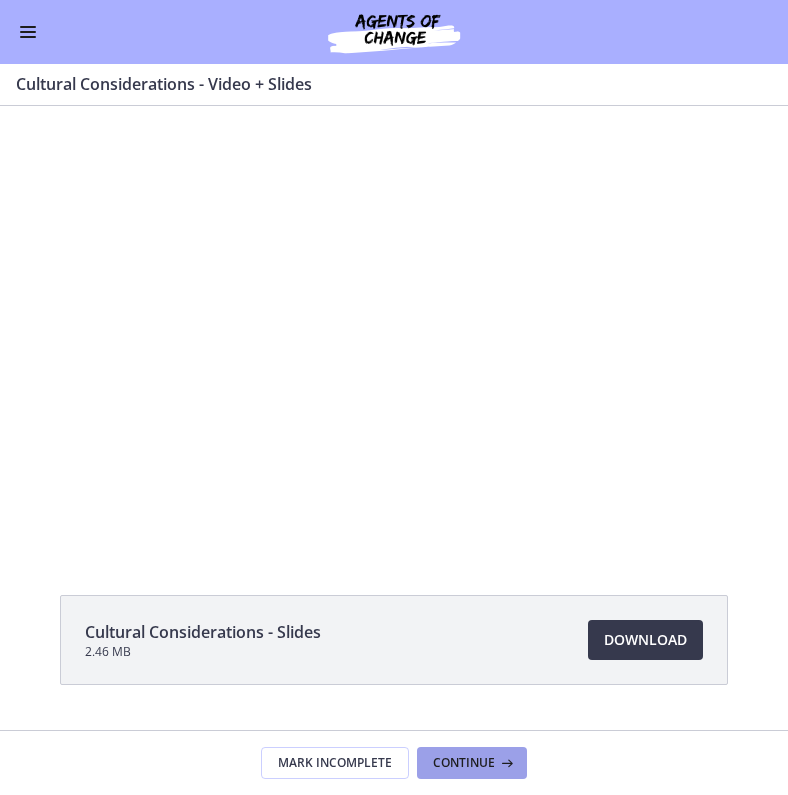 click on "Continue" at bounding box center [472, 763] 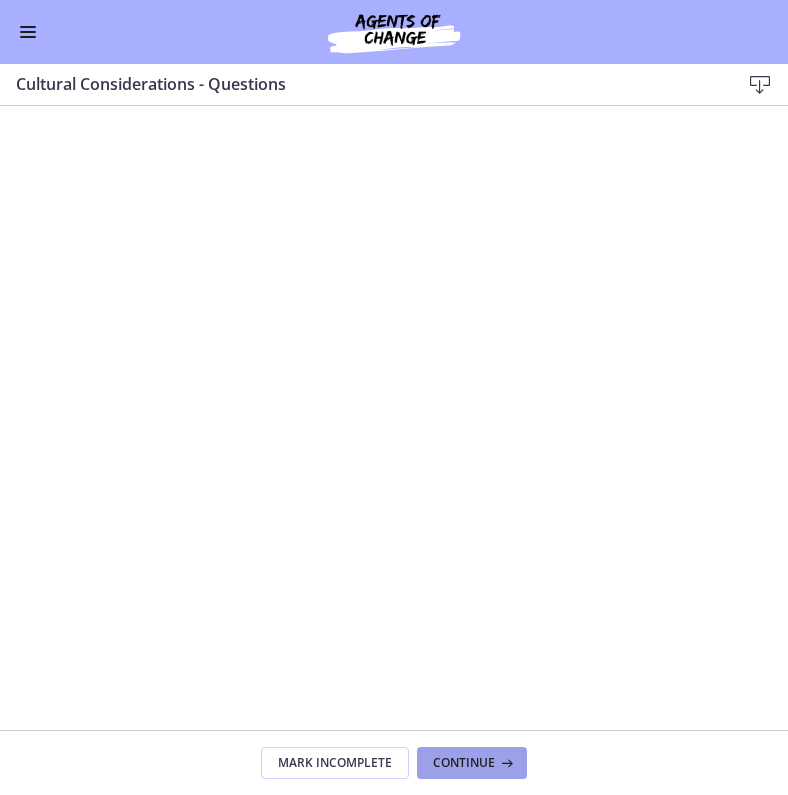 scroll, scrollTop: 0, scrollLeft: 0, axis: both 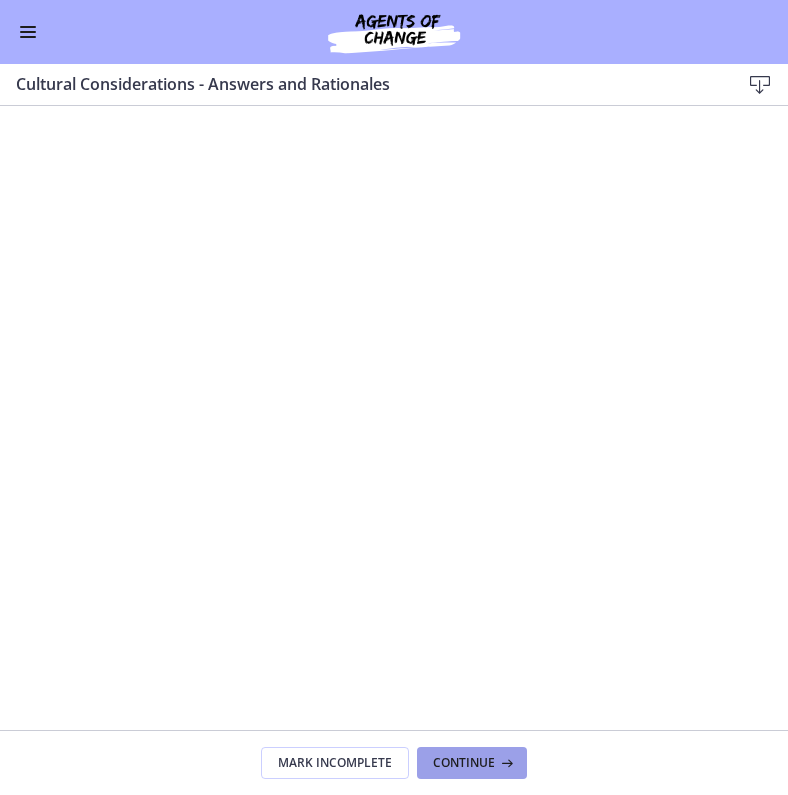 click at bounding box center (505, 763) 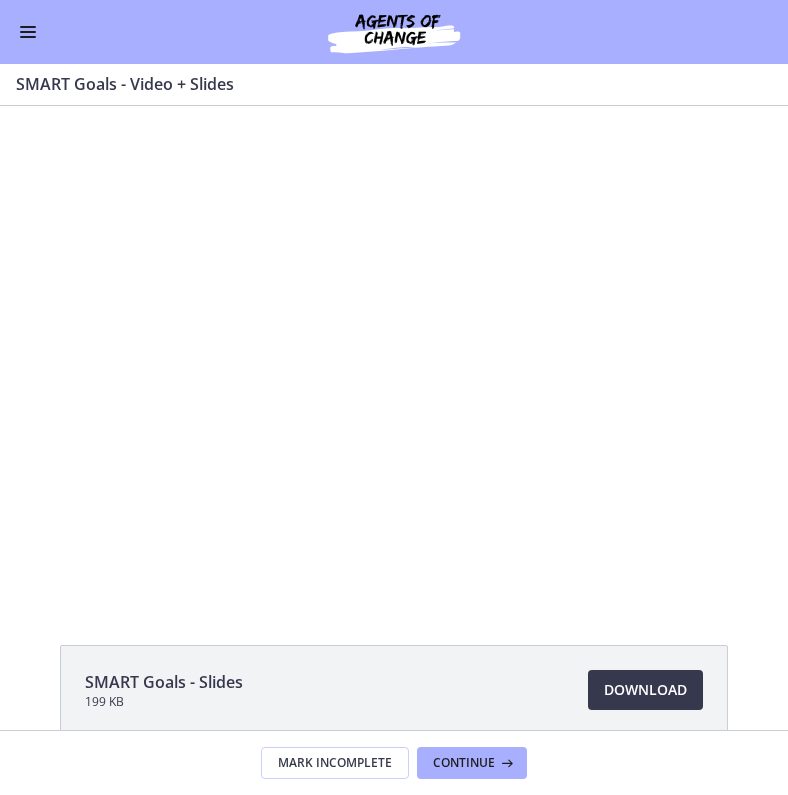 scroll, scrollTop: 0, scrollLeft: 0, axis: both 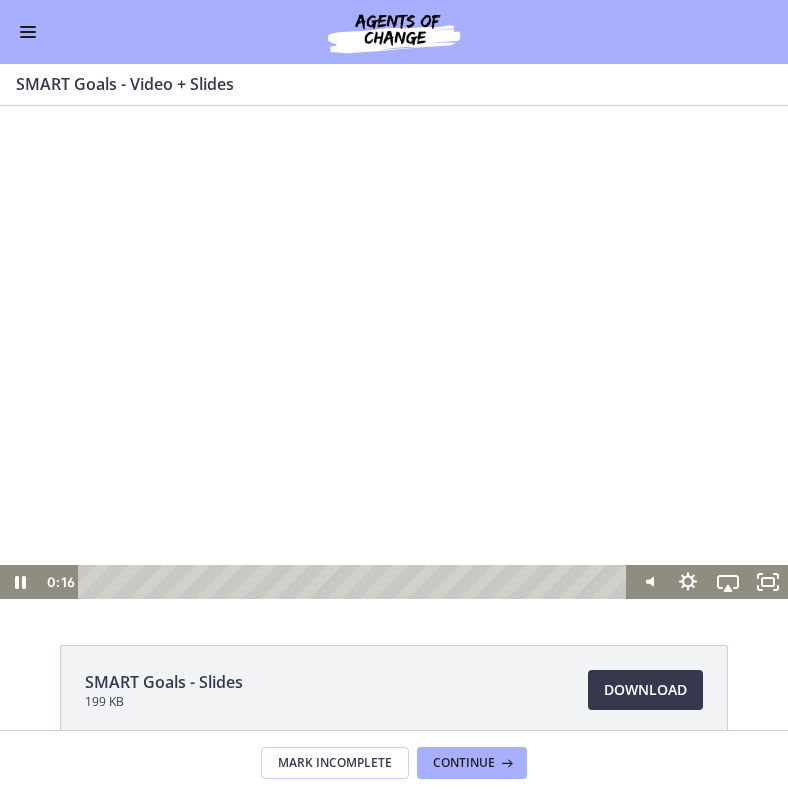 click at bounding box center [355, 582] 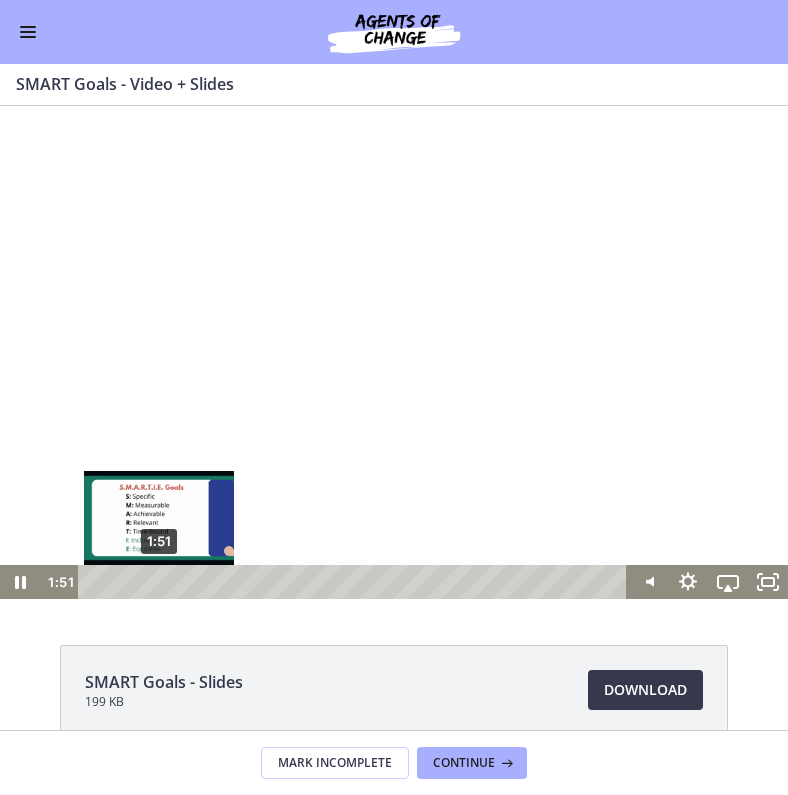 click on "1:51" at bounding box center (355, 582) 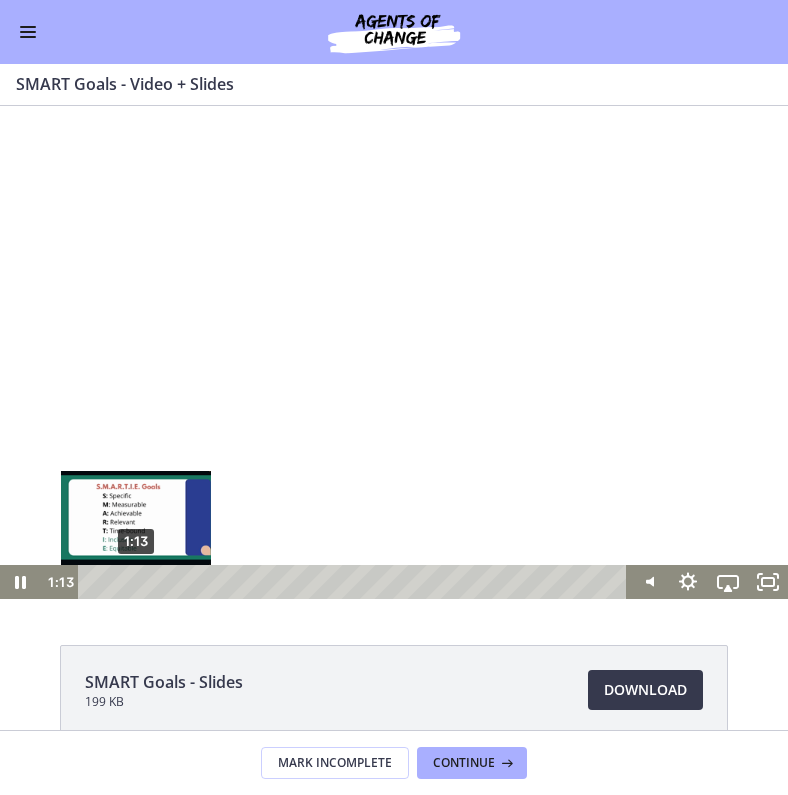 click on "1:13" at bounding box center (355, 582) 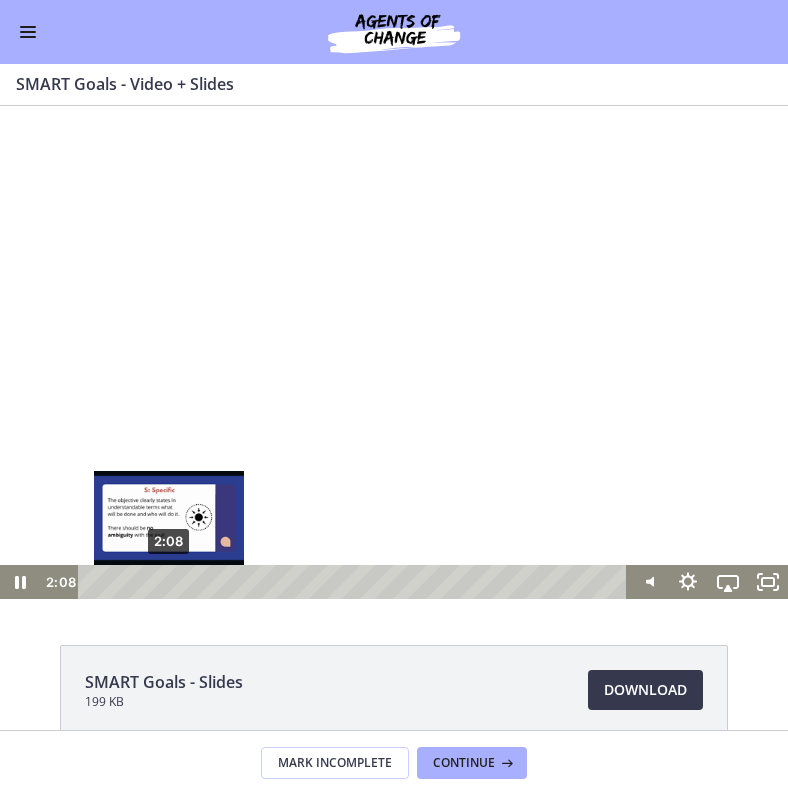 click on "2:08" at bounding box center (355, 582) 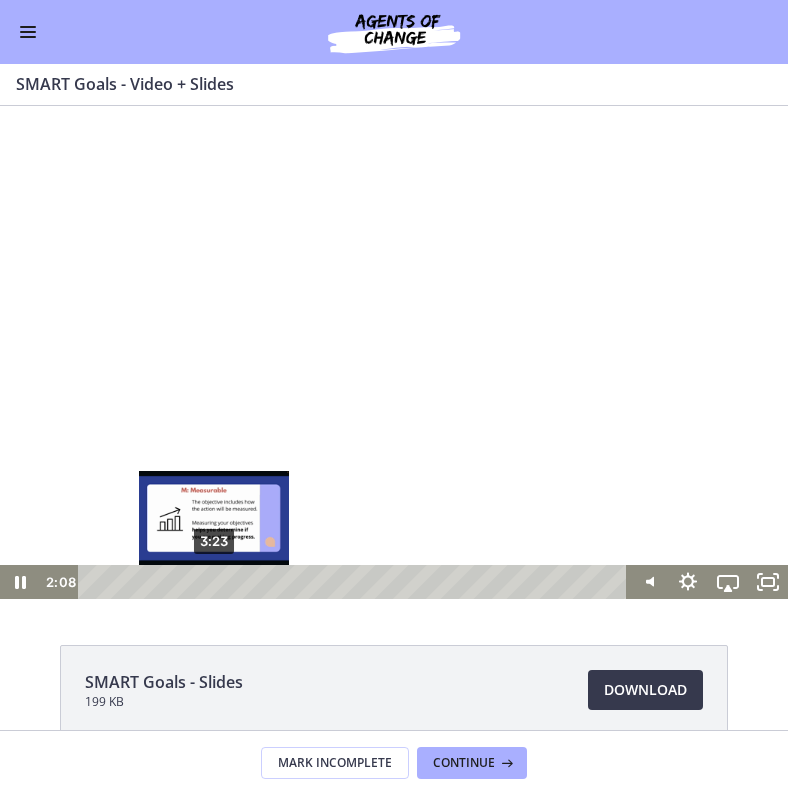 click on "3:23" at bounding box center (355, 582) 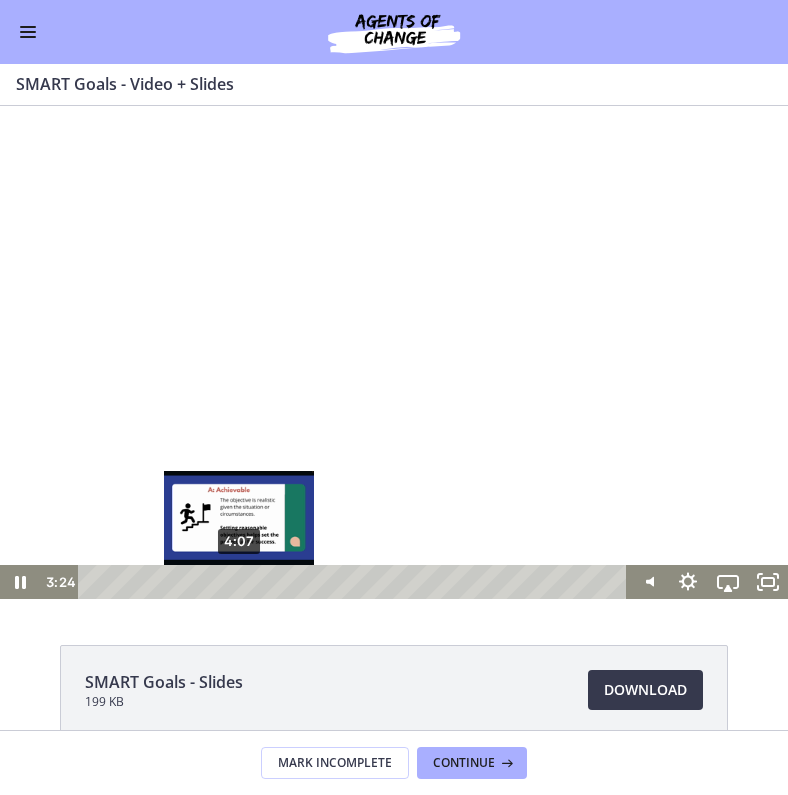 click on "4:07" at bounding box center [355, 582] 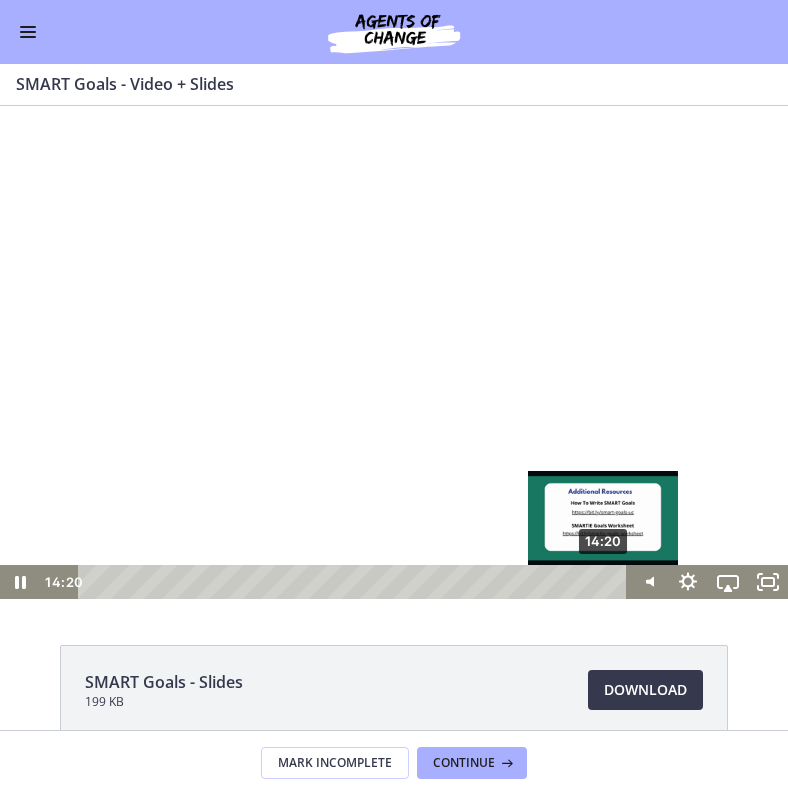 click on "14:20" at bounding box center [355, 582] 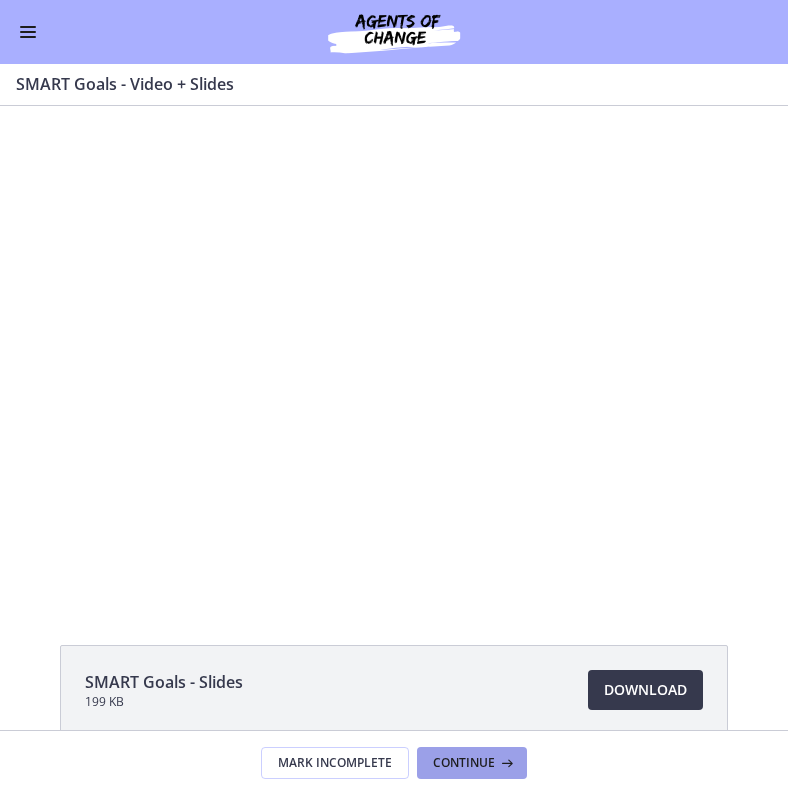 click on "Continue" at bounding box center (464, 763) 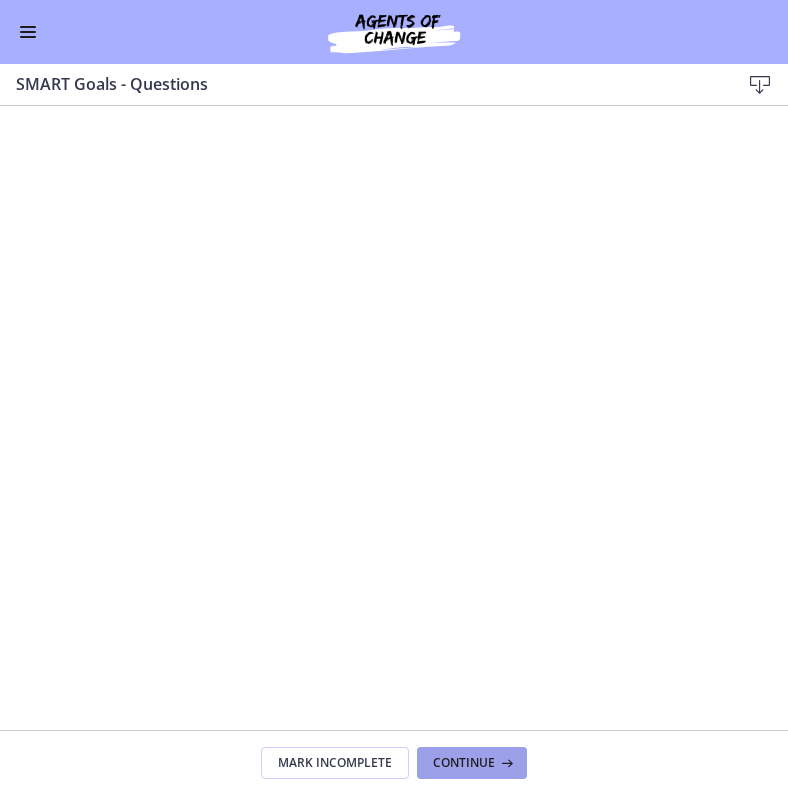 scroll, scrollTop: 0, scrollLeft: 0, axis: both 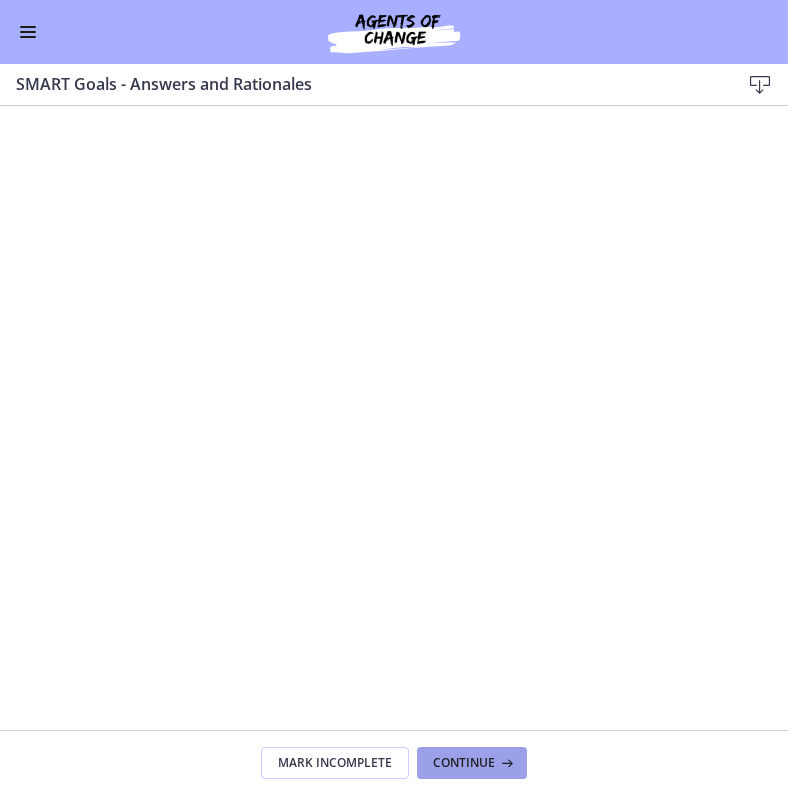 click on "Continue" at bounding box center (464, 763) 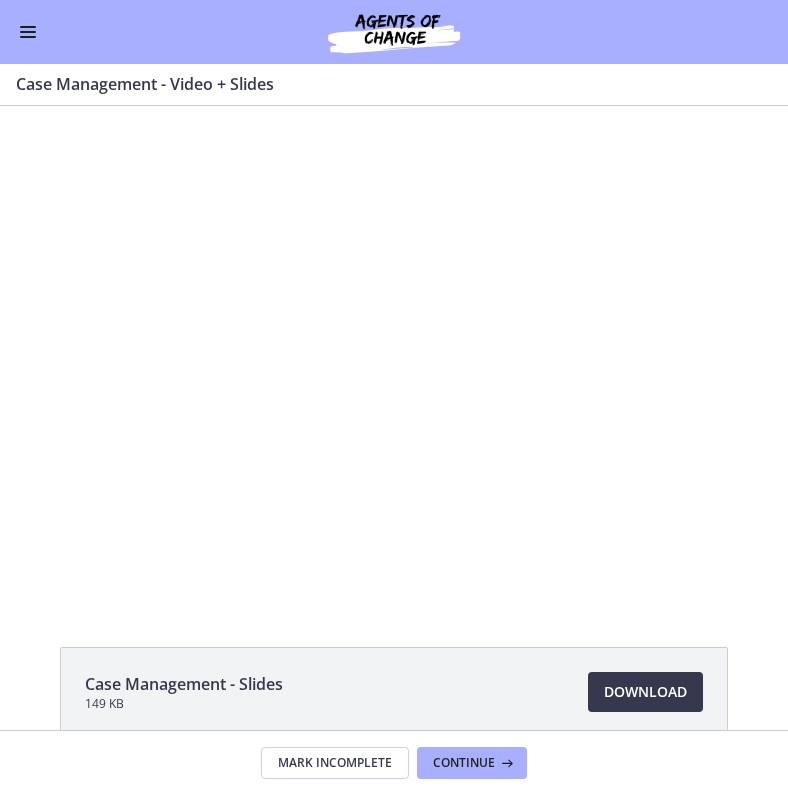 scroll, scrollTop: 0, scrollLeft: 0, axis: both 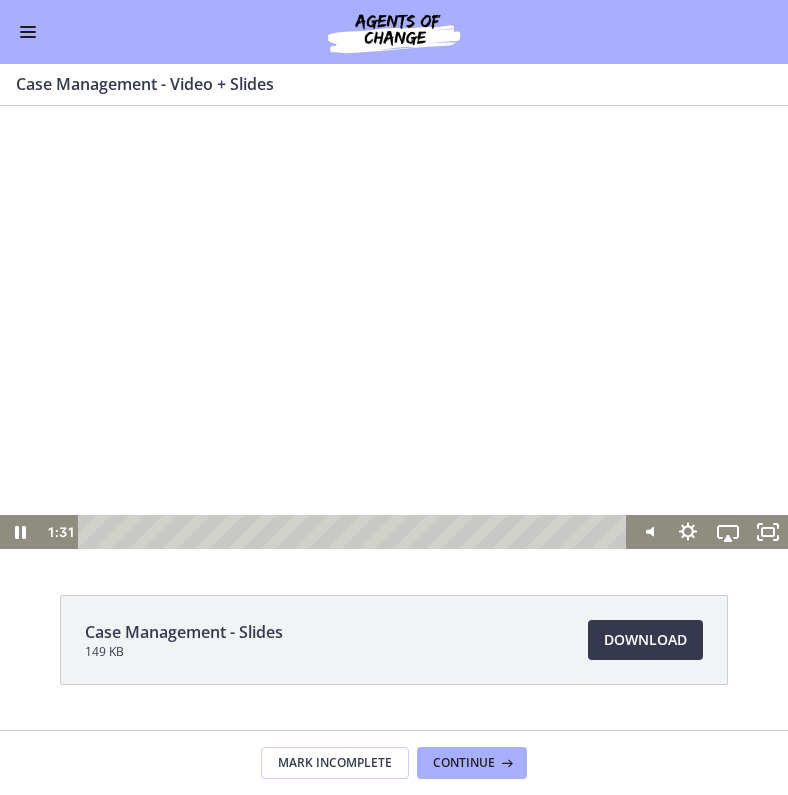 click at bounding box center [355, 532] 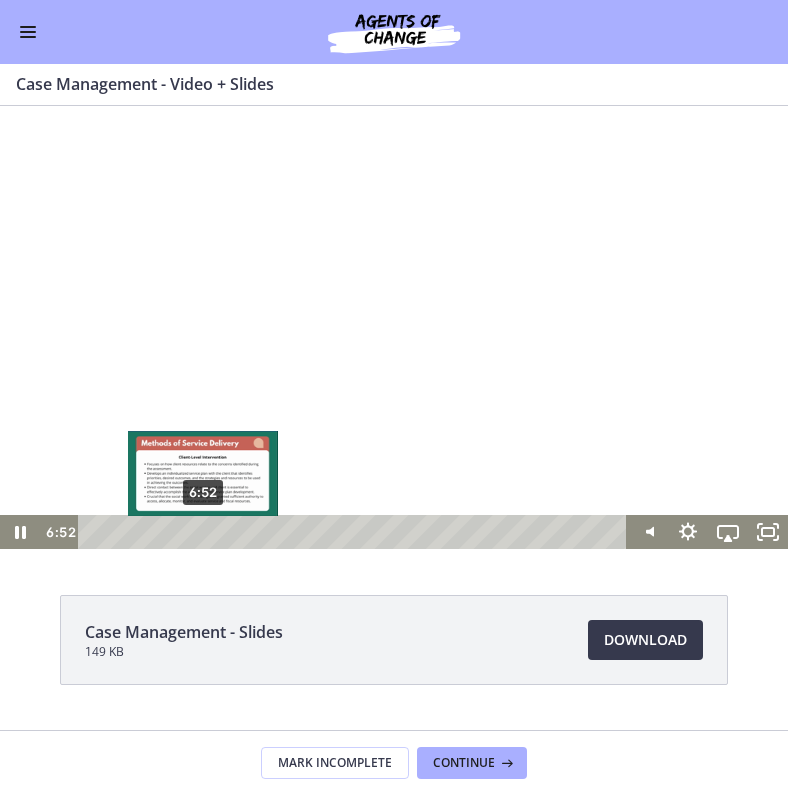 click on "6:52" at bounding box center (355, 532) 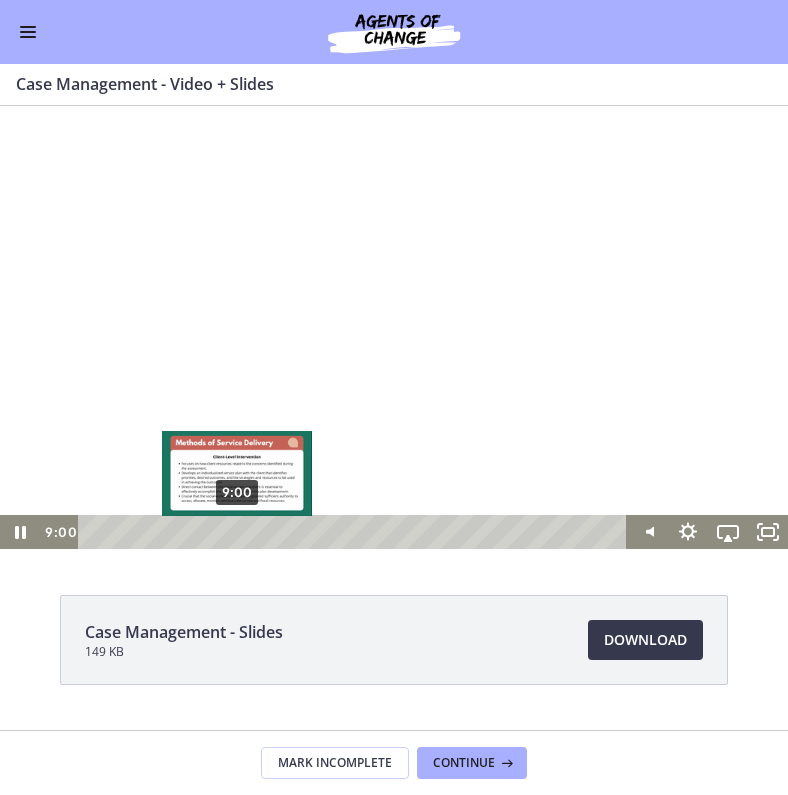 click on "9:00" at bounding box center [355, 532] 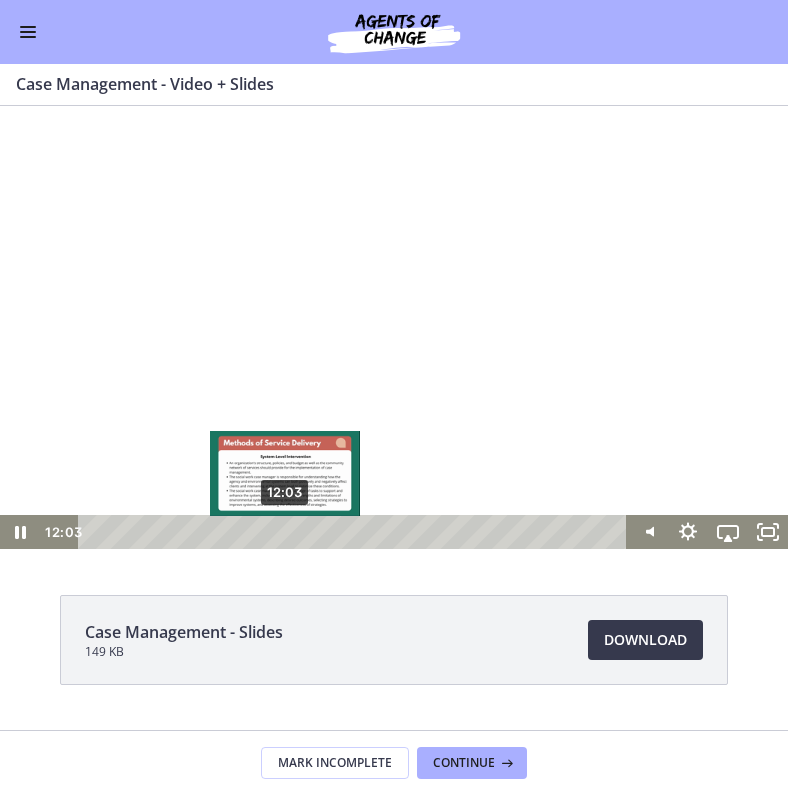 click on "12:03" at bounding box center (355, 532) 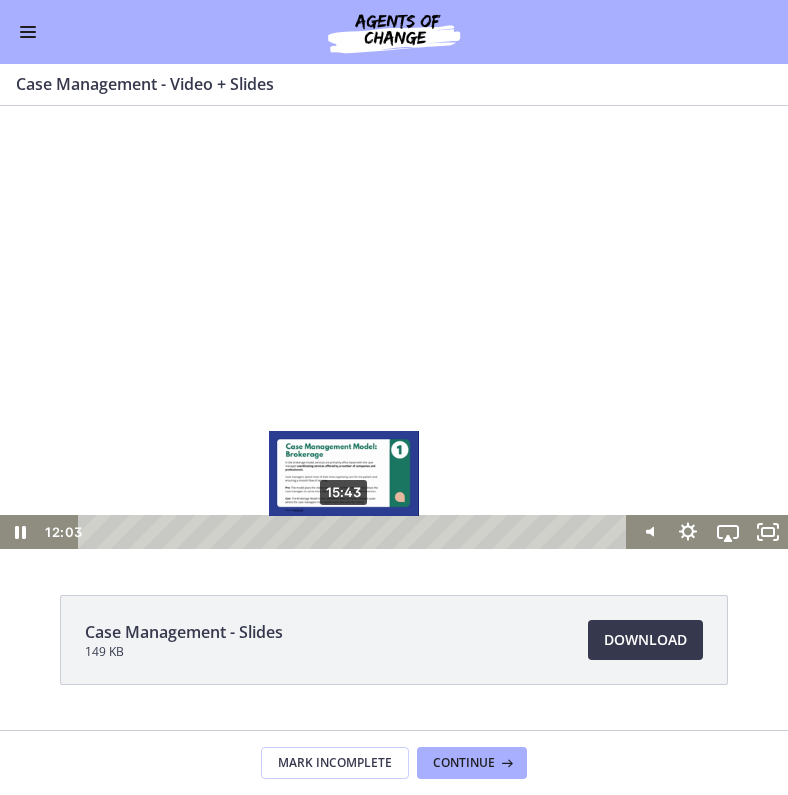 click on "15:43" at bounding box center [355, 532] 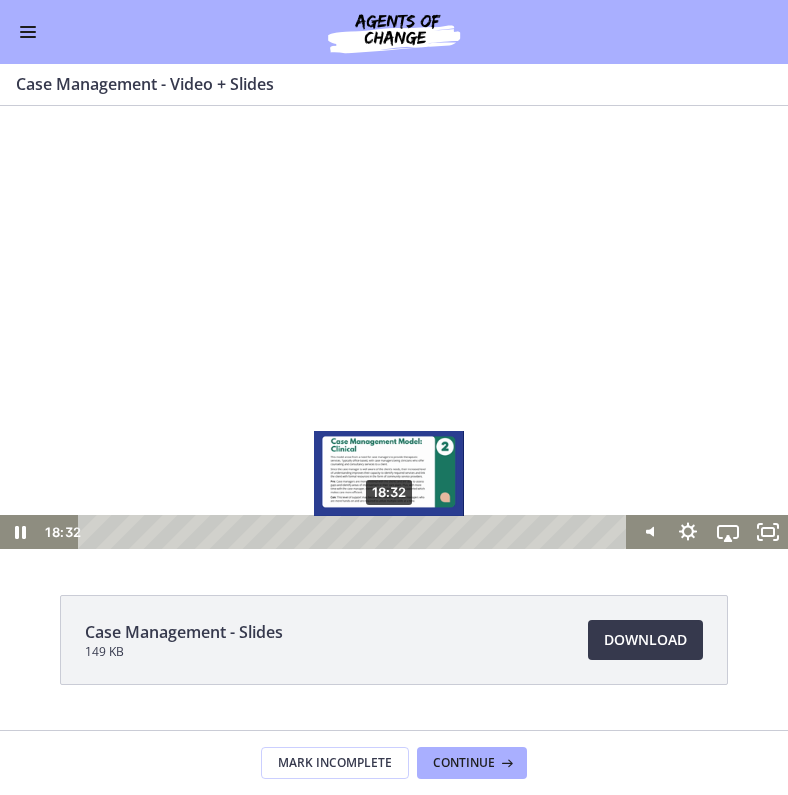 click on "18:32" at bounding box center (355, 532) 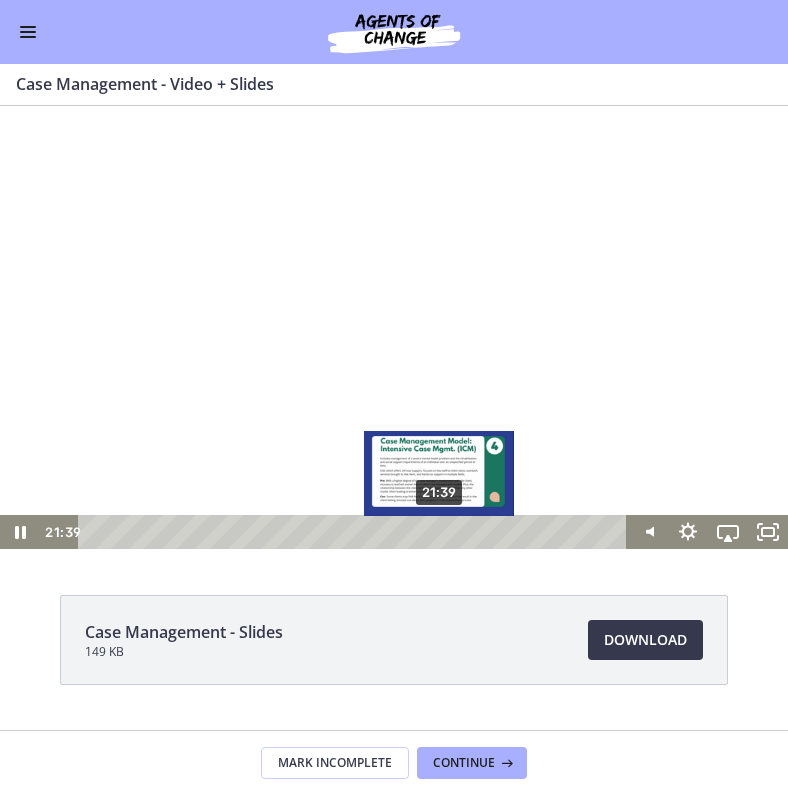 click on "21:39" at bounding box center (355, 532) 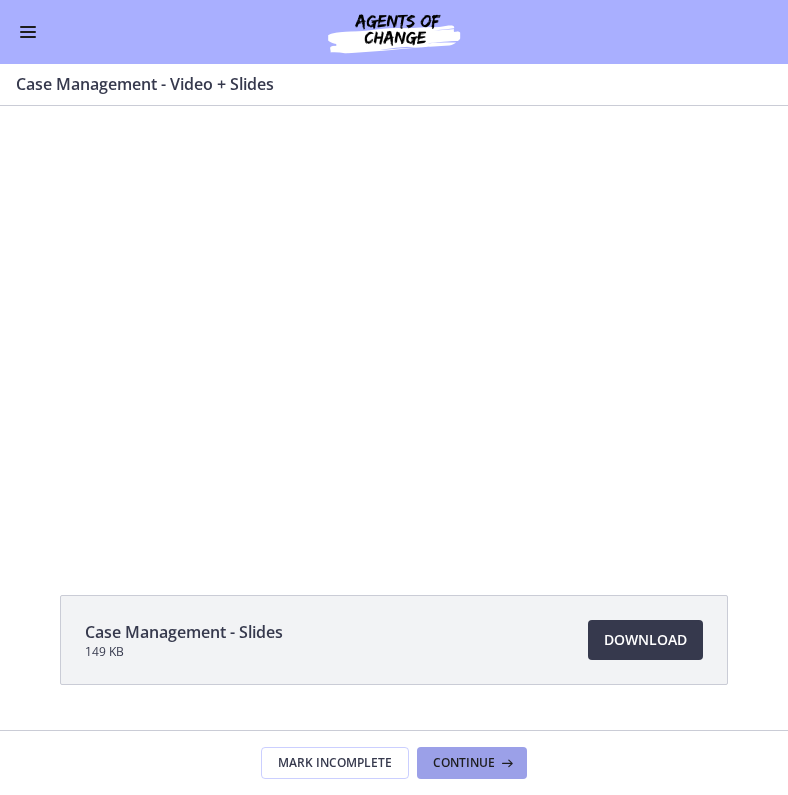 click on "Continue" at bounding box center [464, 763] 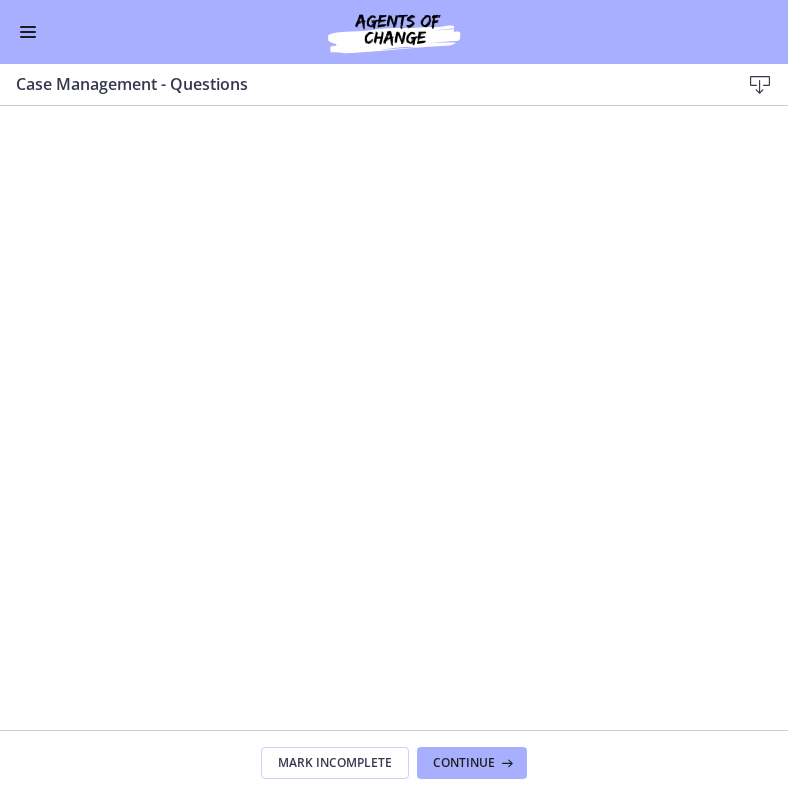 click at bounding box center (28, 32) 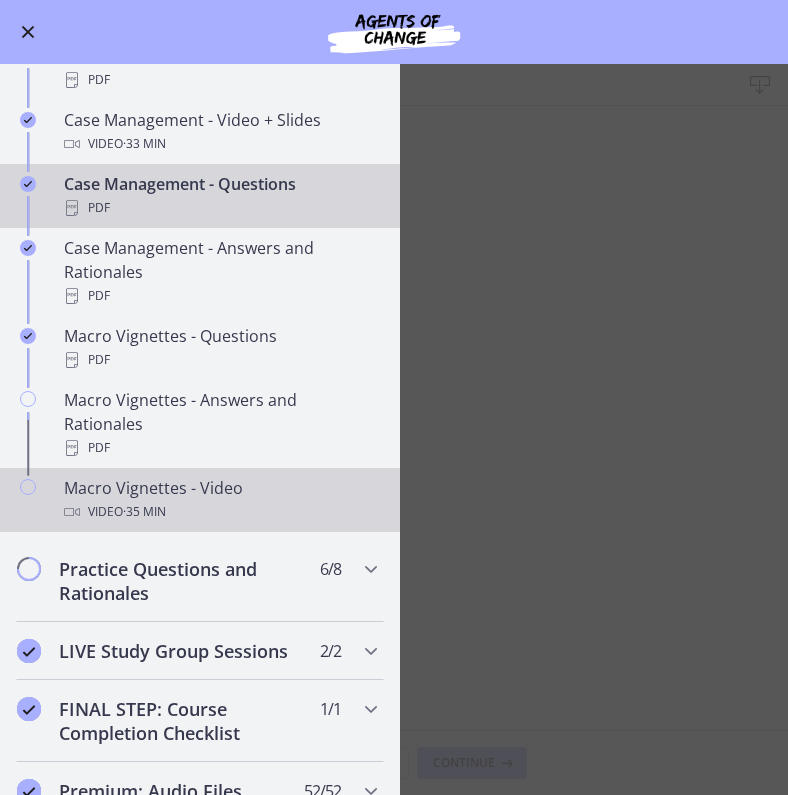 scroll, scrollTop: 1772, scrollLeft: 0, axis: vertical 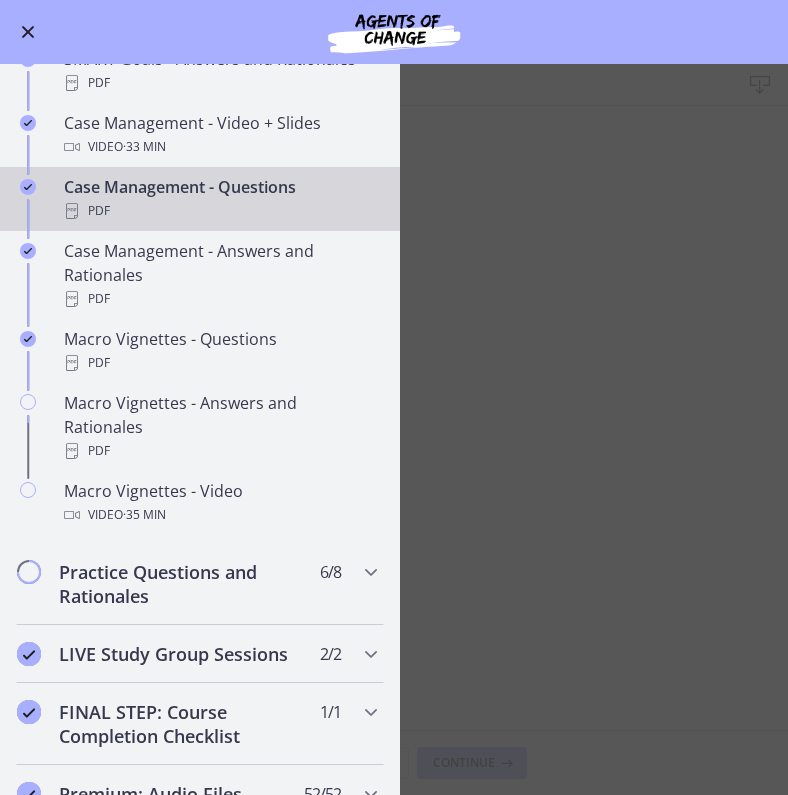 click on "Case Management - Questions
Download
Enable fullscreen
Mark Incomplete
Continue" at bounding box center [394, 429] 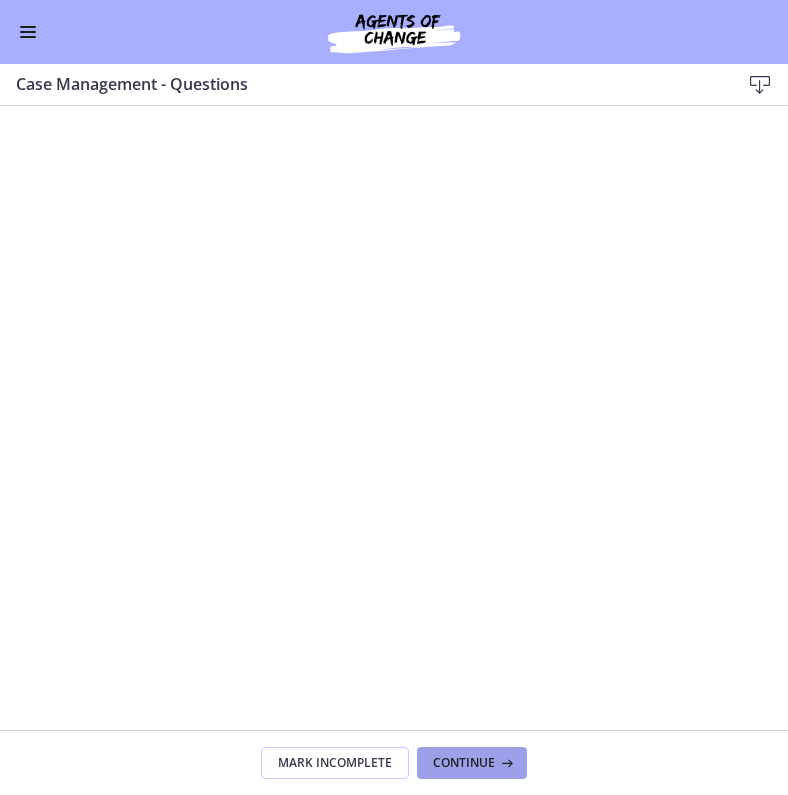 click on "Continue" at bounding box center [464, 763] 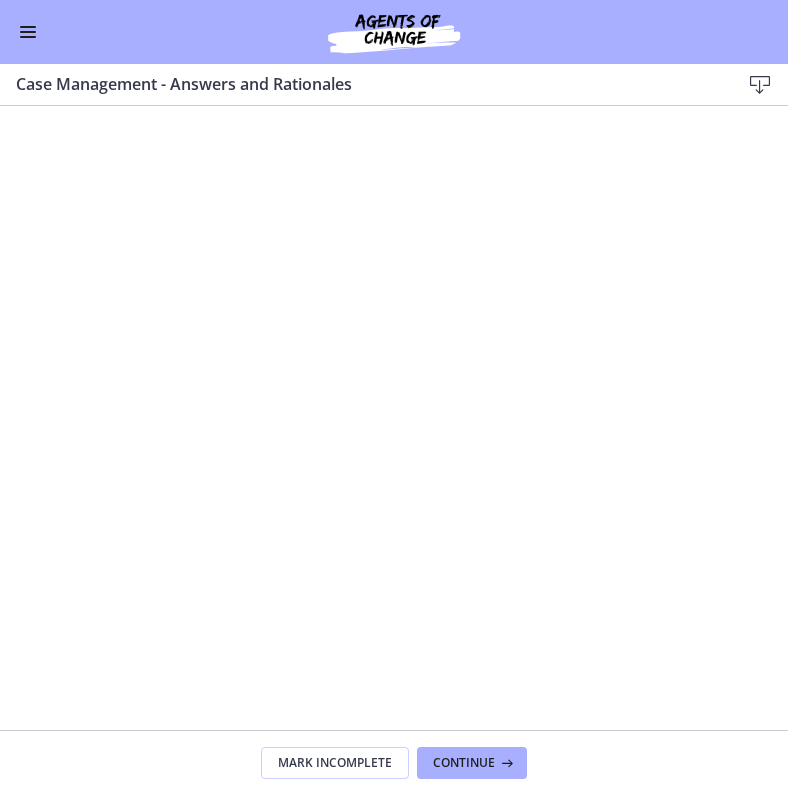click on "Mark Incomplete
Continue" at bounding box center [394, 762] 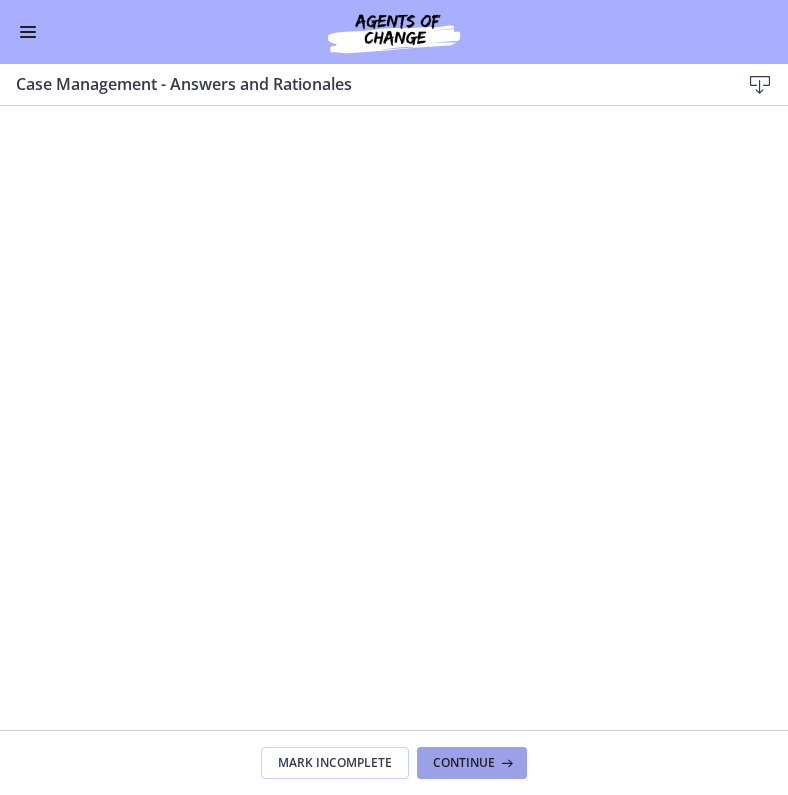 click on "Continue" at bounding box center [464, 763] 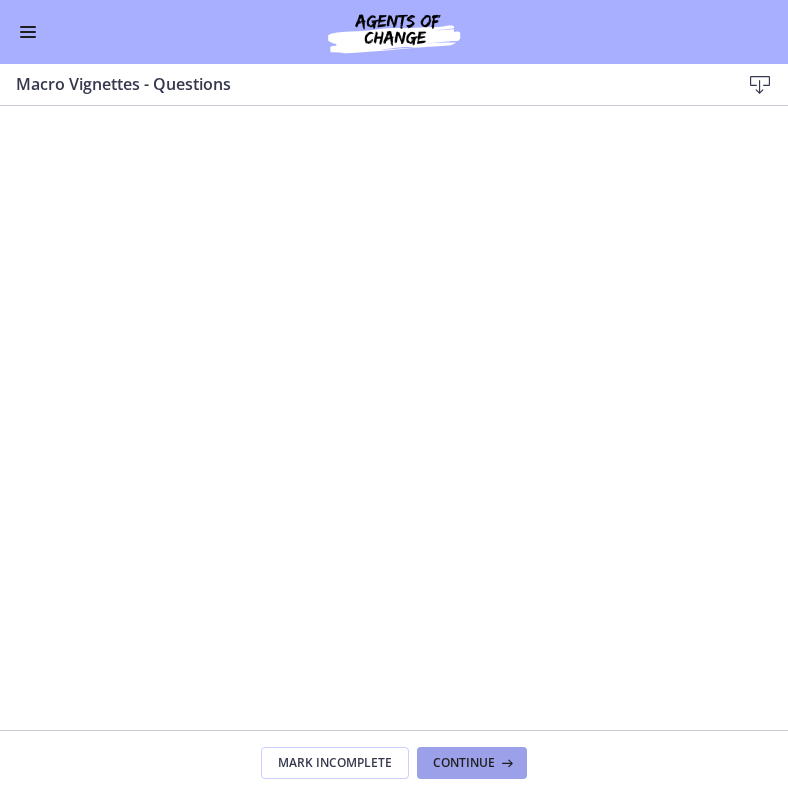 scroll, scrollTop: 0, scrollLeft: 0, axis: both 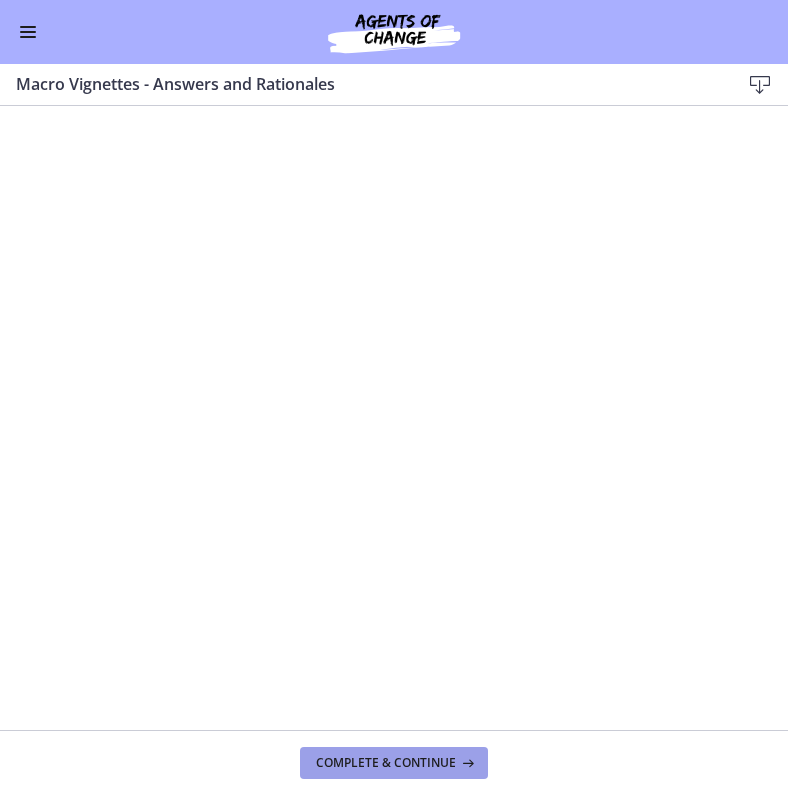 click on "Complete & continue" at bounding box center [394, 763] 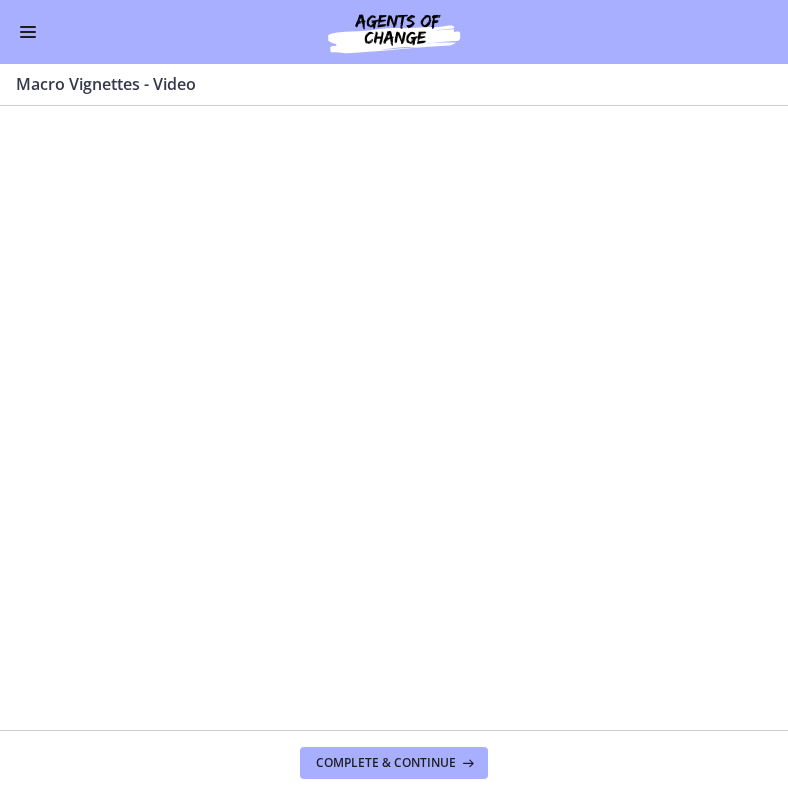 scroll, scrollTop: 0, scrollLeft: 0, axis: both 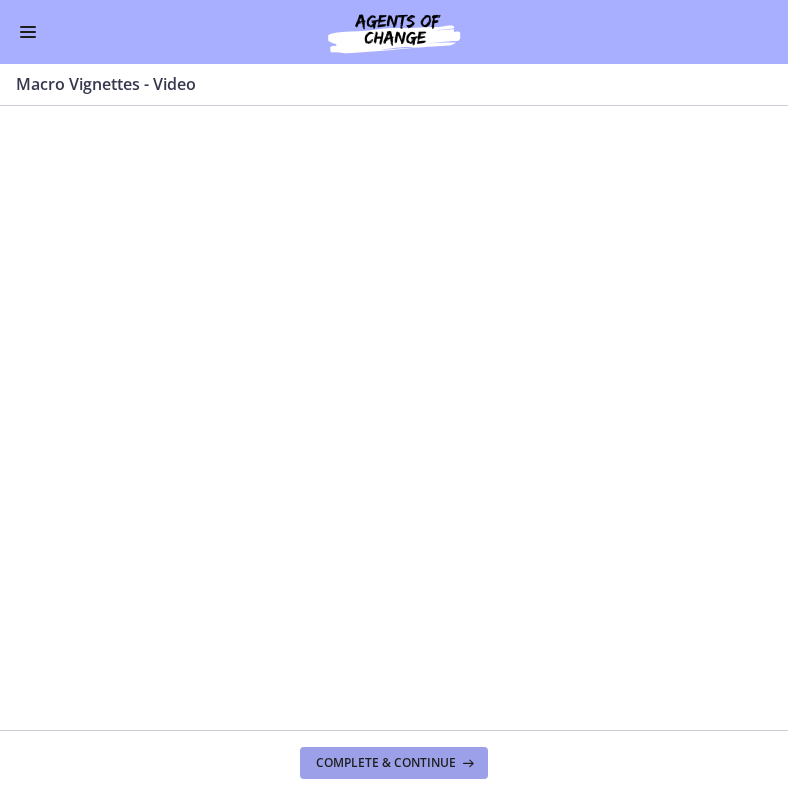 click on "Complete & continue" at bounding box center (386, 763) 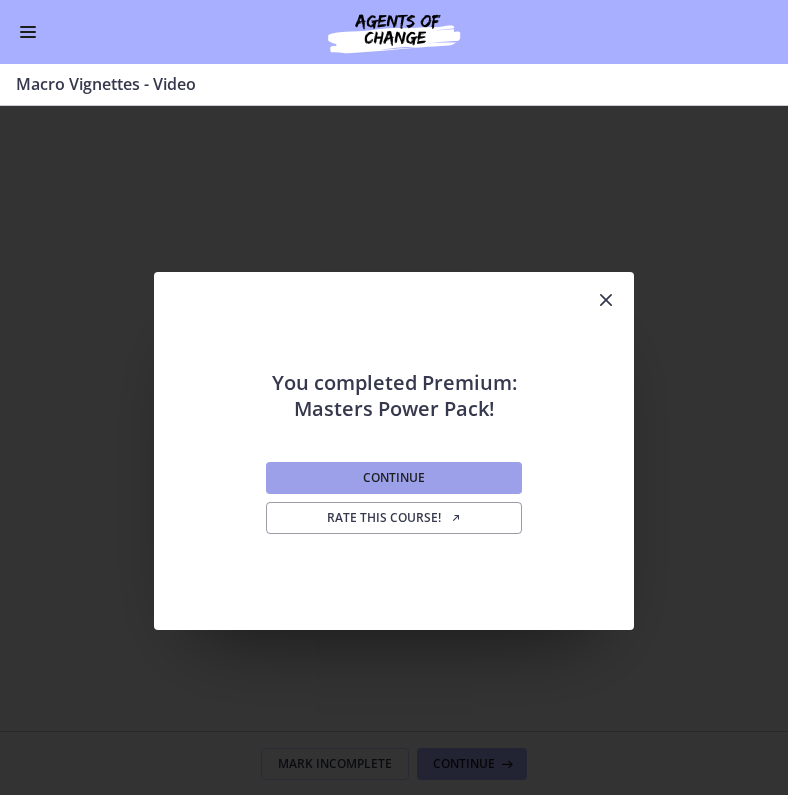 click on "Continue" at bounding box center [394, 478] 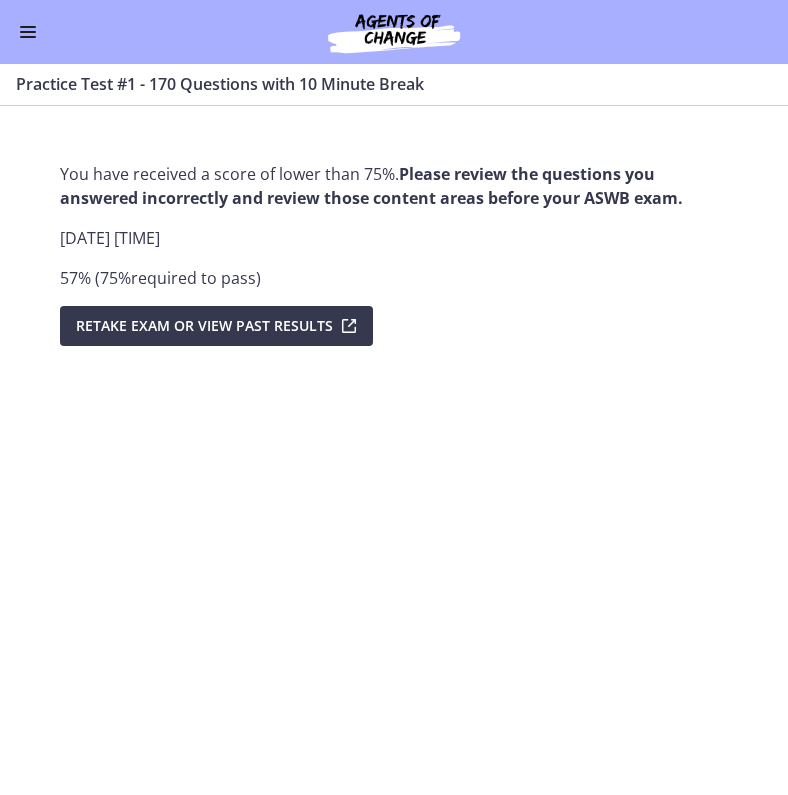 scroll, scrollTop: 1400, scrollLeft: 0, axis: vertical 